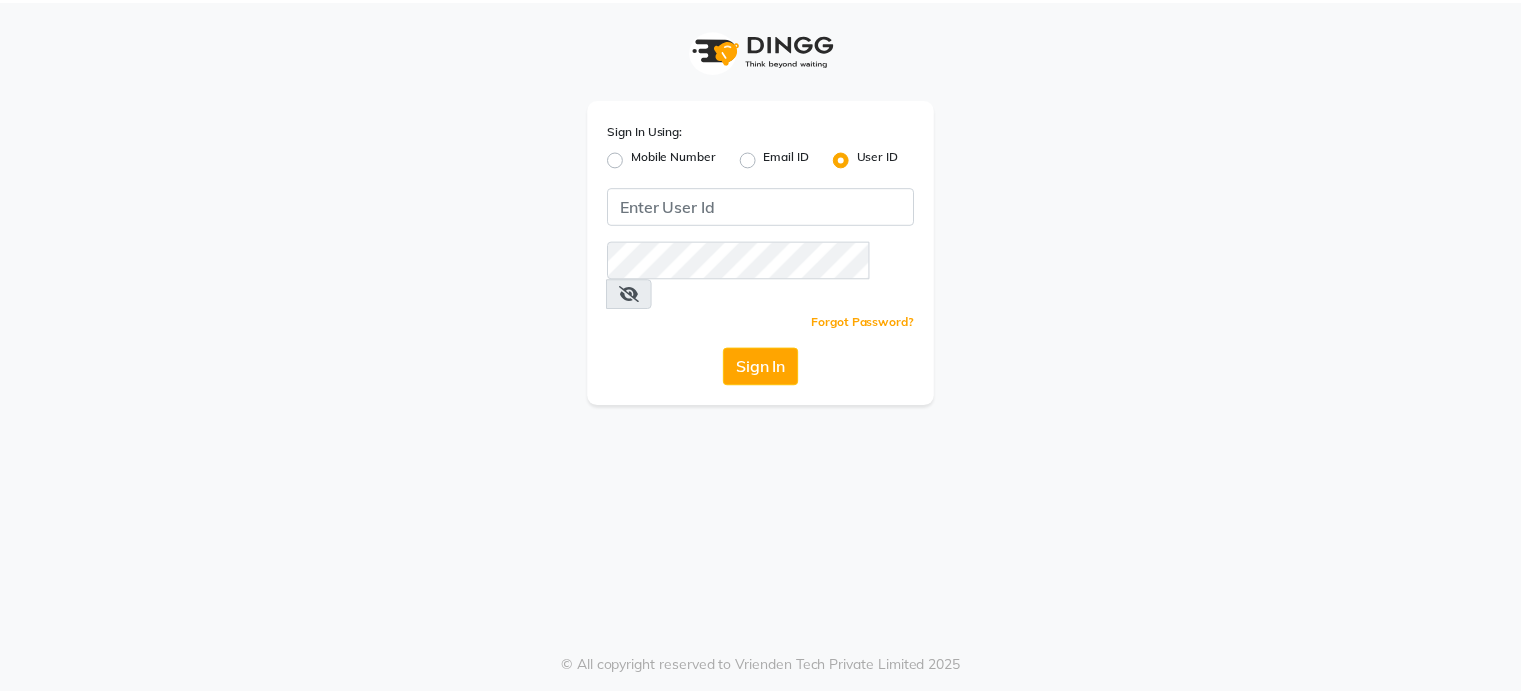 scroll, scrollTop: 0, scrollLeft: 0, axis: both 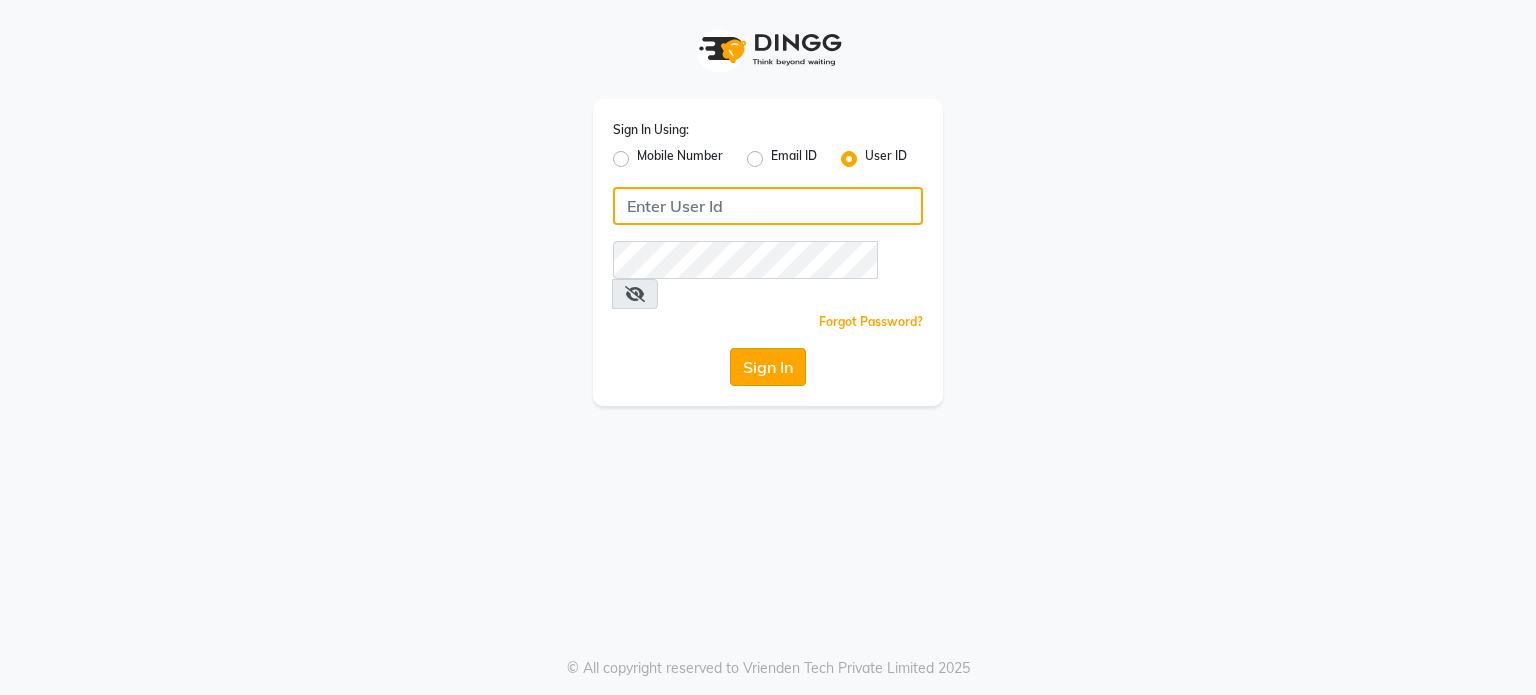 type on "punehaircompany" 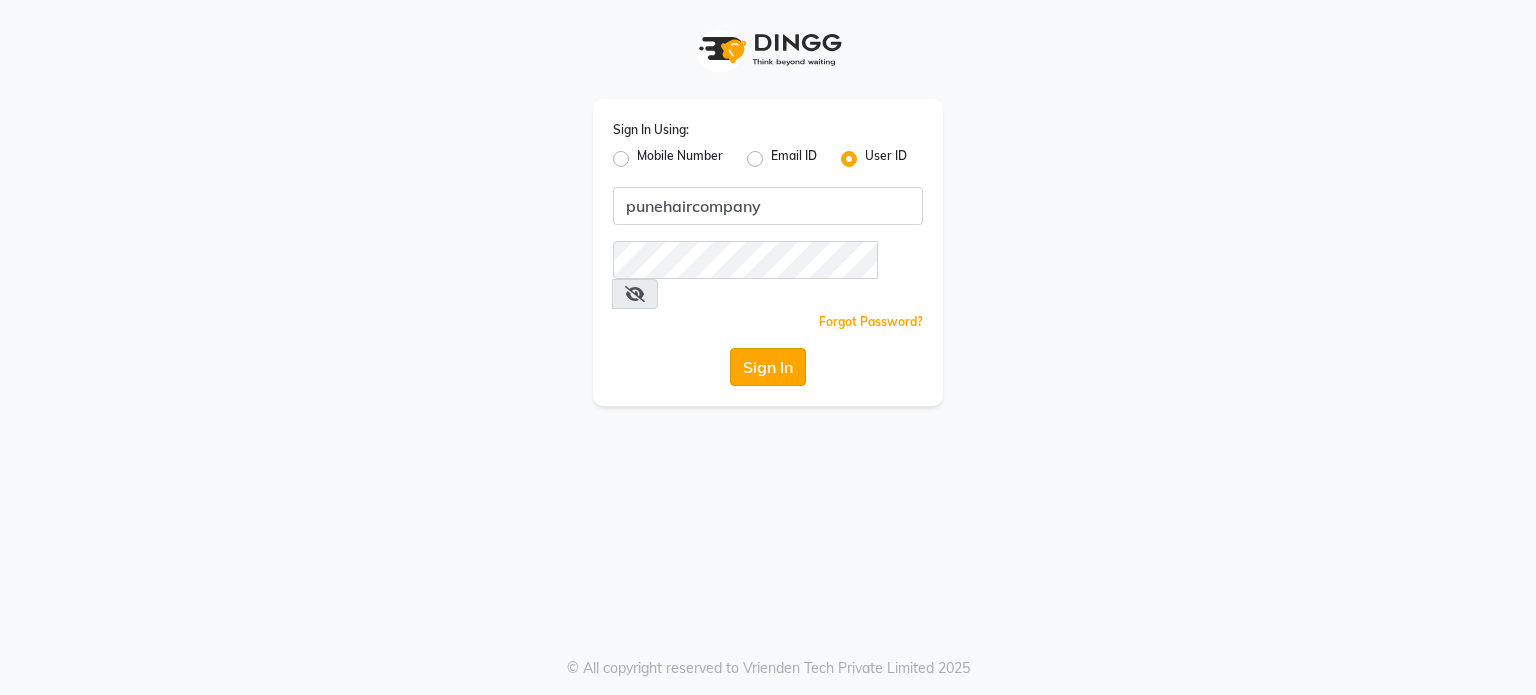 click on "Sign In" 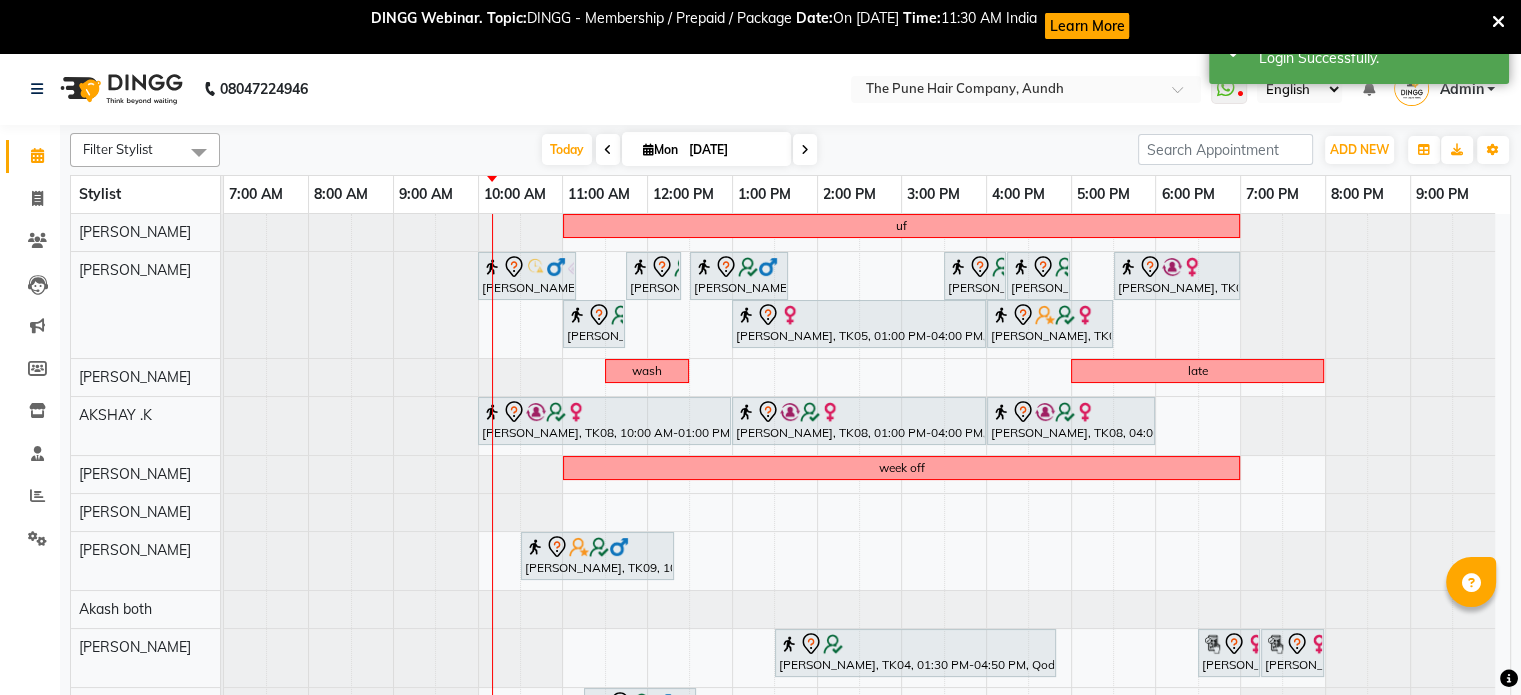 scroll, scrollTop: 171, scrollLeft: 0, axis: vertical 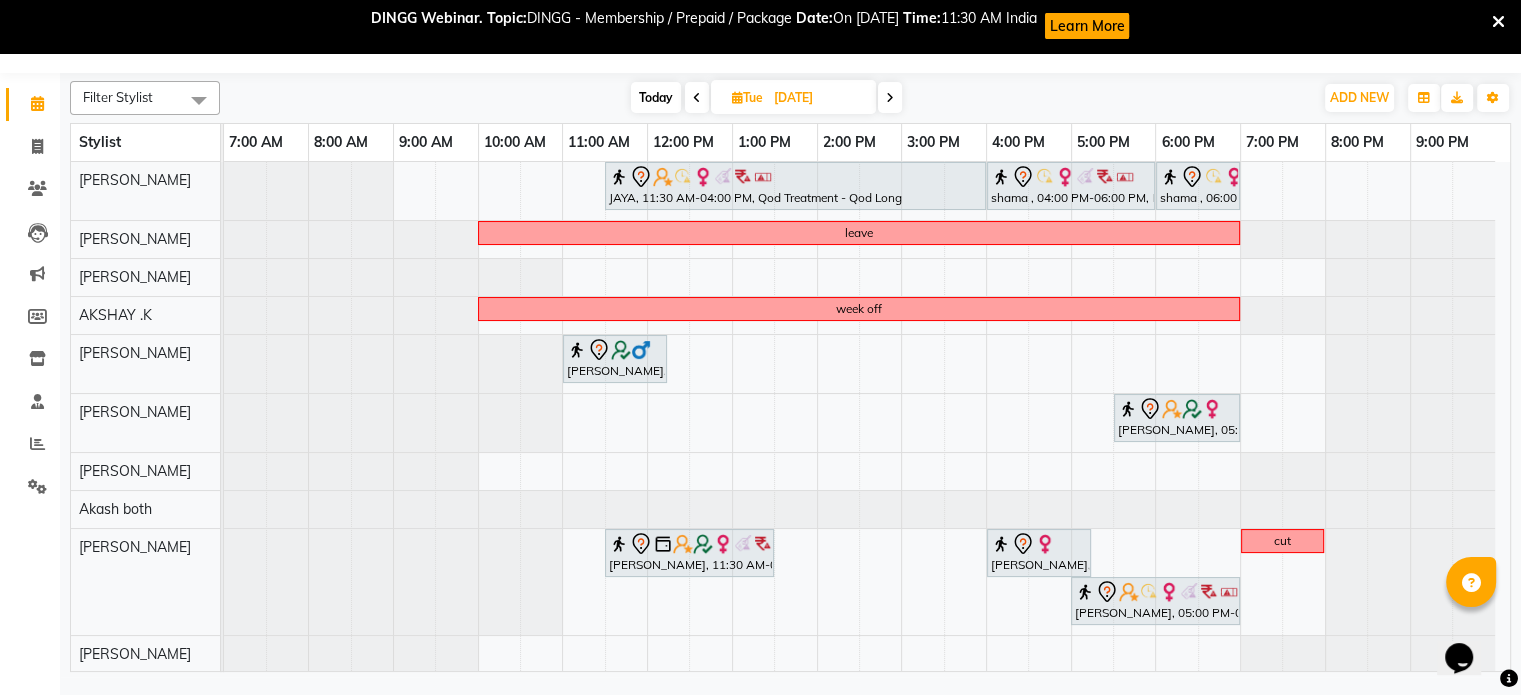 click at bounding box center (890, 97) 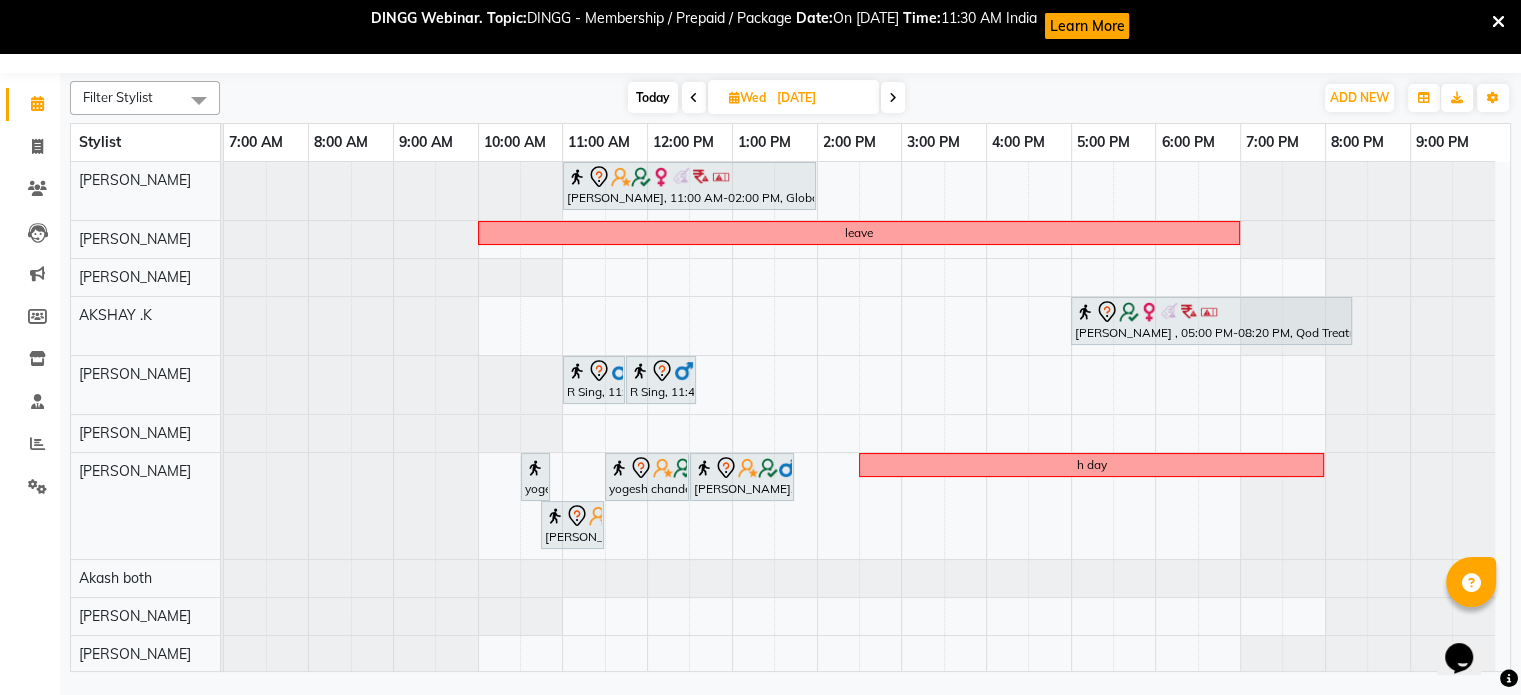 scroll, scrollTop: 104, scrollLeft: 0, axis: vertical 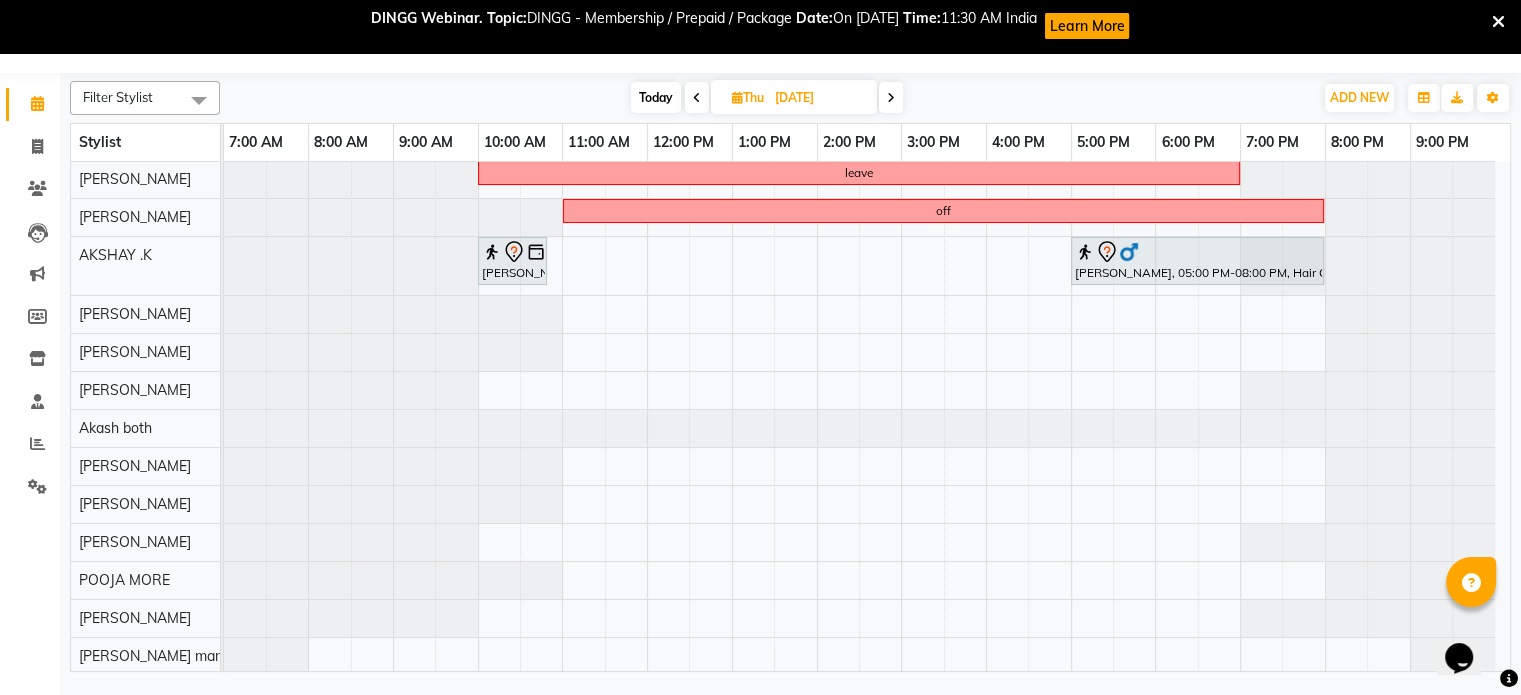 click at bounding box center [891, 97] 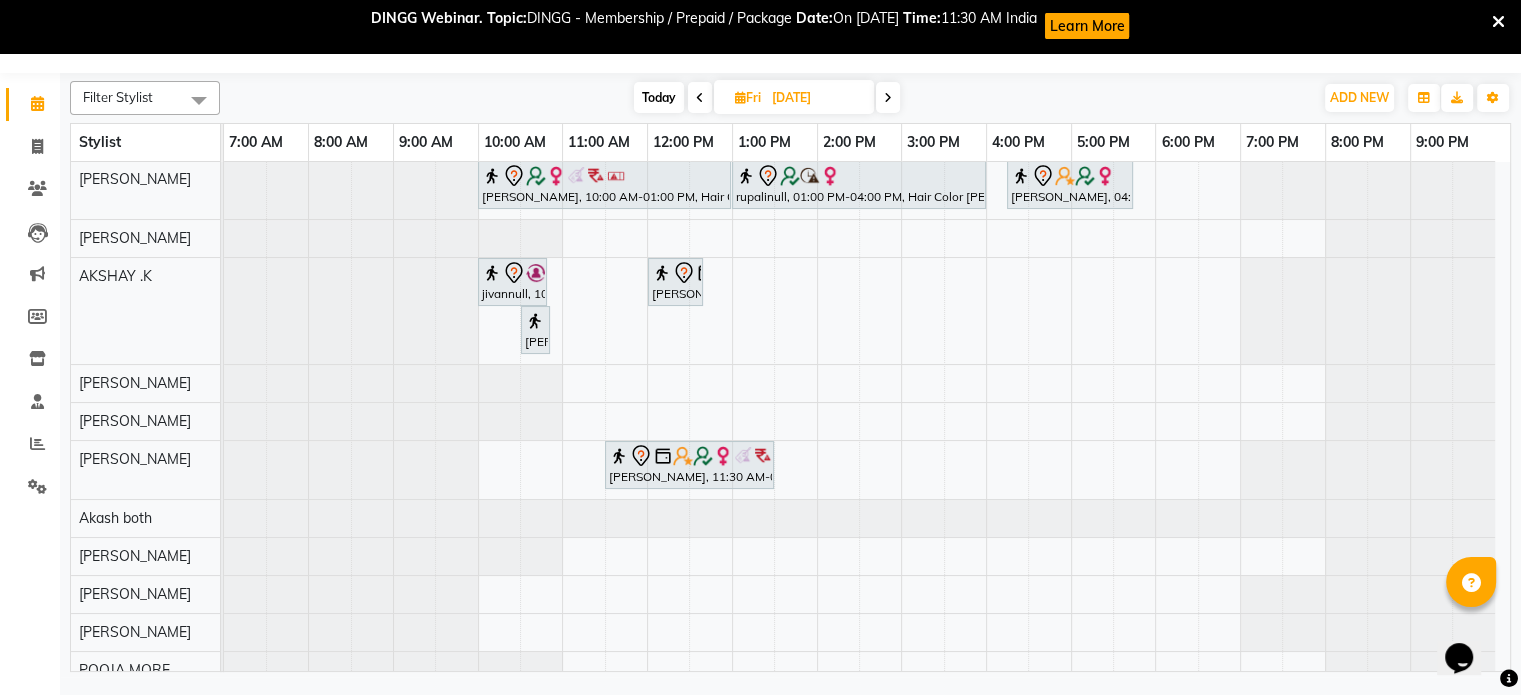 click at bounding box center [888, 98] 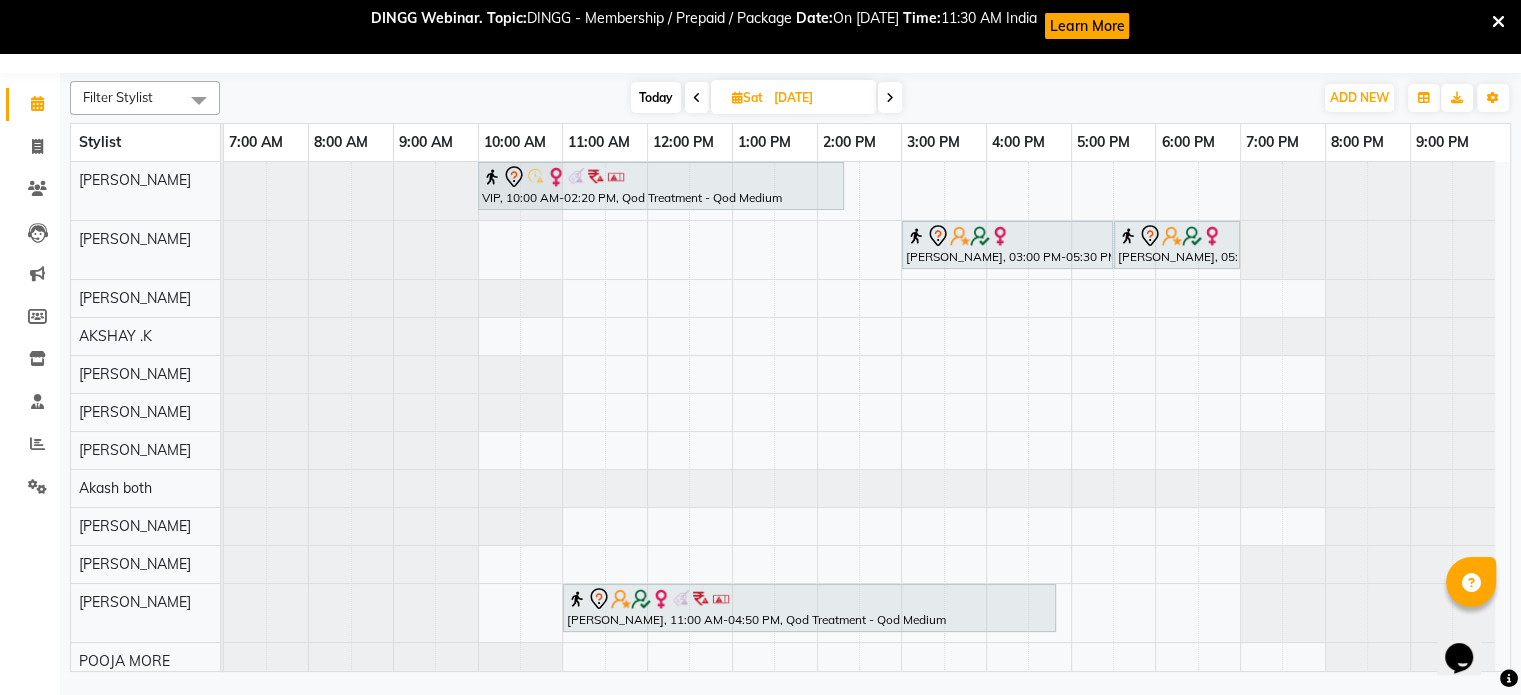 click at bounding box center [890, 97] 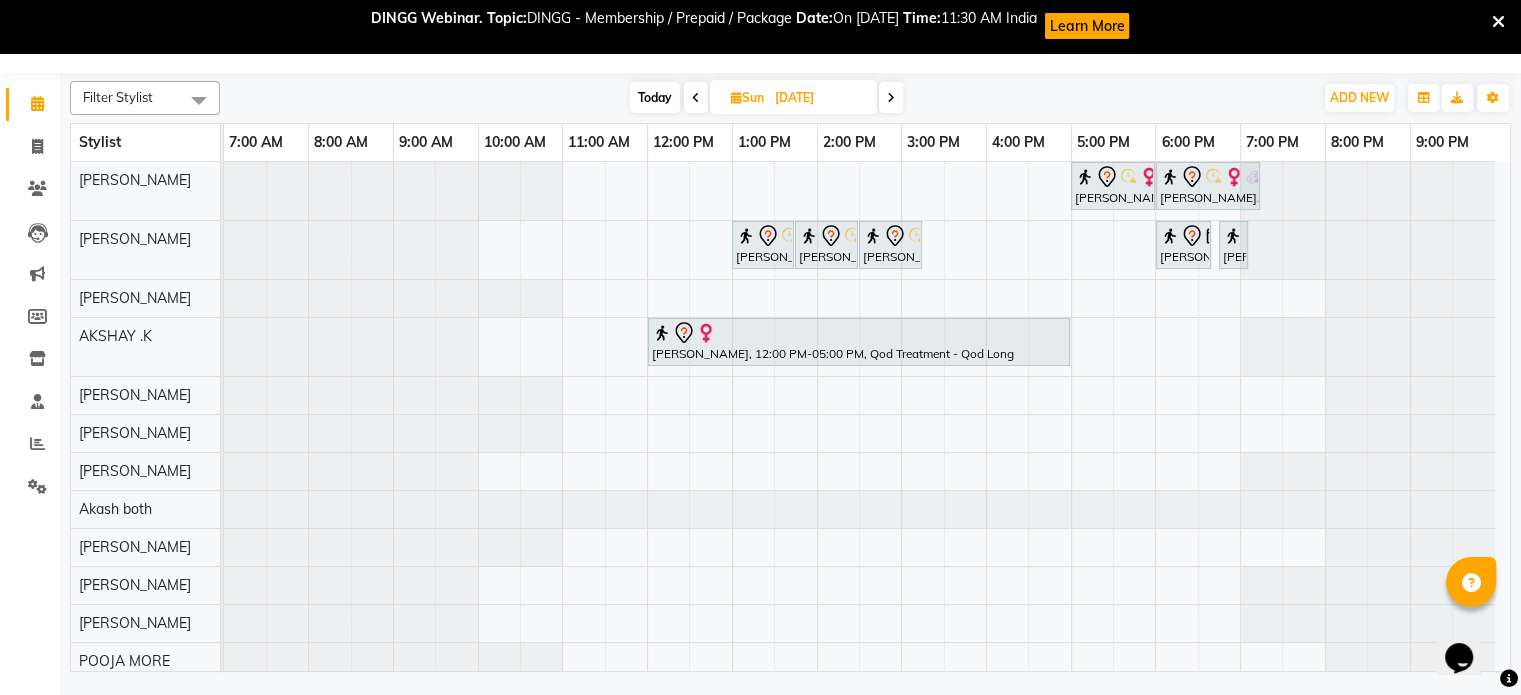 click at bounding box center (891, 97) 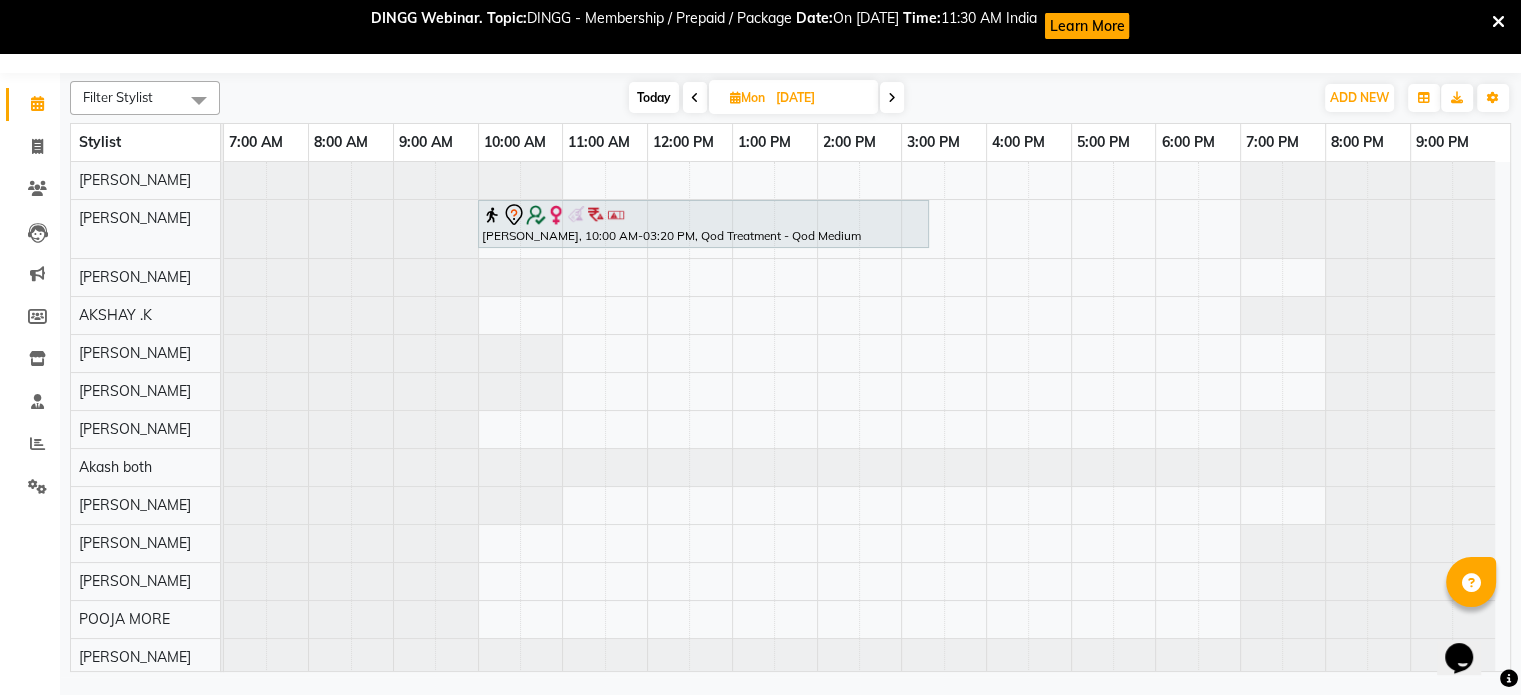 click on "Today" at bounding box center [654, 97] 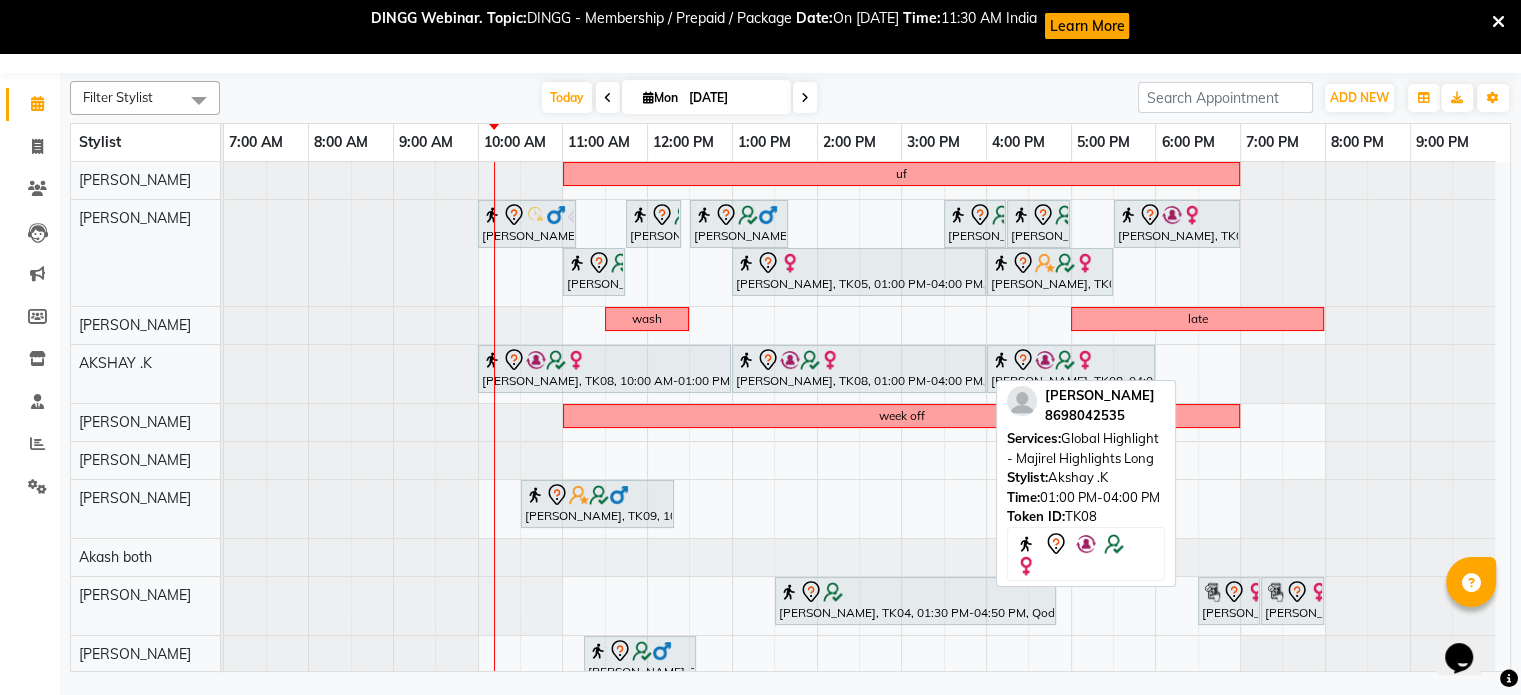 scroll, scrollTop: 171, scrollLeft: 0, axis: vertical 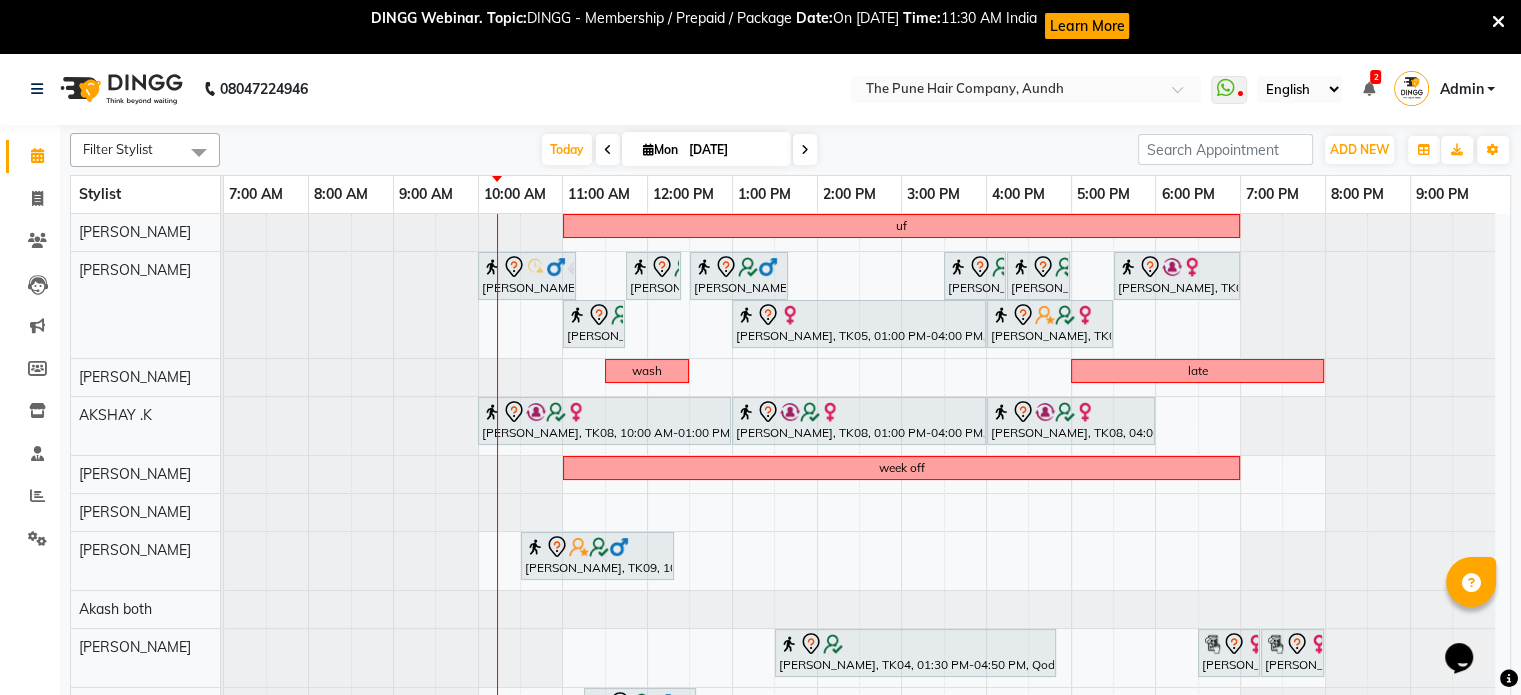 click at bounding box center (805, 150) 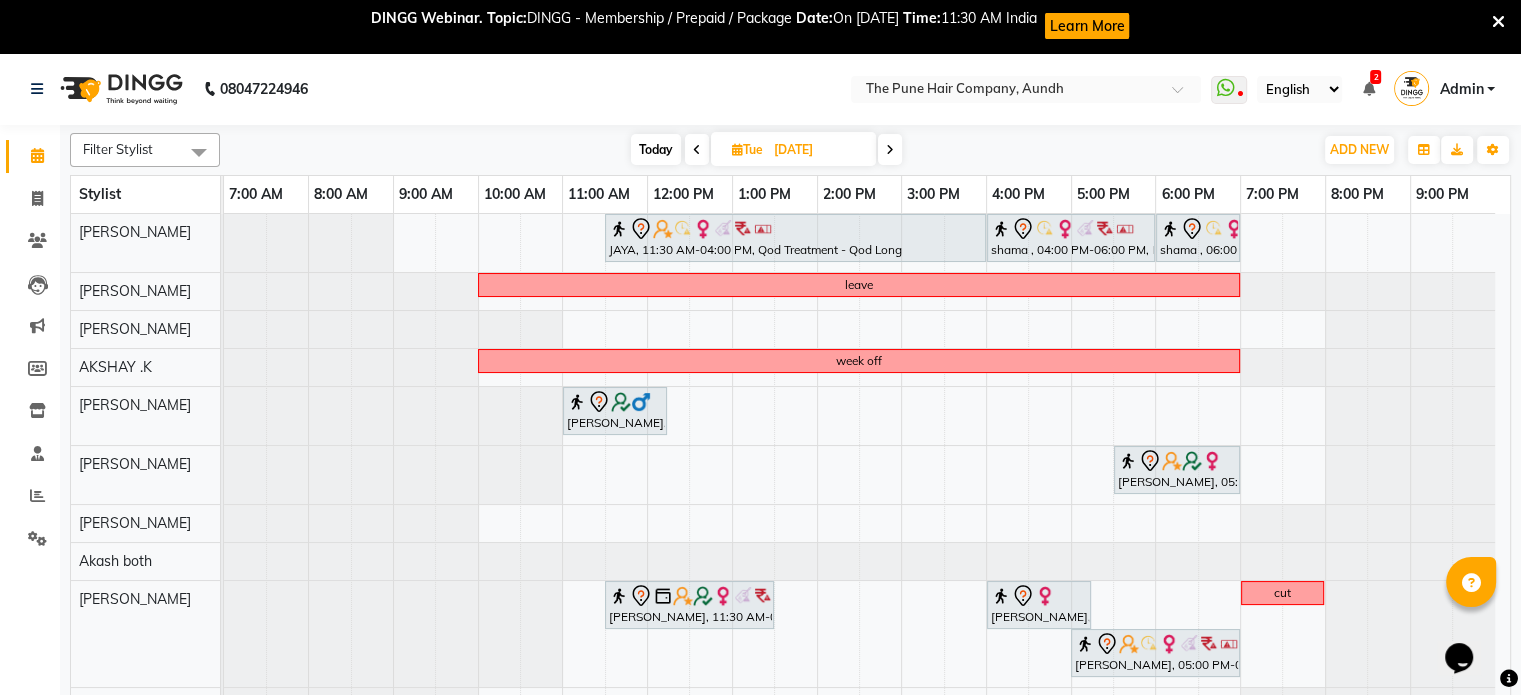 click at bounding box center [890, 149] 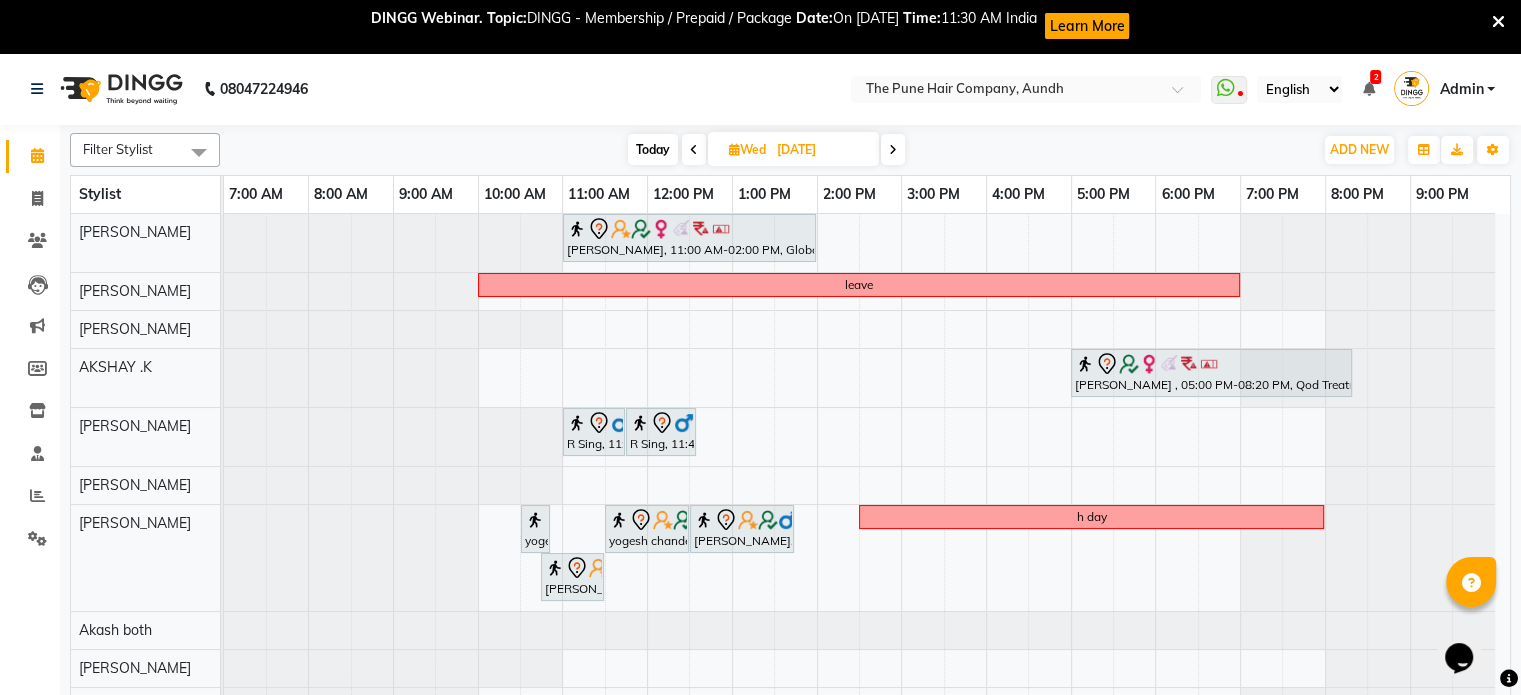 click at bounding box center [893, 149] 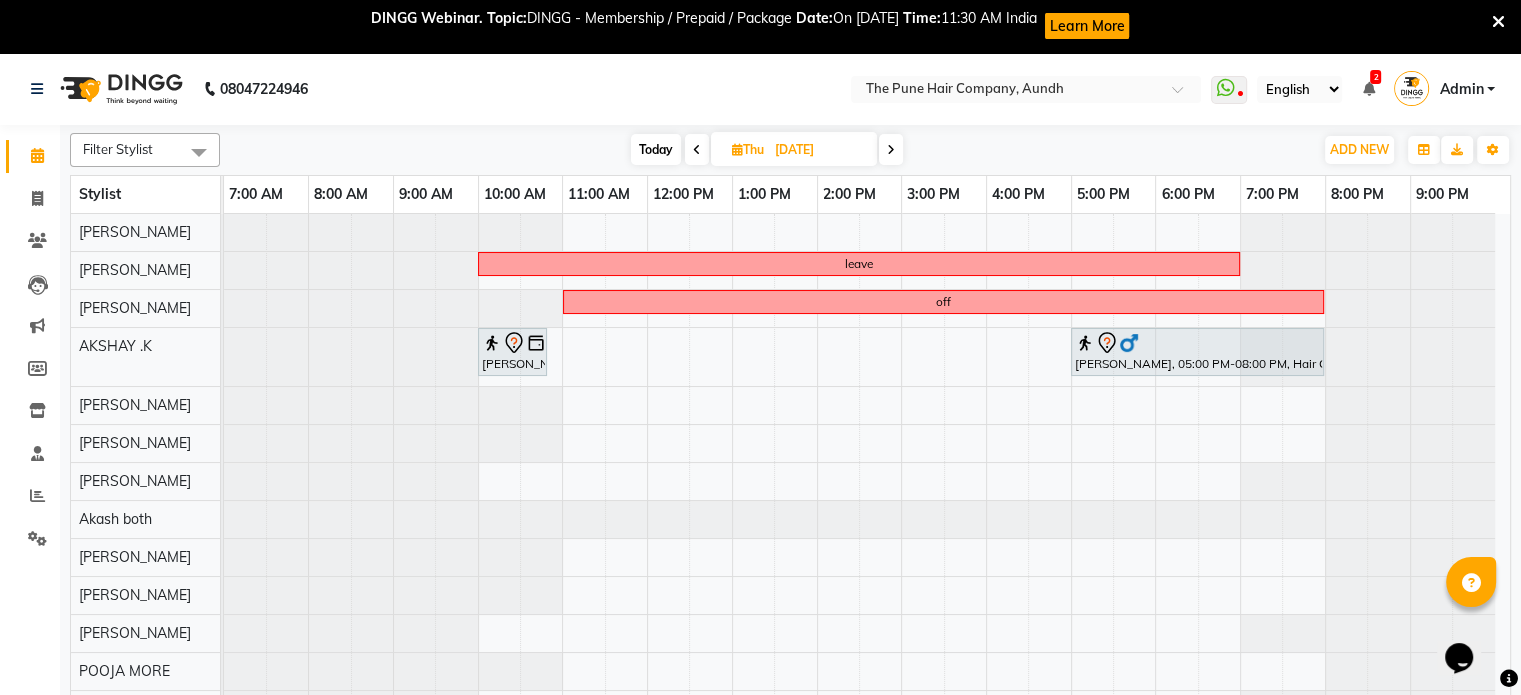 click at bounding box center [891, 150] 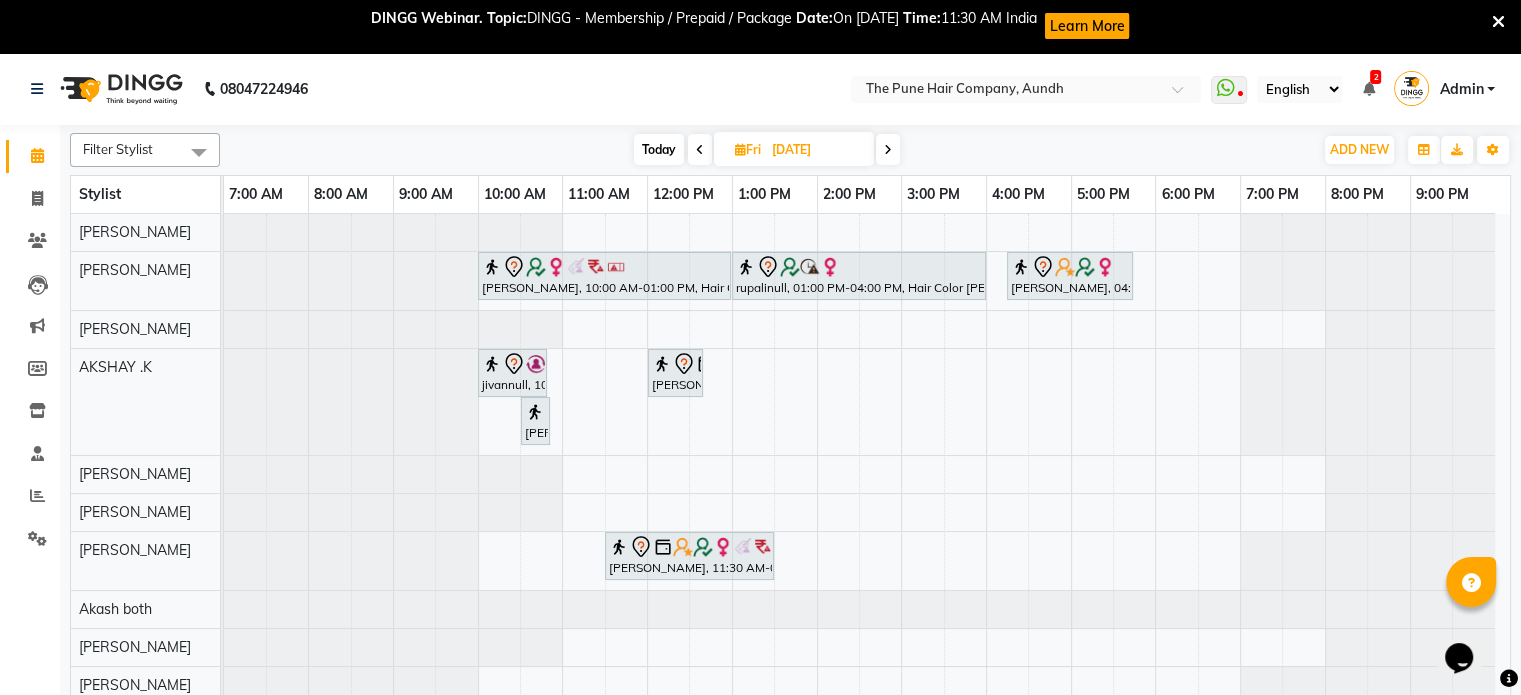 scroll, scrollTop: 74, scrollLeft: 0, axis: vertical 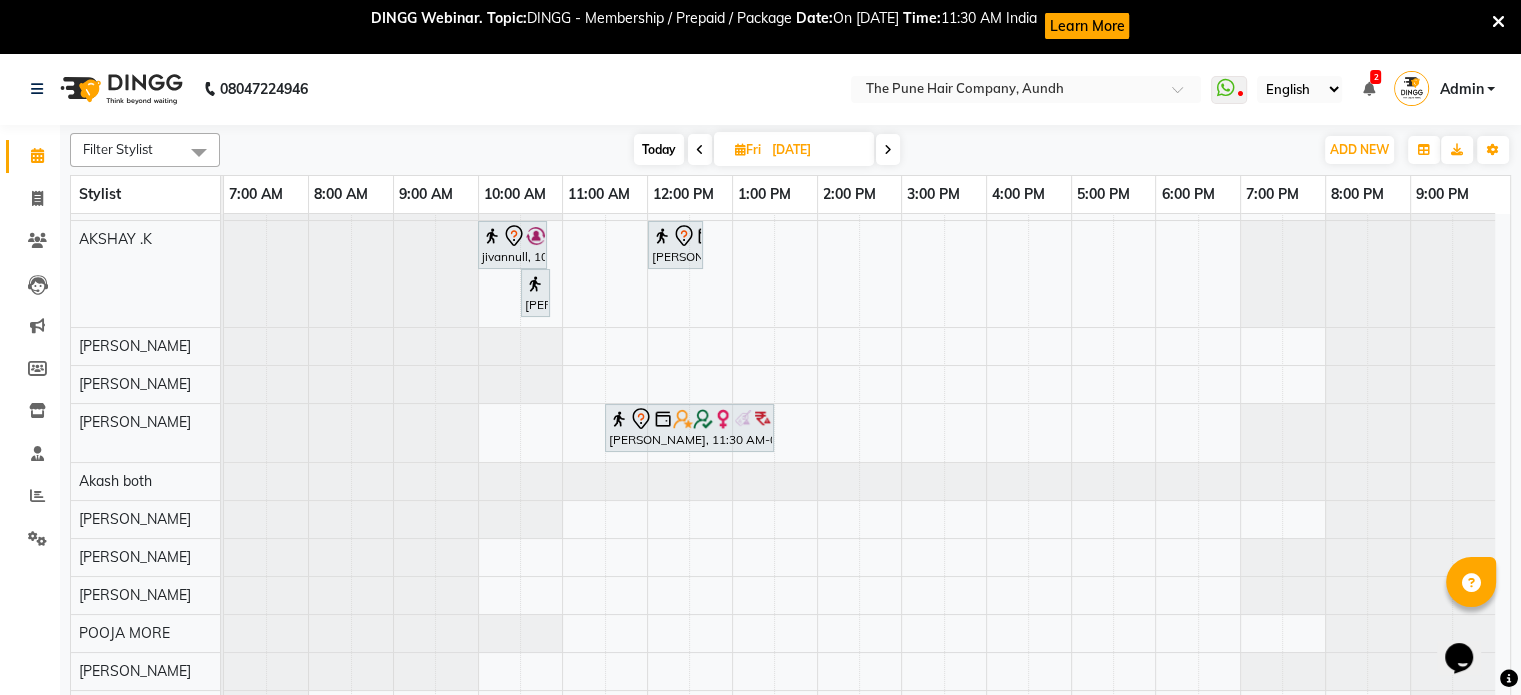 click on "Today" at bounding box center (659, 149) 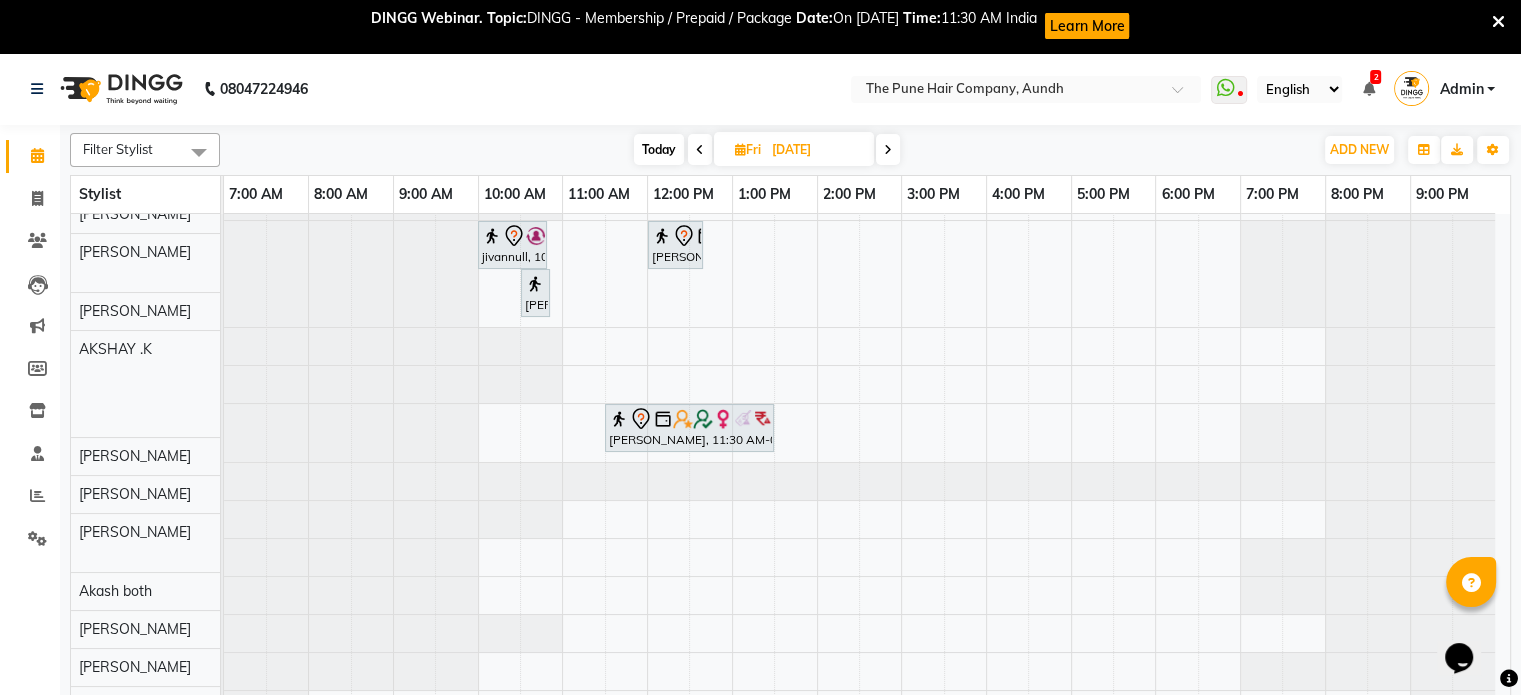 scroll, scrollTop: 18, scrollLeft: 0, axis: vertical 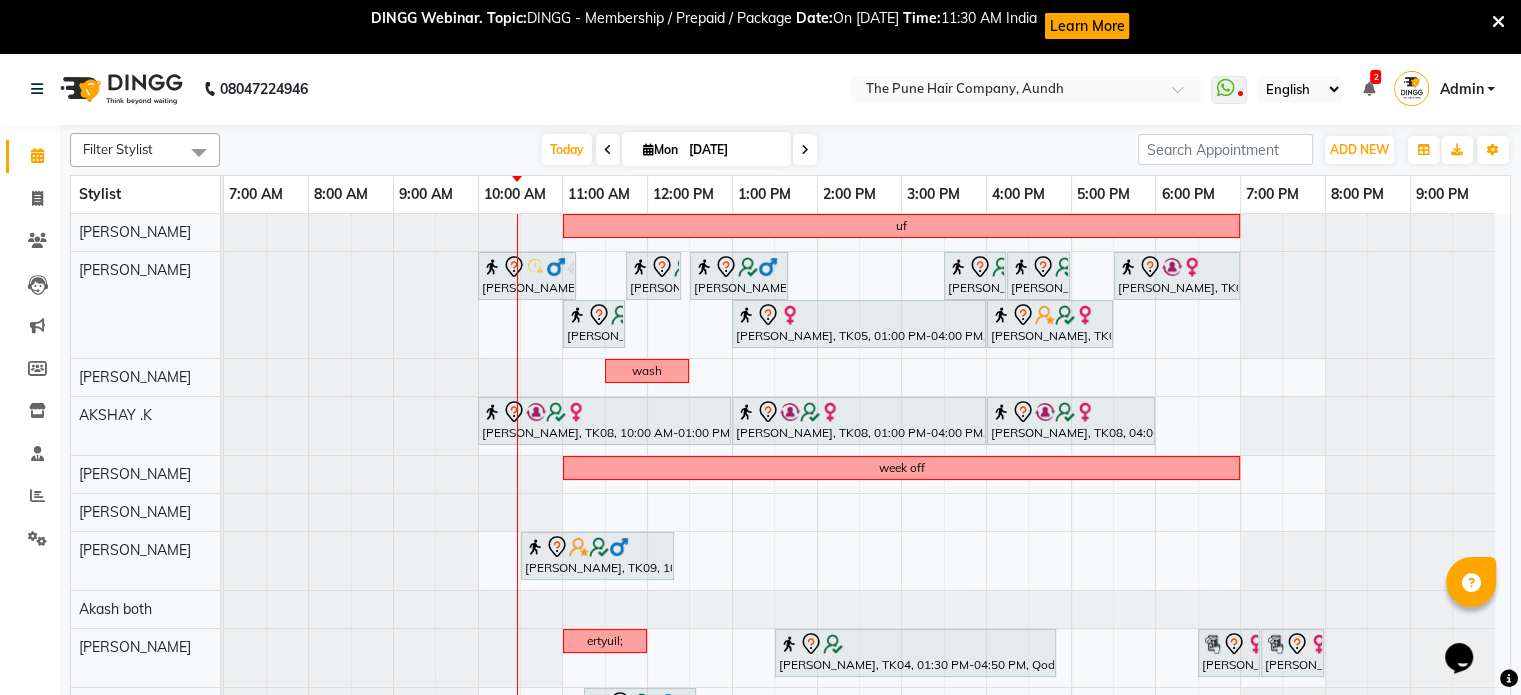 click at bounding box center (1498, 22) 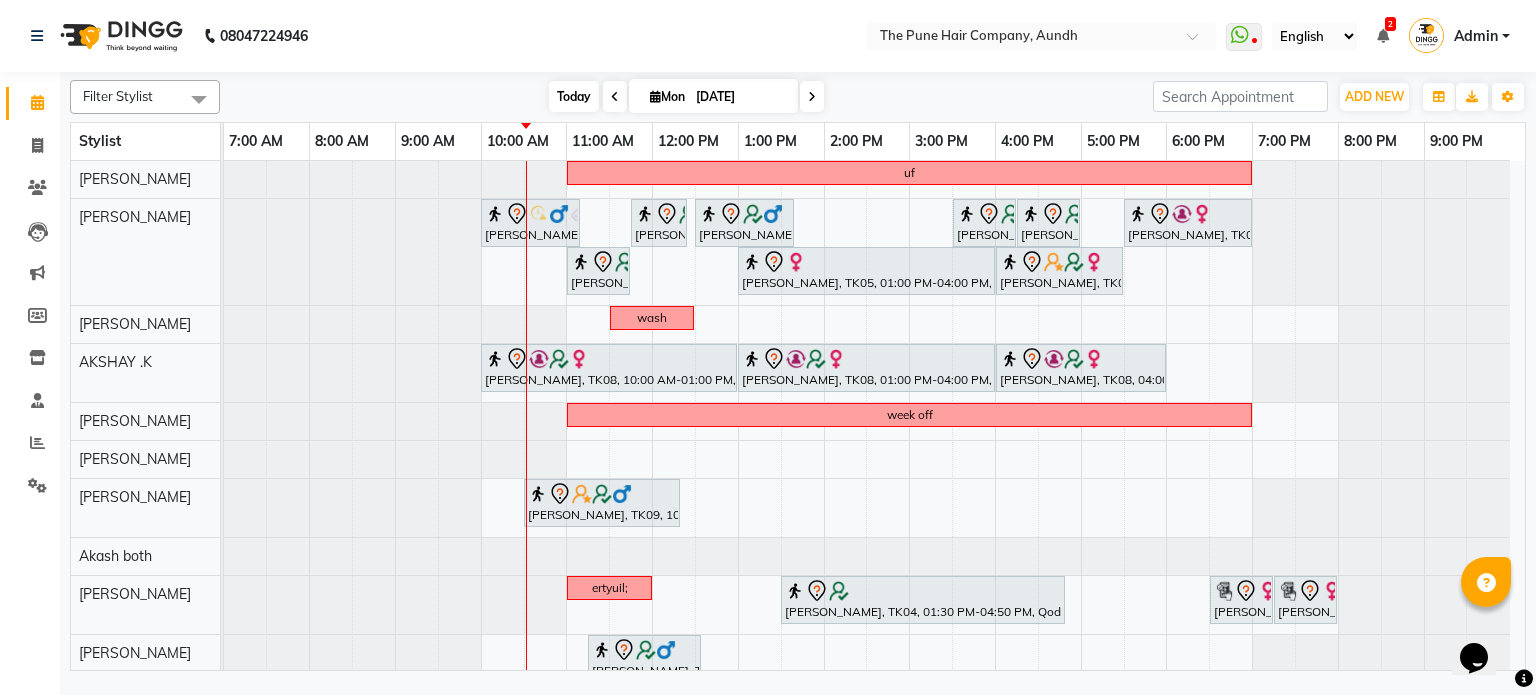 click on "Today" at bounding box center (574, 96) 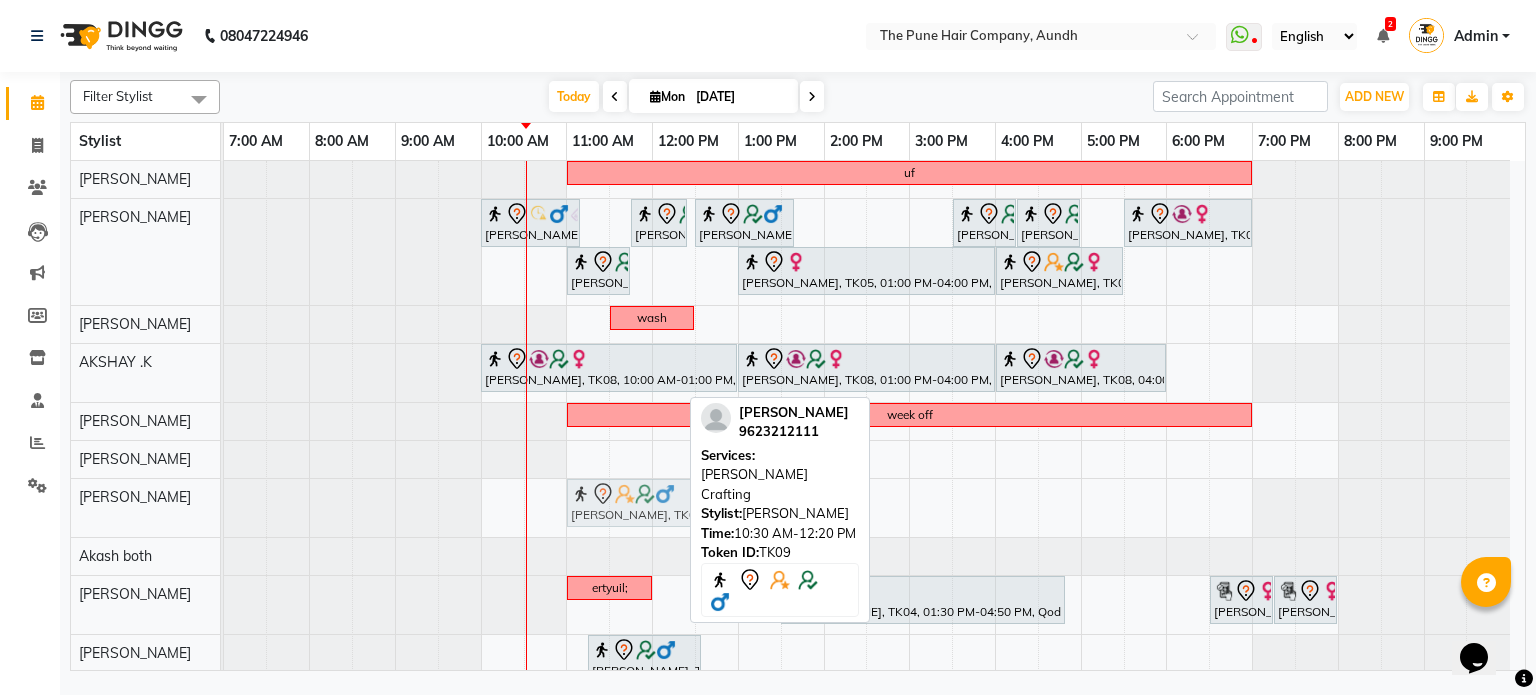 drag, startPoint x: 554, startPoint y: 513, endPoint x: 585, endPoint y: 515, distance: 31.06445 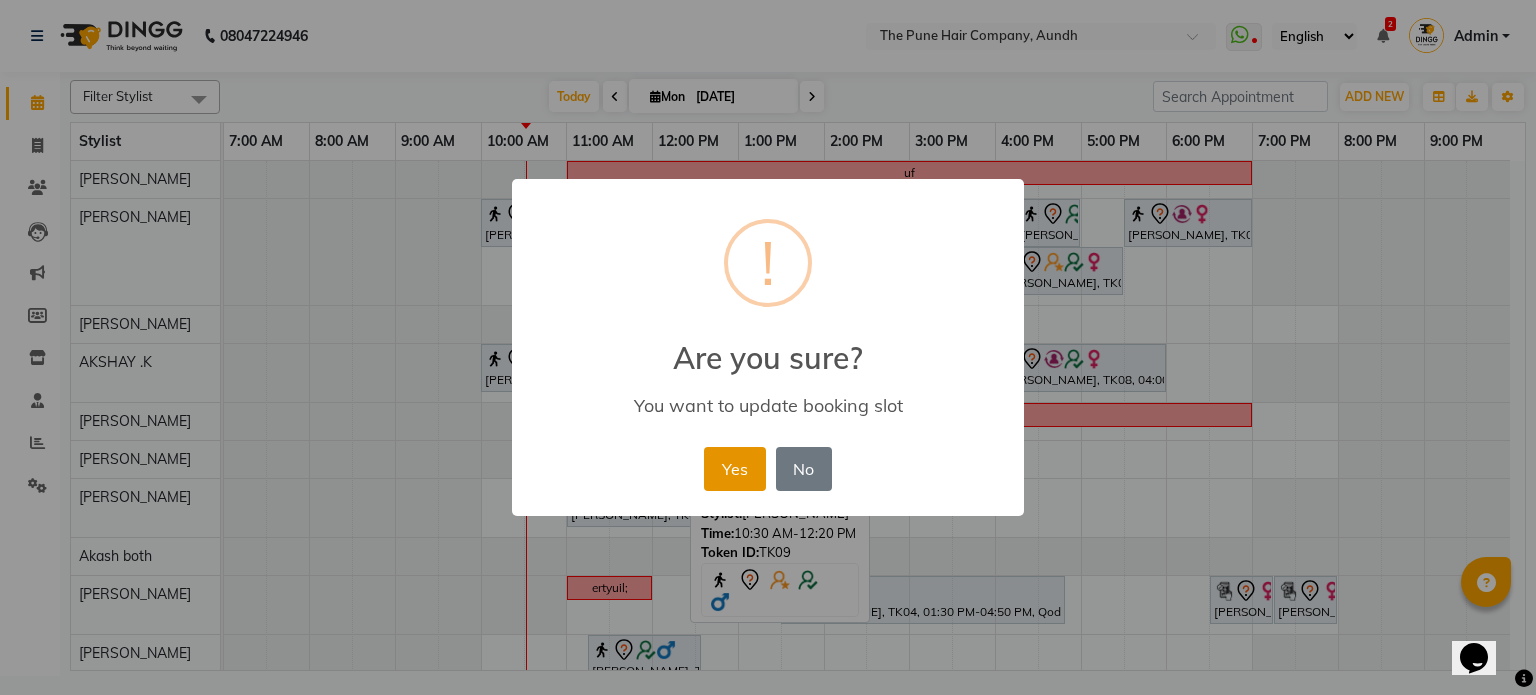 click on "Yes" at bounding box center [734, 469] 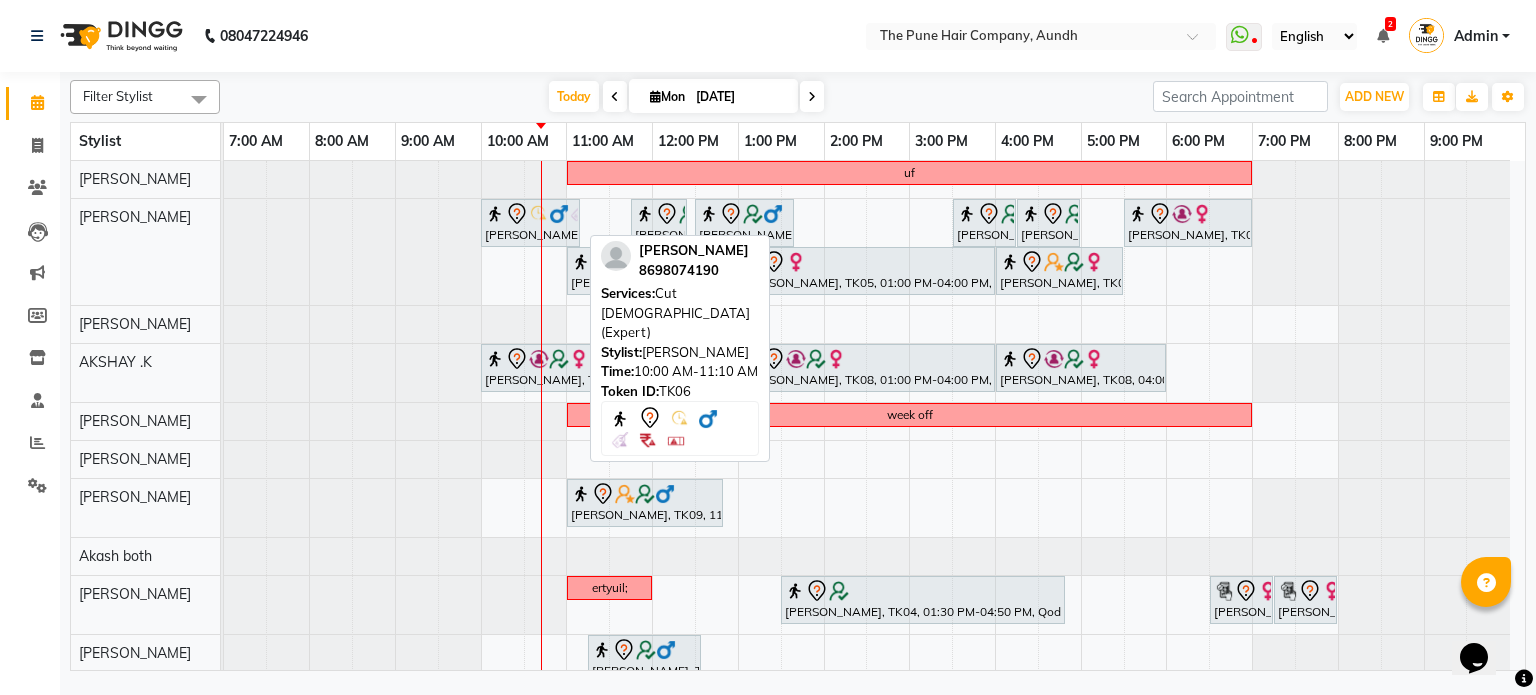 click on "[PERSON_NAME], TK06, 10:00 AM-11:10 AM, Cut [DEMOGRAPHIC_DATA] (Expert)" at bounding box center [530, 223] 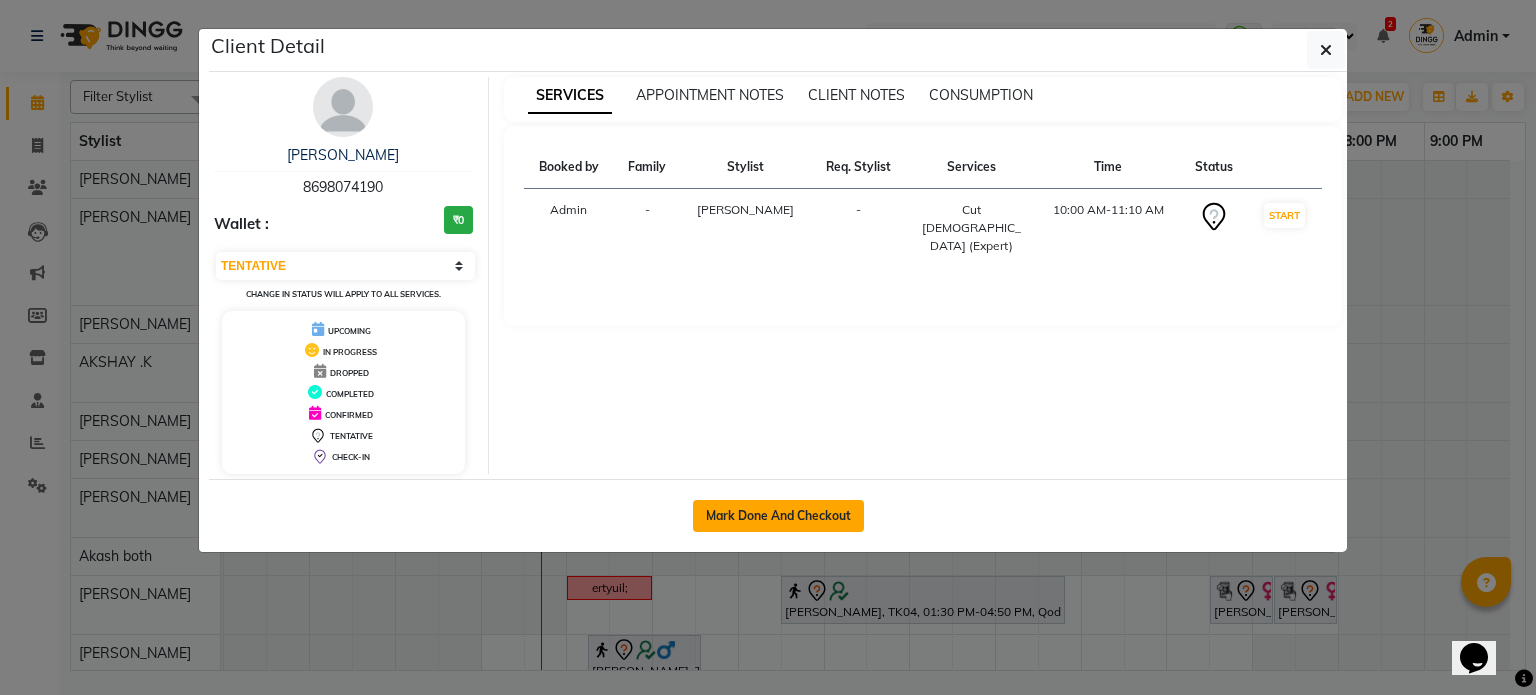 click on "Mark Done And Checkout" 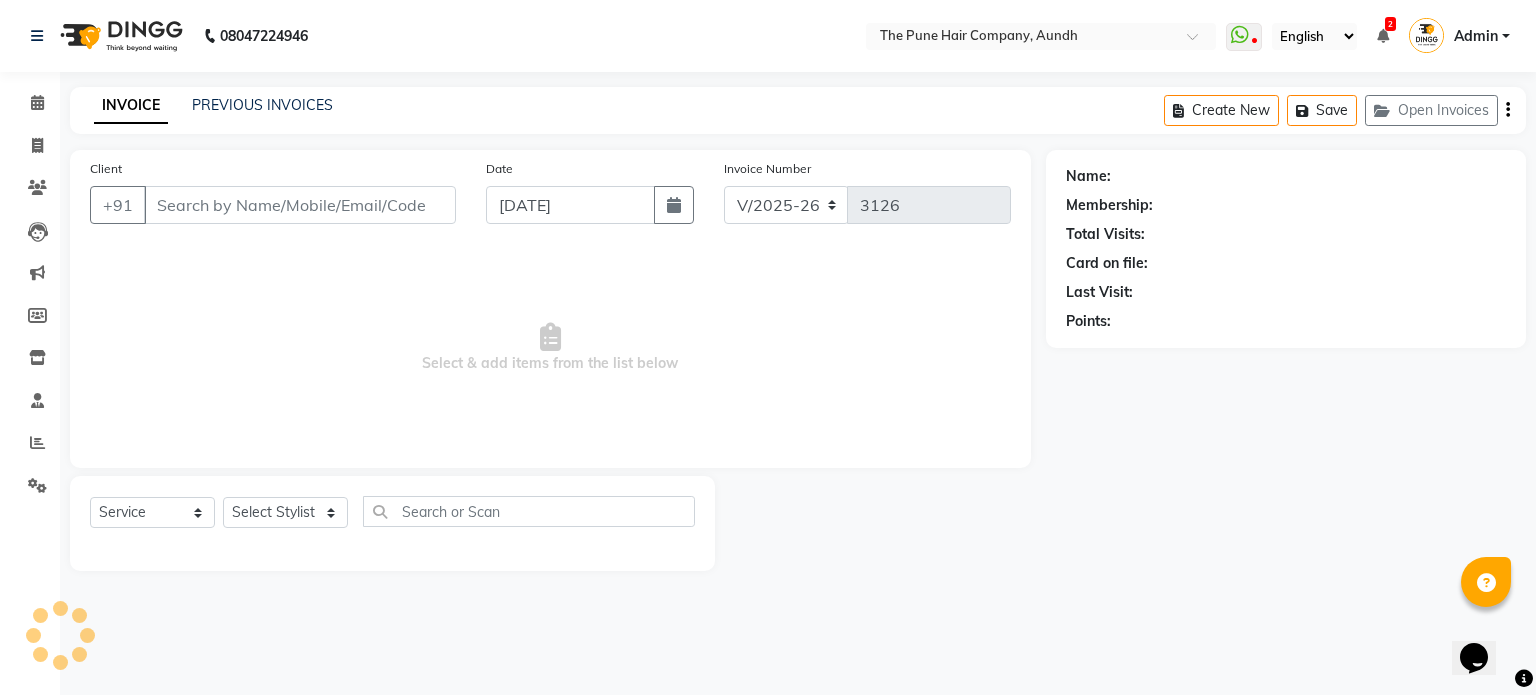 select on "3" 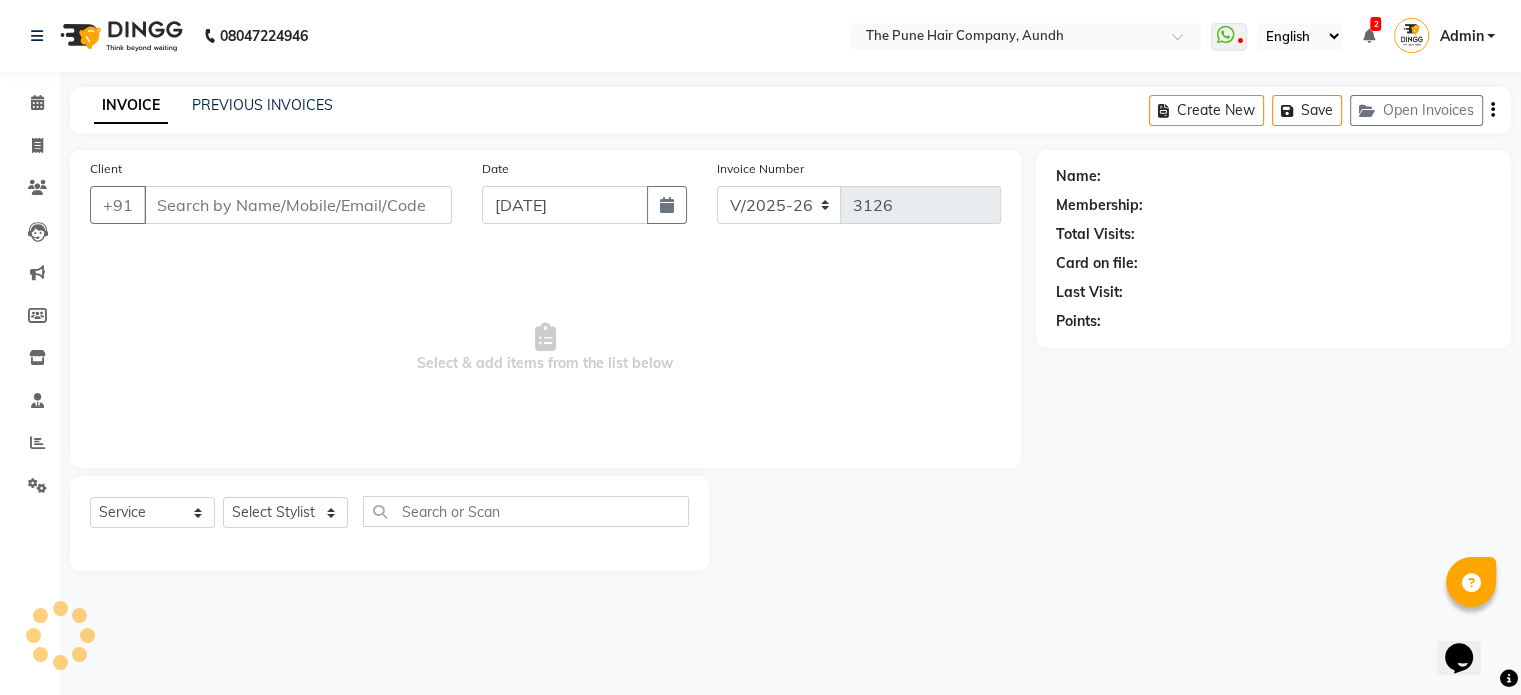 type on "8698074190" 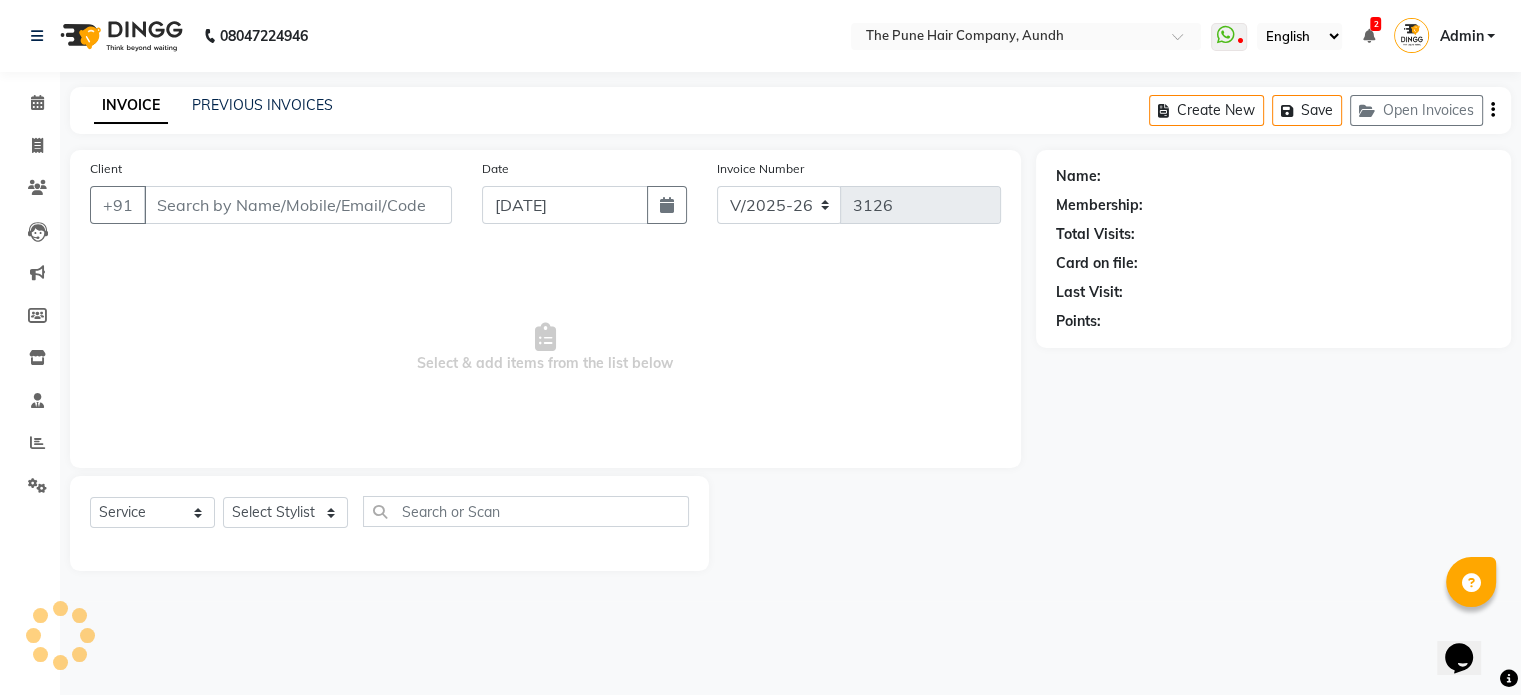 select on "3339" 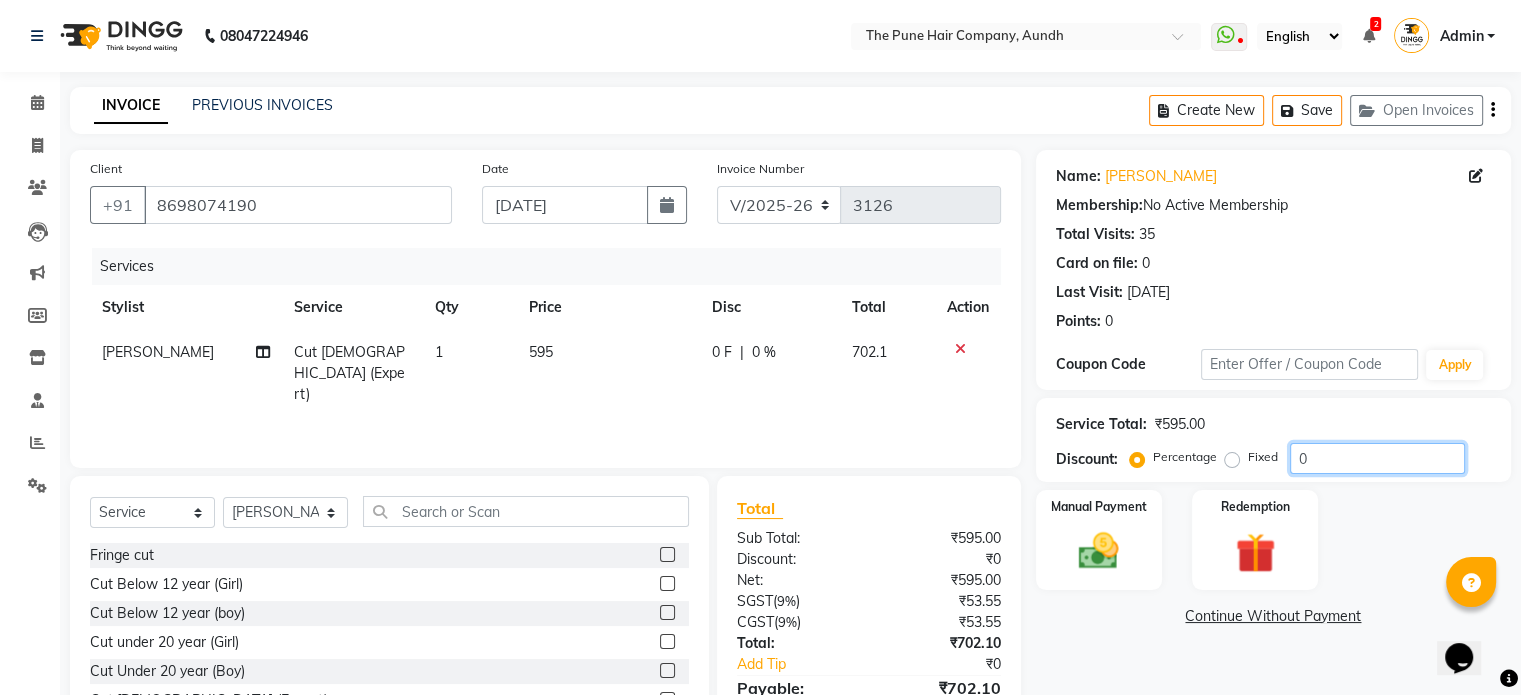 drag, startPoint x: 1380, startPoint y: 471, endPoint x: 1362, endPoint y: 467, distance: 18.439089 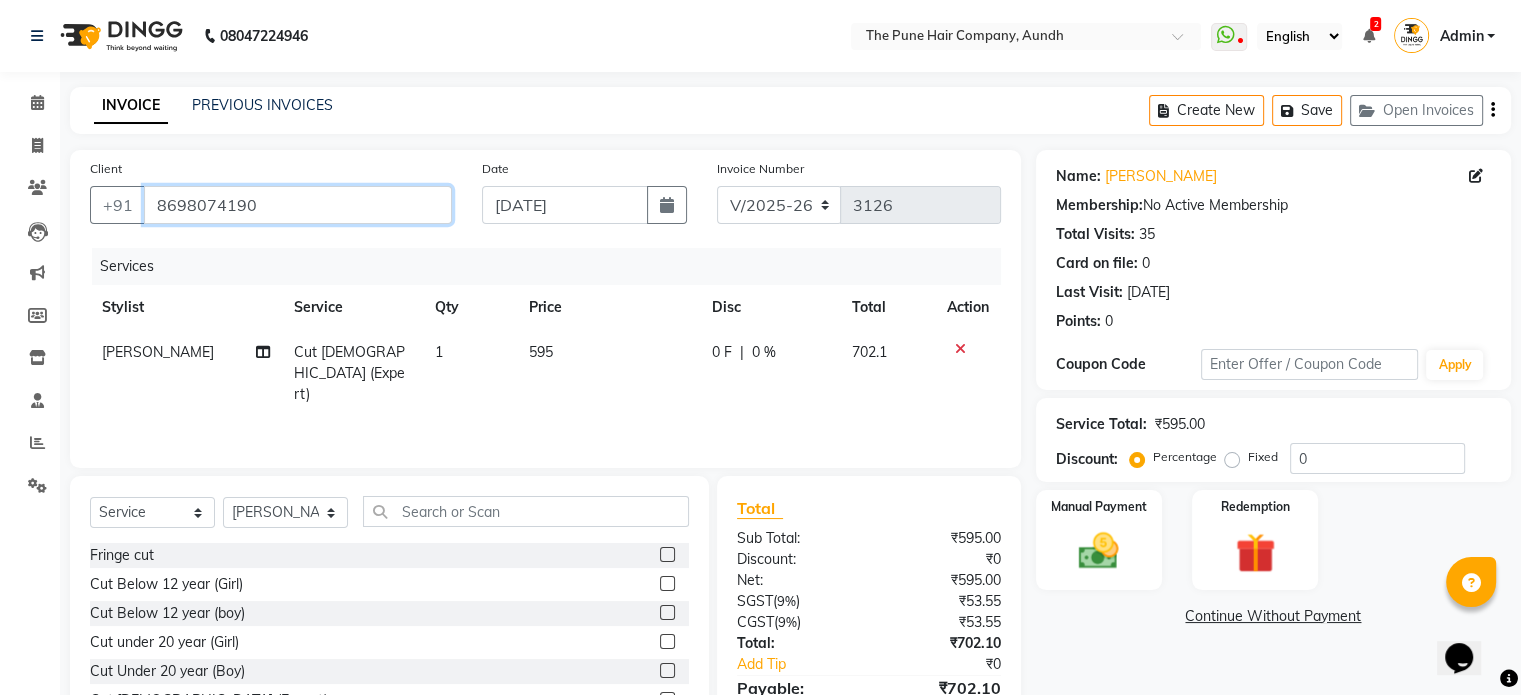 click on "8698074190" at bounding box center (298, 205) 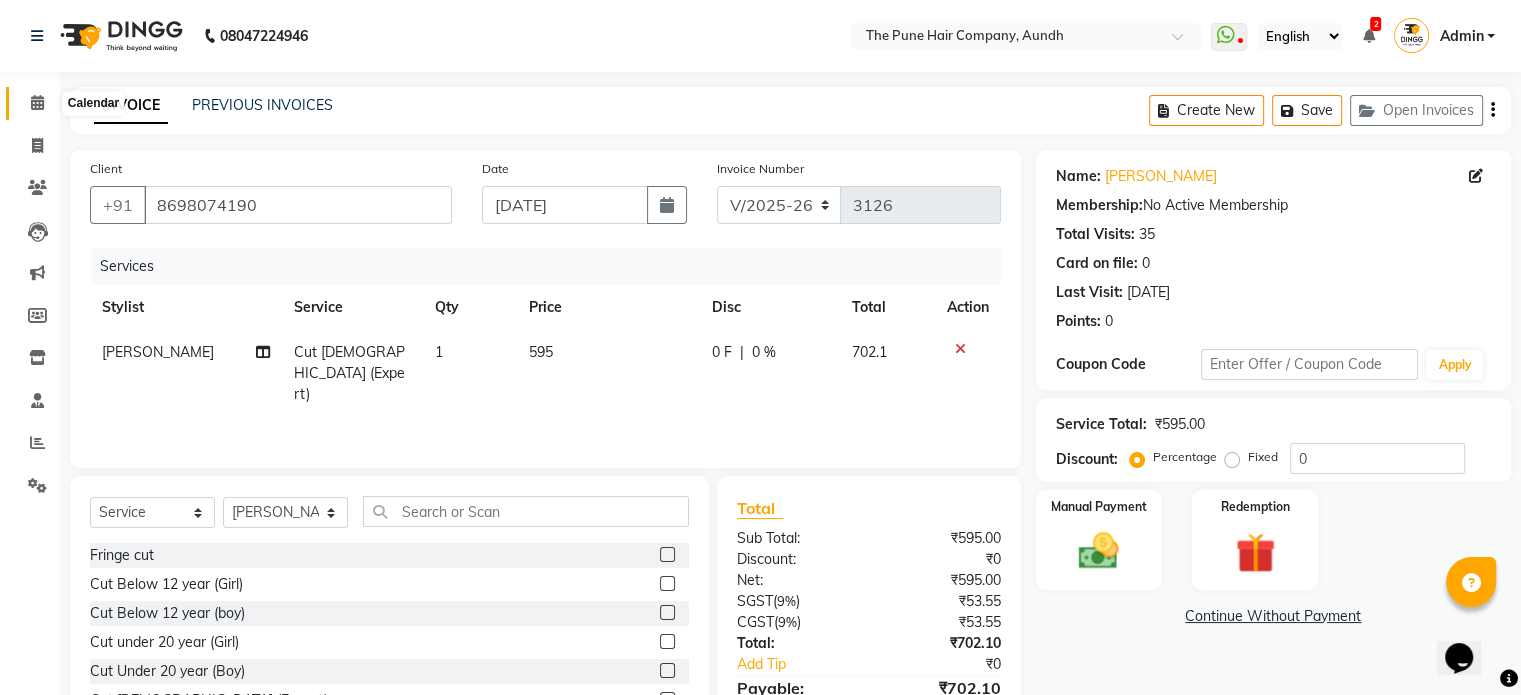 click 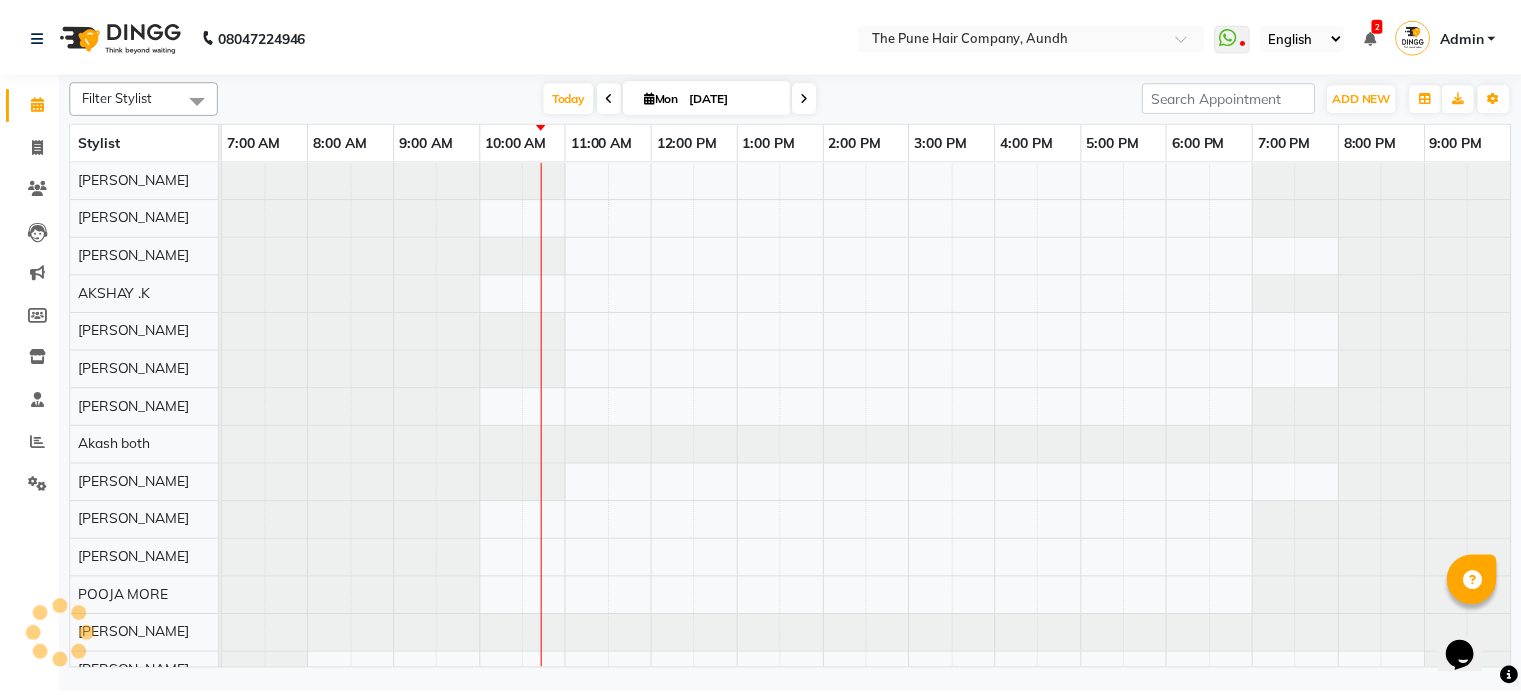 scroll, scrollTop: 0, scrollLeft: 0, axis: both 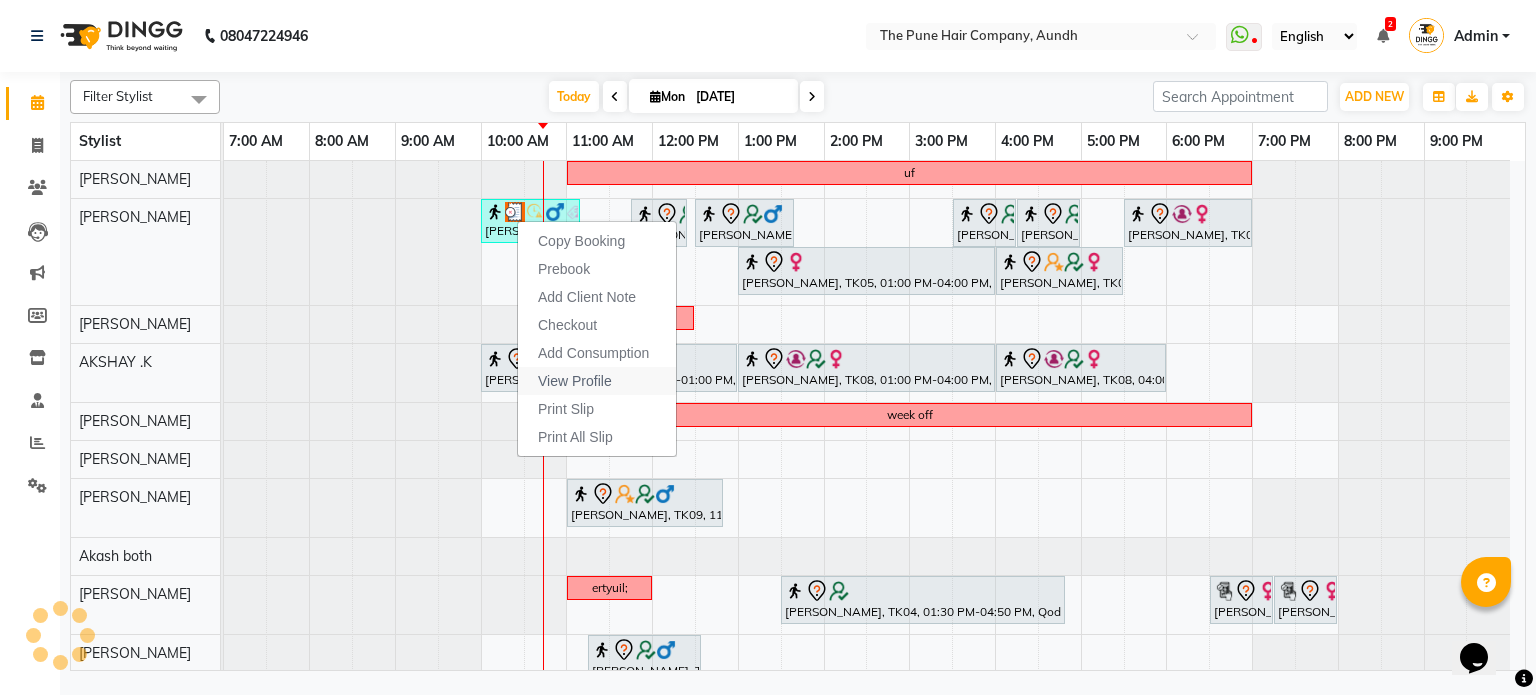 click on "View Profile" at bounding box center (575, 381) 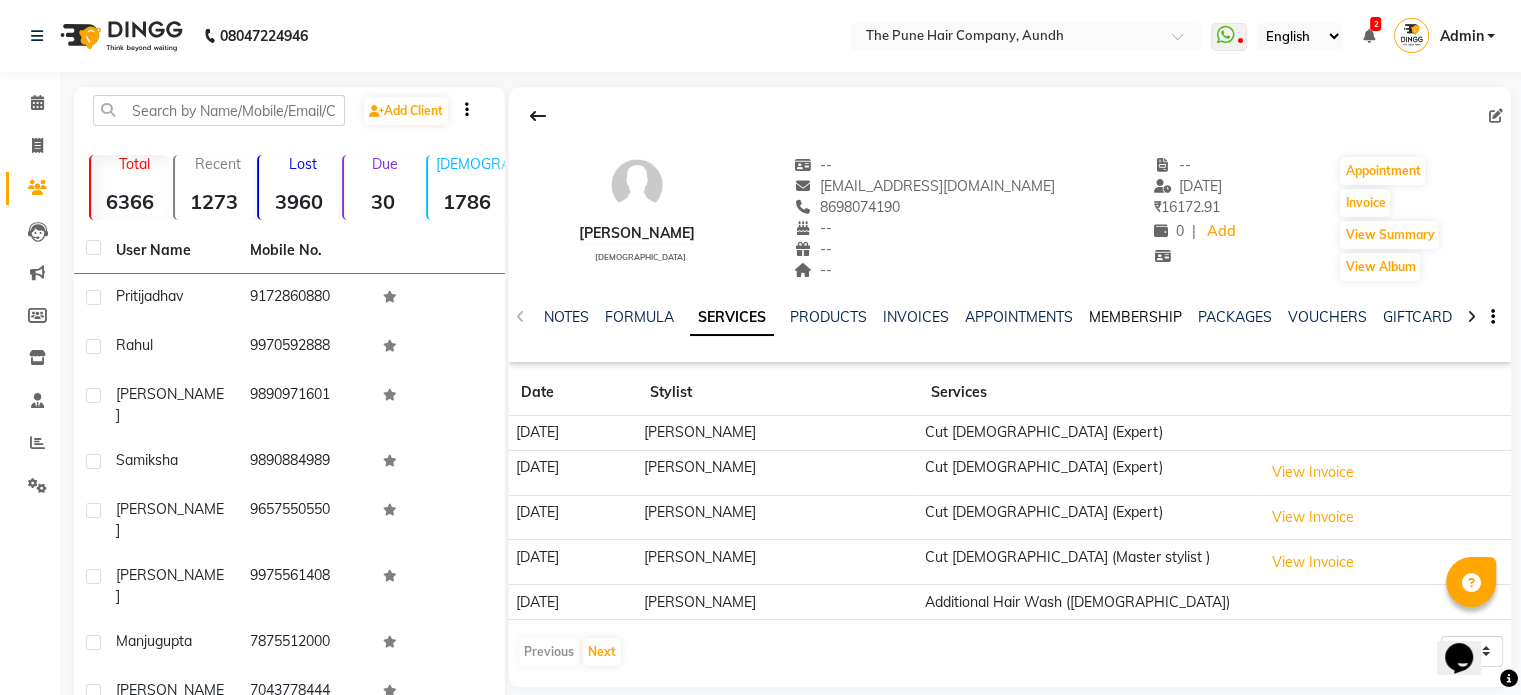 click on "MEMBERSHIP" 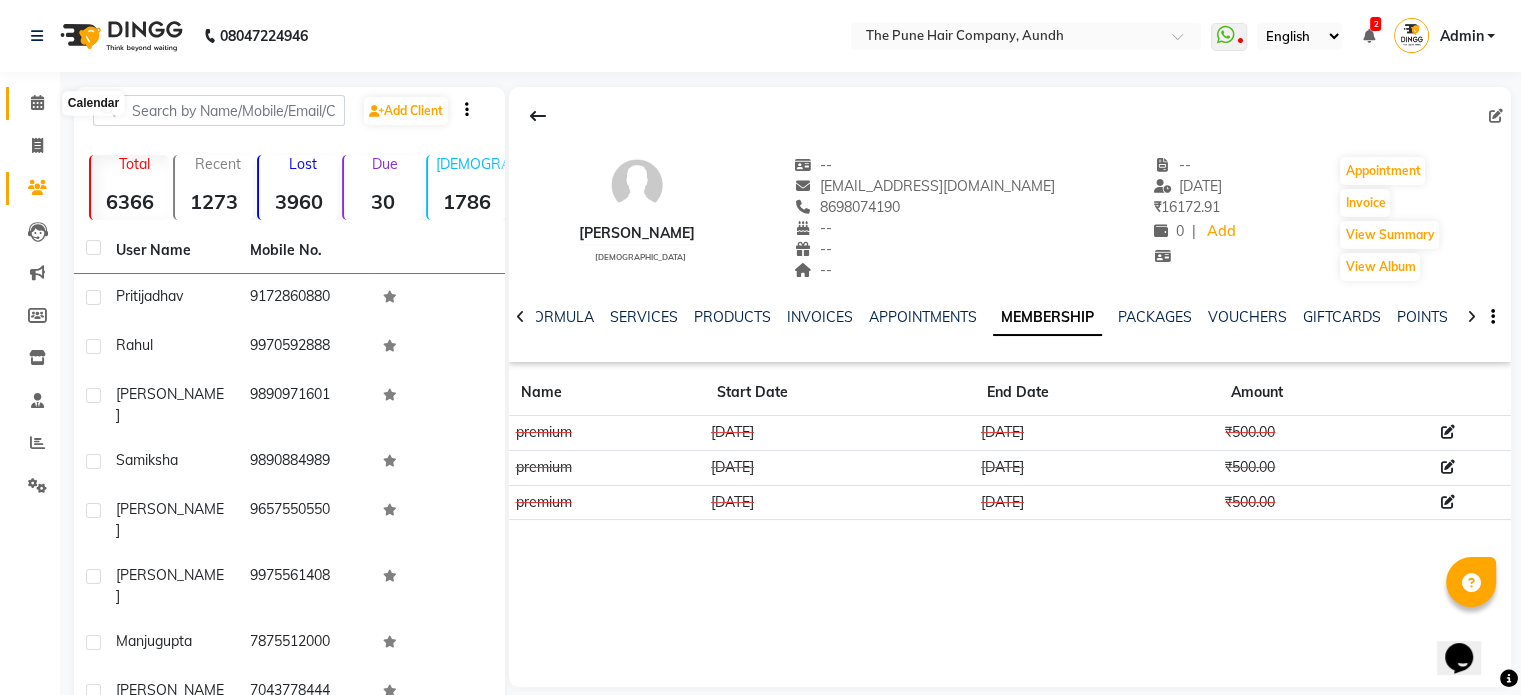 click 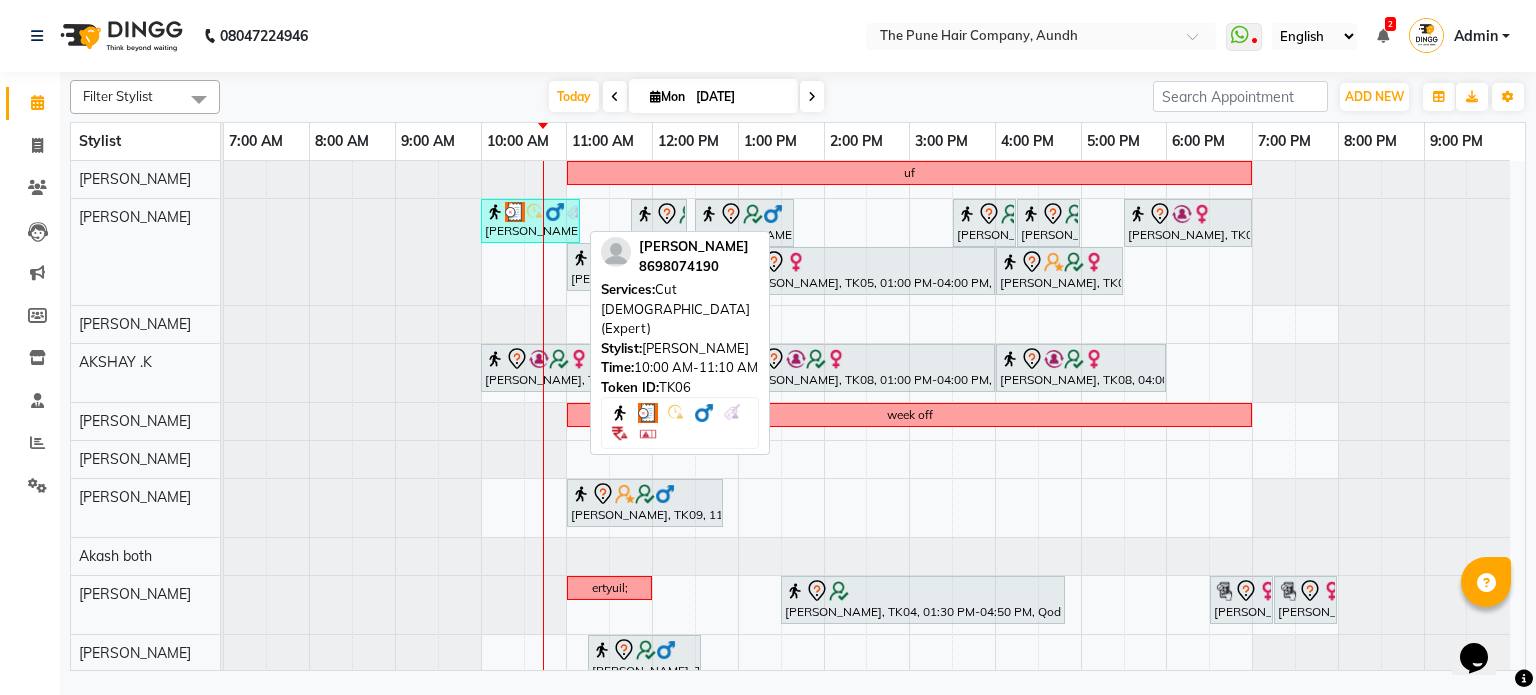 click at bounding box center (495, 212) 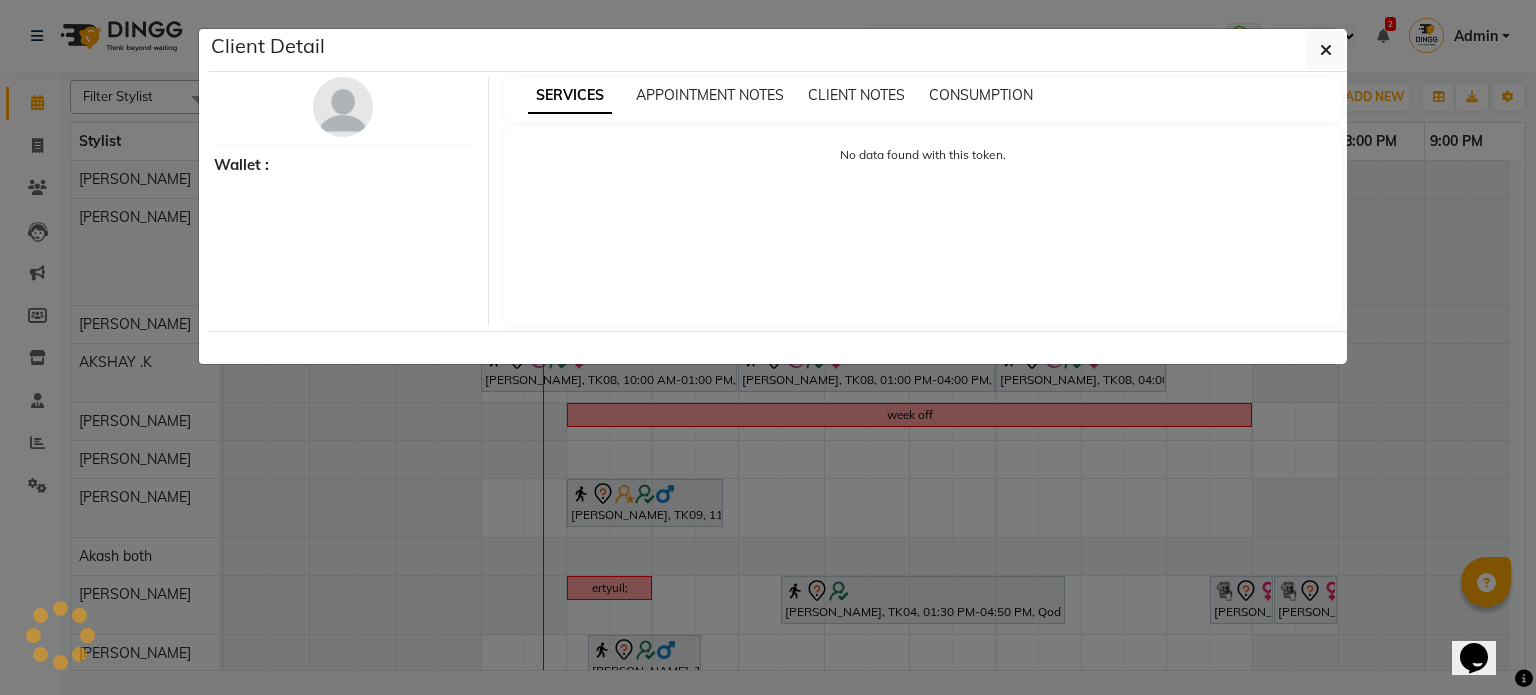 select on "3" 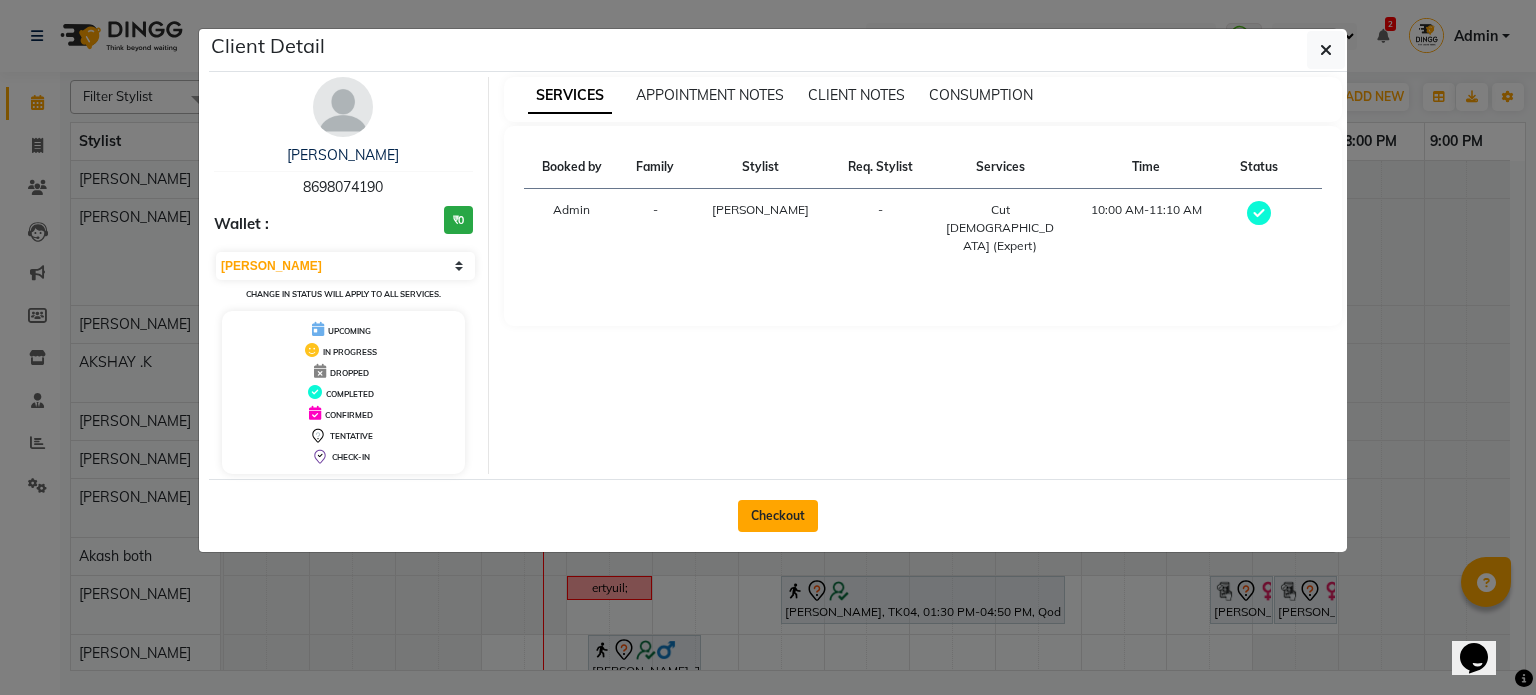 click on "Checkout" 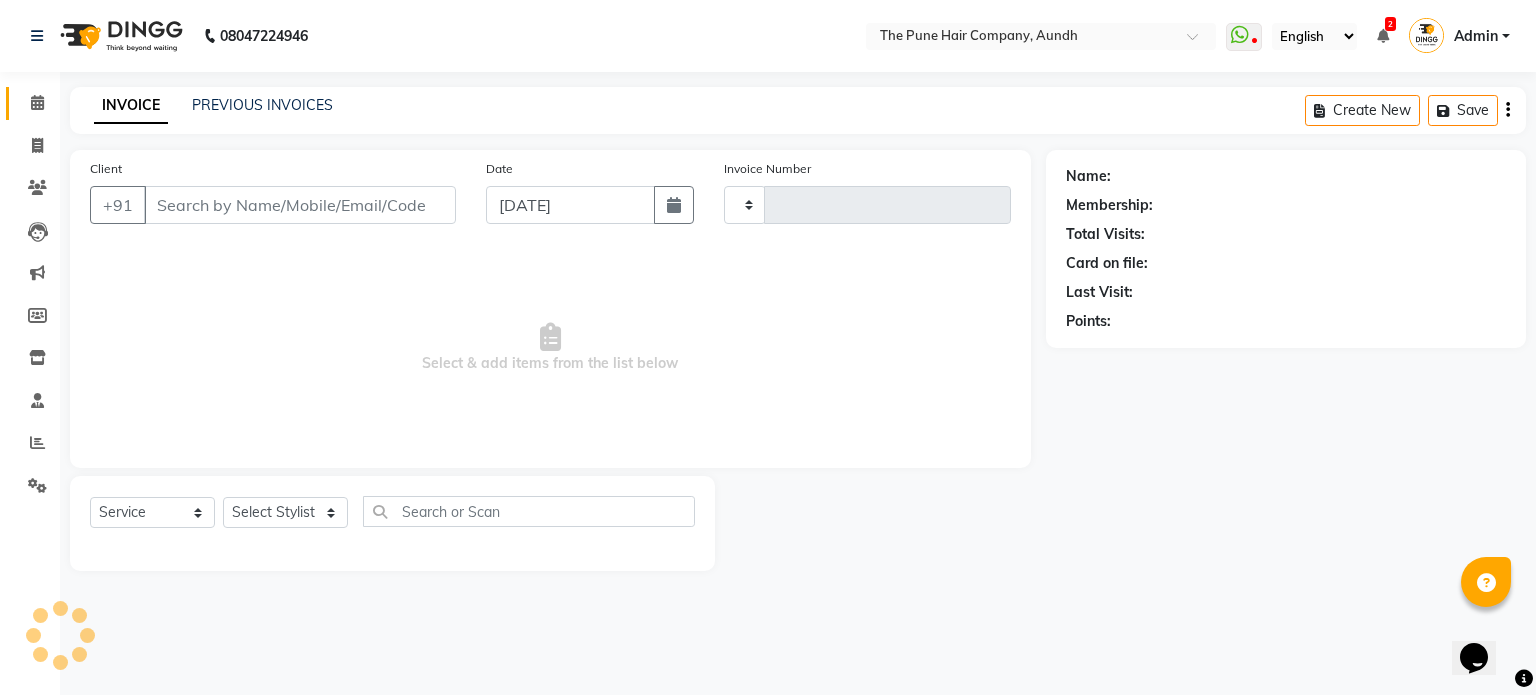 type on "3126" 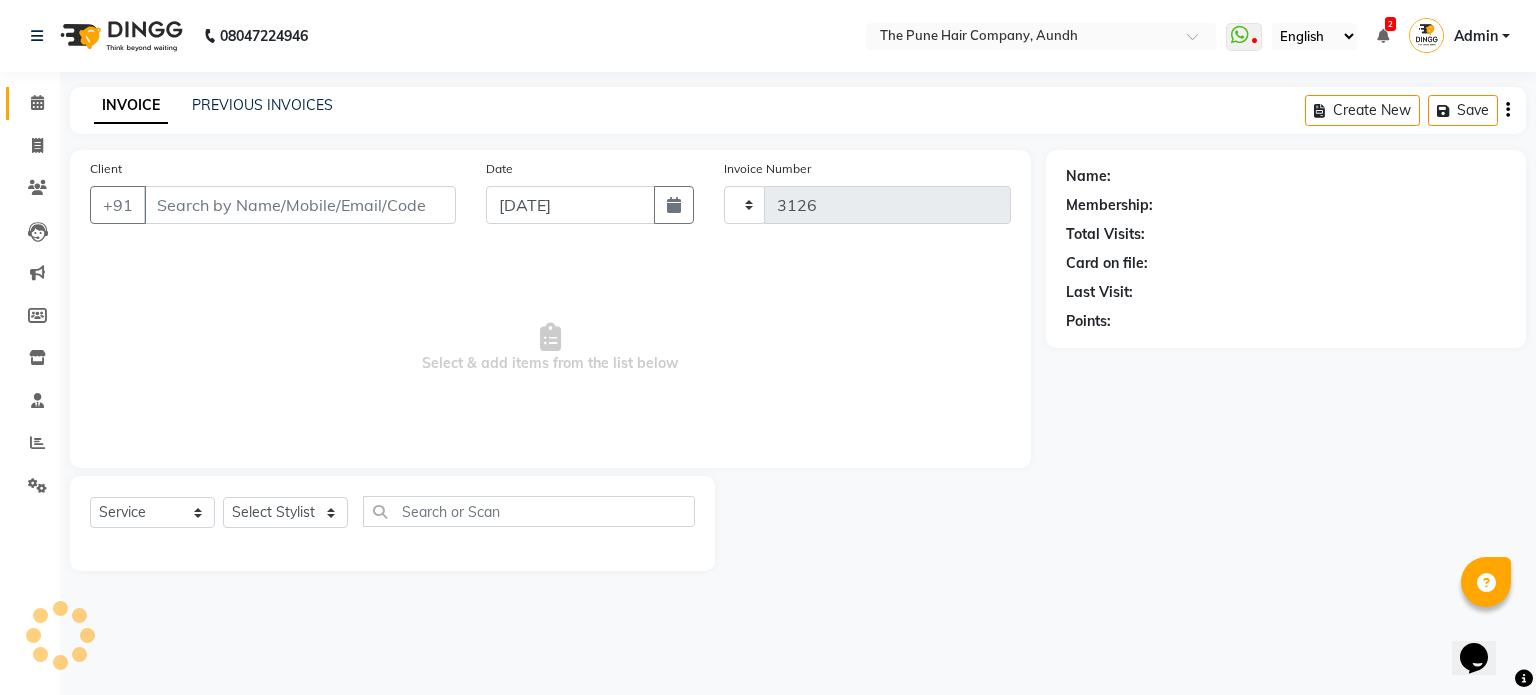 select on "106" 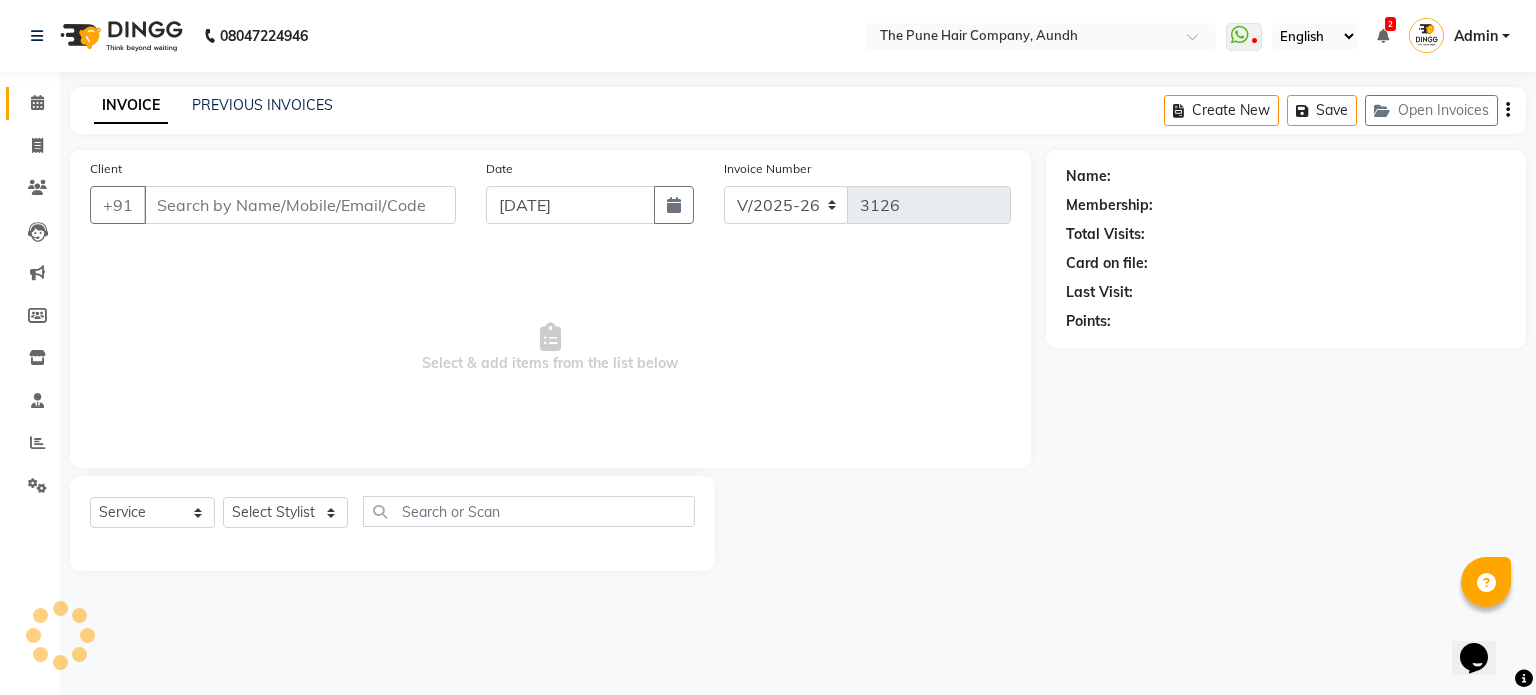type on "8698074190" 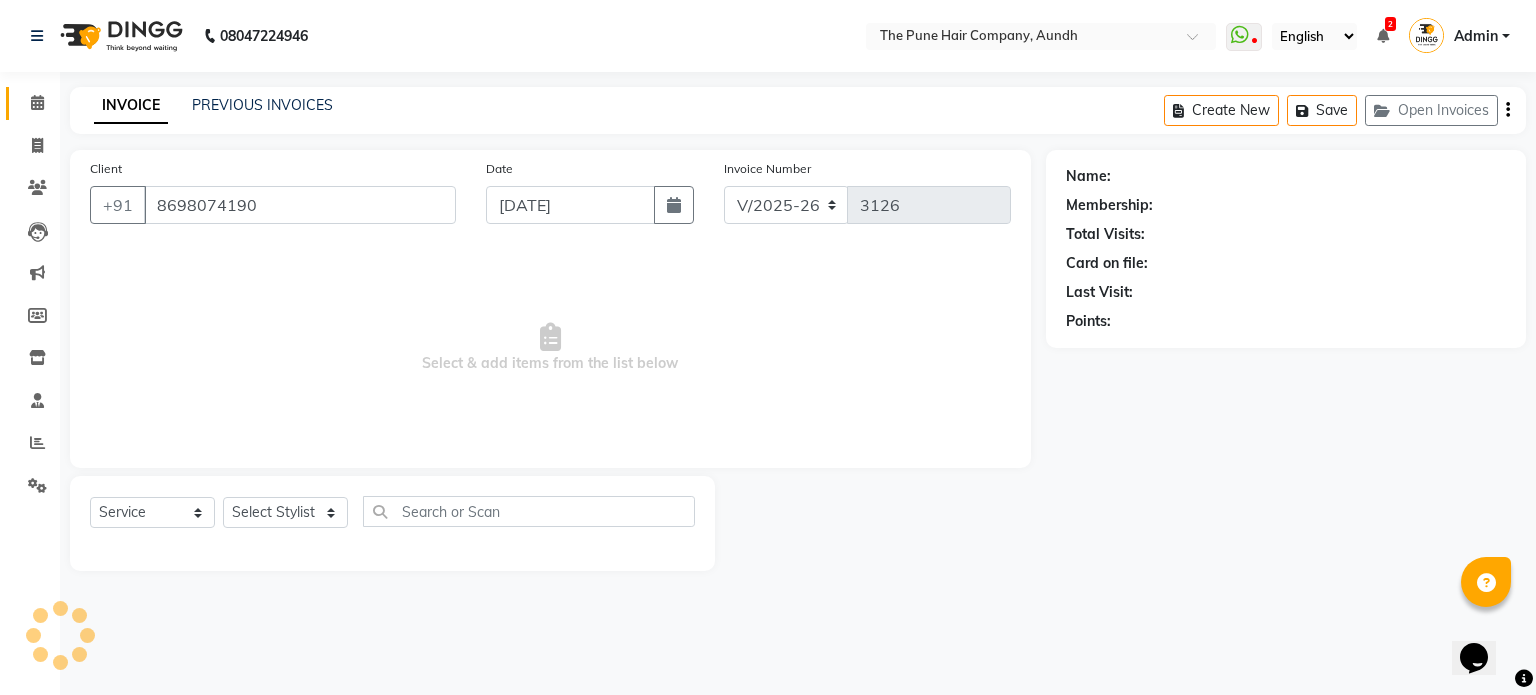 select on "3339" 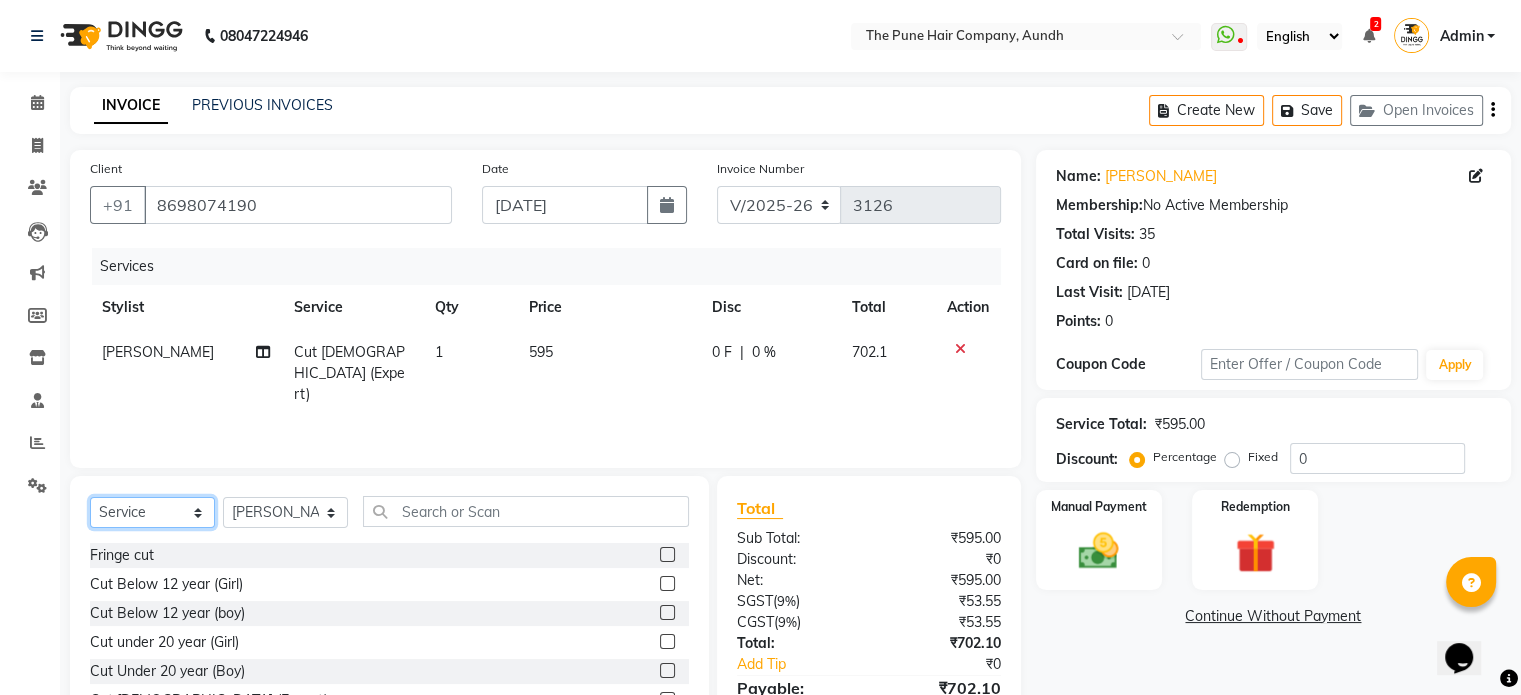 click on "Select  Service  Product  Membership  Package Voucher Prepaid Gift Card" 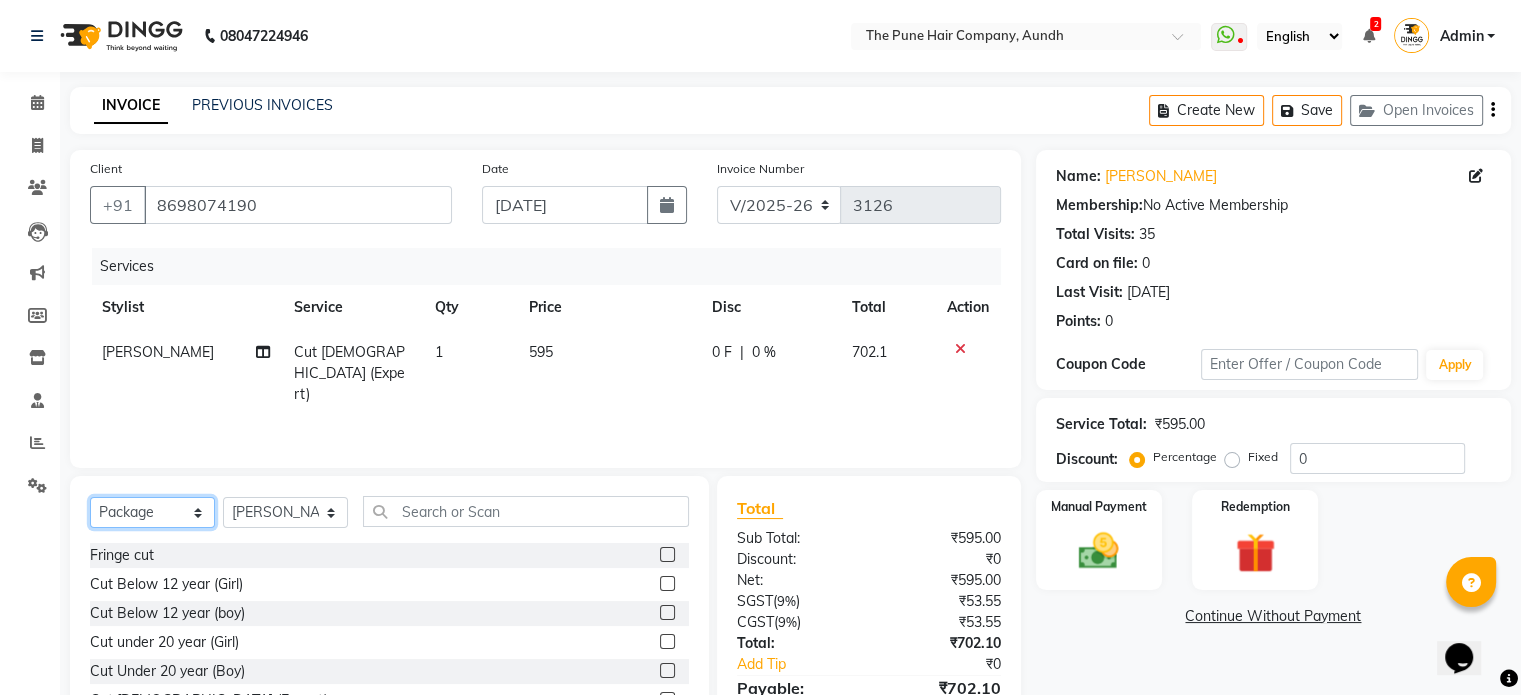 click on "Select  Service  Product  Membership  Package Voucher Prepaid Gift Card" 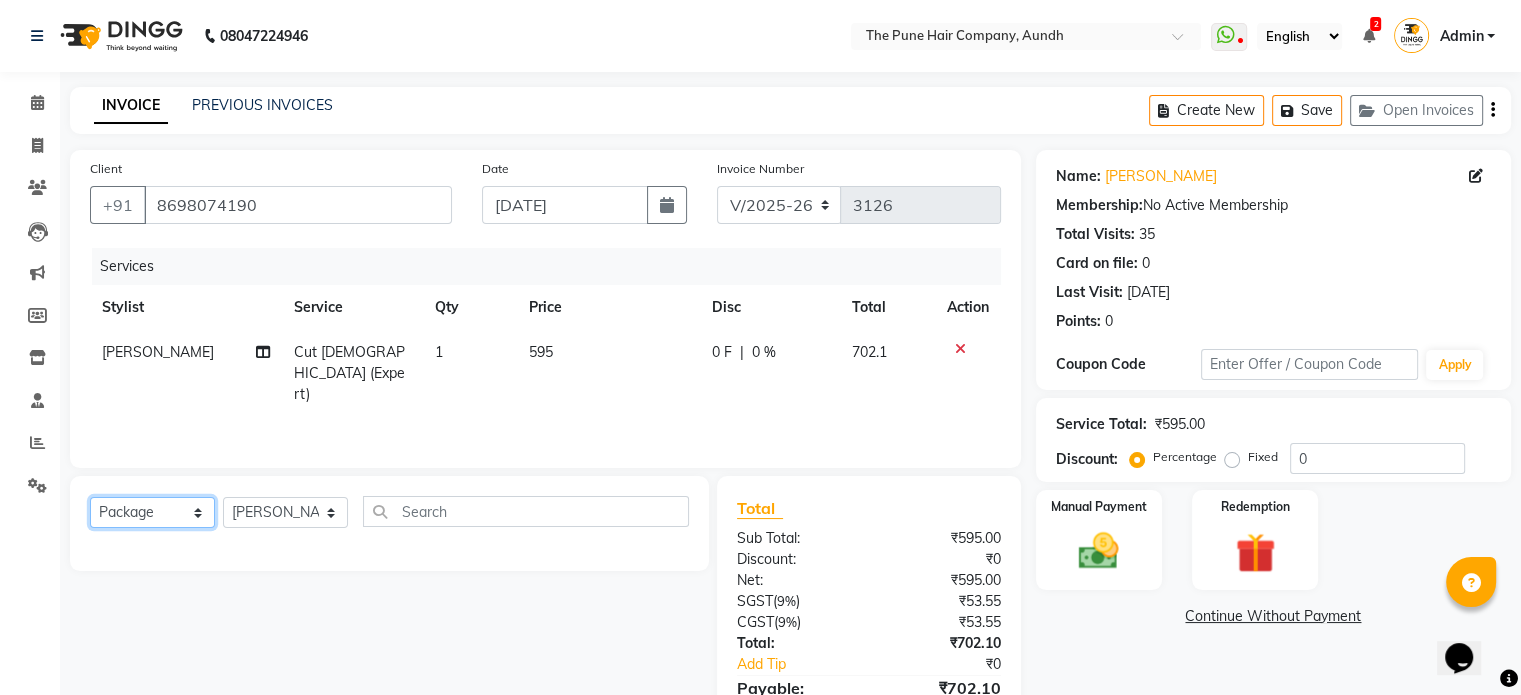 click on "Select  Service  Product  Membership  Package Voucher Prepaid Gift Card" 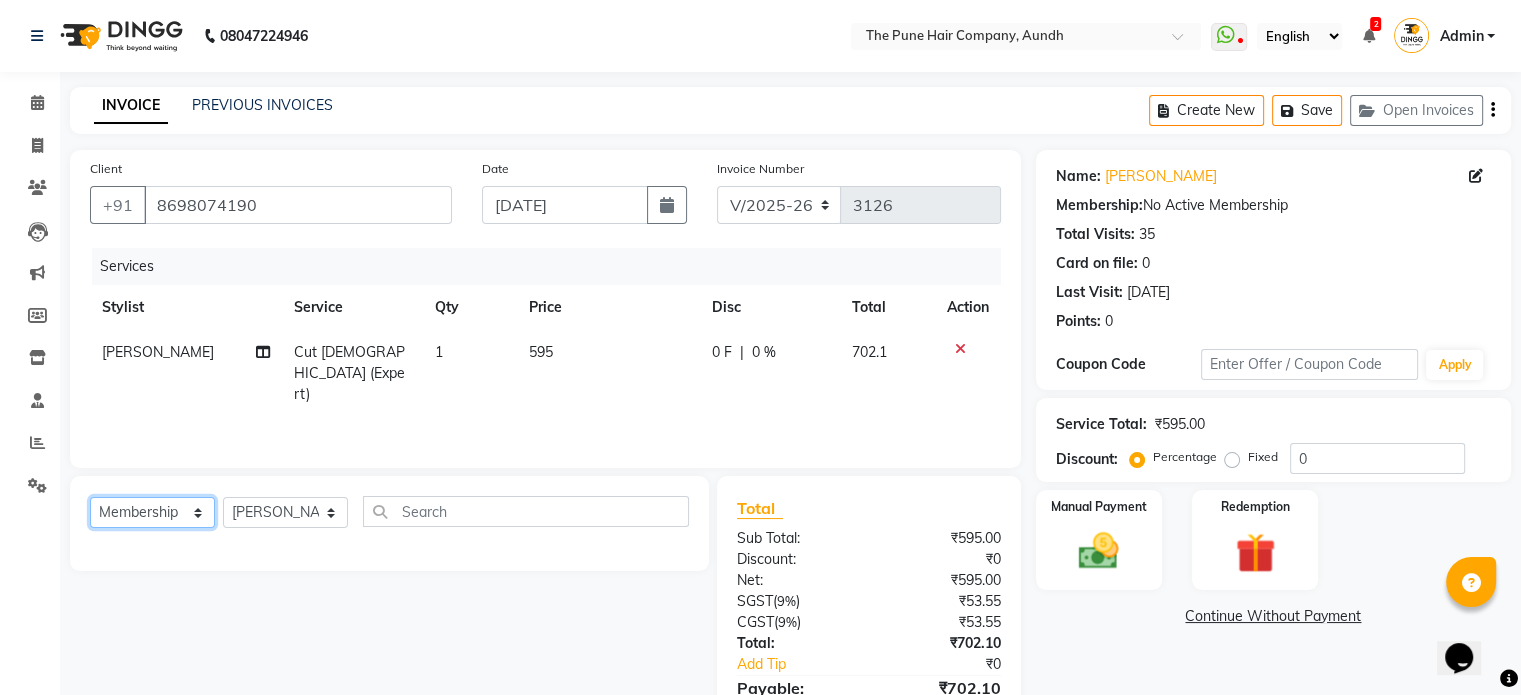 click on "Select  Service  Product  Membership  Package Voucher Prepaid Gift Card" 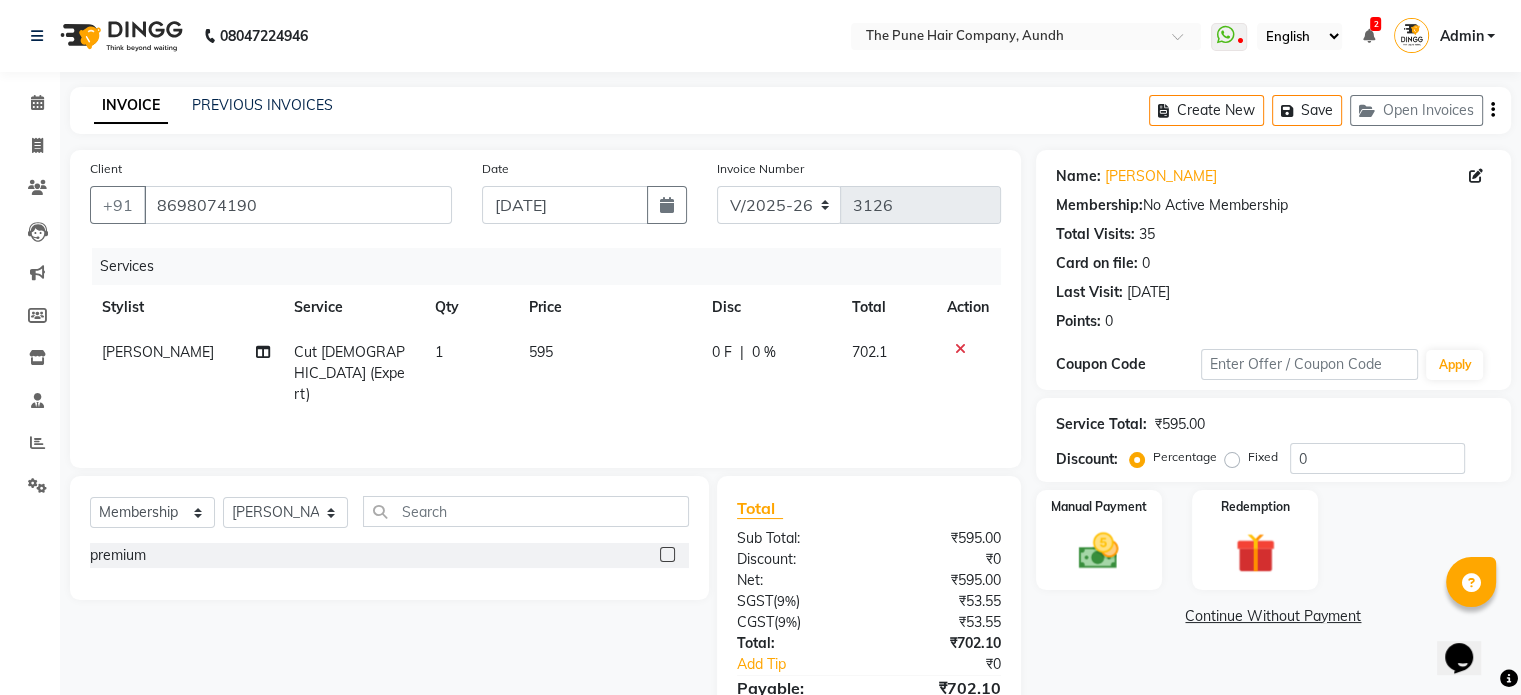 click 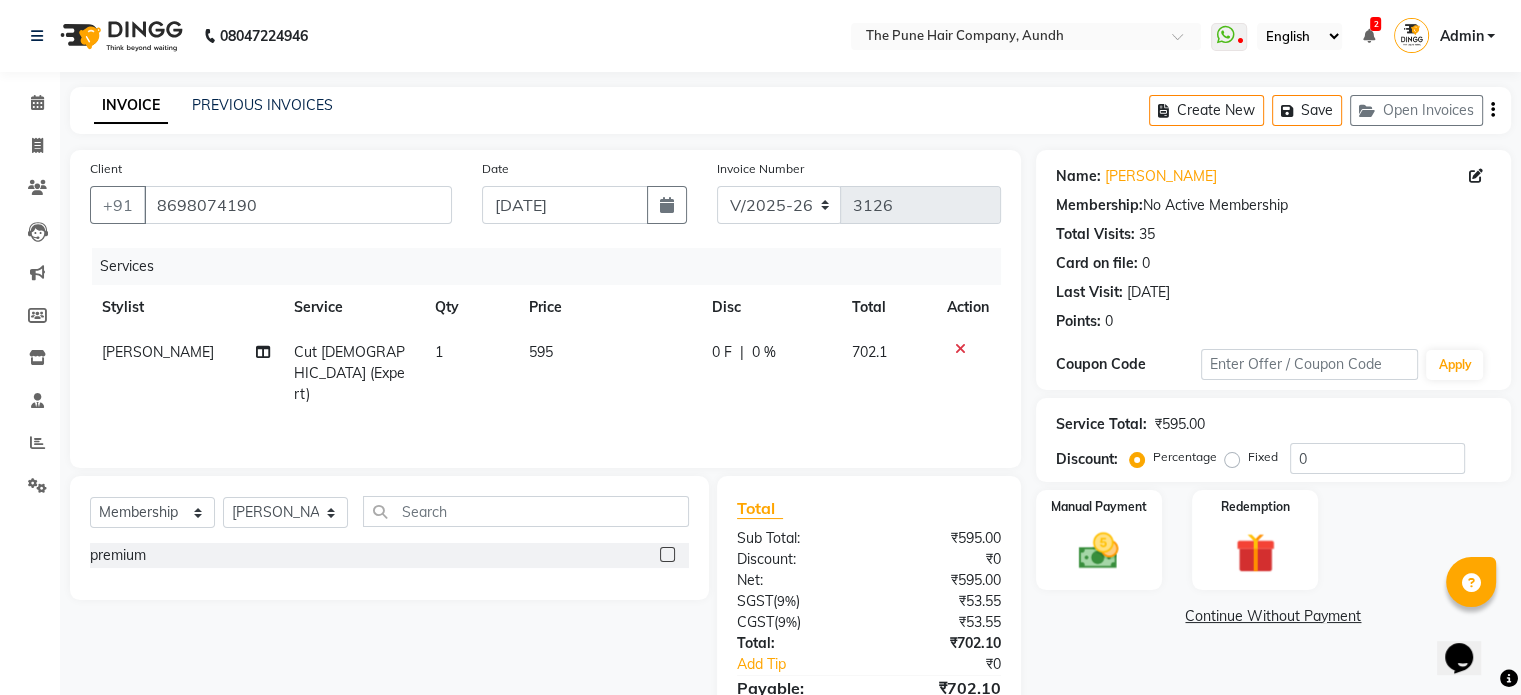 click at bounding box center (666, 555) 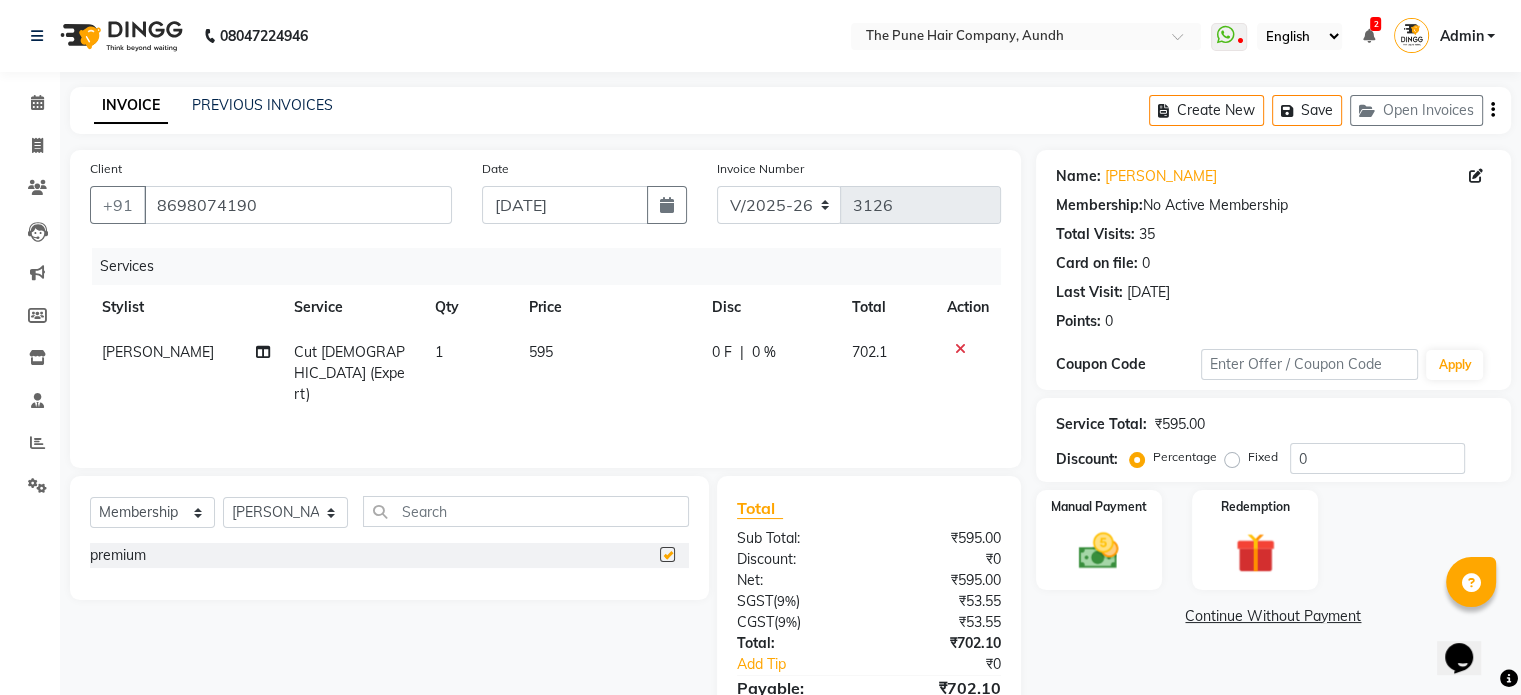 select on "select" 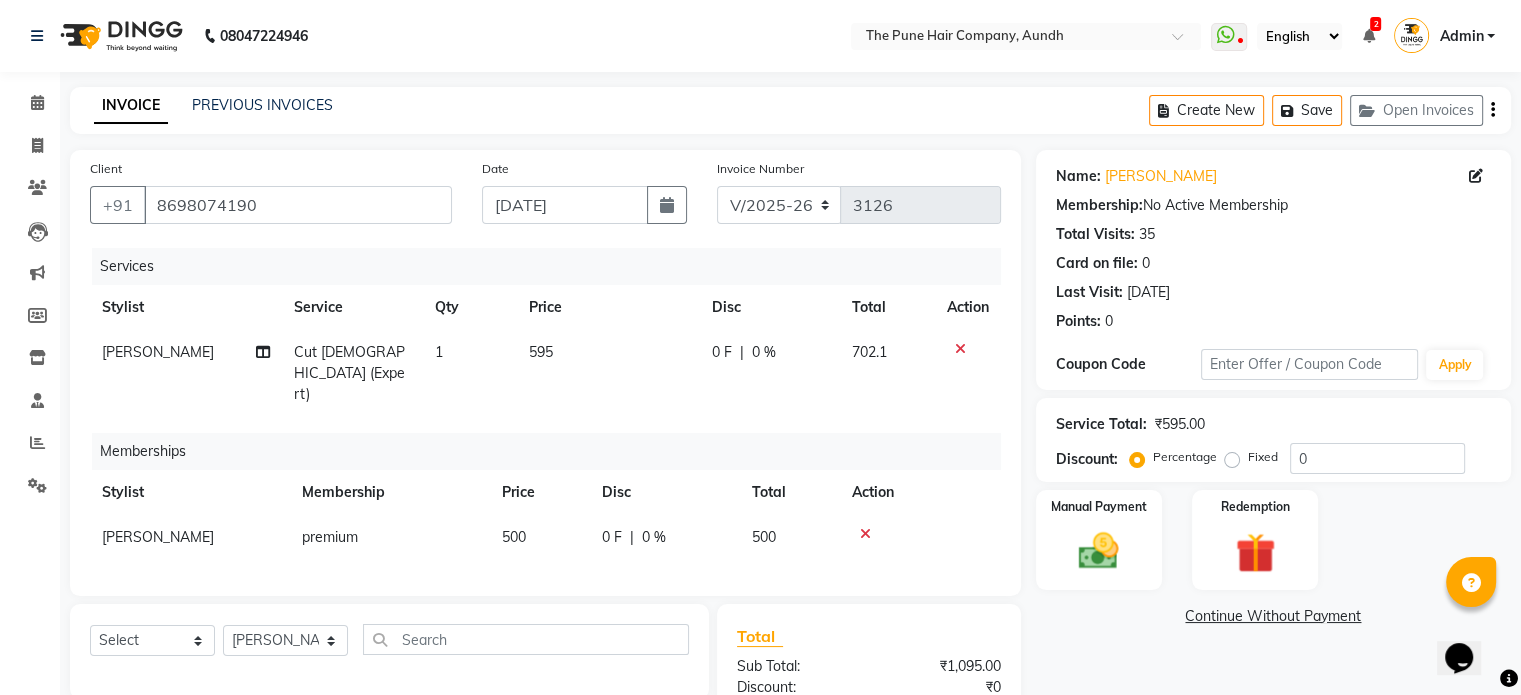 click on "0 %" 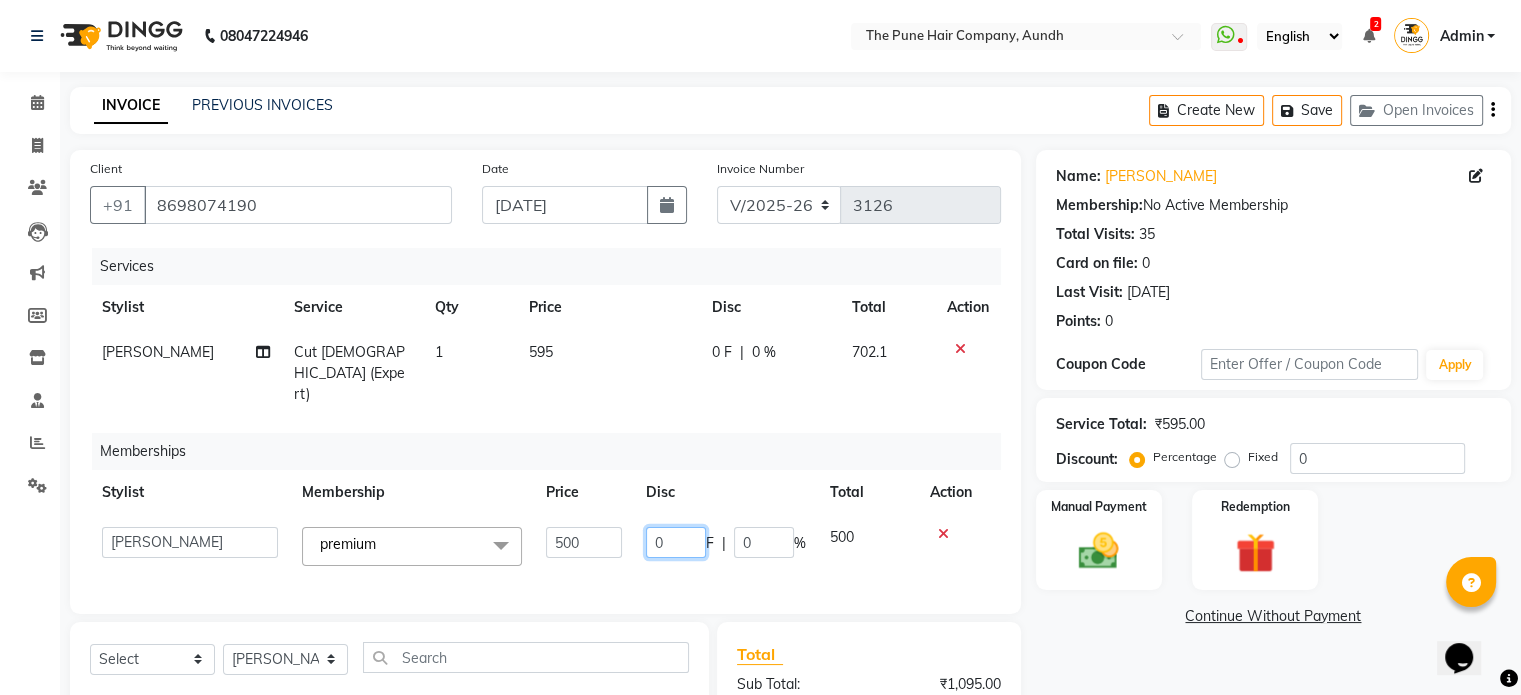 click on "0" 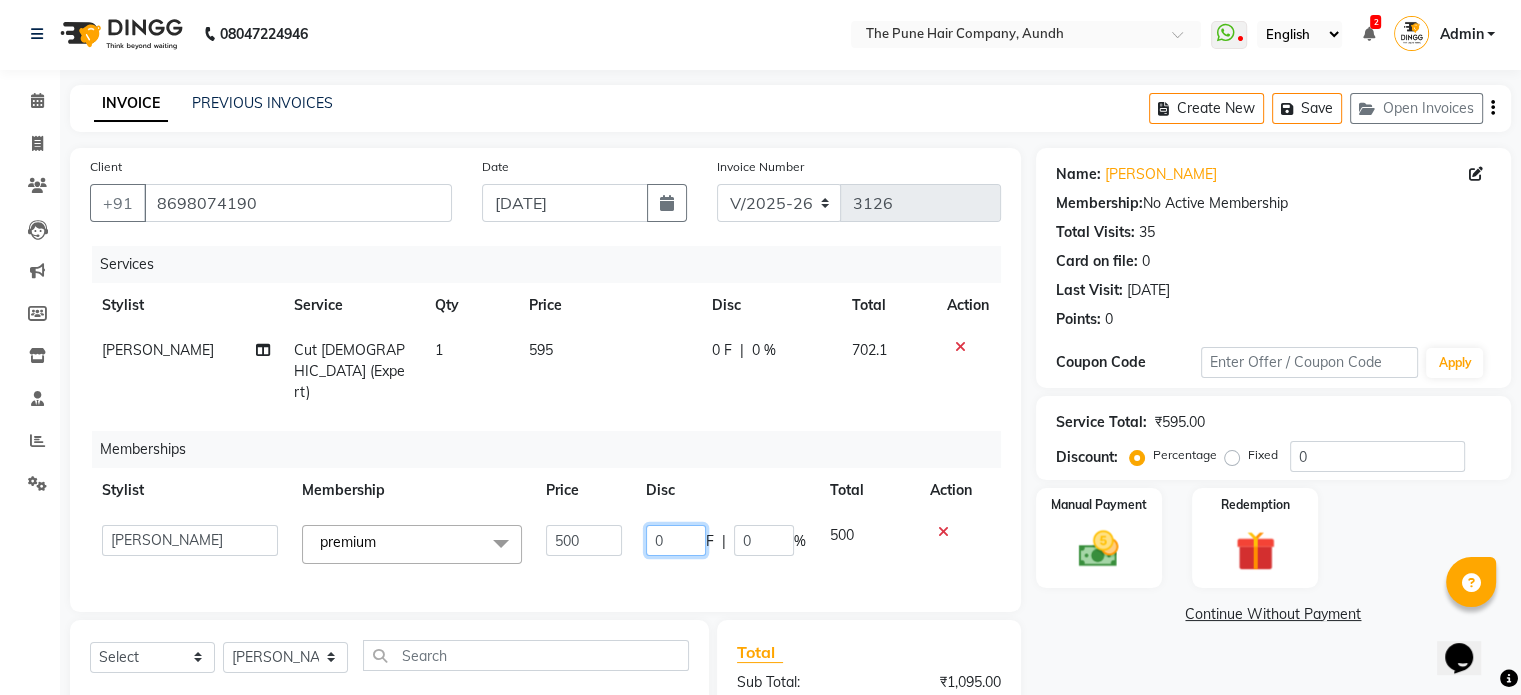 scroll, scrollTop: 0, scrollLeft: 0, axis: both 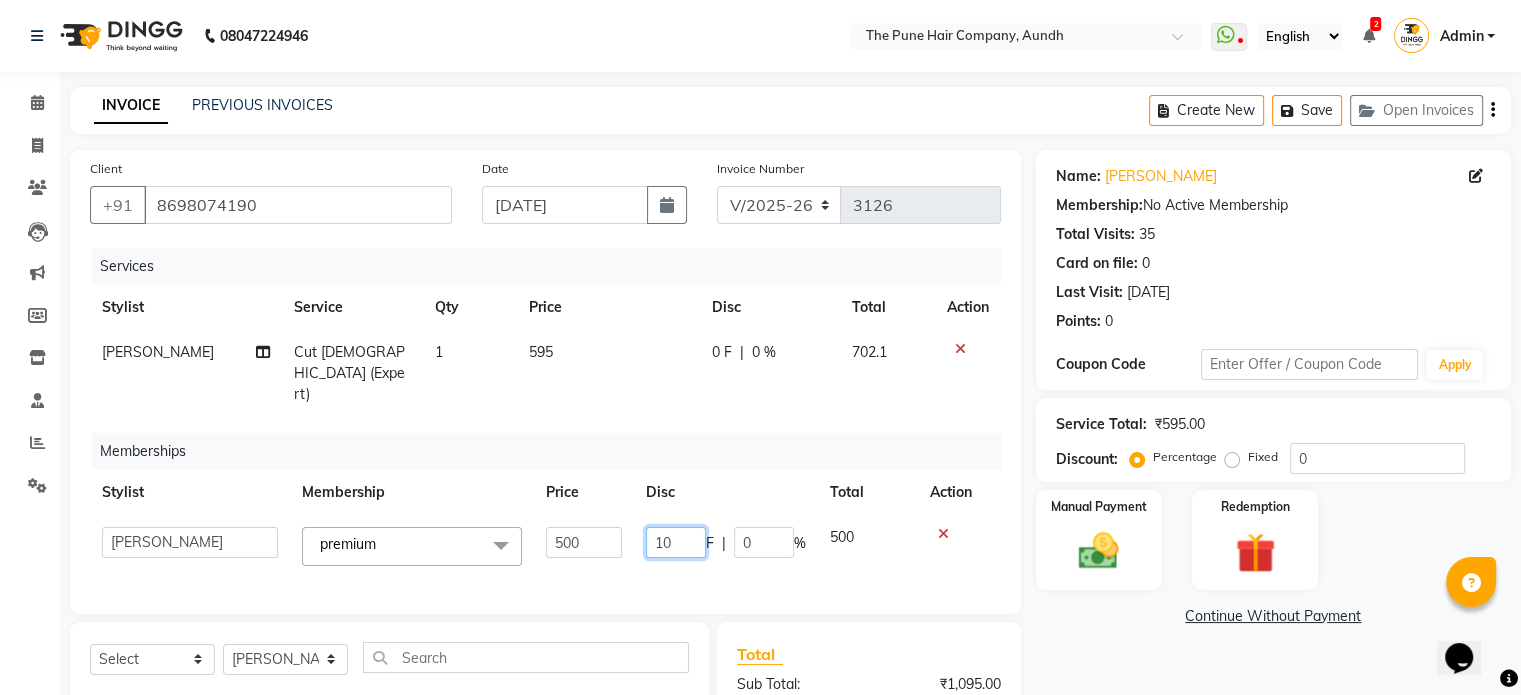 type on "100" 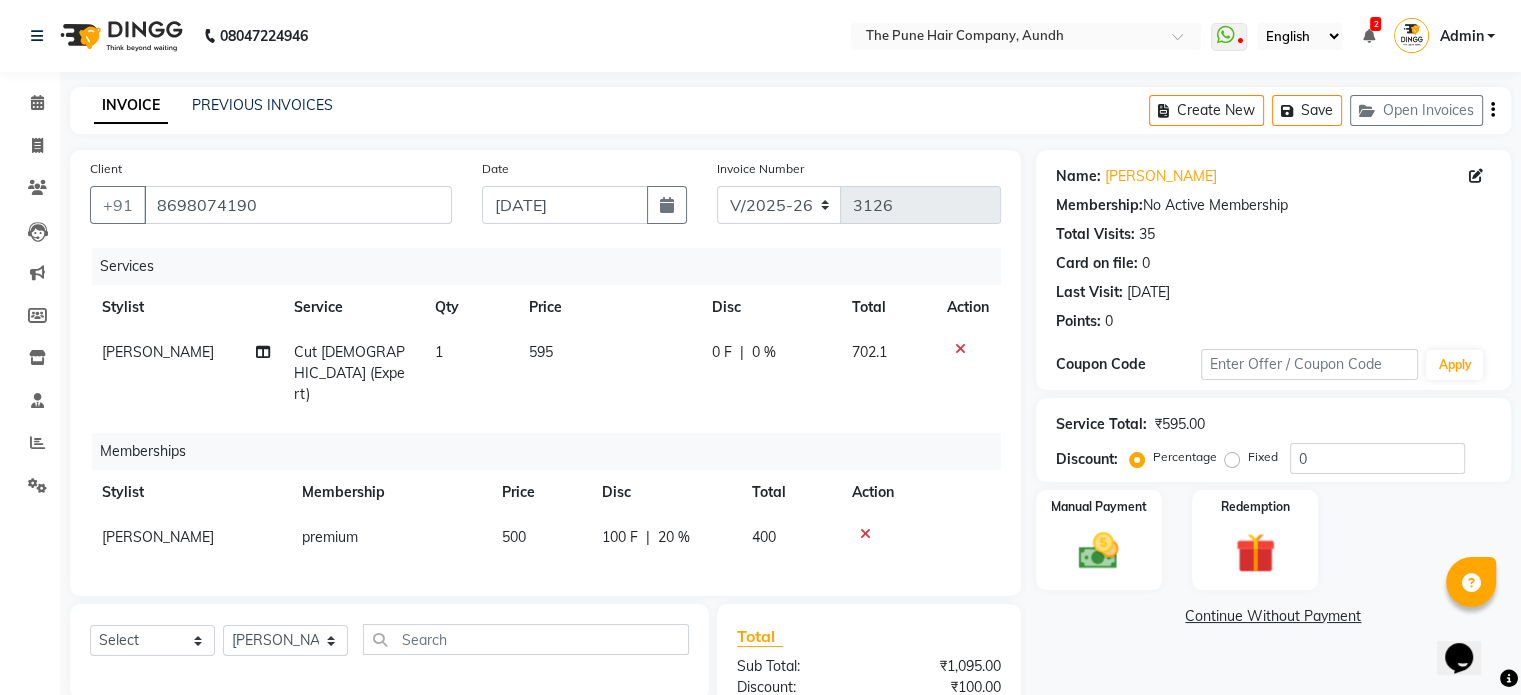 click on "Continue Without Payment" 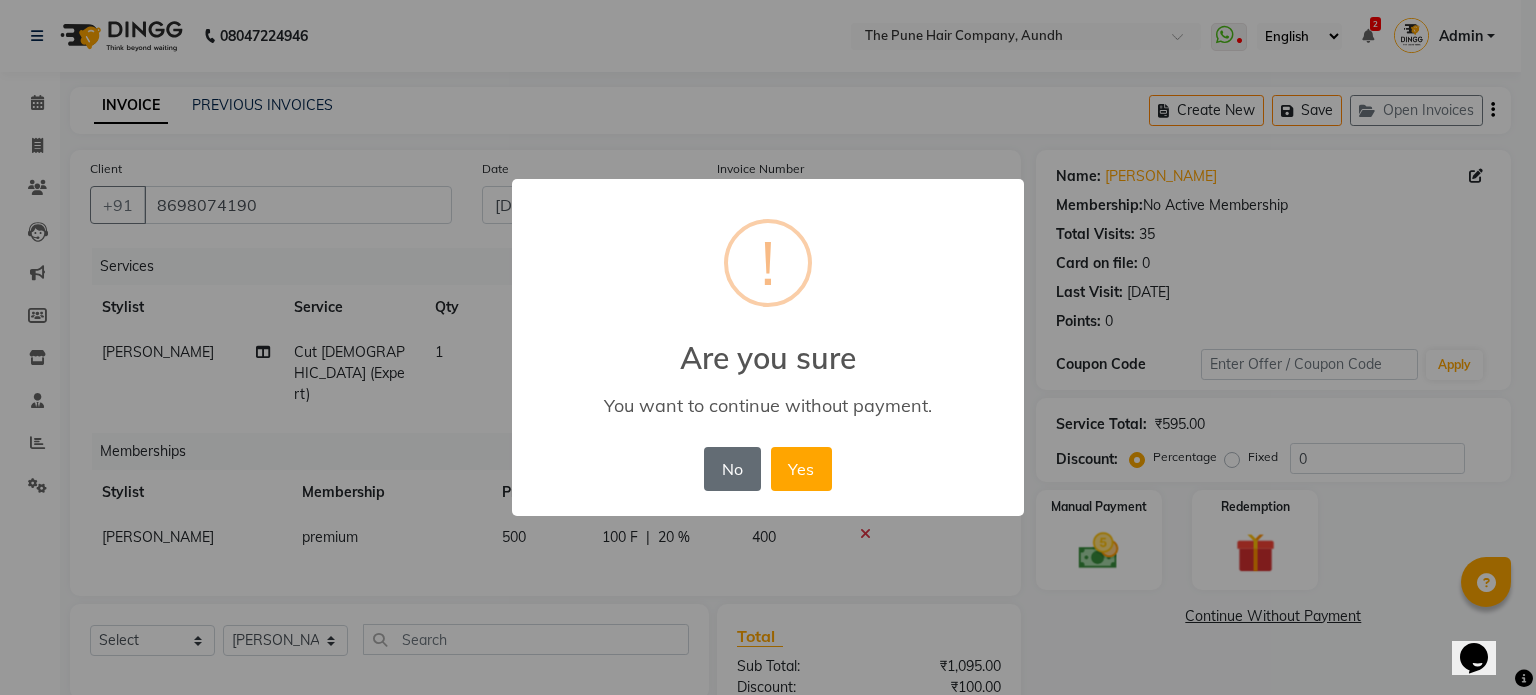 click on "No" at bounding box center (732, 469) 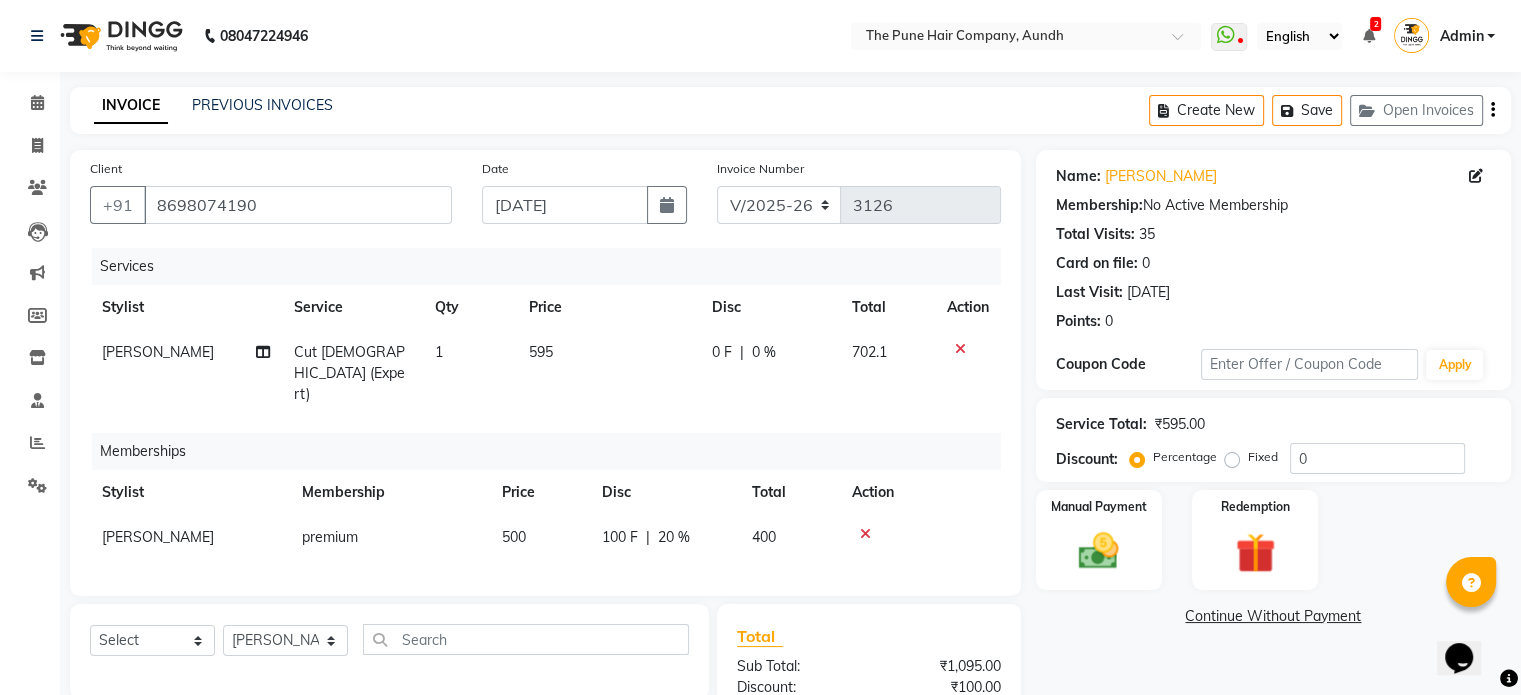 click 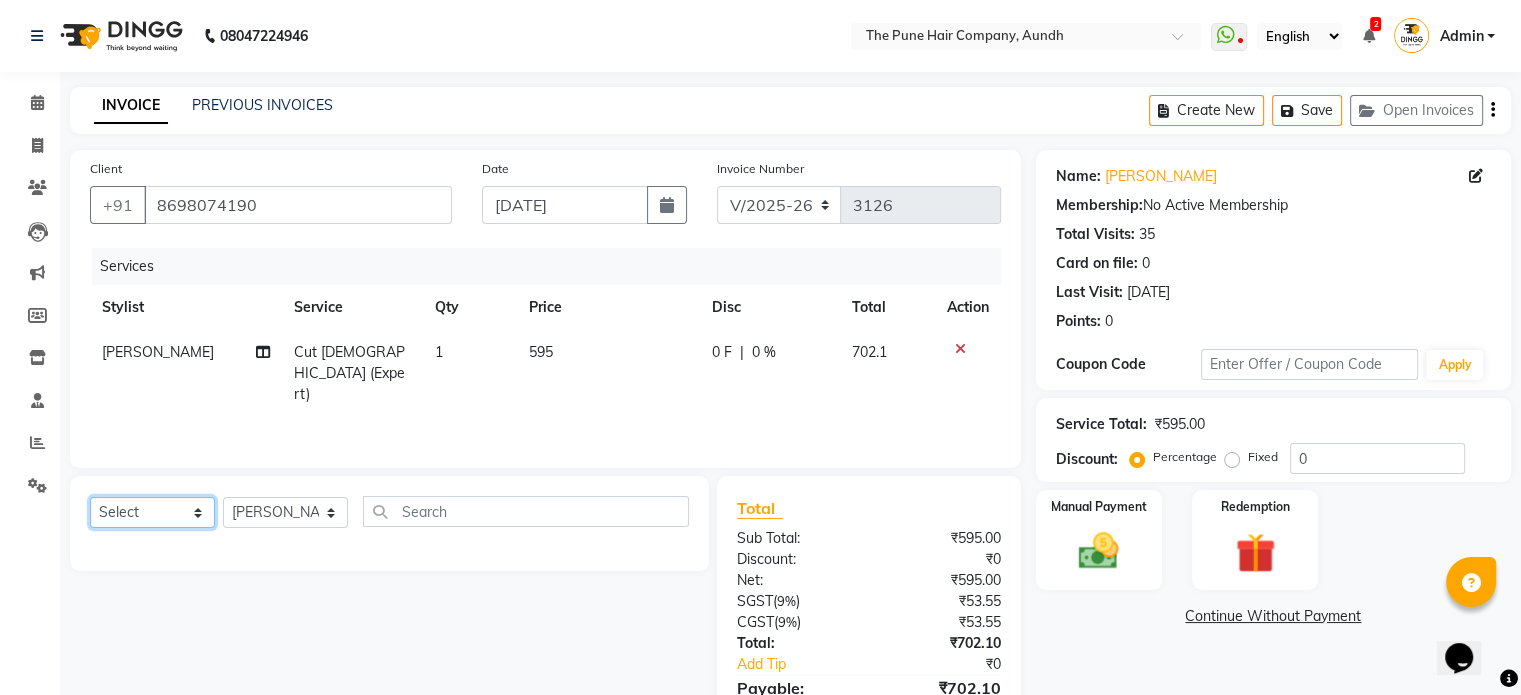 click on "Select  Service  Product  Membership  Package Voucher Prepaid Gift Card" 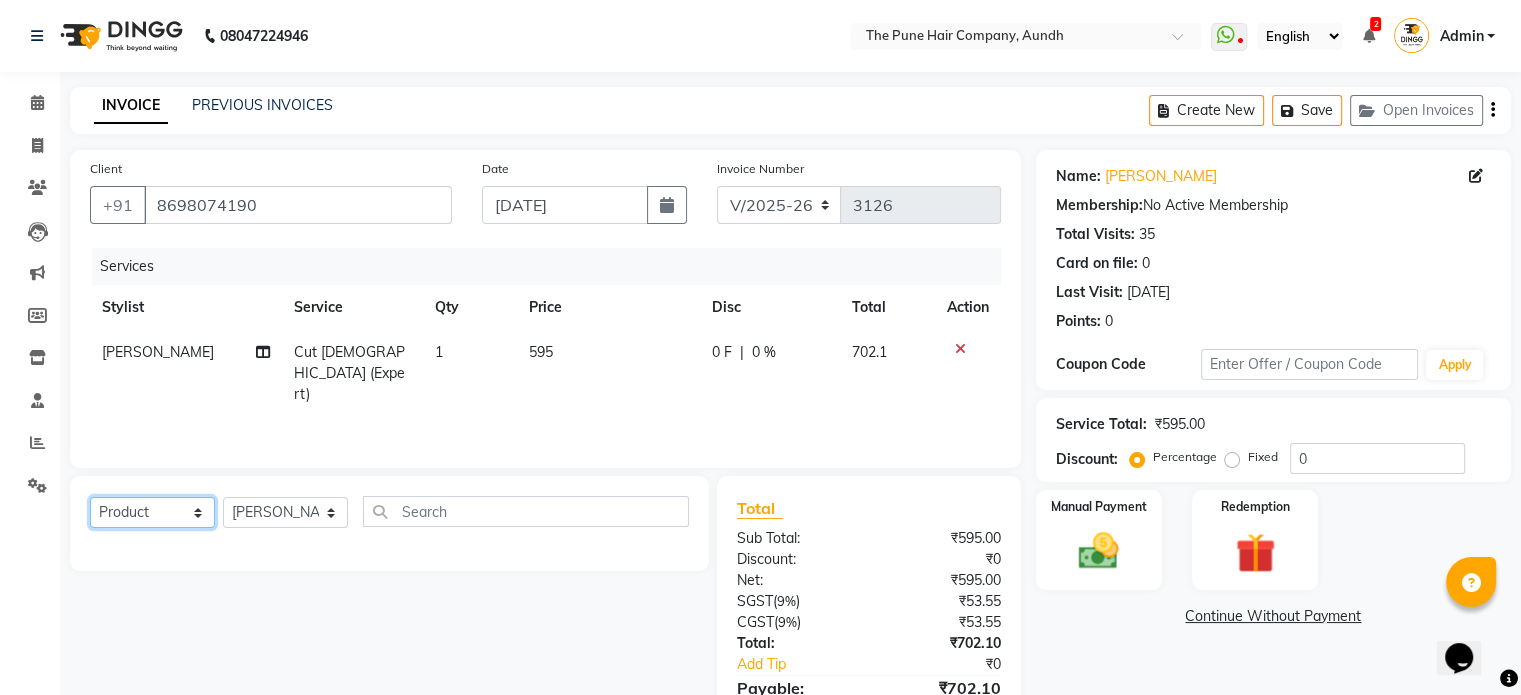 click on "Select  Service  Product  Membership  Package Voucher Prepaid Gift Card" 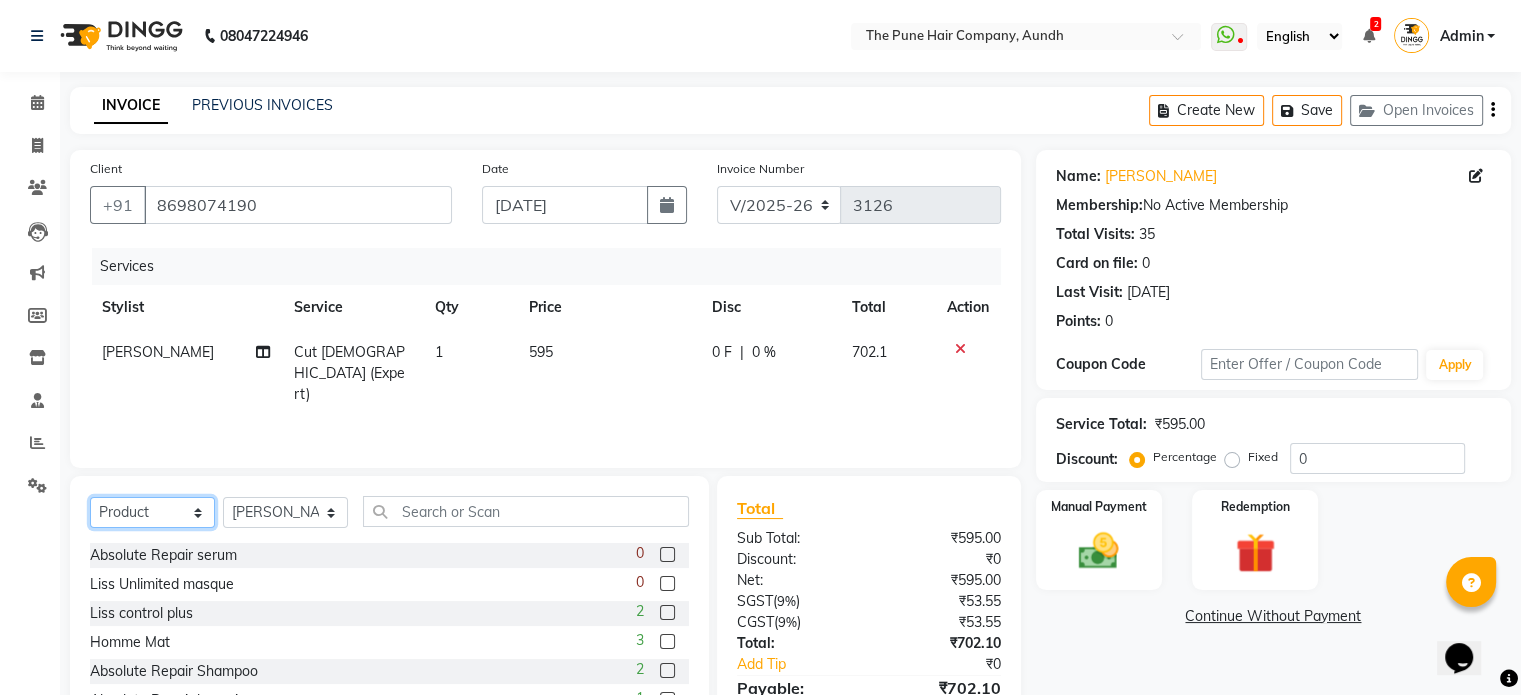 click on "Select  Service  Product  Membership  Package Voucher Prepaid Gift Card" 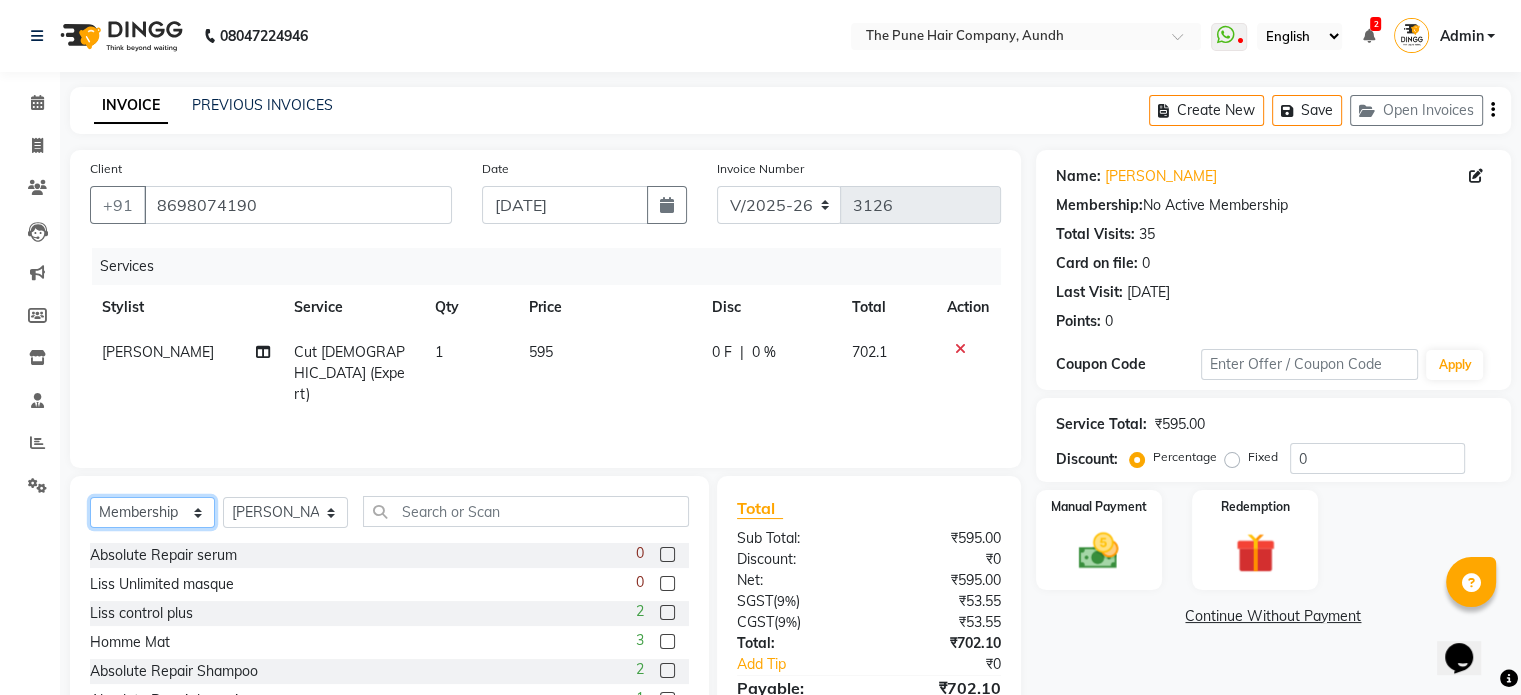 click on "Select  Service  Product  Membership  Package Voucher Prepaid Gift Card" 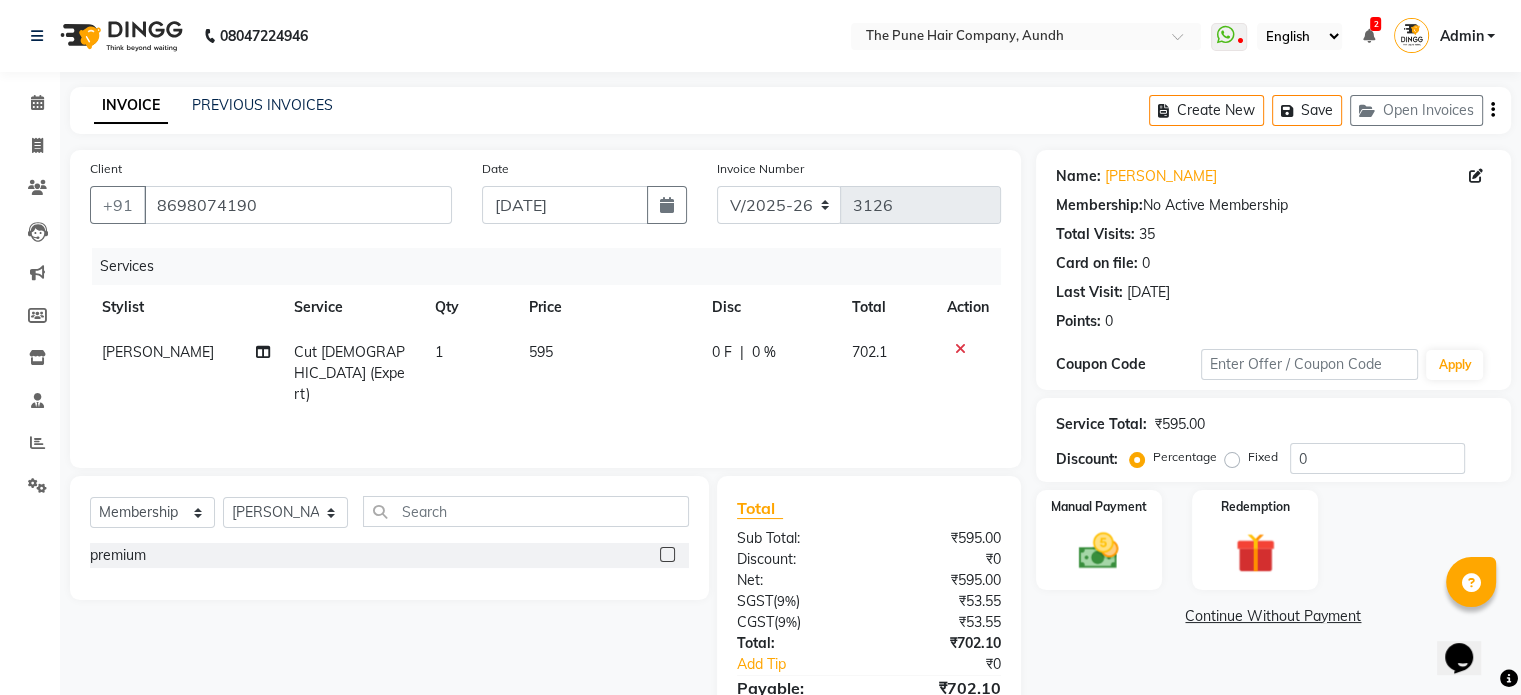 click 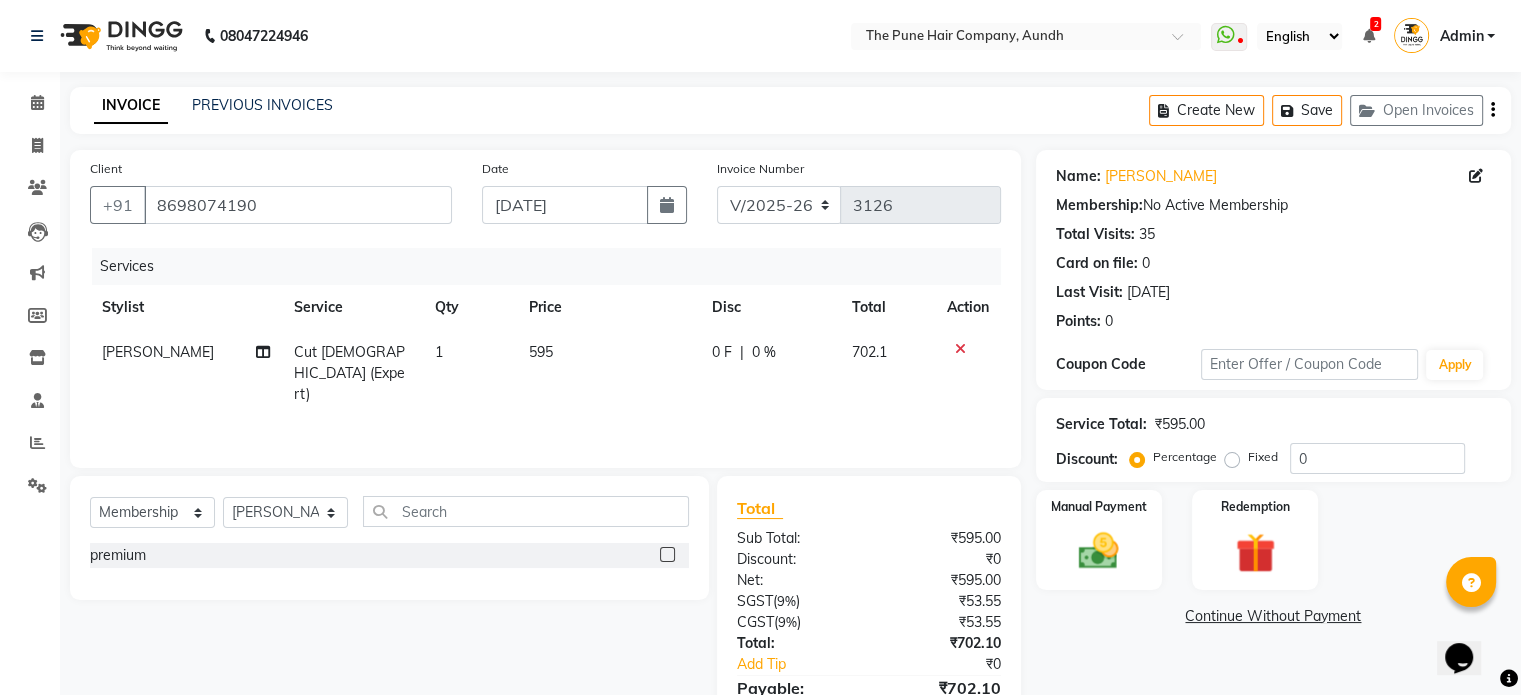 click at bounding box center [666, 555] 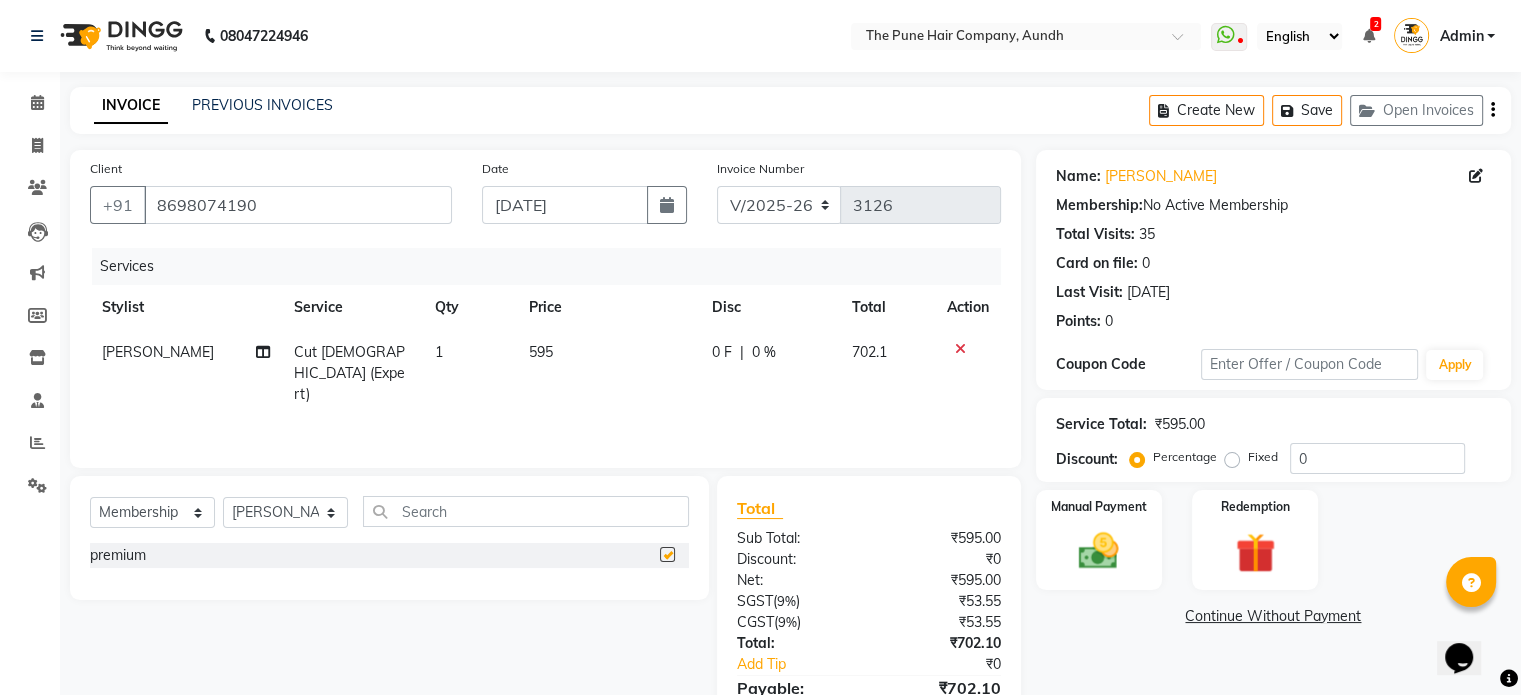 select on "select" 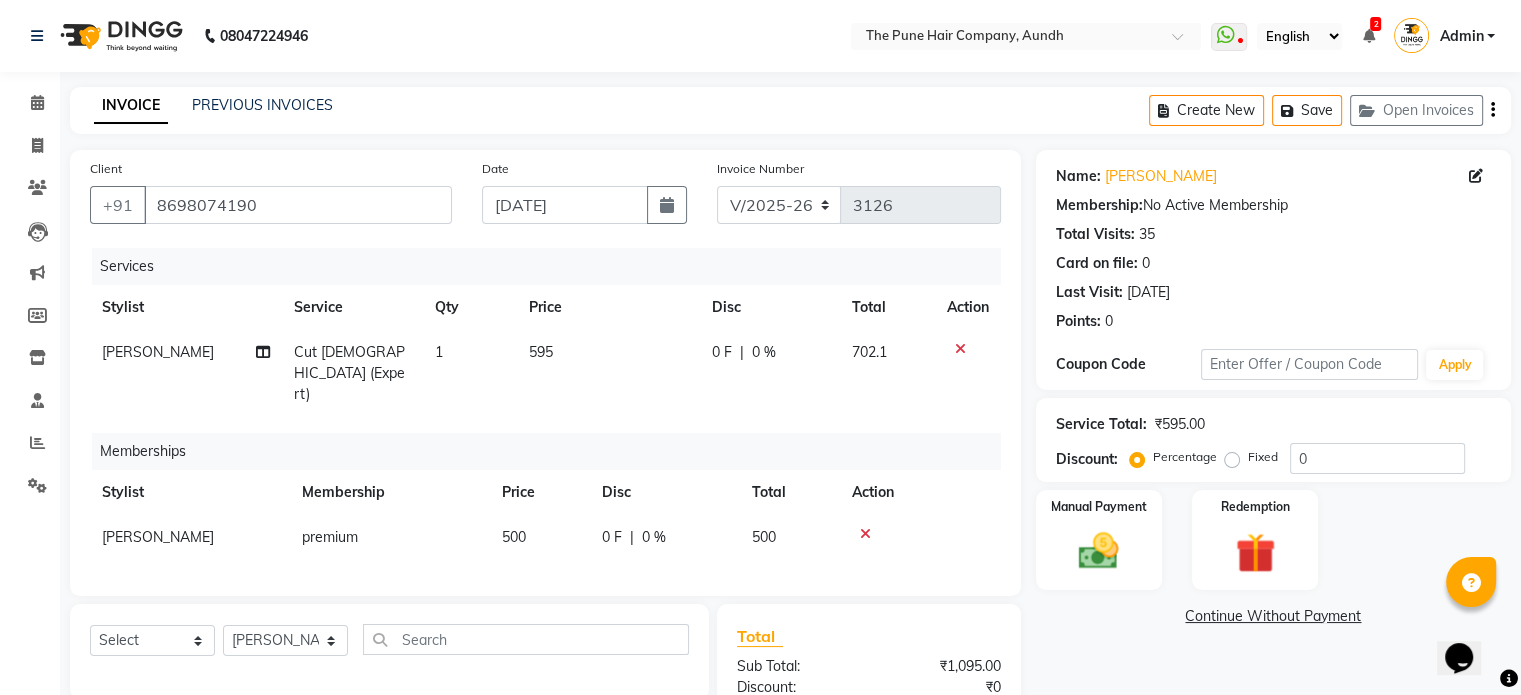 click on "0 %" 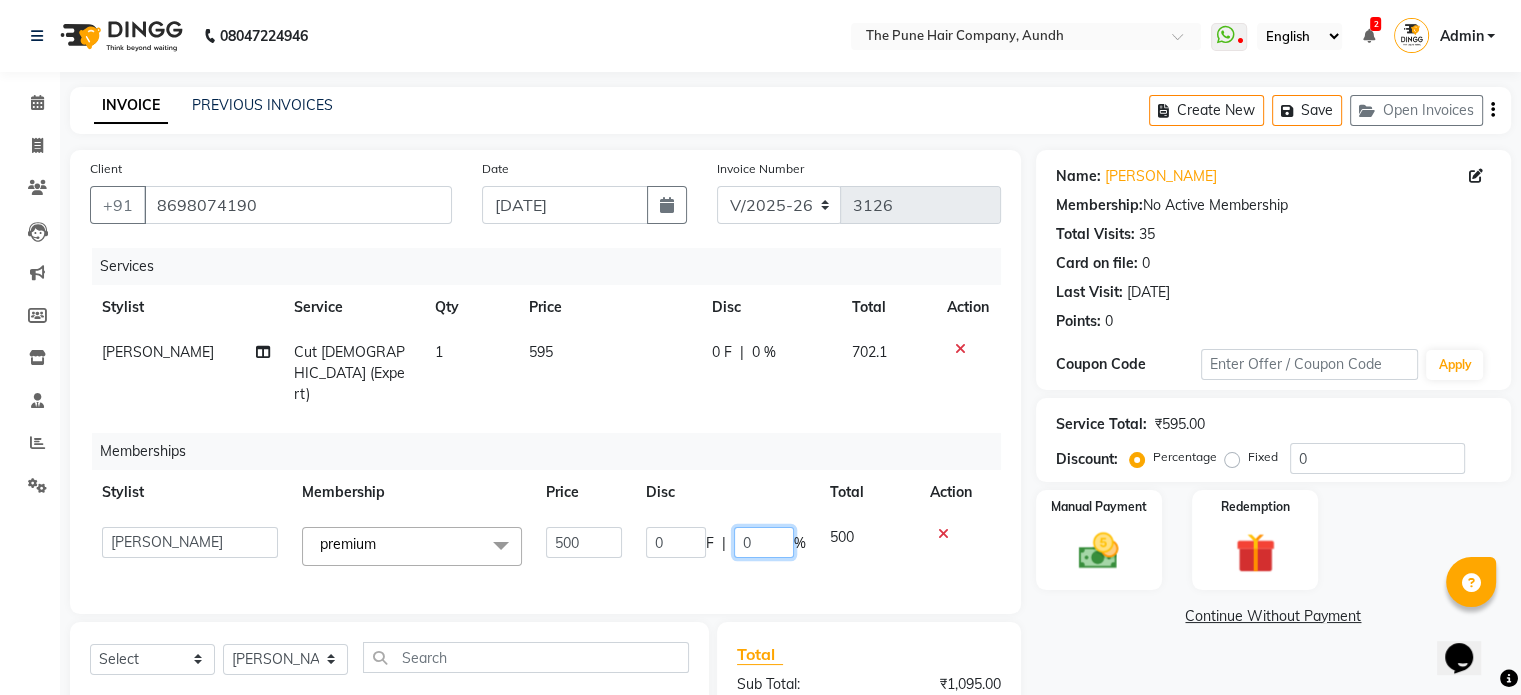 drag, startPoint x: 781, startPoint y: 503, endPoint x: 764, endPoint y: 491, distance: 20.808653 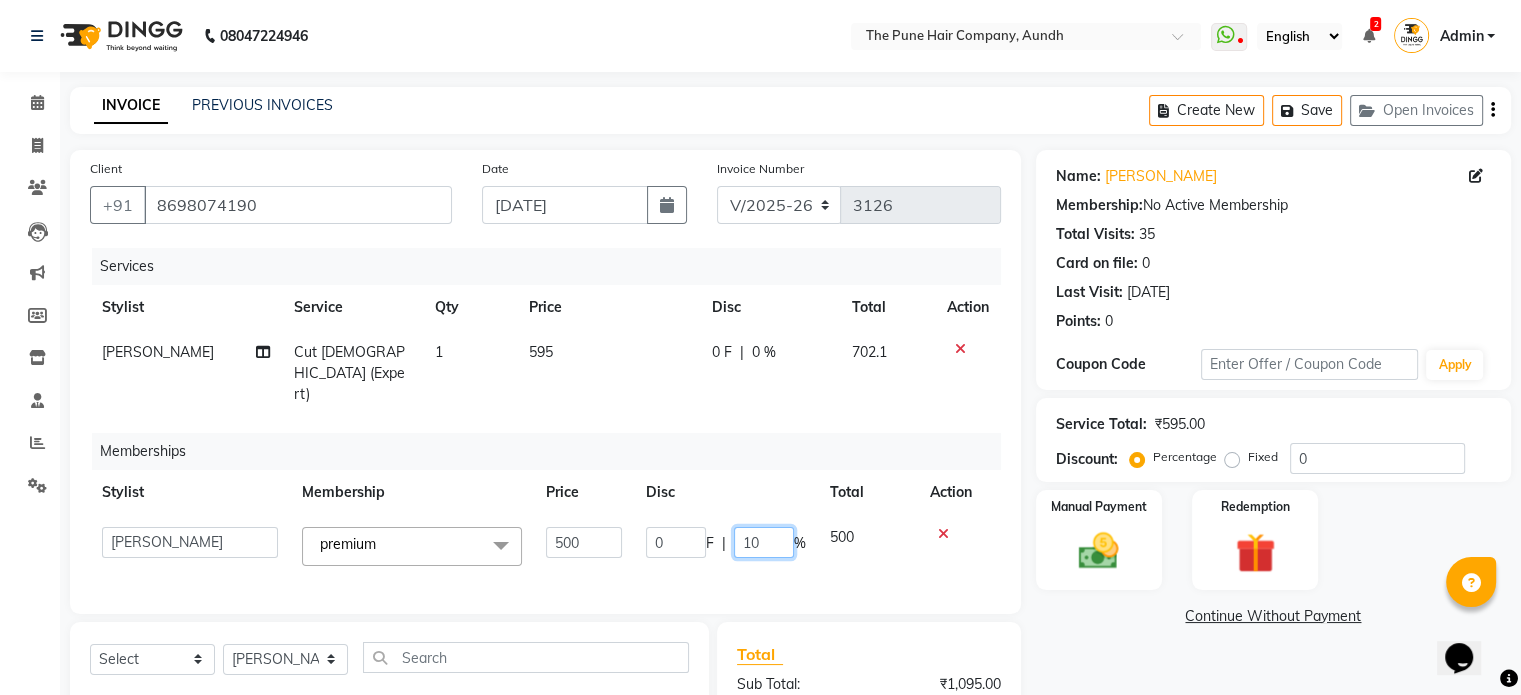 type on "100" 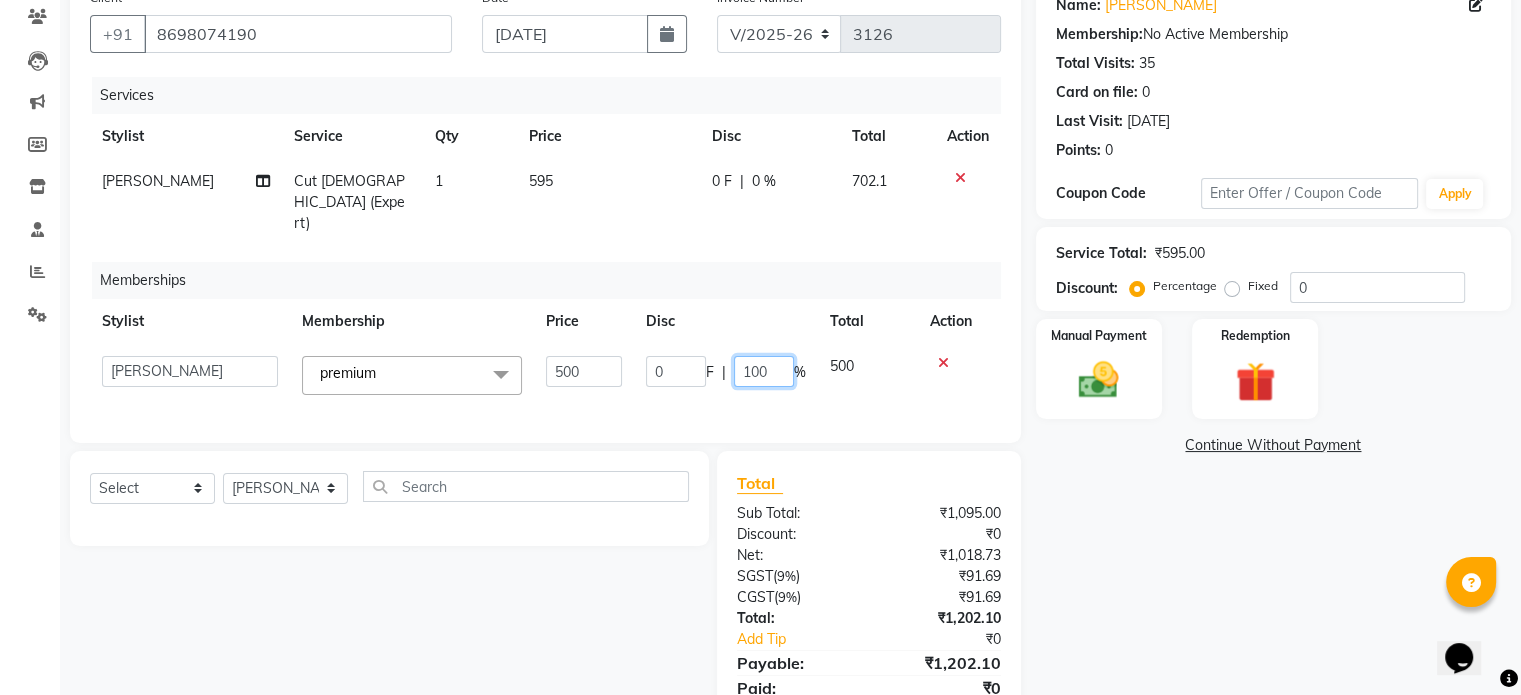 scroll, scrollTop: 200, scrollLeft: 0, axis: vertical 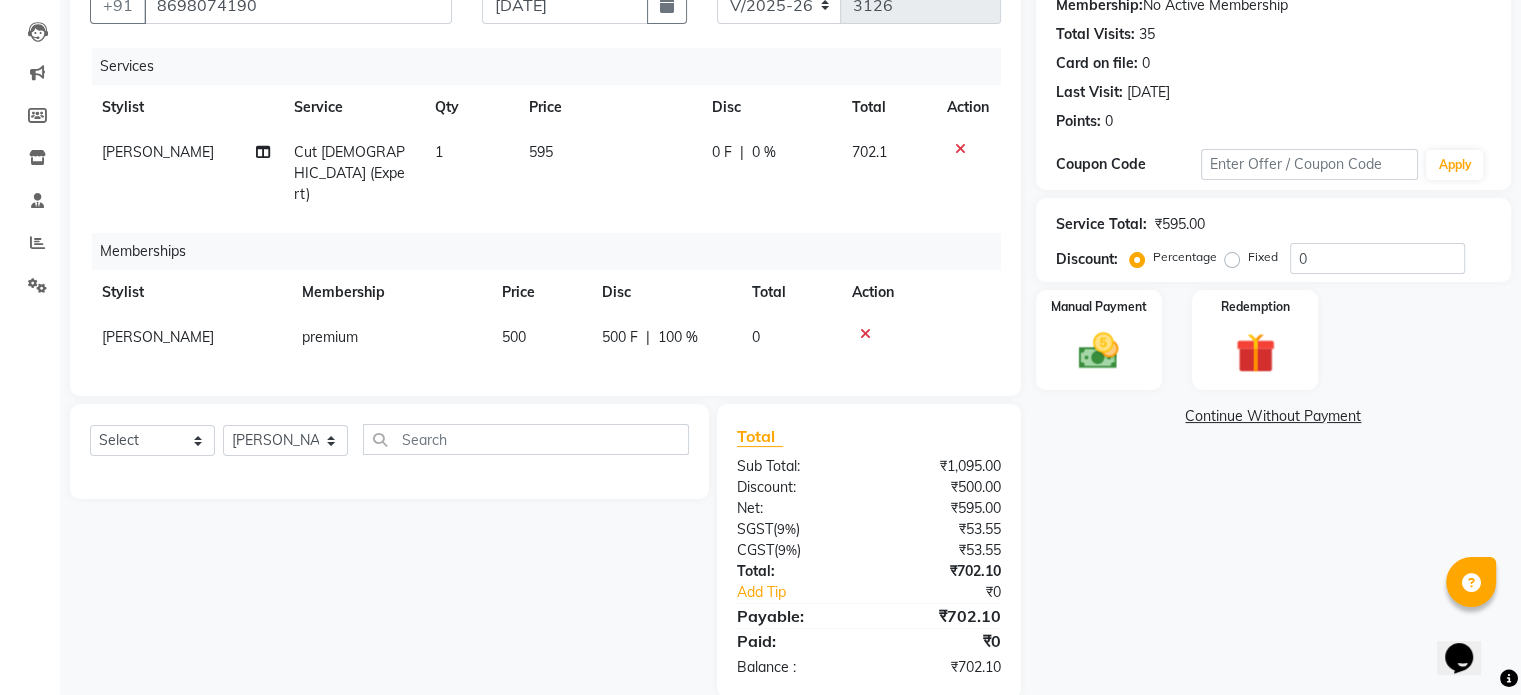 click on "Name: [PERSON_NAME] Membership:  No Active Membership  Total Visits:  35 Card on file:  0 Last Visit:   [DATE] Points:   0  Coupon Code Apply Service Total:  ₹595.00  Discount:  Percentage   Fixed  0 Manual Payment Redemption  Continue Without Payment" 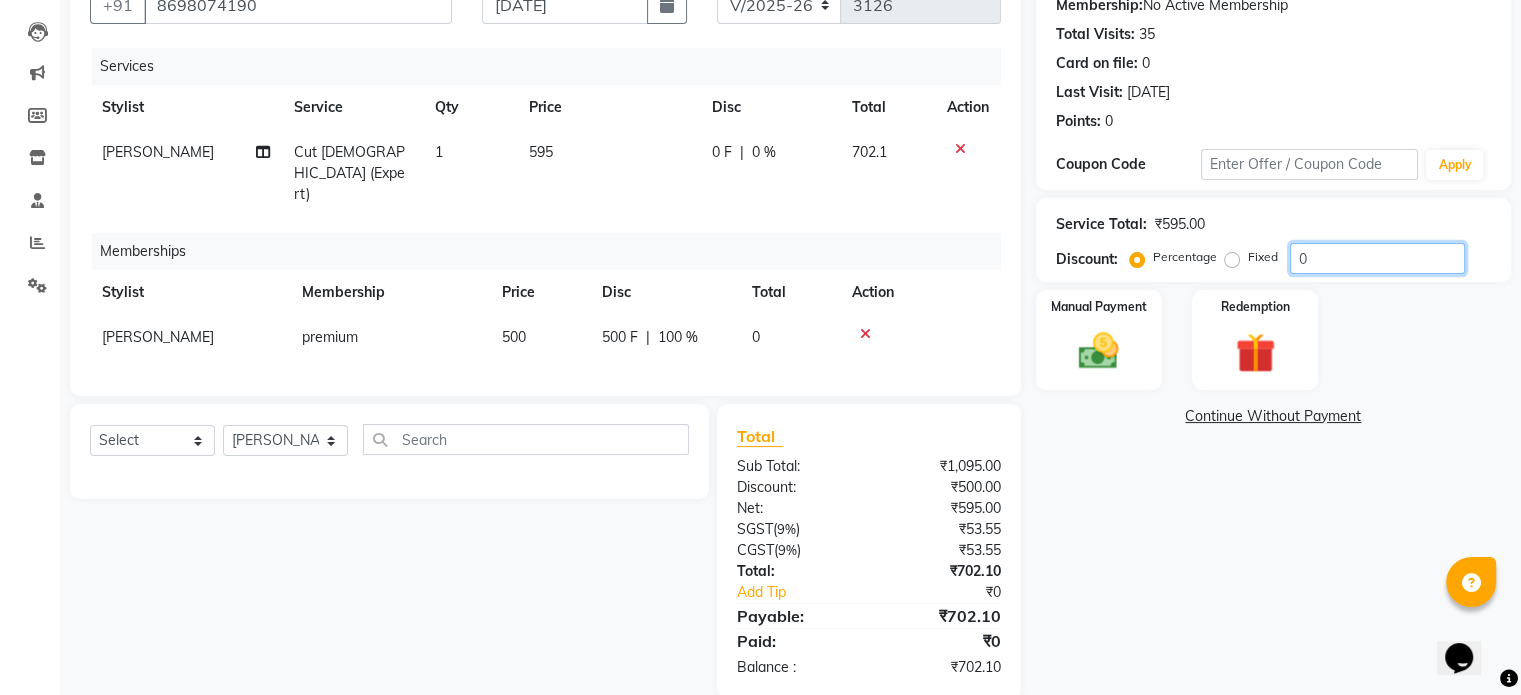 click on "0" 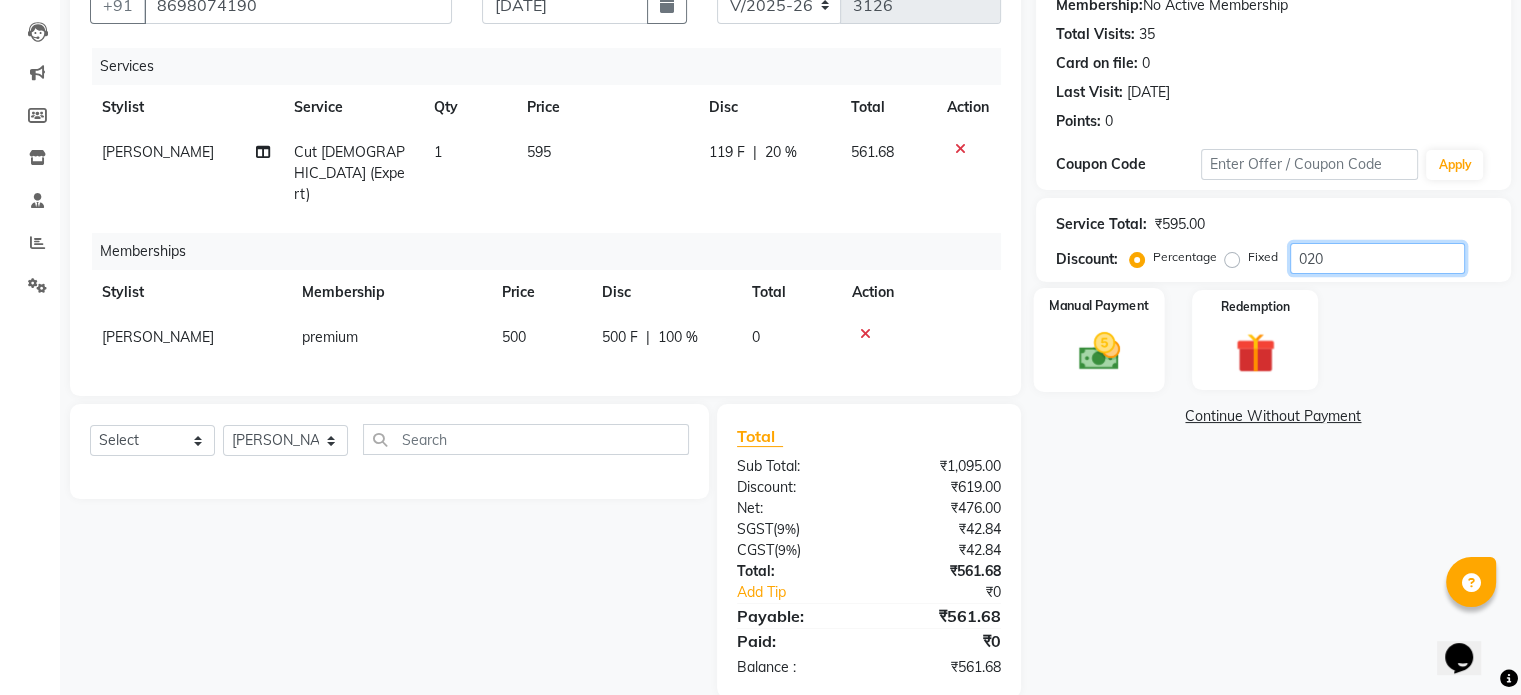 type on "020" 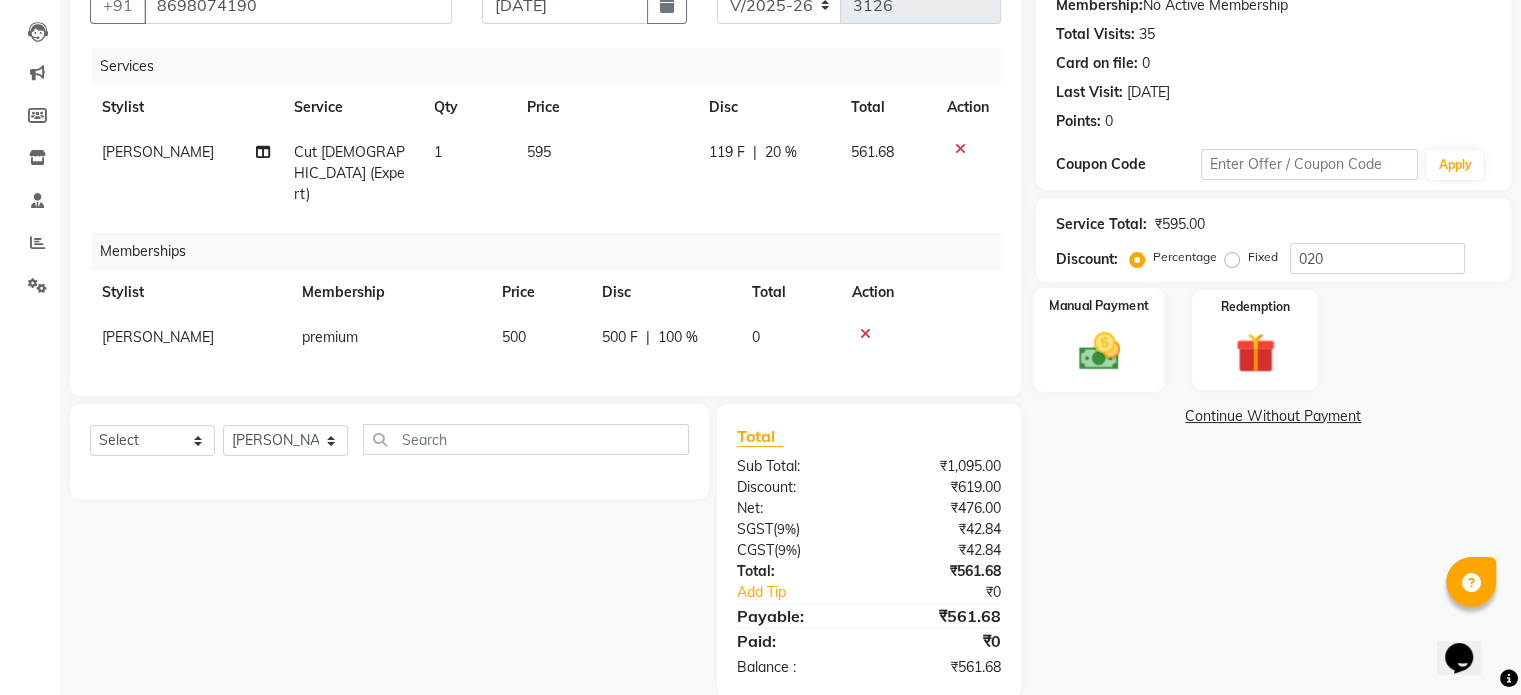 click 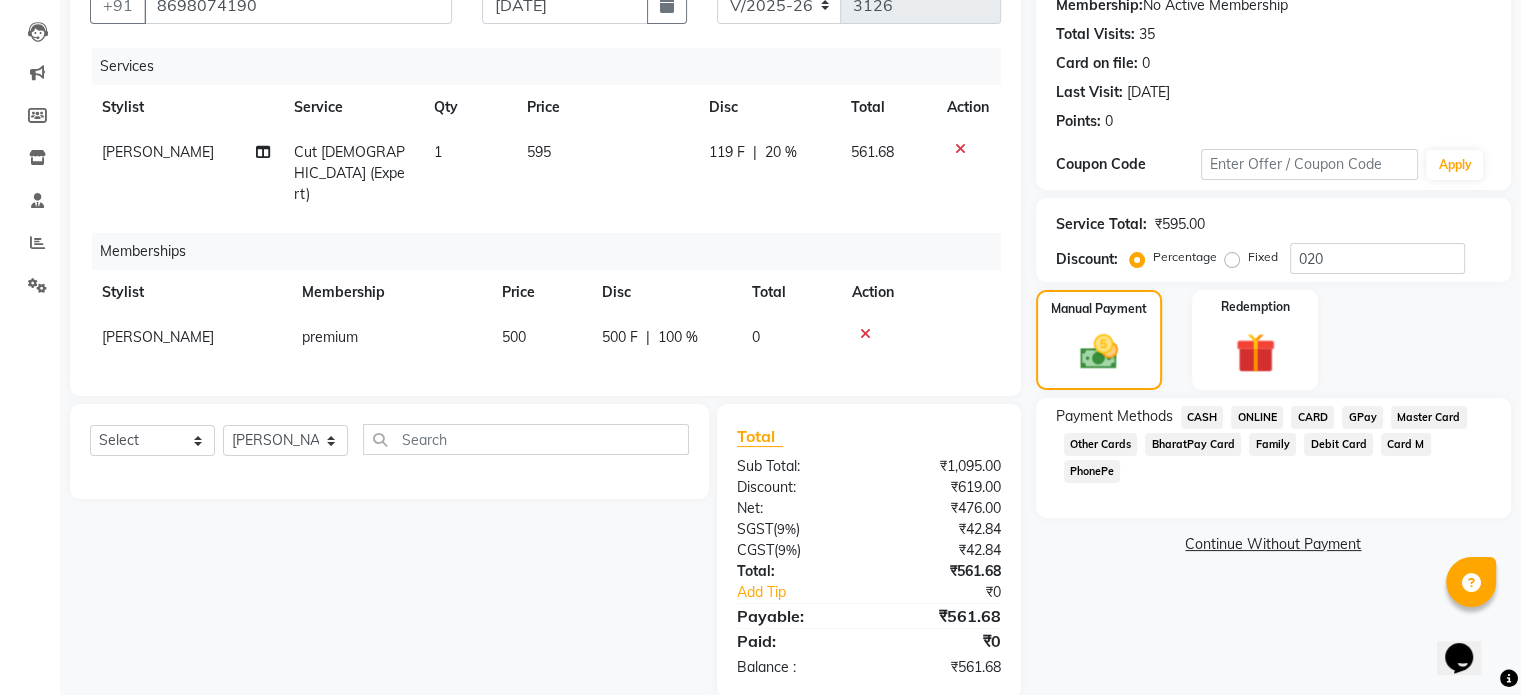 click on "ONLINE" 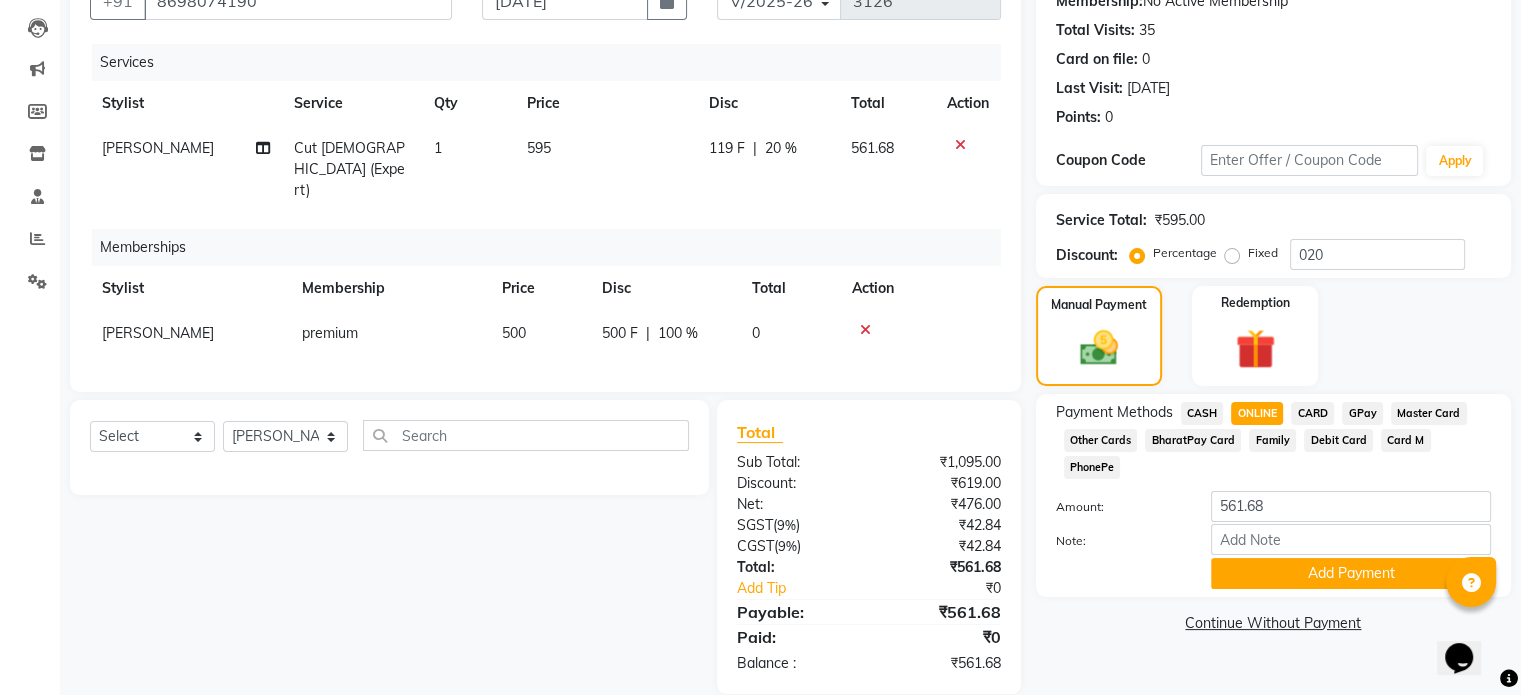 scroll, scrollTop: 206, scrollLeft: 0, axis: vertical 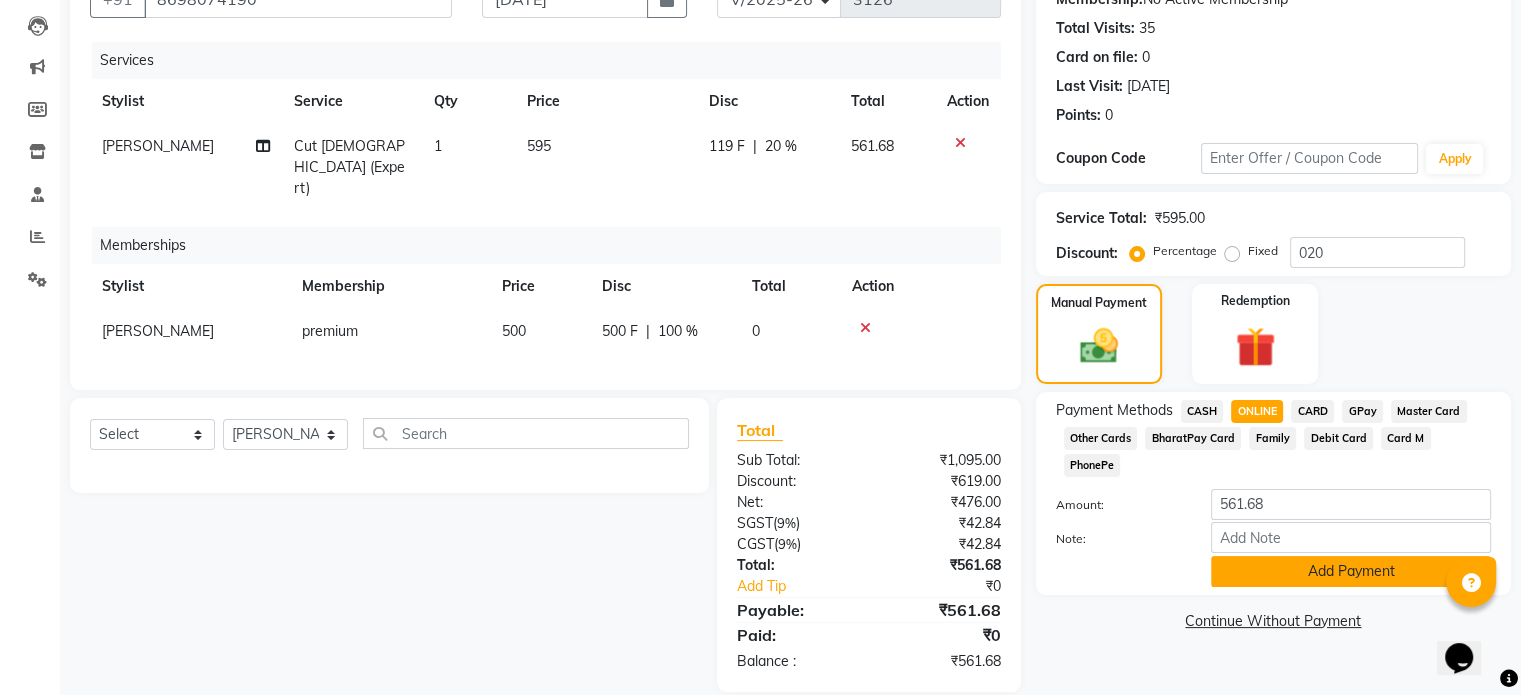 click on "Add Payment" 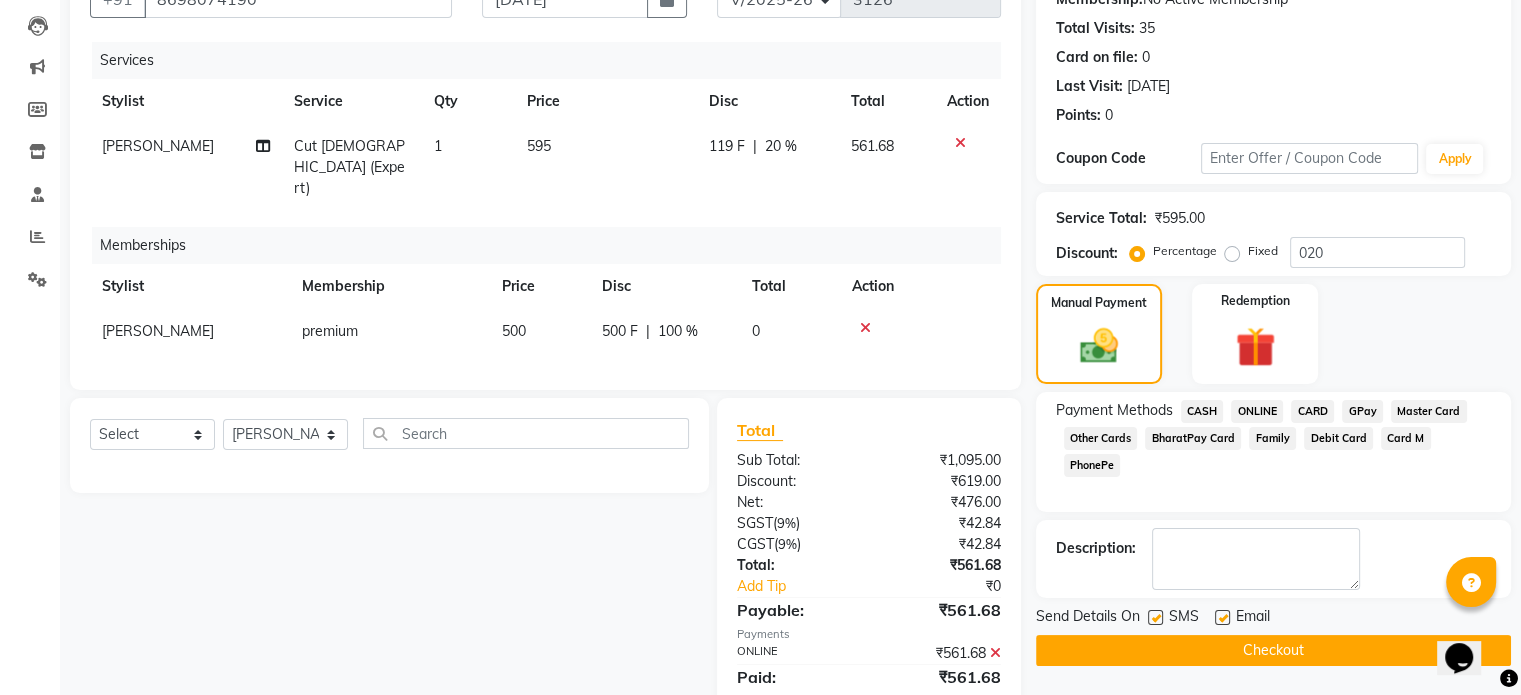 click on "Checkout" 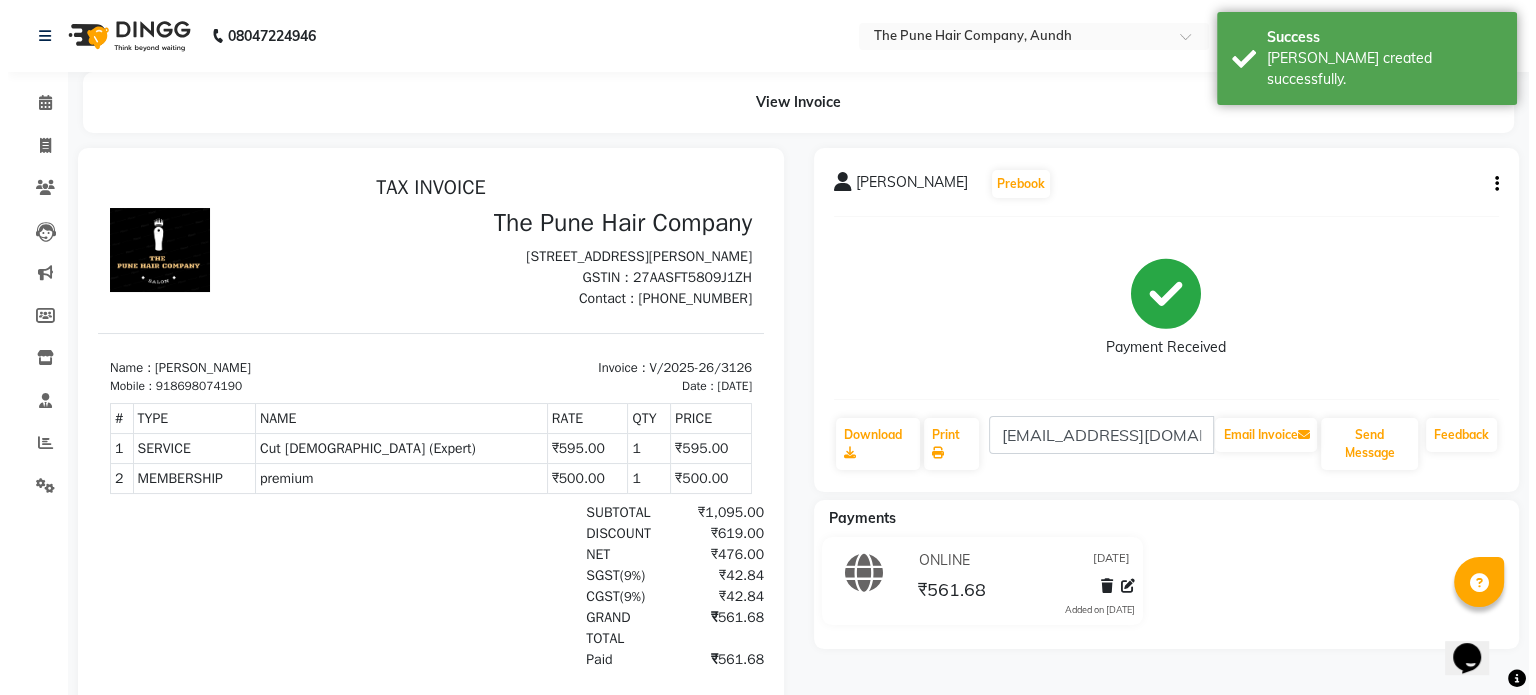 scroll, scrollTop: 0, scrollLeft: 0, axis: both 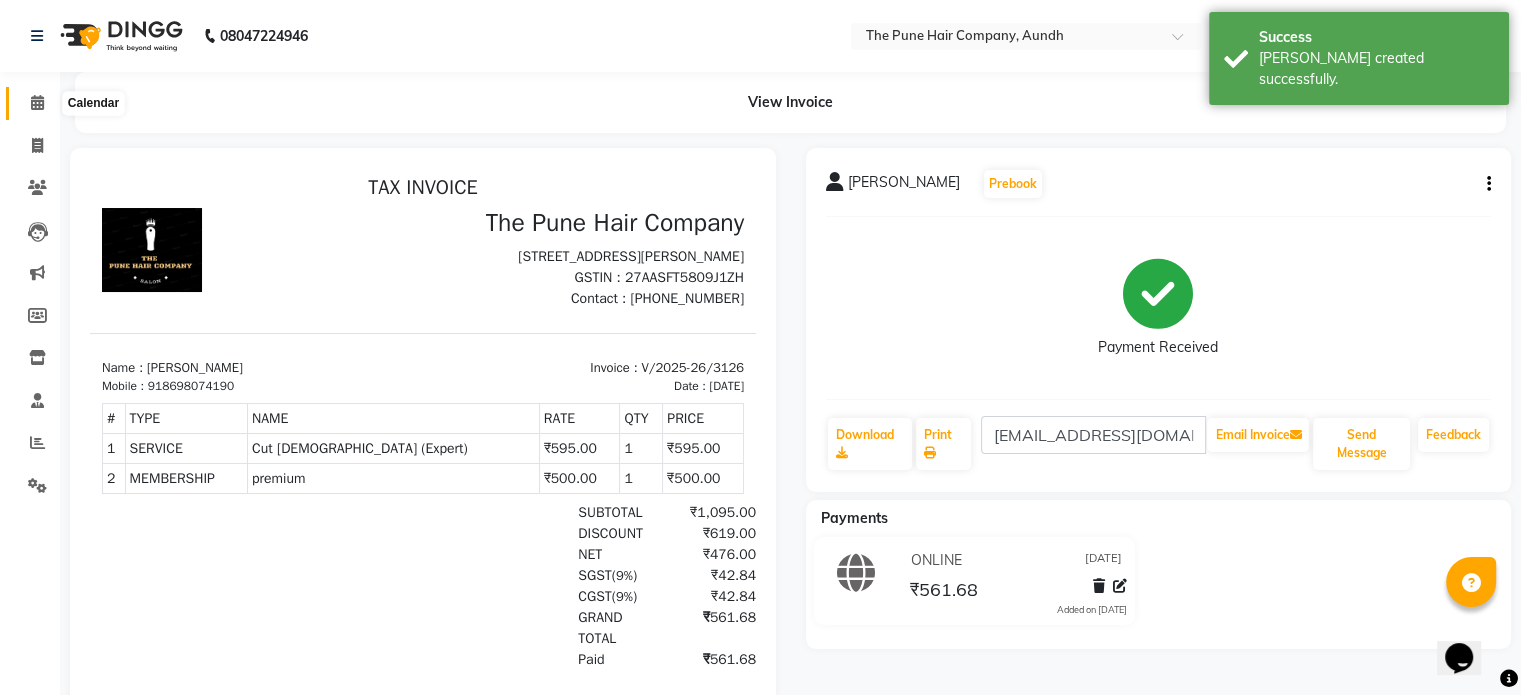 click 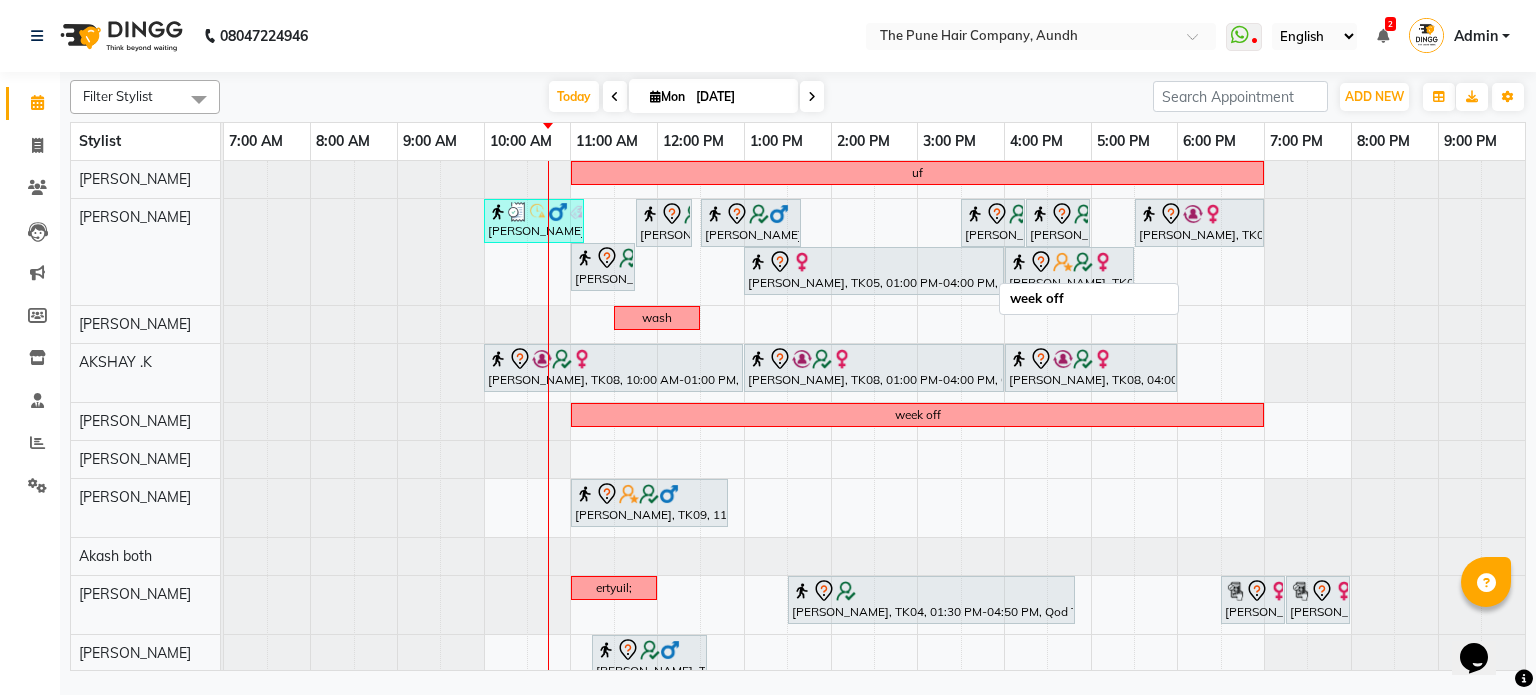 scroll, scrollTop: 175, scrollLeft: 14, axis: both 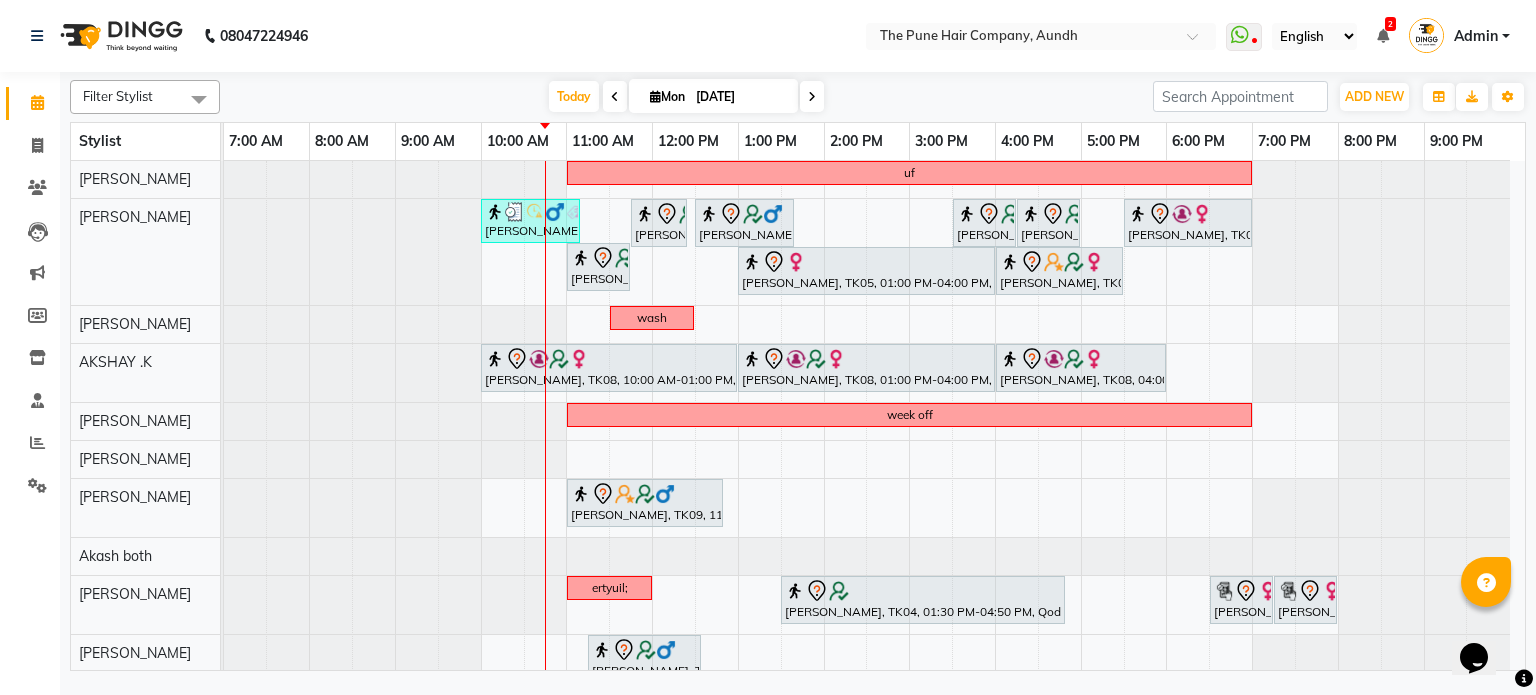 click at bounding box center (812, 96) 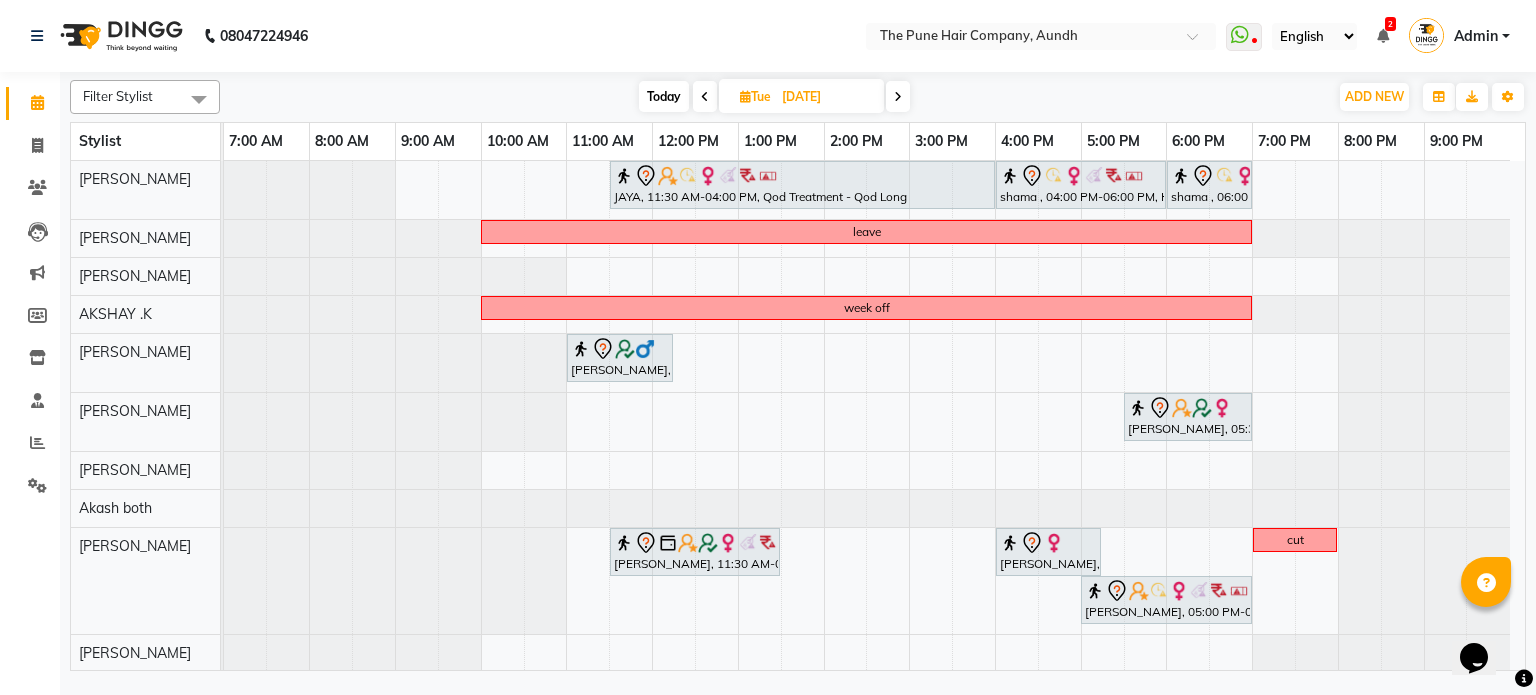 click on "Today" at bounding box center (664, 96) 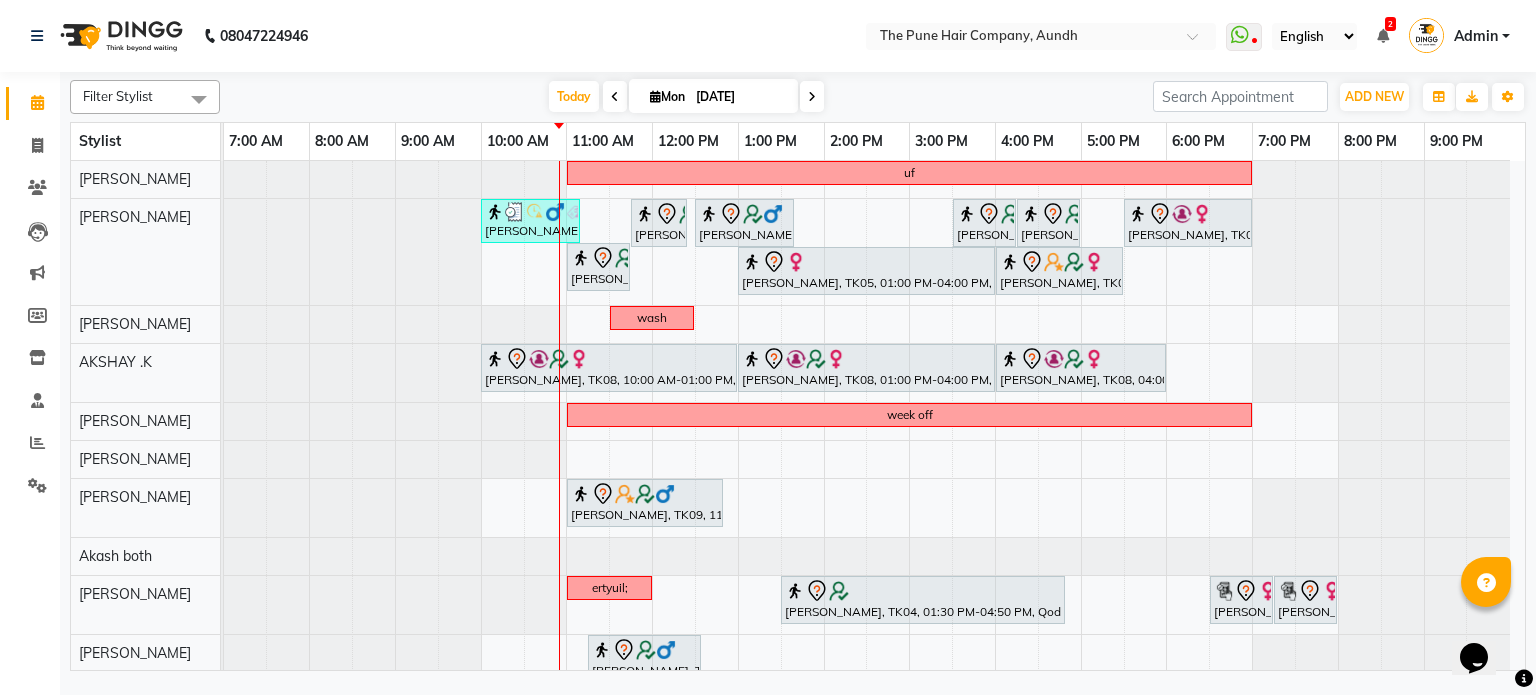 scroll, scrollTop: 100, scrollLeft: 0, axis: vertical 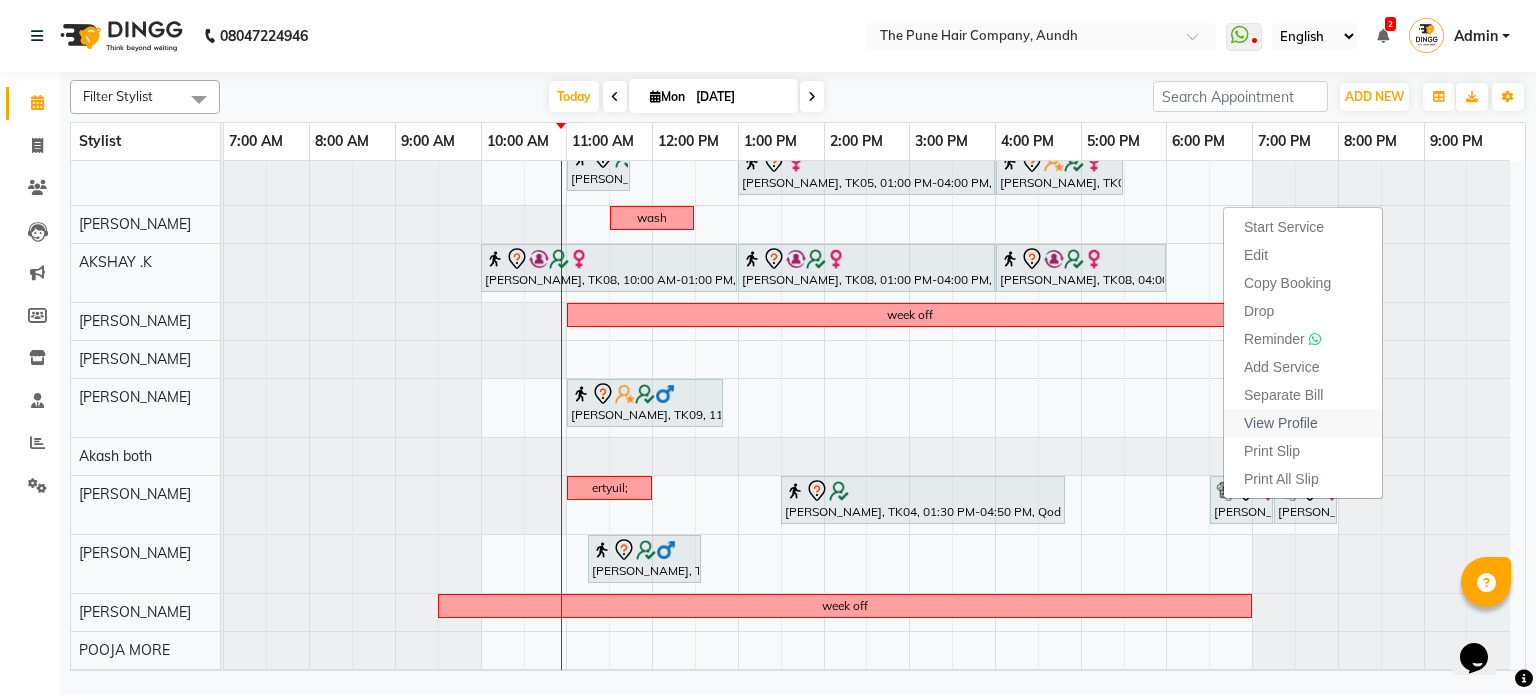 click on "View Profile" at bounding box center (1281, 423) 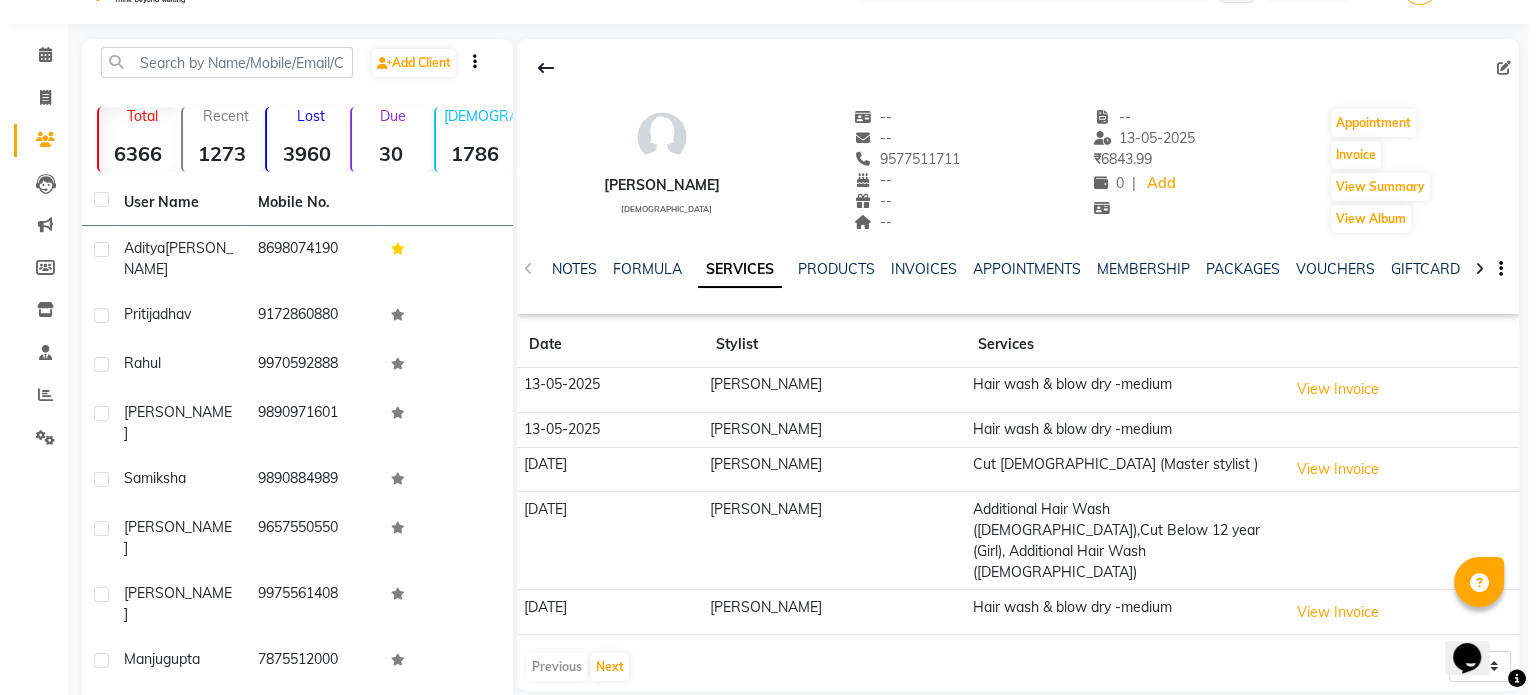 scroll, scrollTop: 0, scrollLeft: 0, axis: both 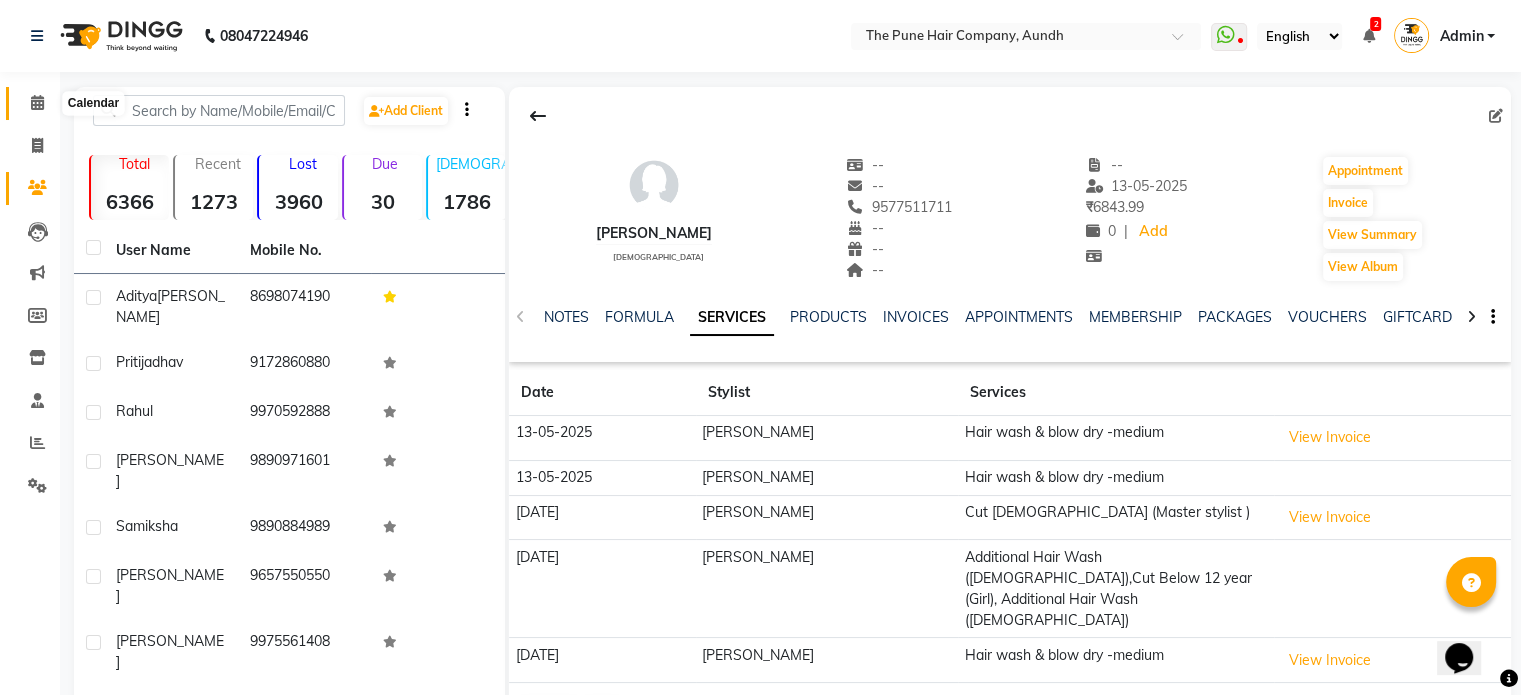click 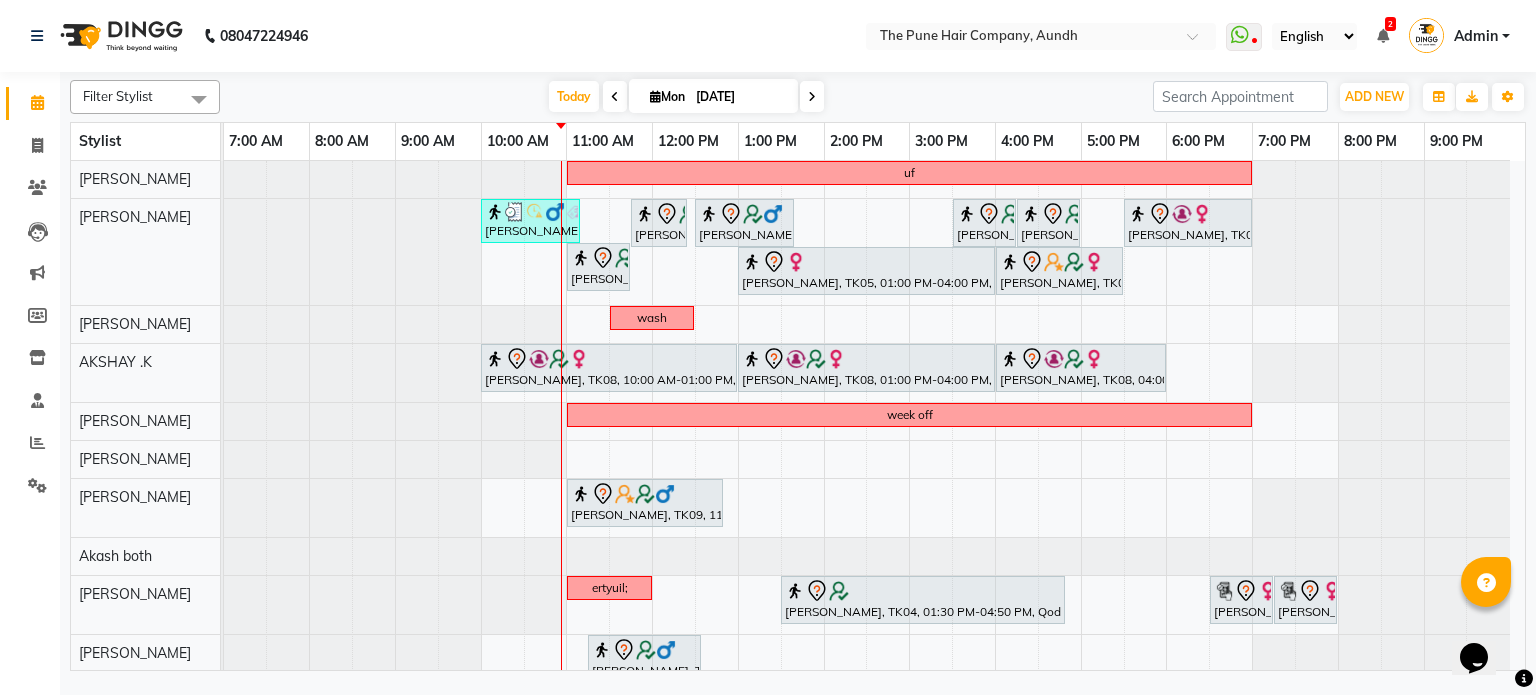 scroll, scrollTop: 170, scrollLeft: 0, axis: vertical 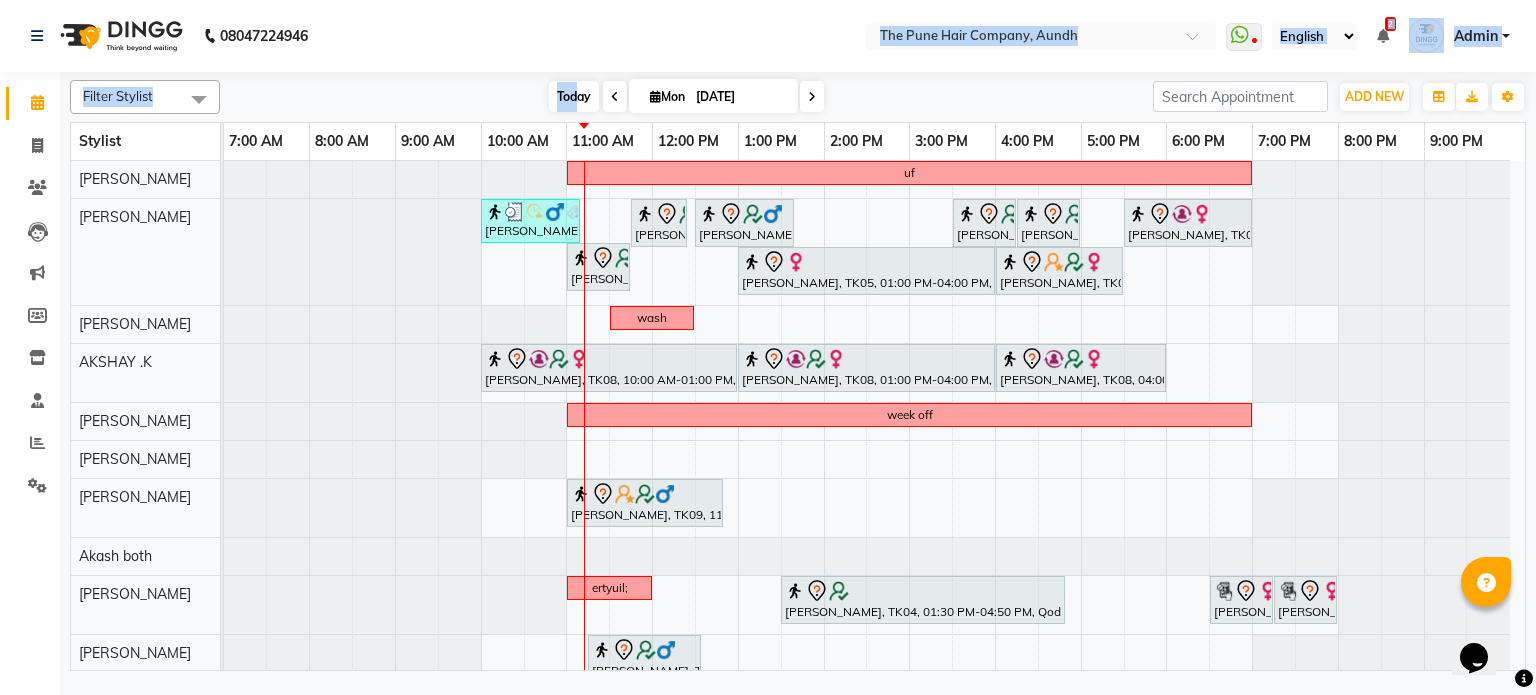 drag, startPoint x: 584, startPoint y: 71, endPoint x: 556, endPoint y: 99, distance: 39.59798 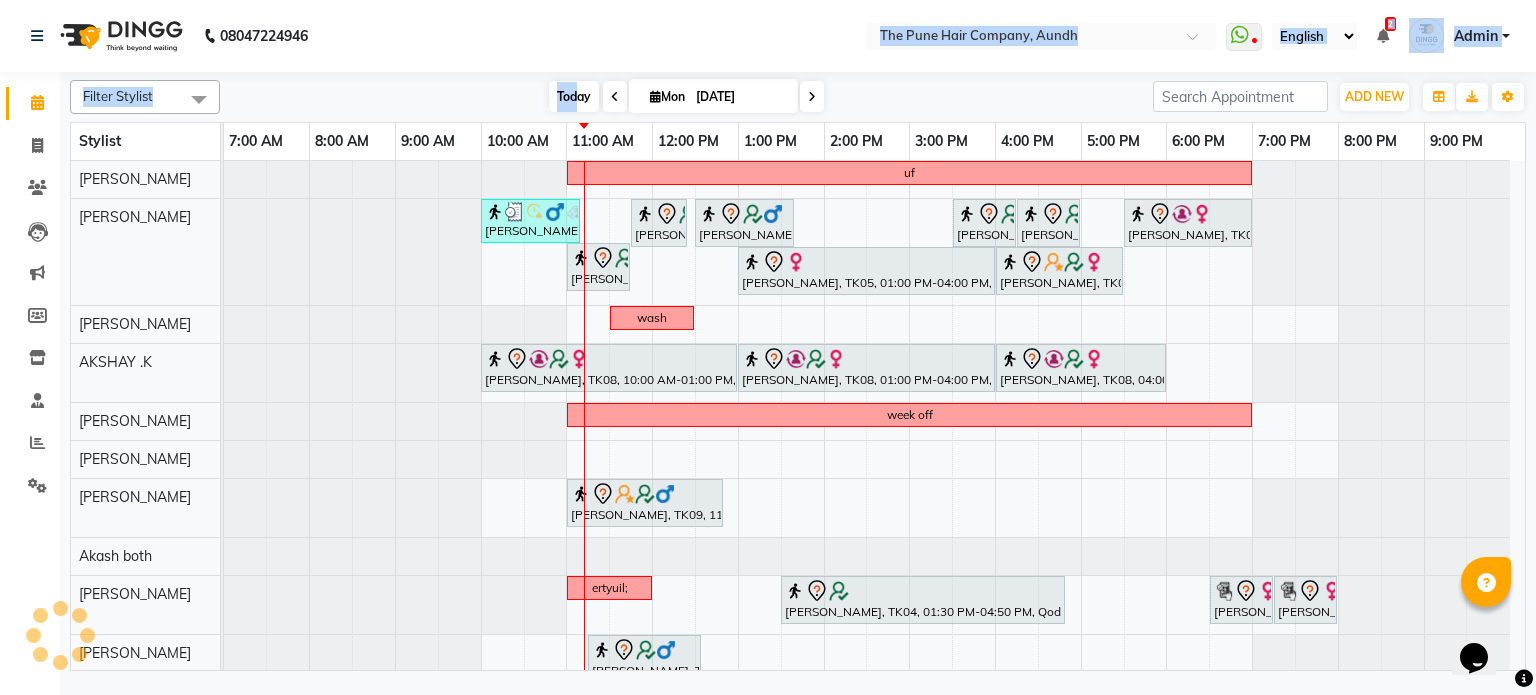click on "Today" at bounding box center (574, 96) 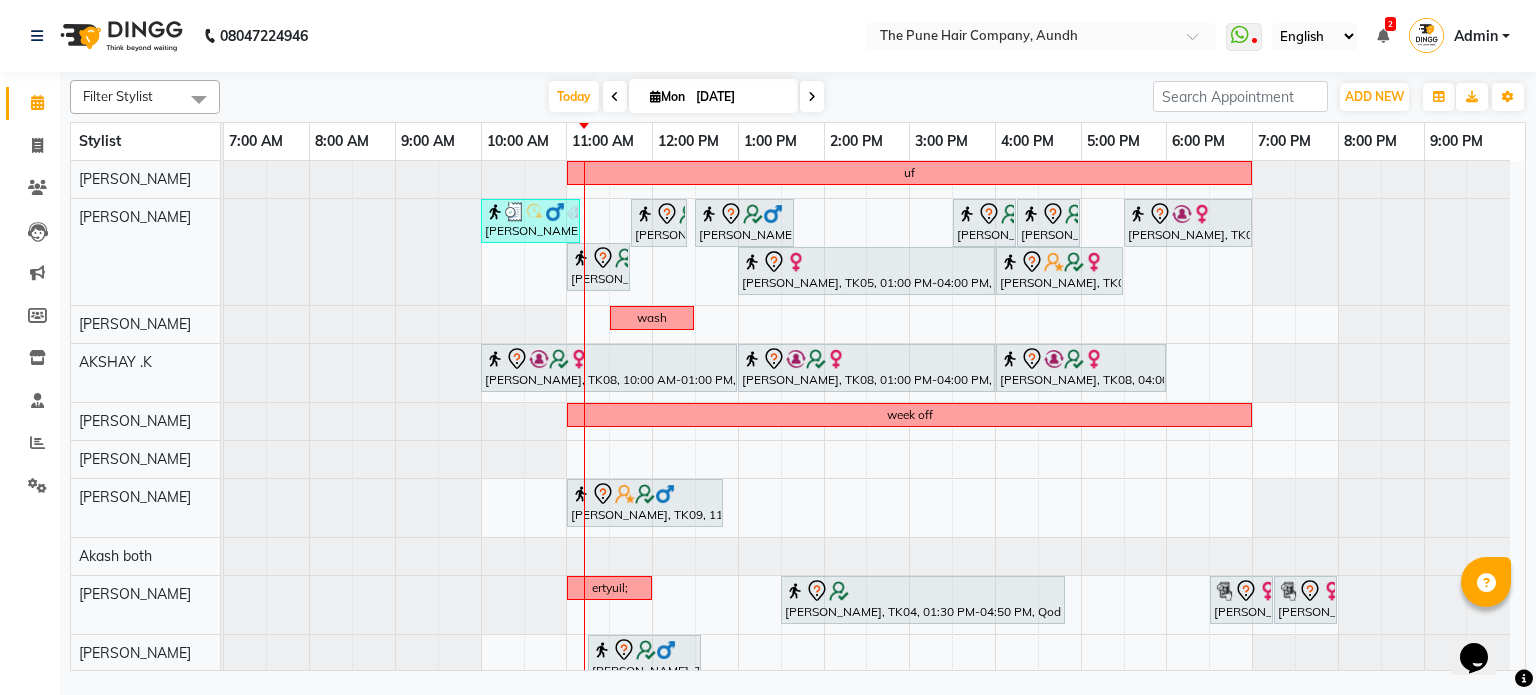 click at bounding box center [812, 97] 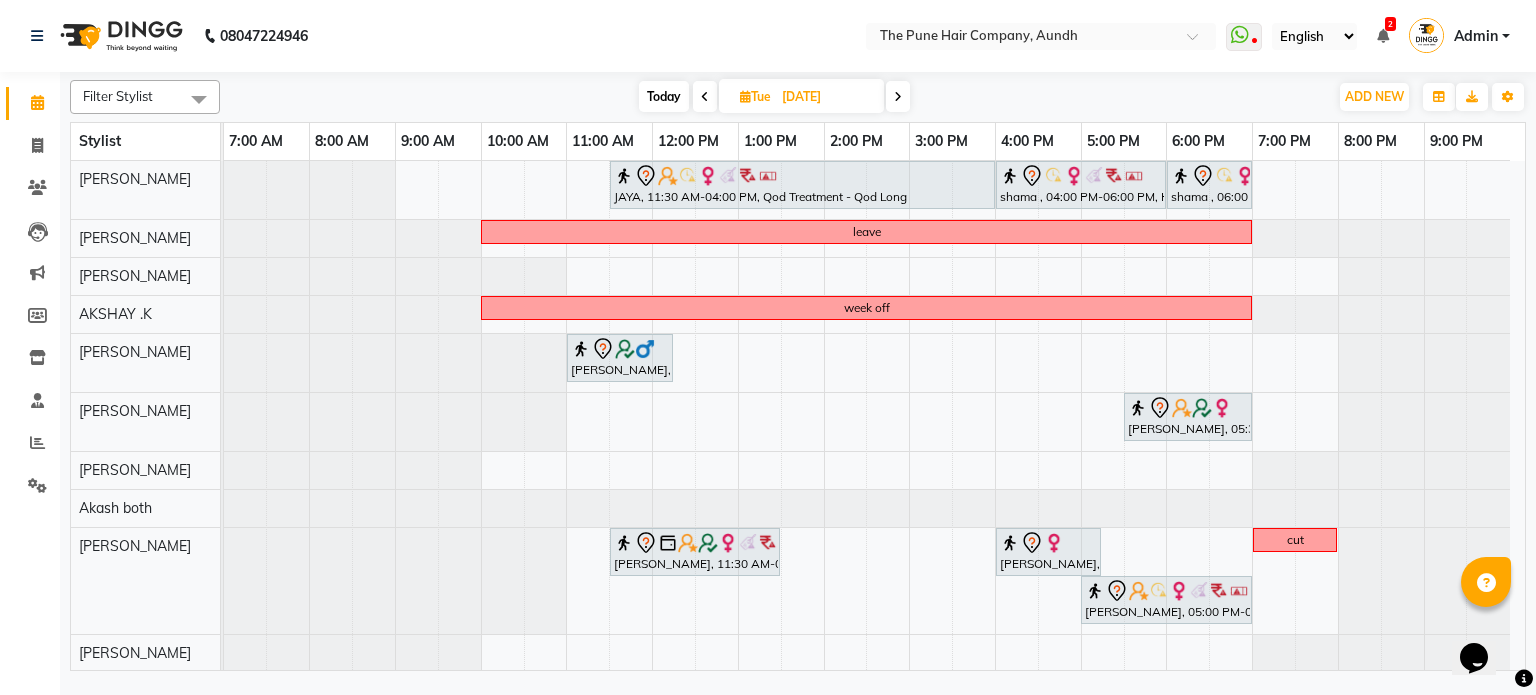 scroll, scrollTop: 89, scrollLeft: 0, axis: vertical 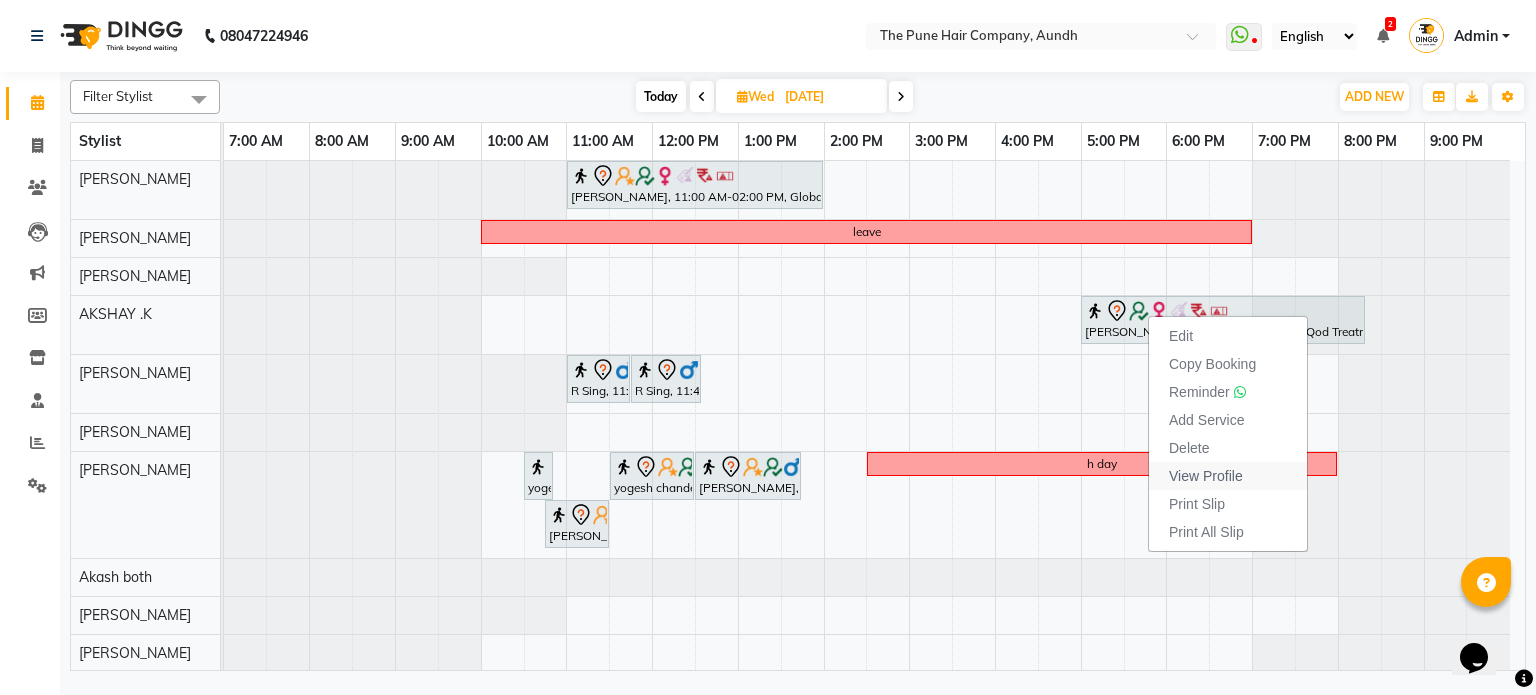 click on "View Profile" at bounding box center [1206, 476] 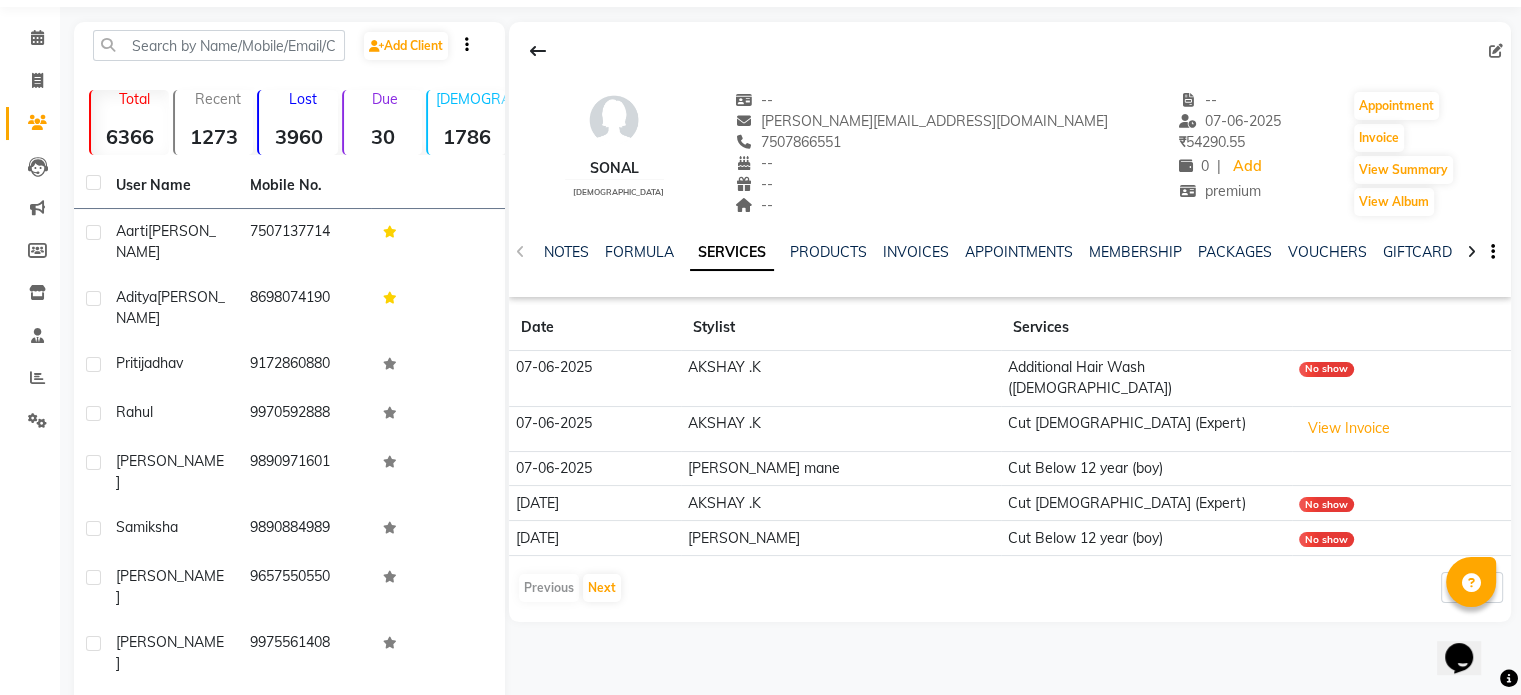 scroll, scrollTop: 100, scrollLeft: 0, axis: vertical 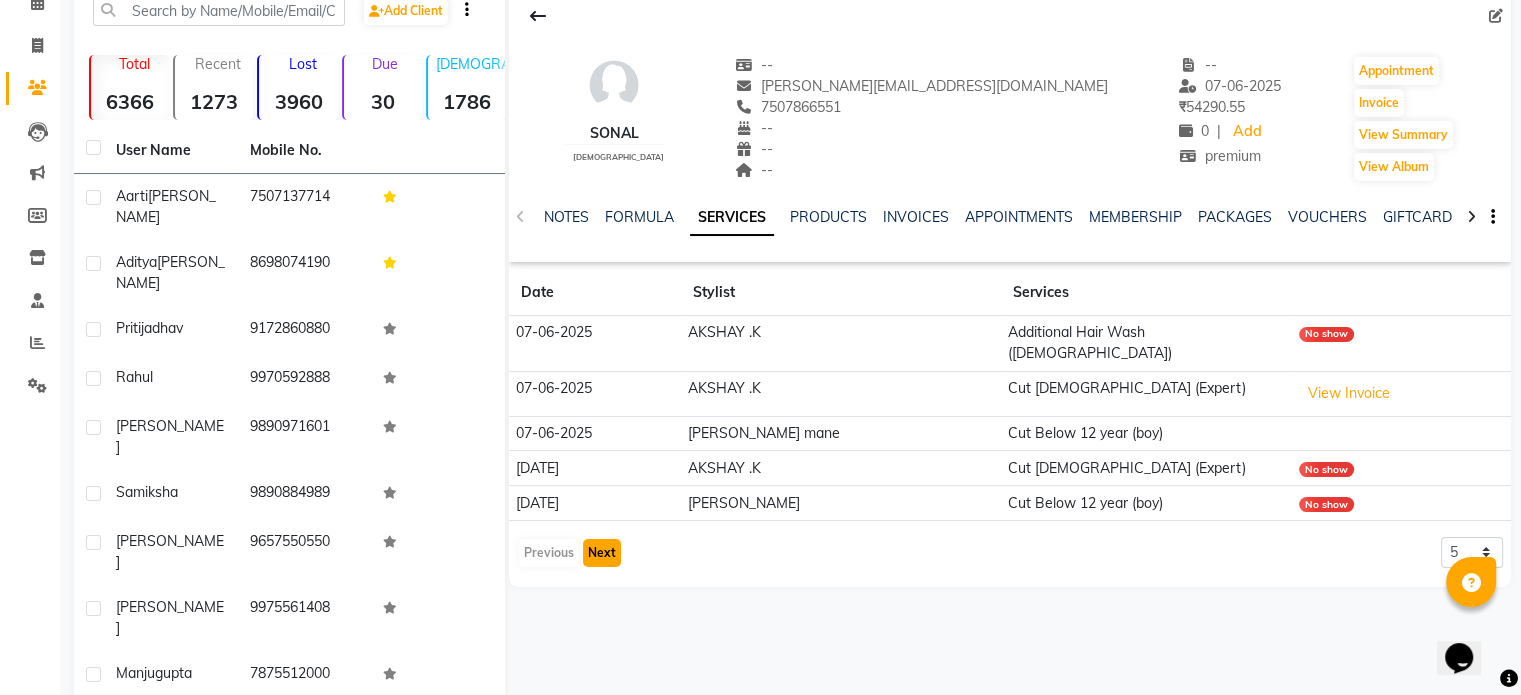 click on "Next" 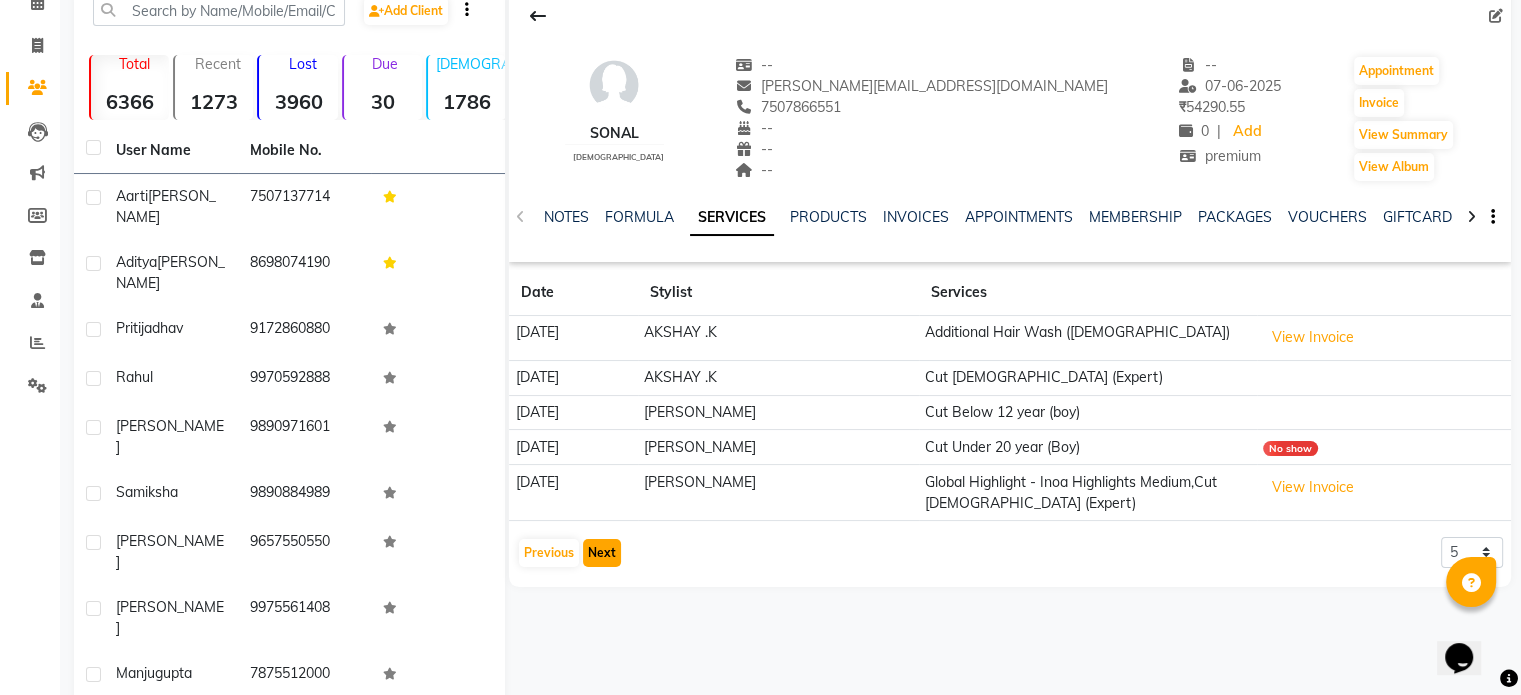 click on "Next" 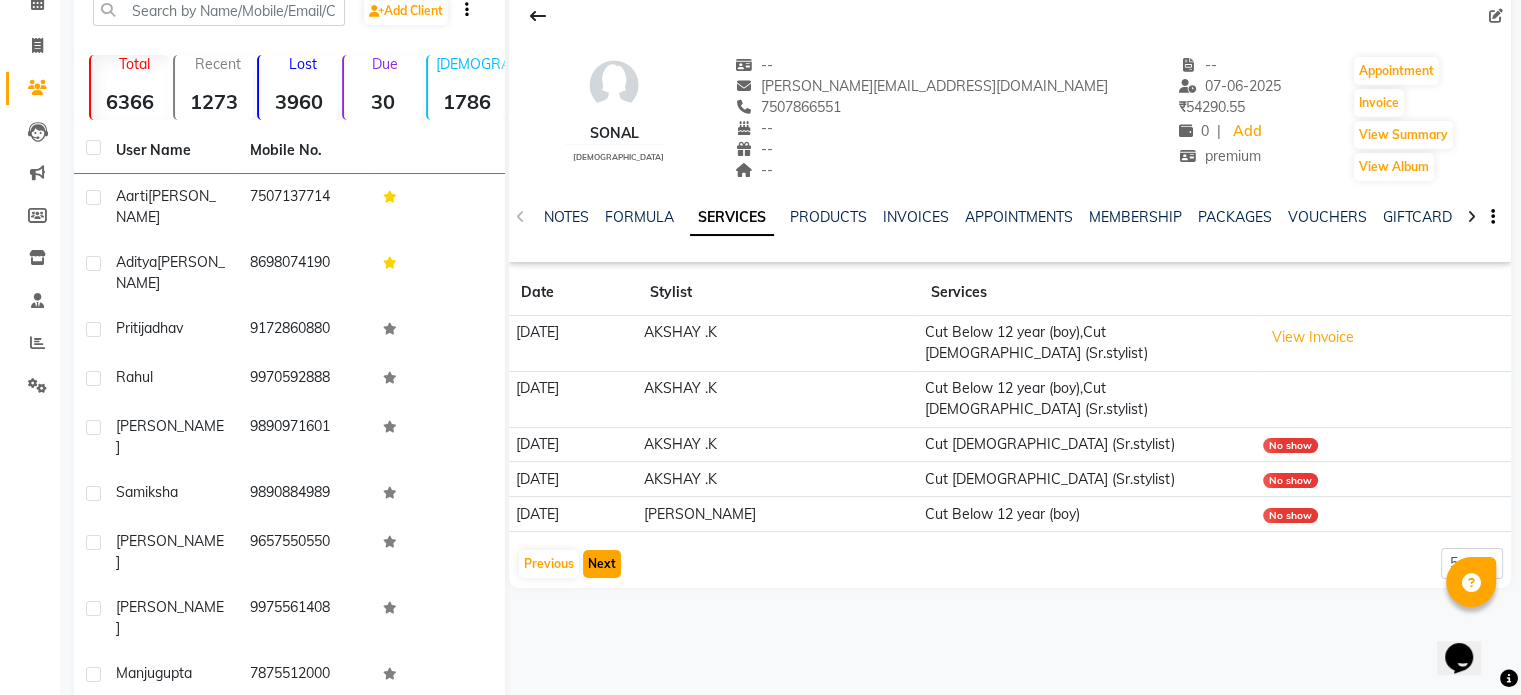 click on "Next" 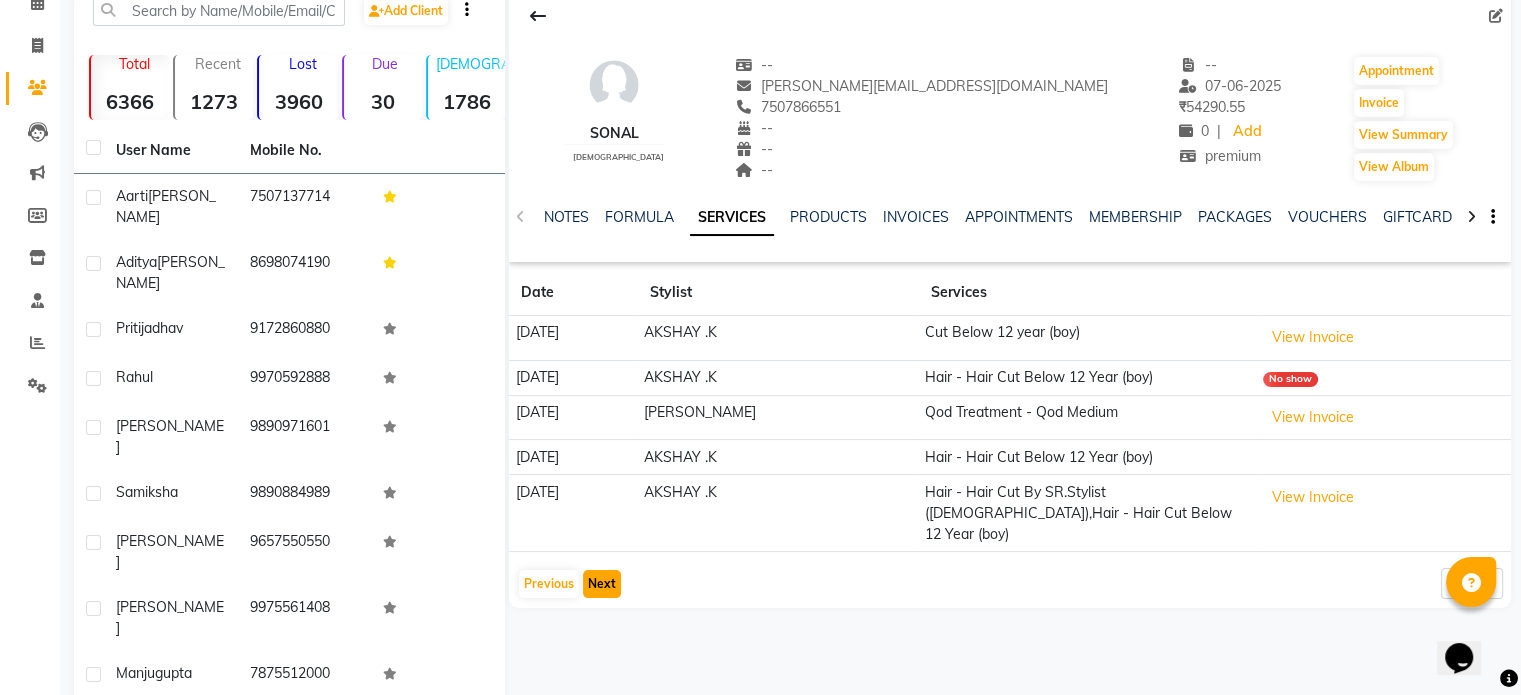 click on "Next" 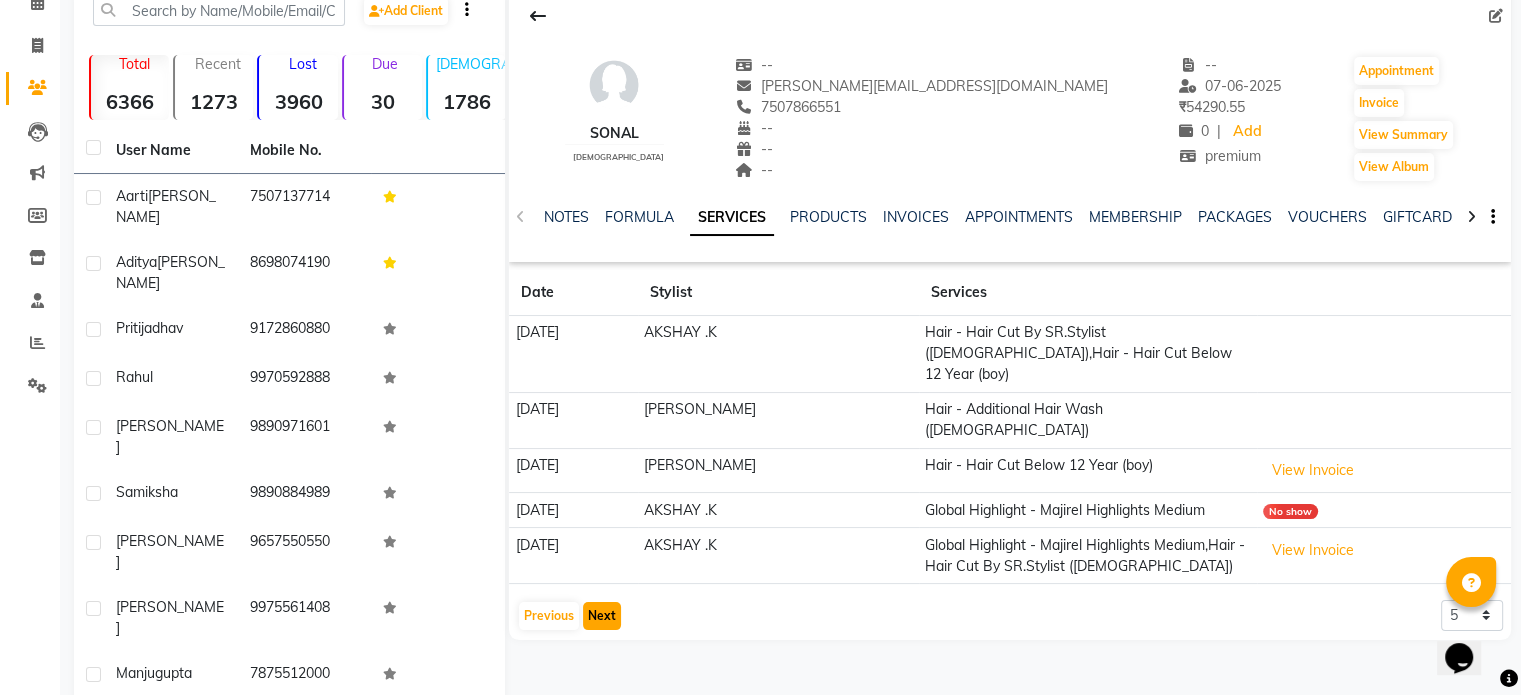 click on "Next" 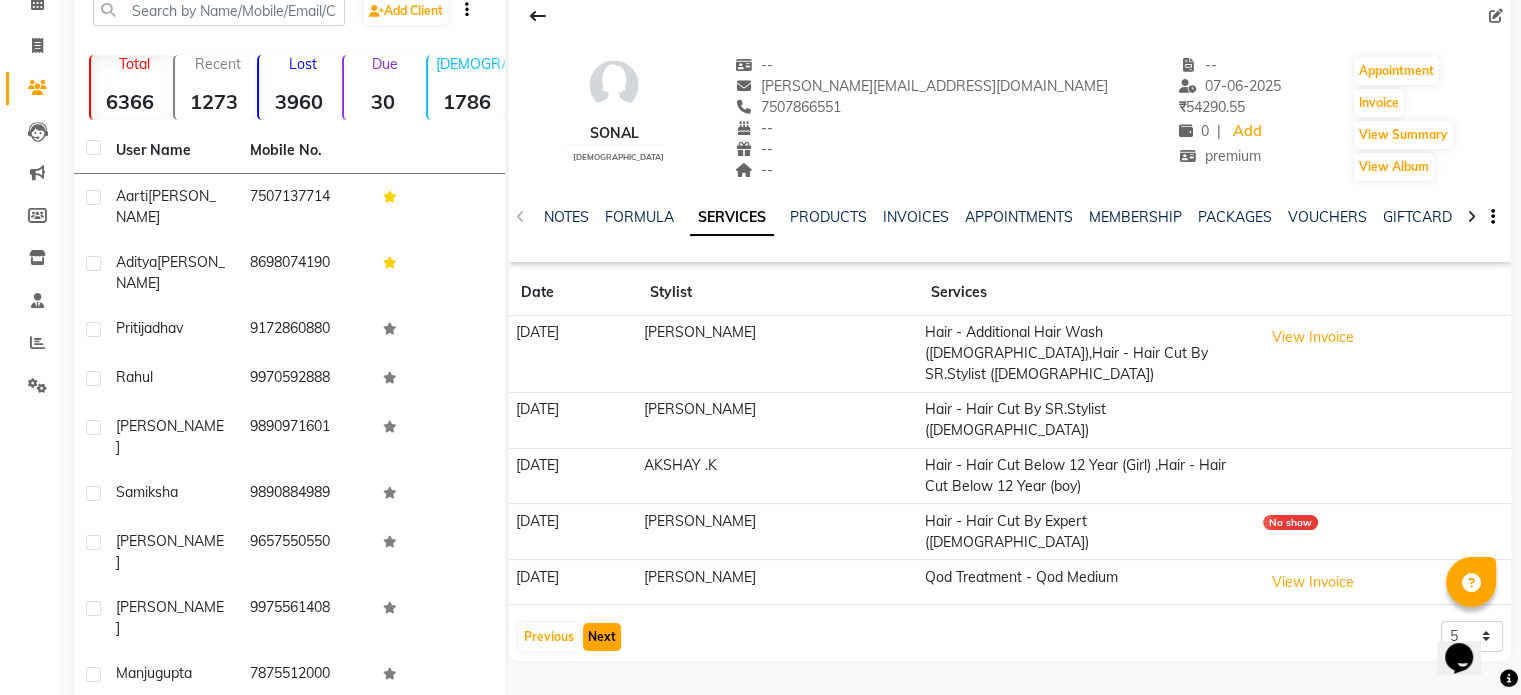 click on "Next" 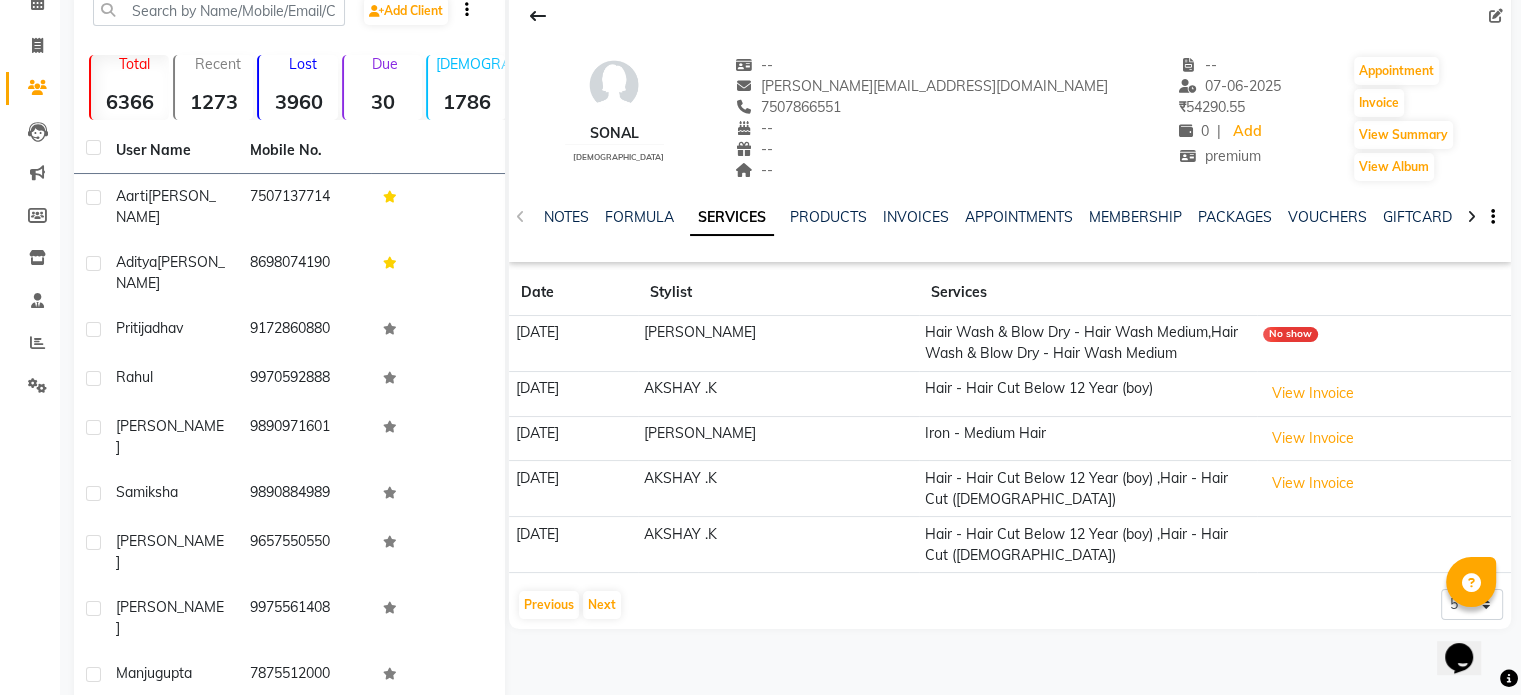 click on "Date Stylist Services [DATE] [PERSON_NAME]  Hair Wash & Blow Dry - Hair Wash Medium,Hair Wash & Blow Dry - Hair Wash Medium No show [DATE] AKSHAY .K Hair - Hair Cut Below 12 Year (boy)   View Invoice  [DATE] [PERSON_NAME]  Iron - Medium Hair  View Invoice  [DATE] AKSHAY .K Hair - Hair Cut Below 12 Year (boy) ,Hair - Hair Cut ([DEMOGRAPHIC_DATA])  View Invoice  [DATE] [PERSON_NAME] .K Hair - Hair Cut Below 12 Year (boy) ,Hair - Hair Cut ([DEMOGRAPHIC_DATA])  Previous   Next  5 10 50 100 500" 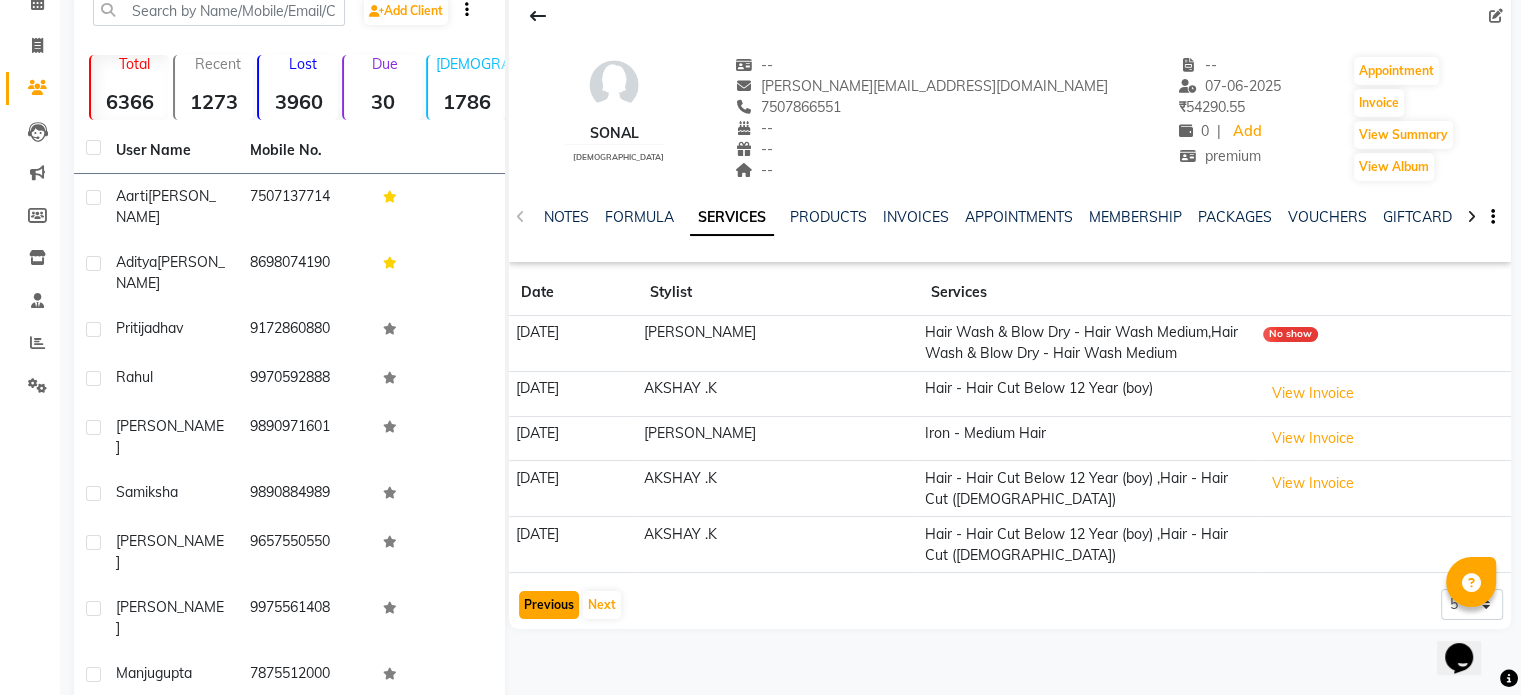 click on "Previous" 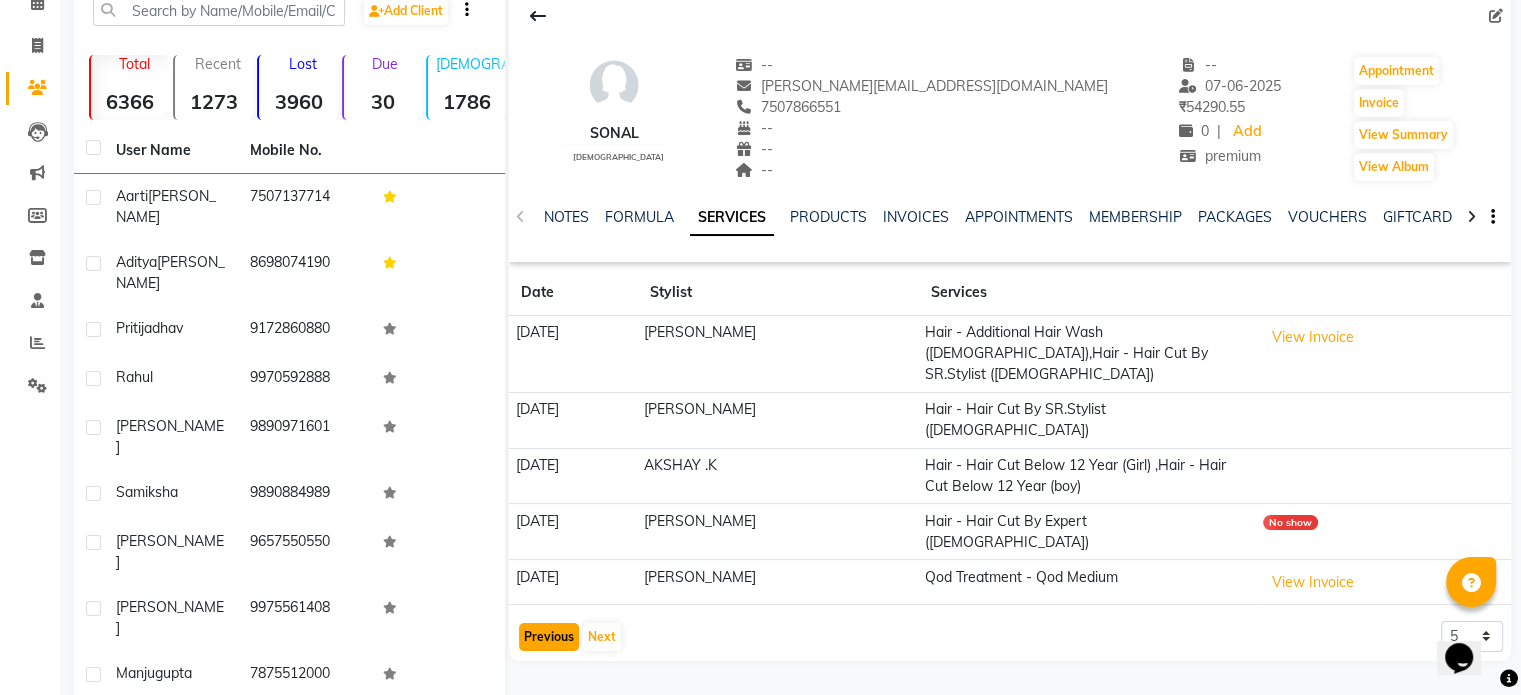 click on "Previous" 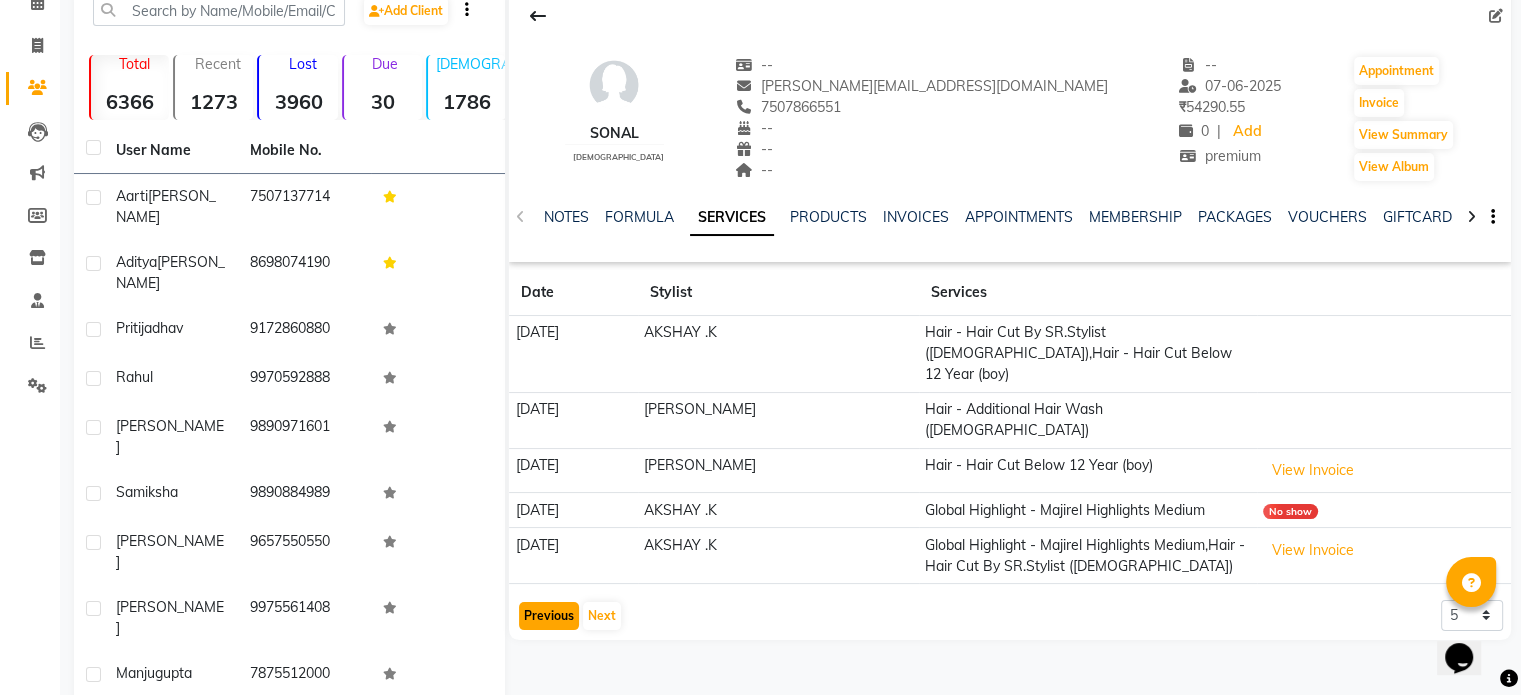 click on "Previous" 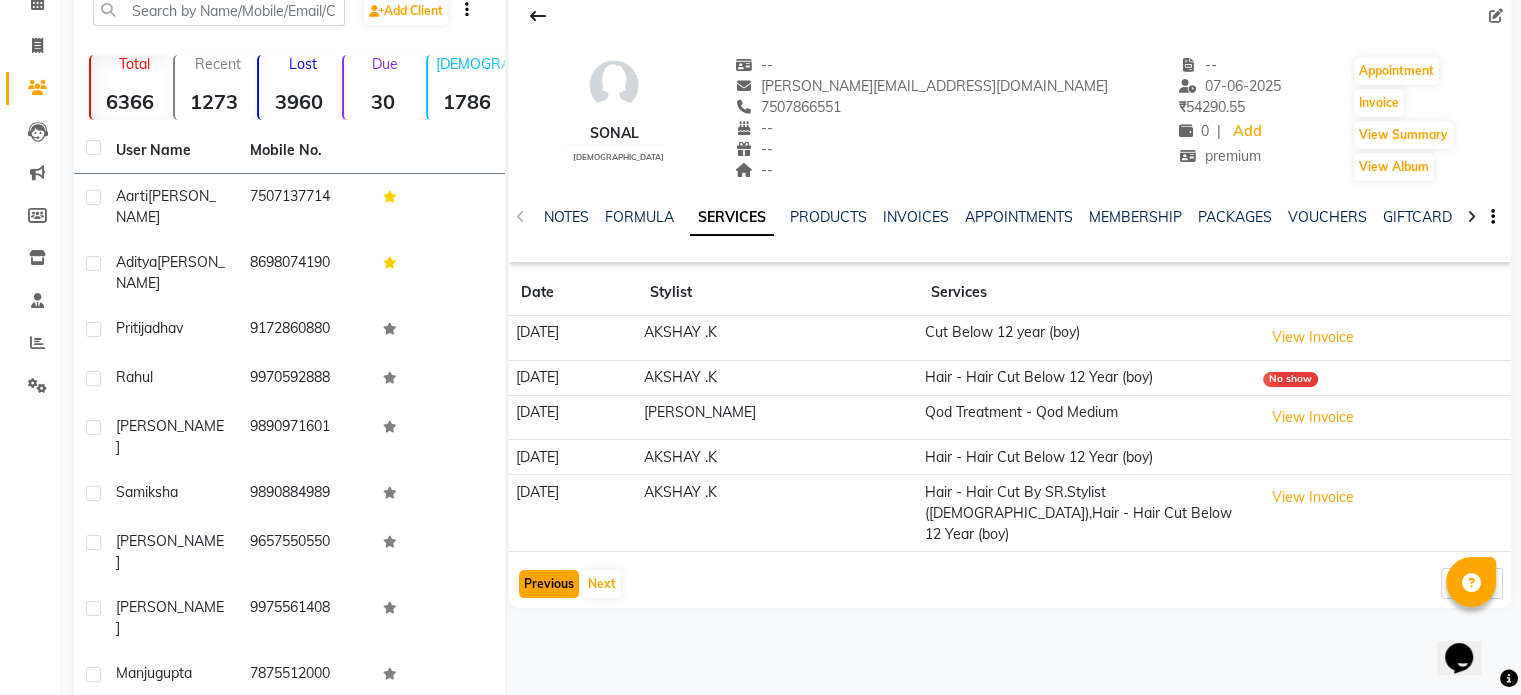 click on "Previous" 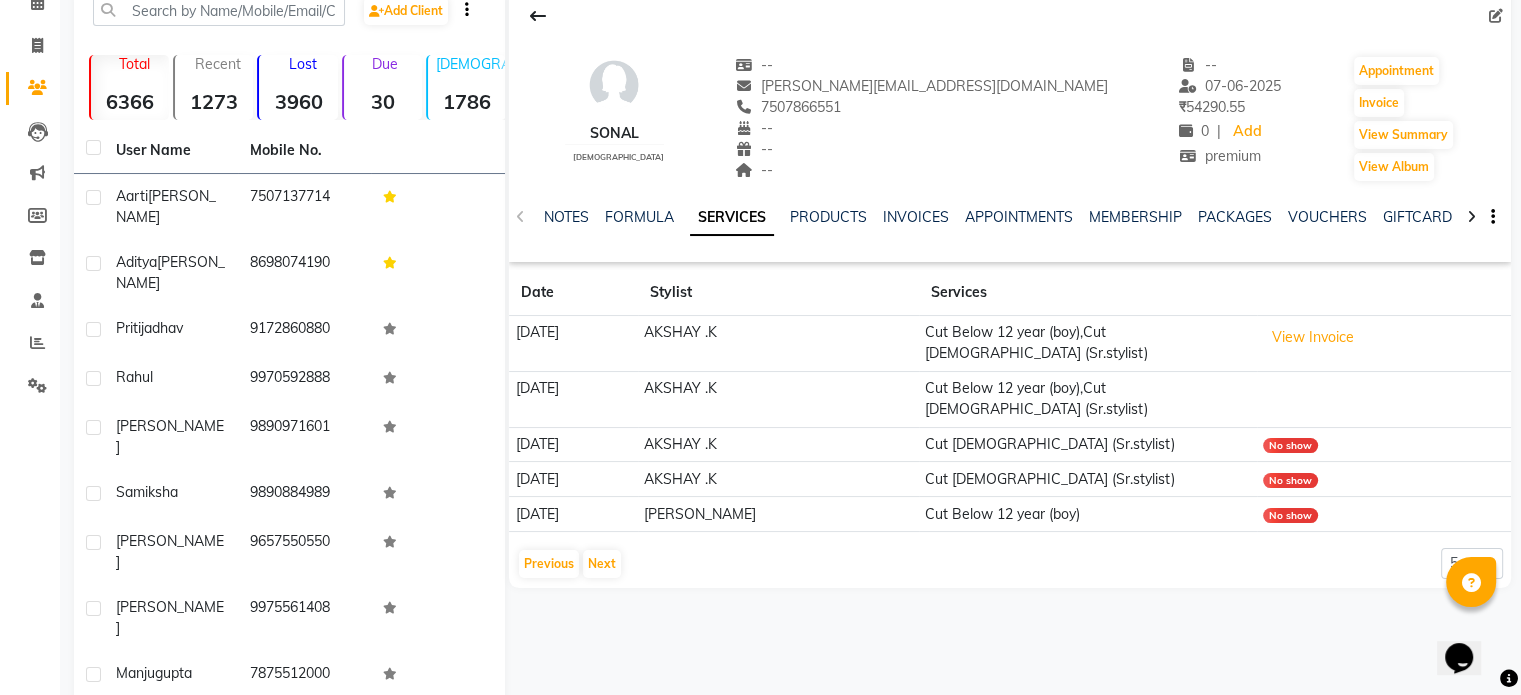 click on "Previous   Next" 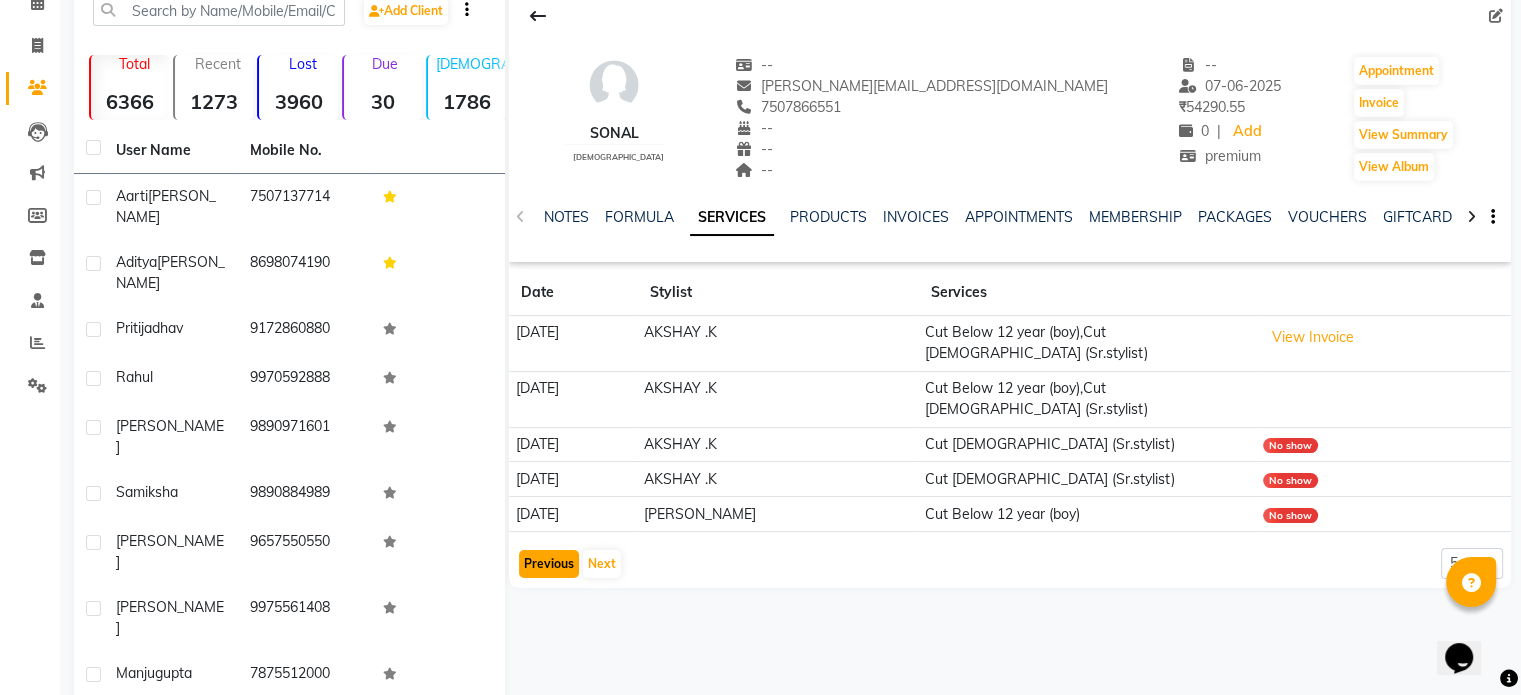 click on "Previous" 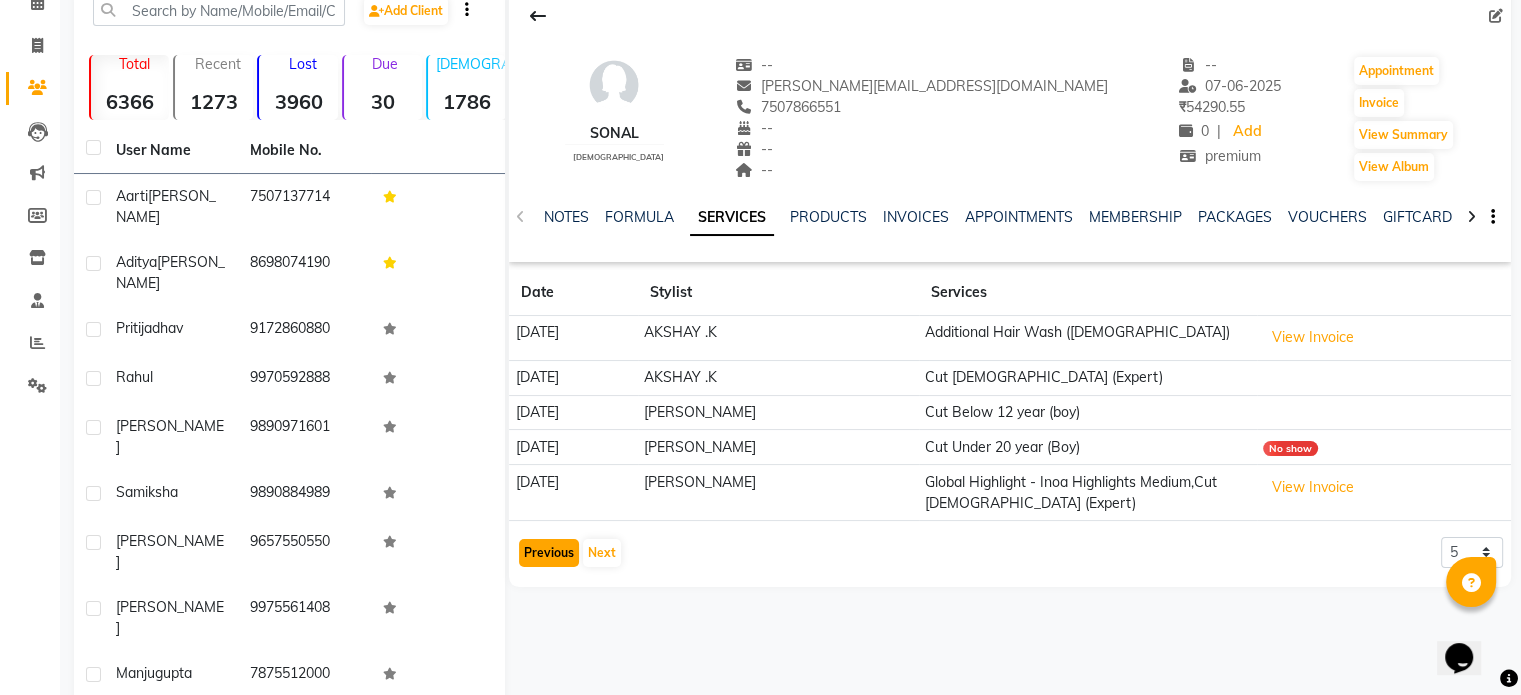 click on "Previous" 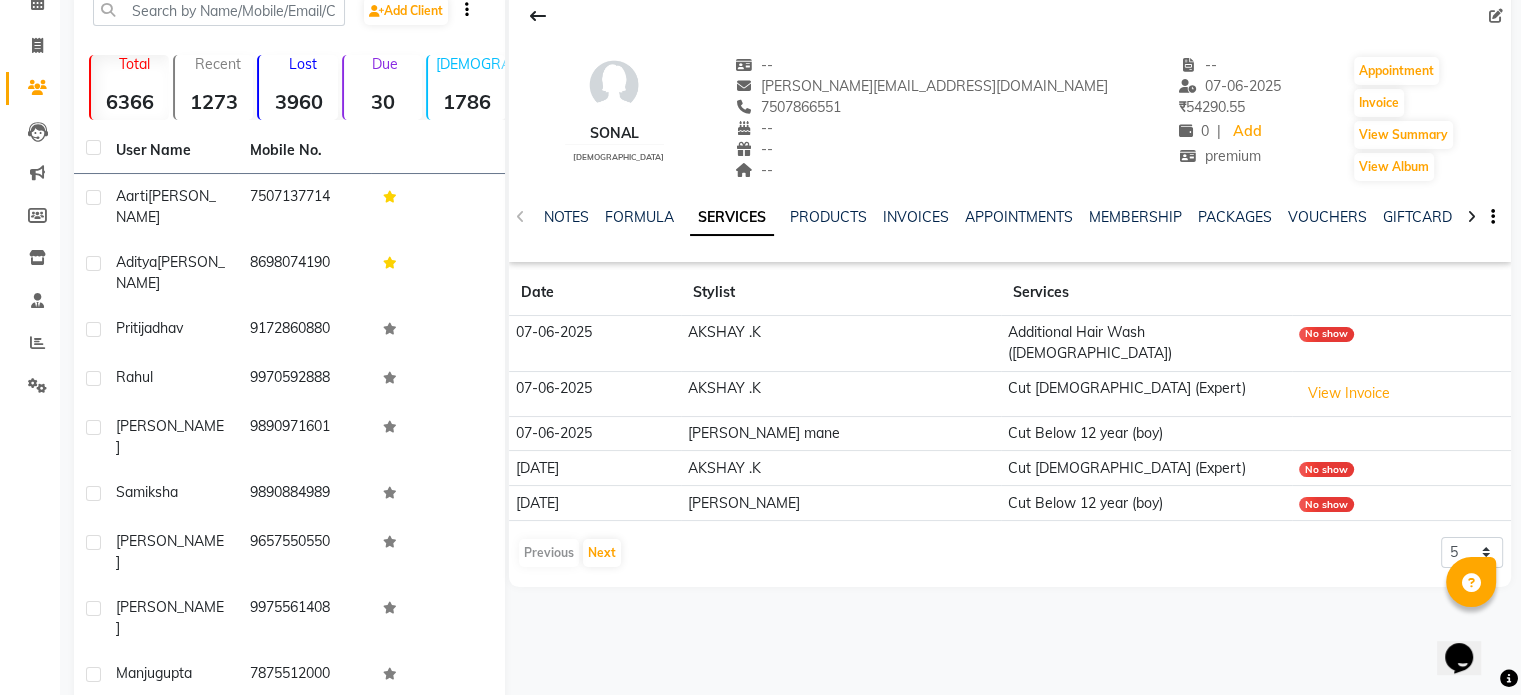 click on "Previous   Next" 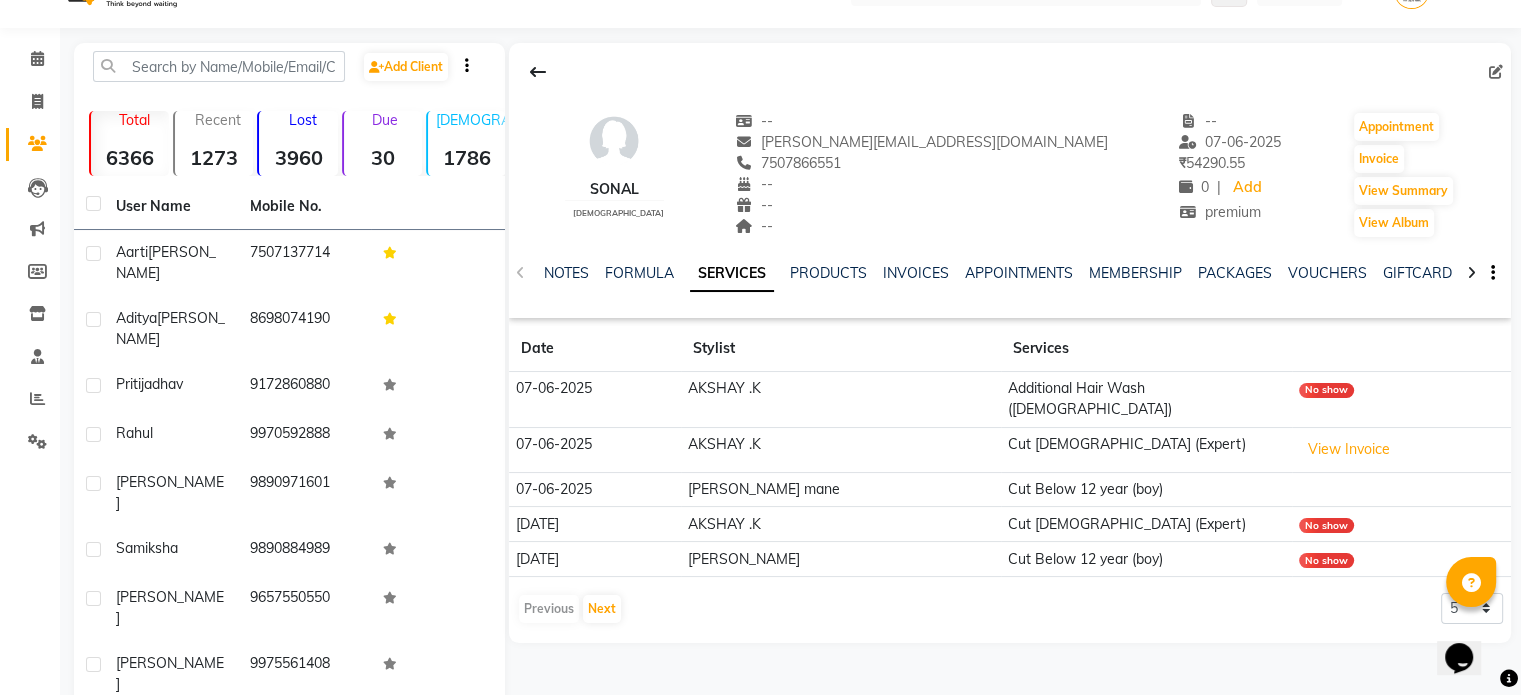 scroll, scrollTop: 0, scrollLeft: 0, axis: both 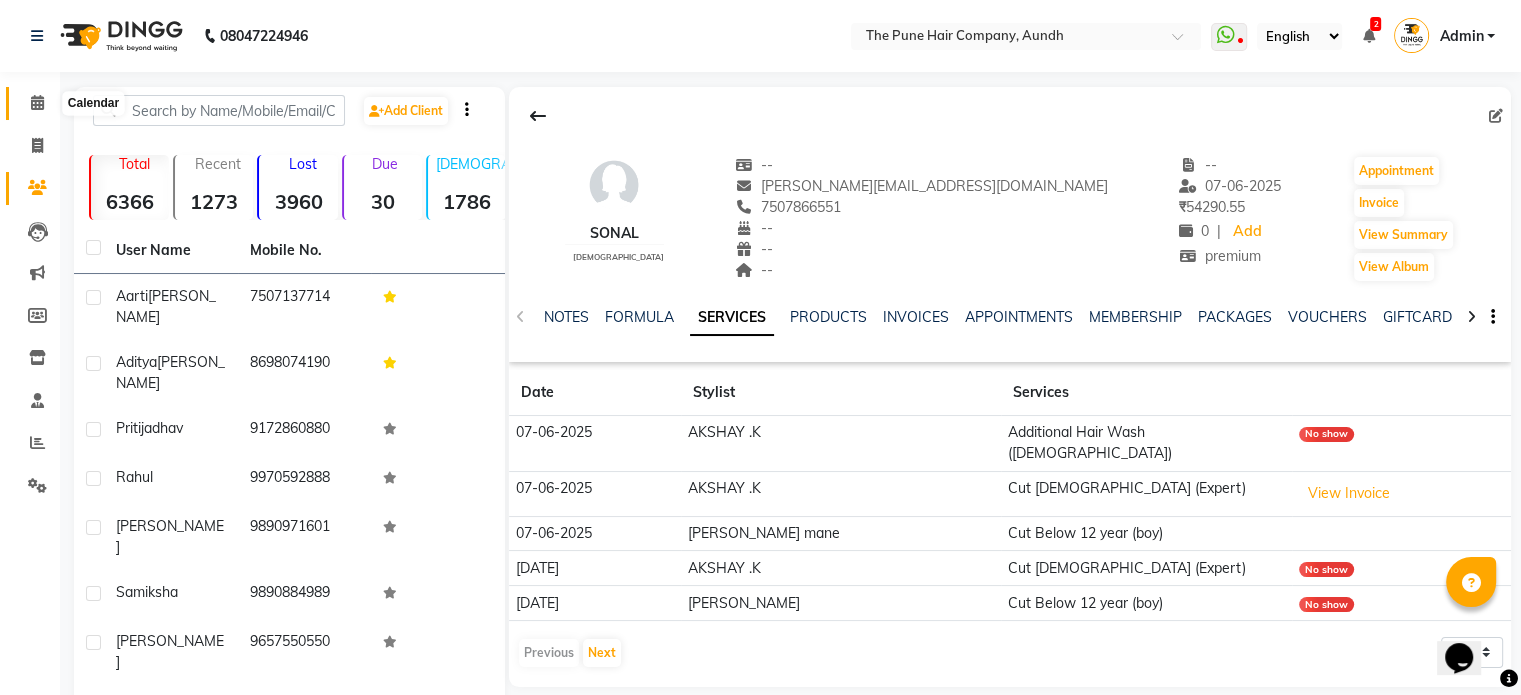 click 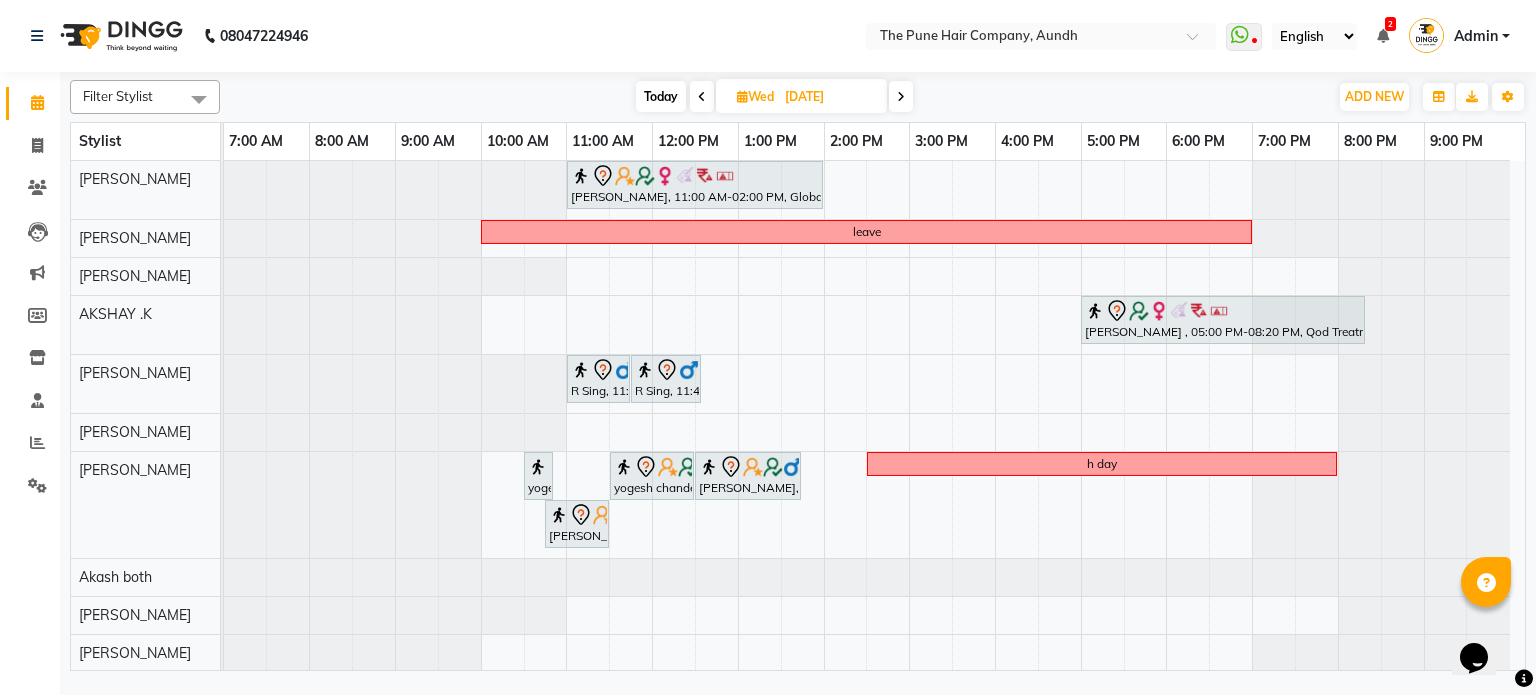 click on "Today" at bounding box center (661, 96) 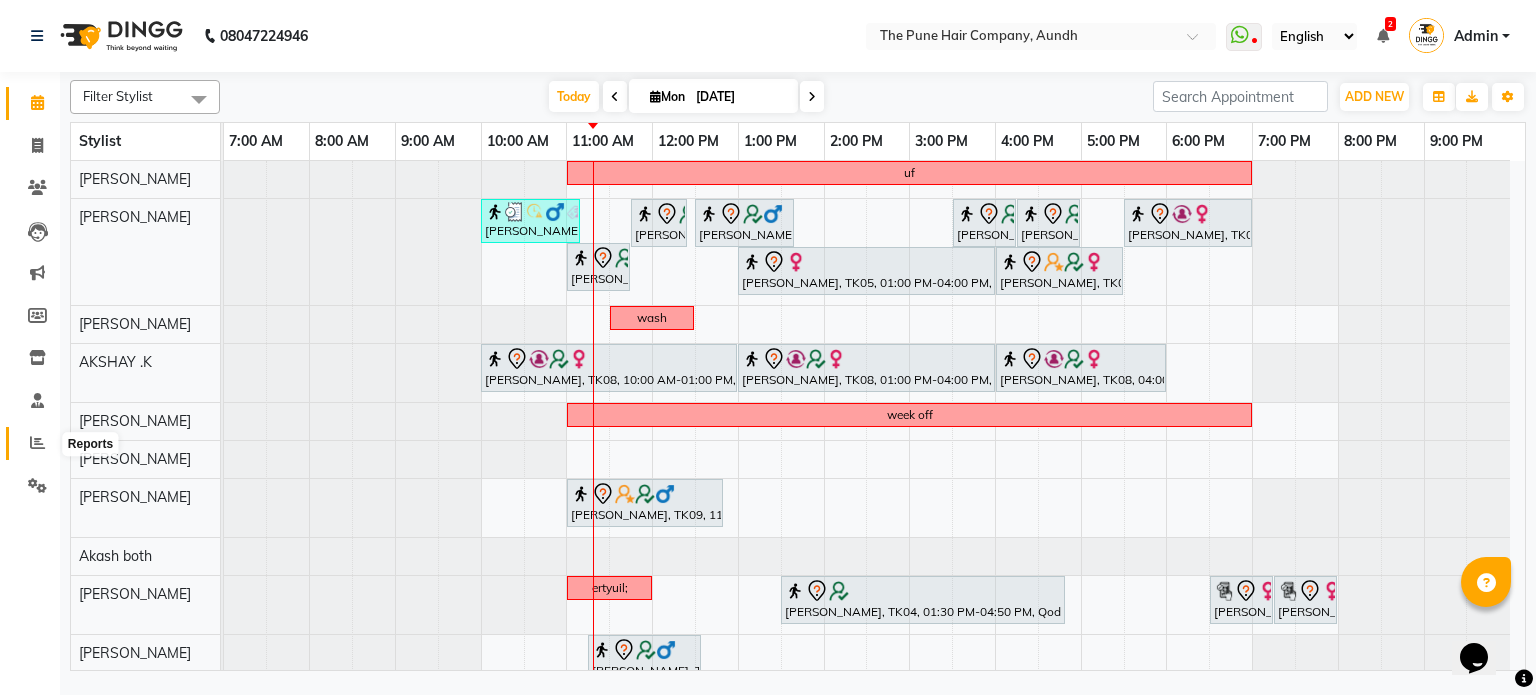 drag, startPoint x: 34, startPoint y: 448, endPoint x: 36, endPoint y: 434, distance: 14.142136 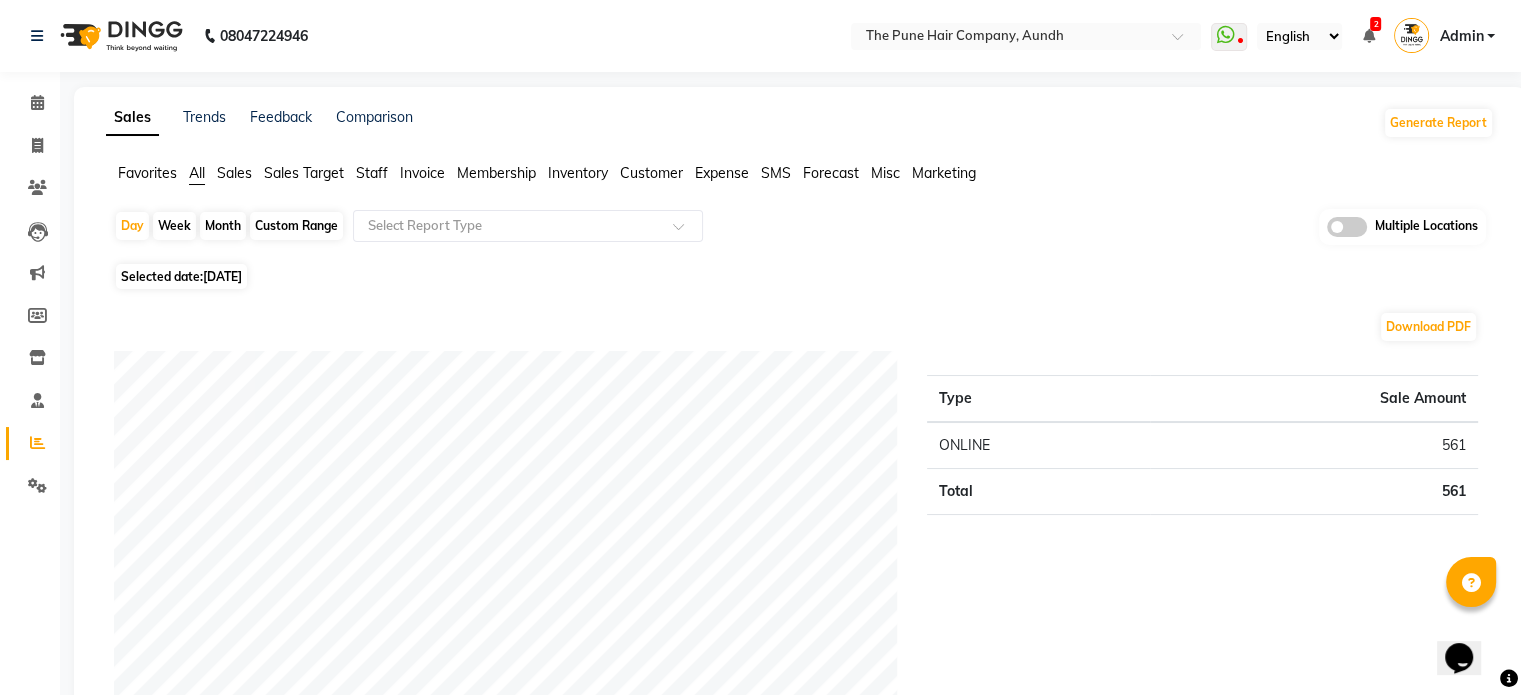 click on "Month" 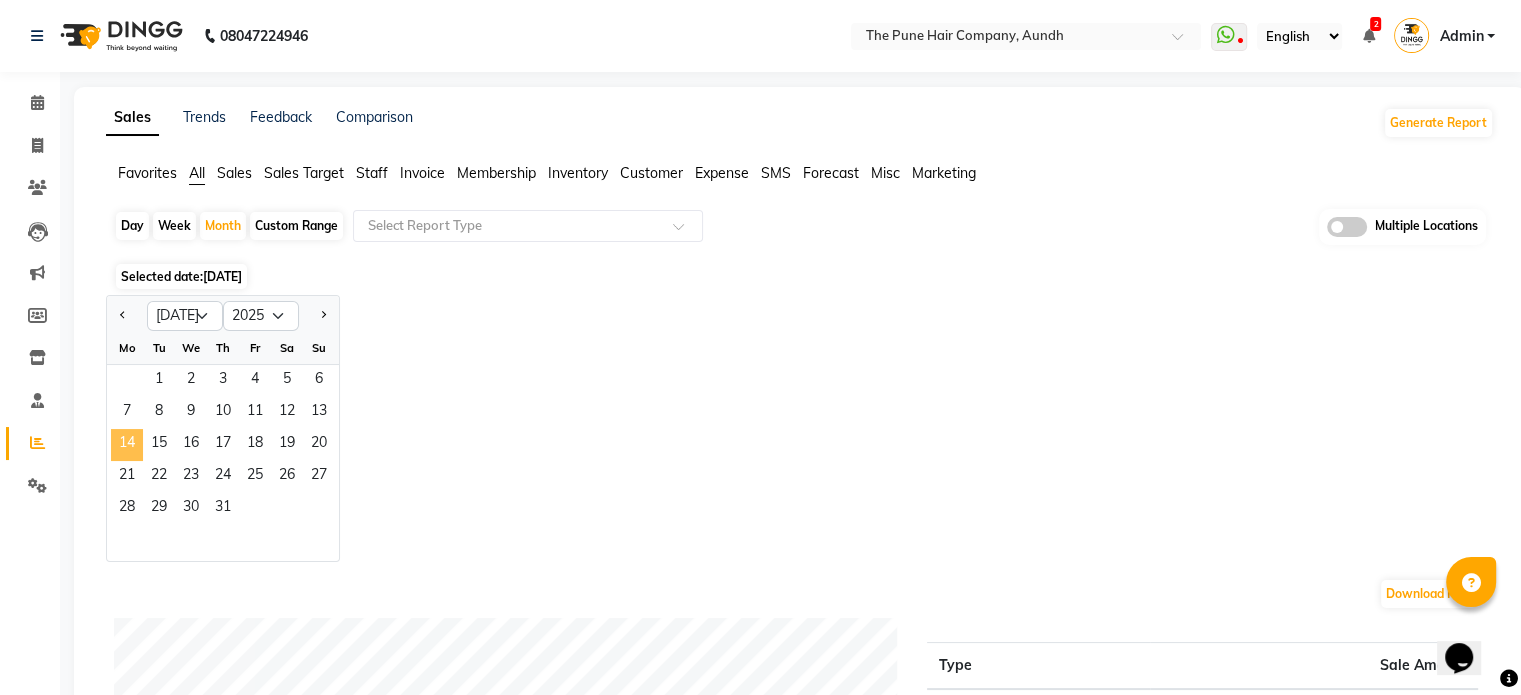 click on "14" 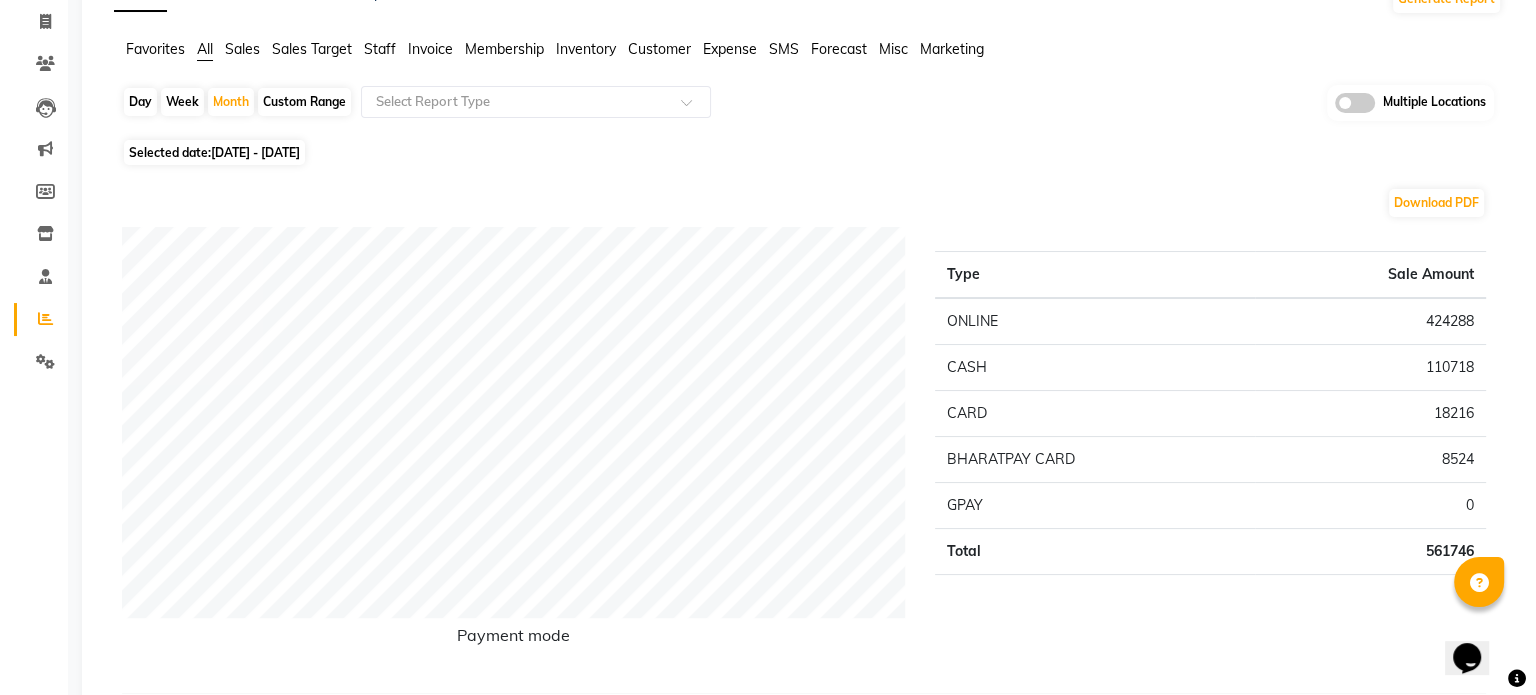 scroll, scrollTop: 0, scrollLeft: 0, axis: both 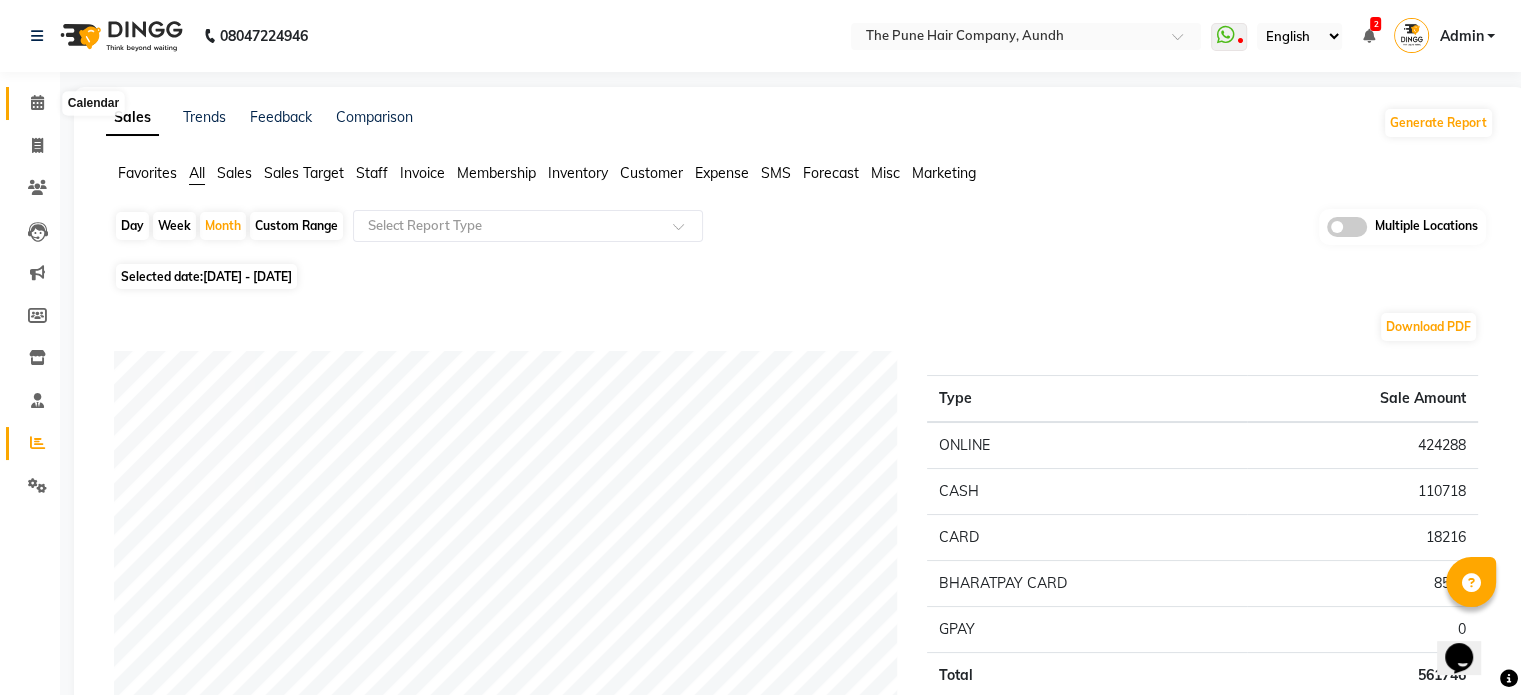 click 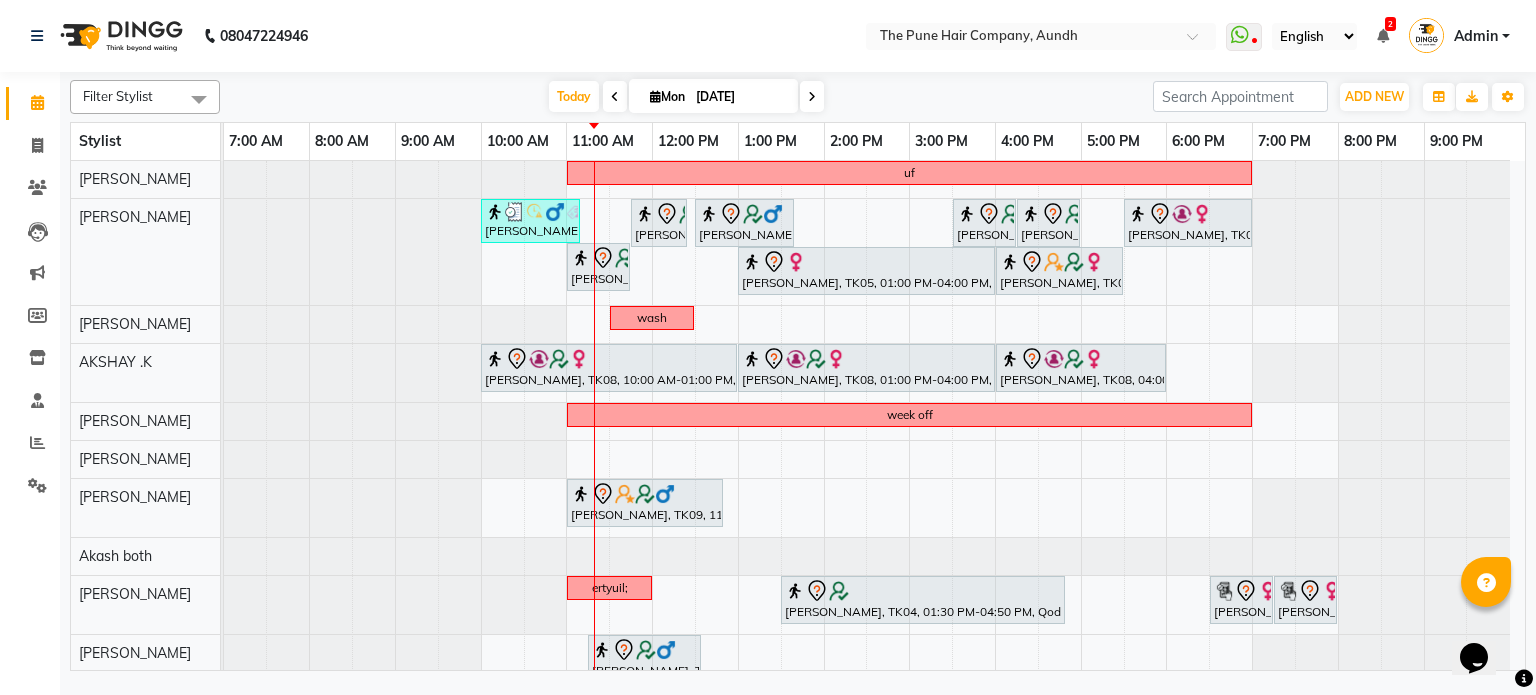scroll, scrollTop: 100, scrollLeft: 0, axis: vertical 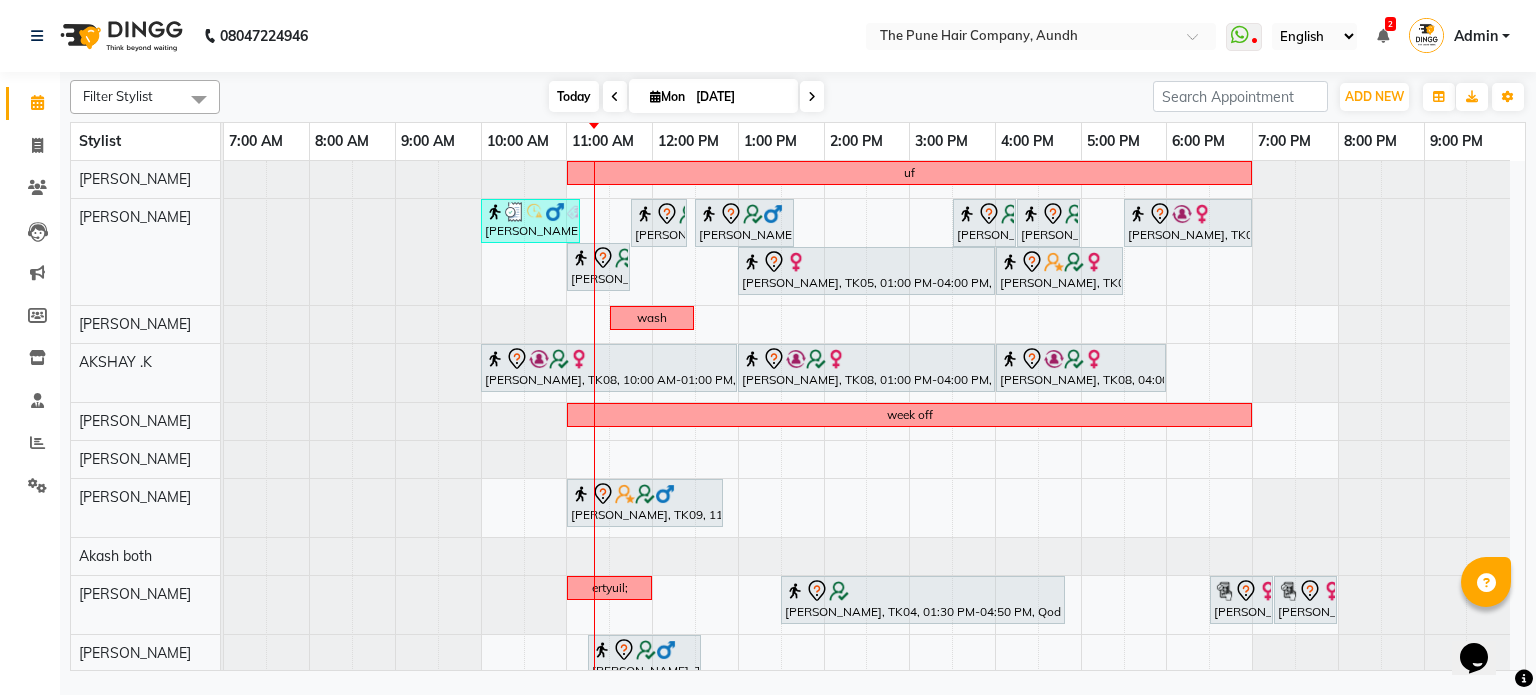 click on "Today" at bounding box center (574, 96) 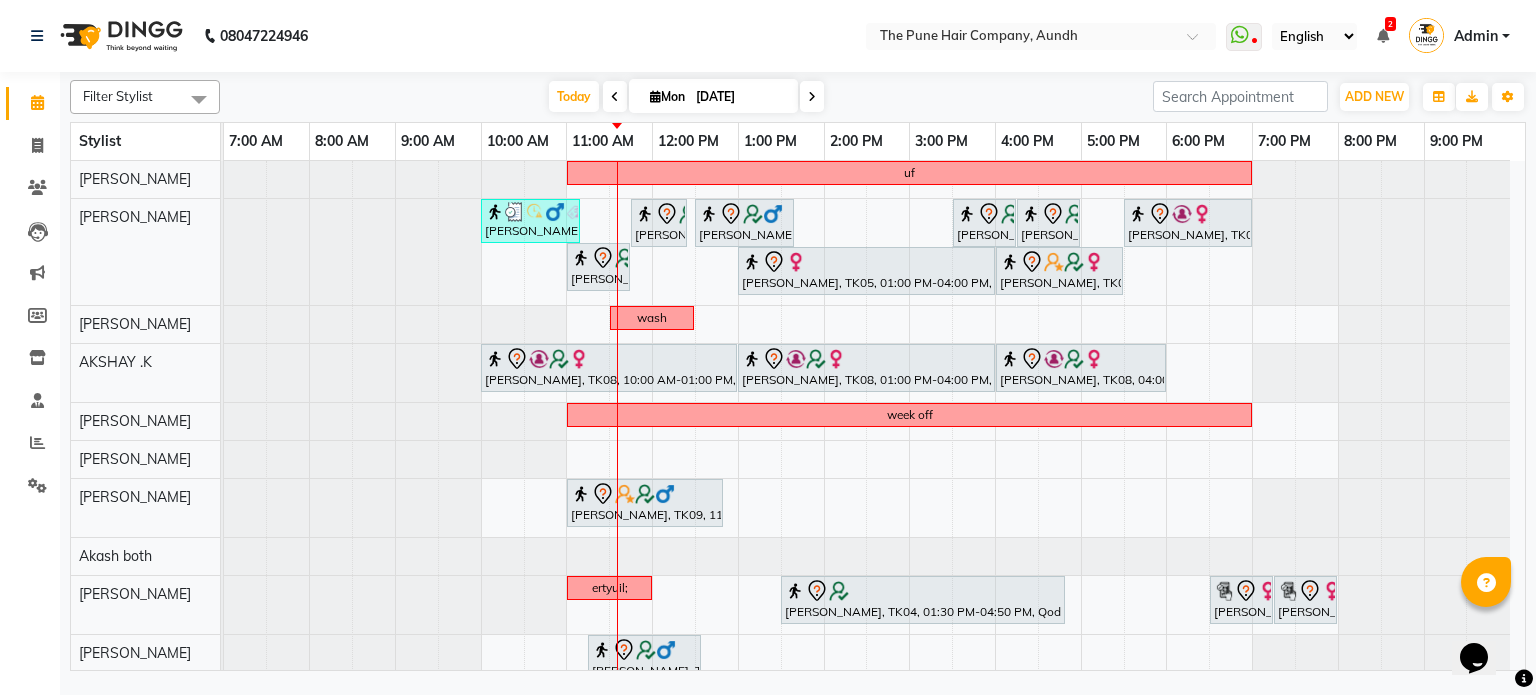 scroll, scrollTop: 80, scrollLeft: 0, axis: vertical 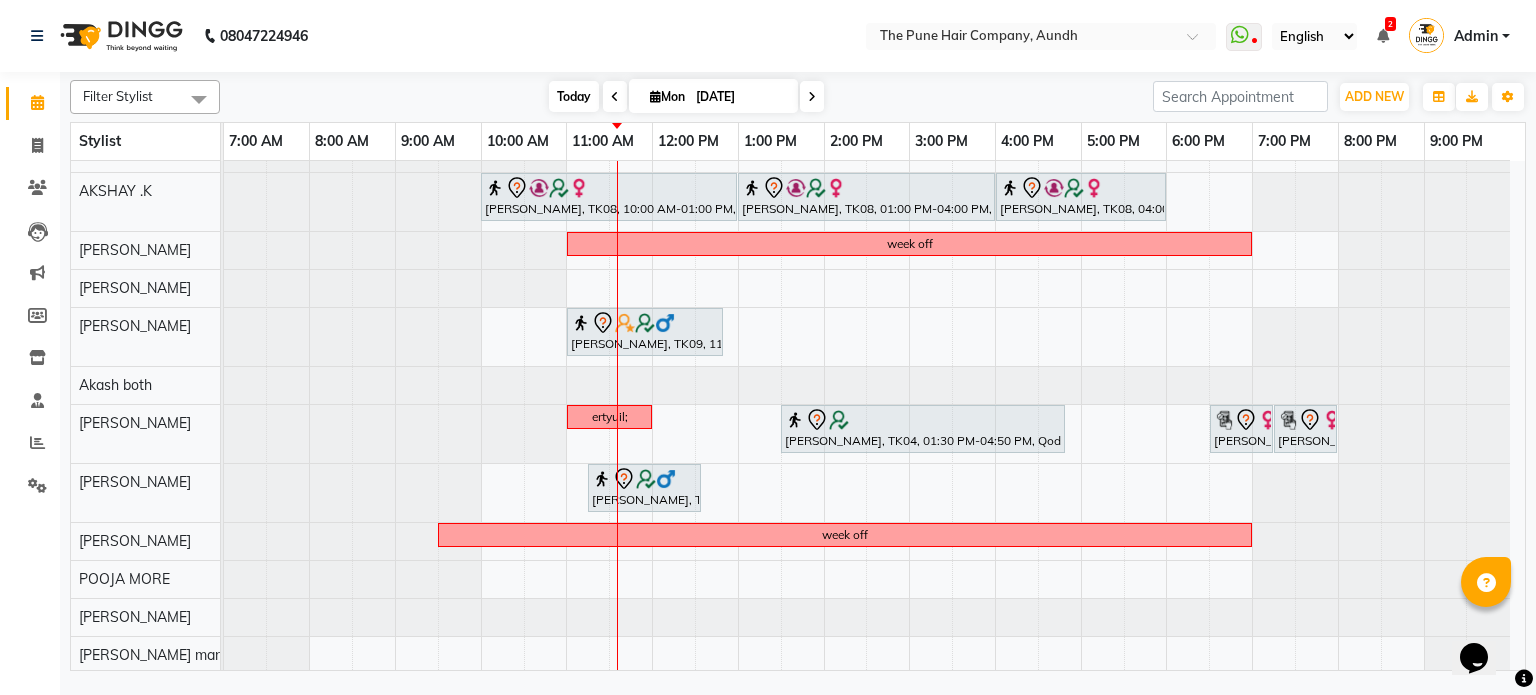 click on "Today" at bounding box center [574, 96] 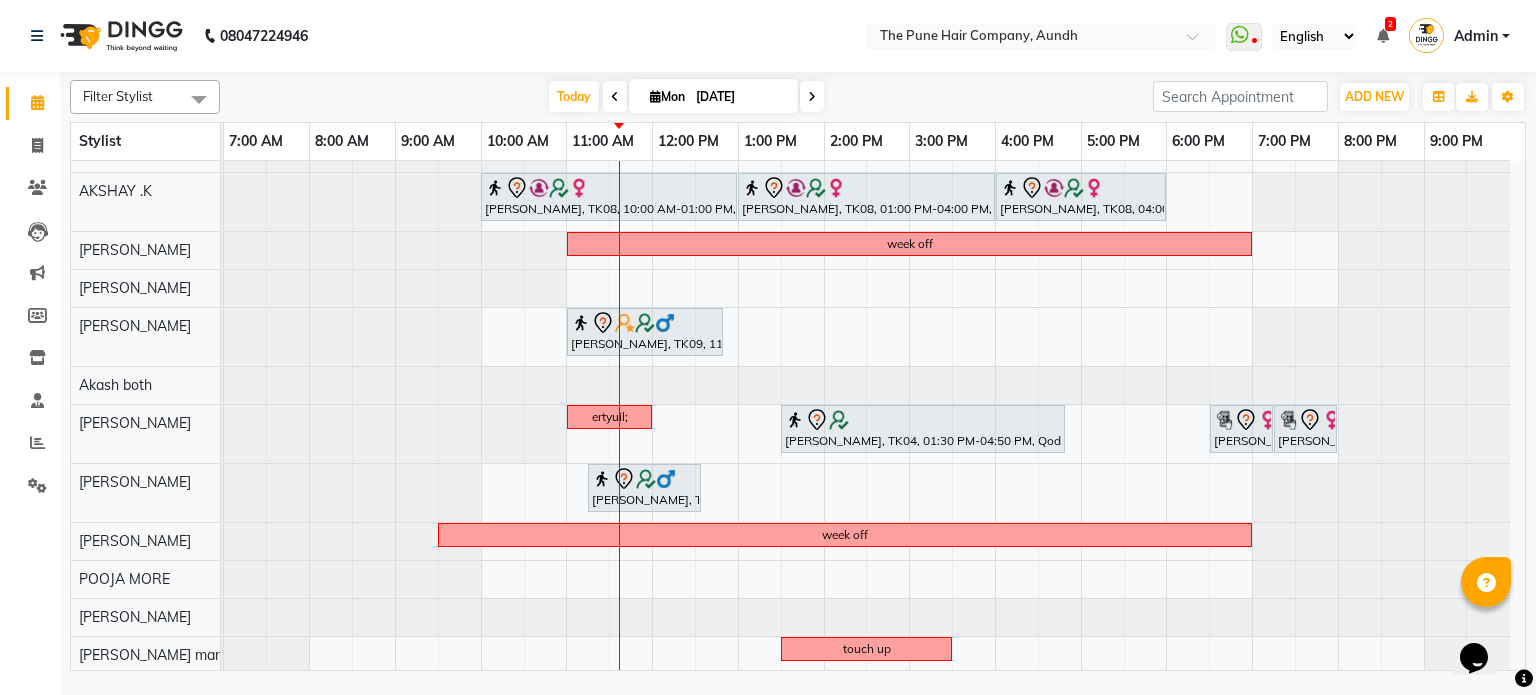 scroll, scrollTop: 92, scrollLeft: 0, axis: vertical 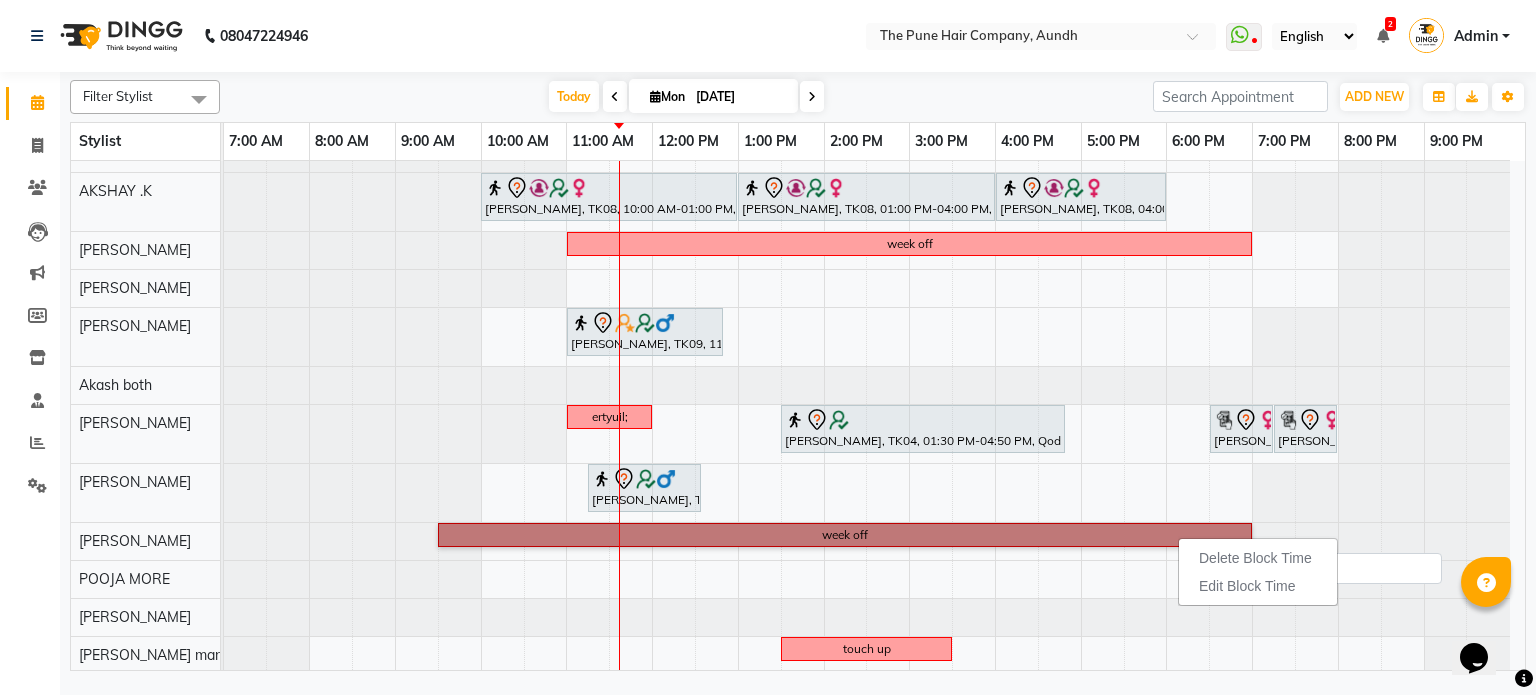 click on "week off" at bounding box center [845, 535] 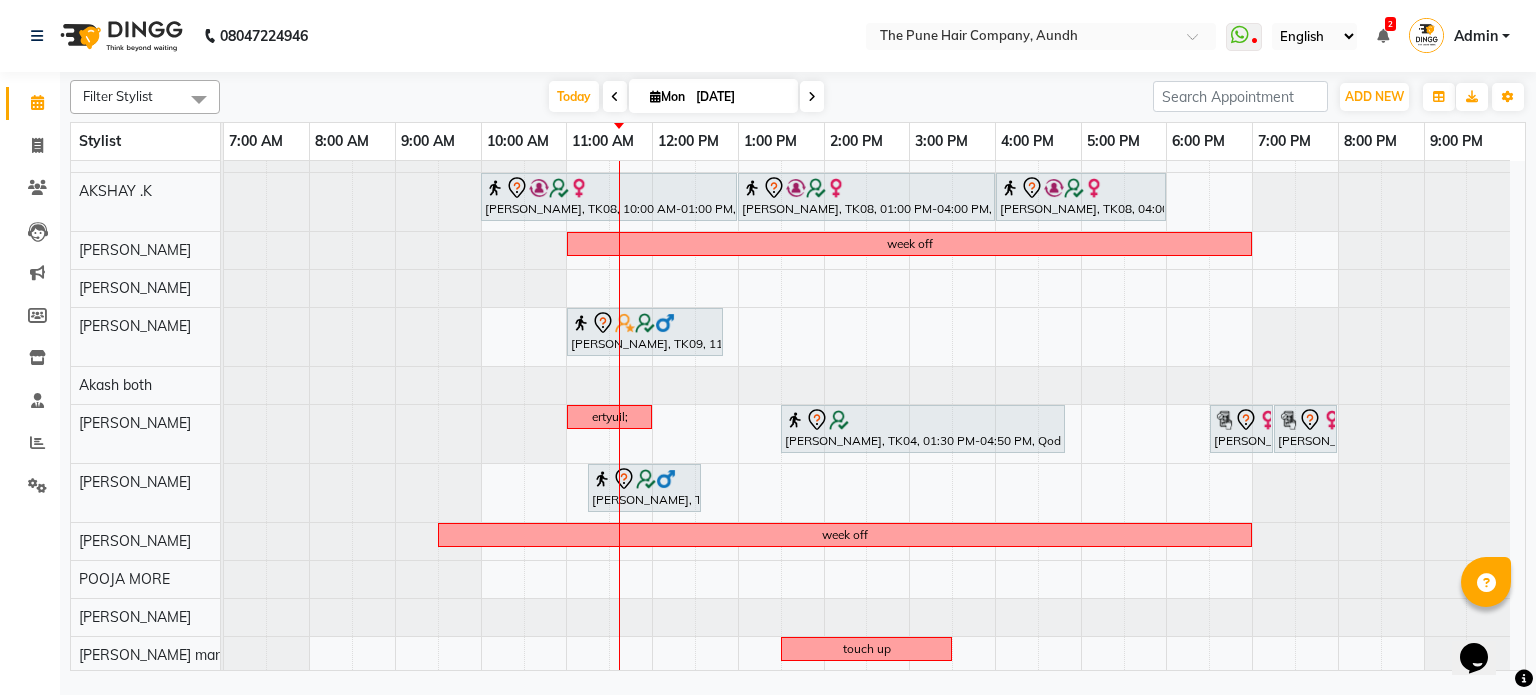 click on "[DATE]  [DATE]" at bounding box center [686, 97] 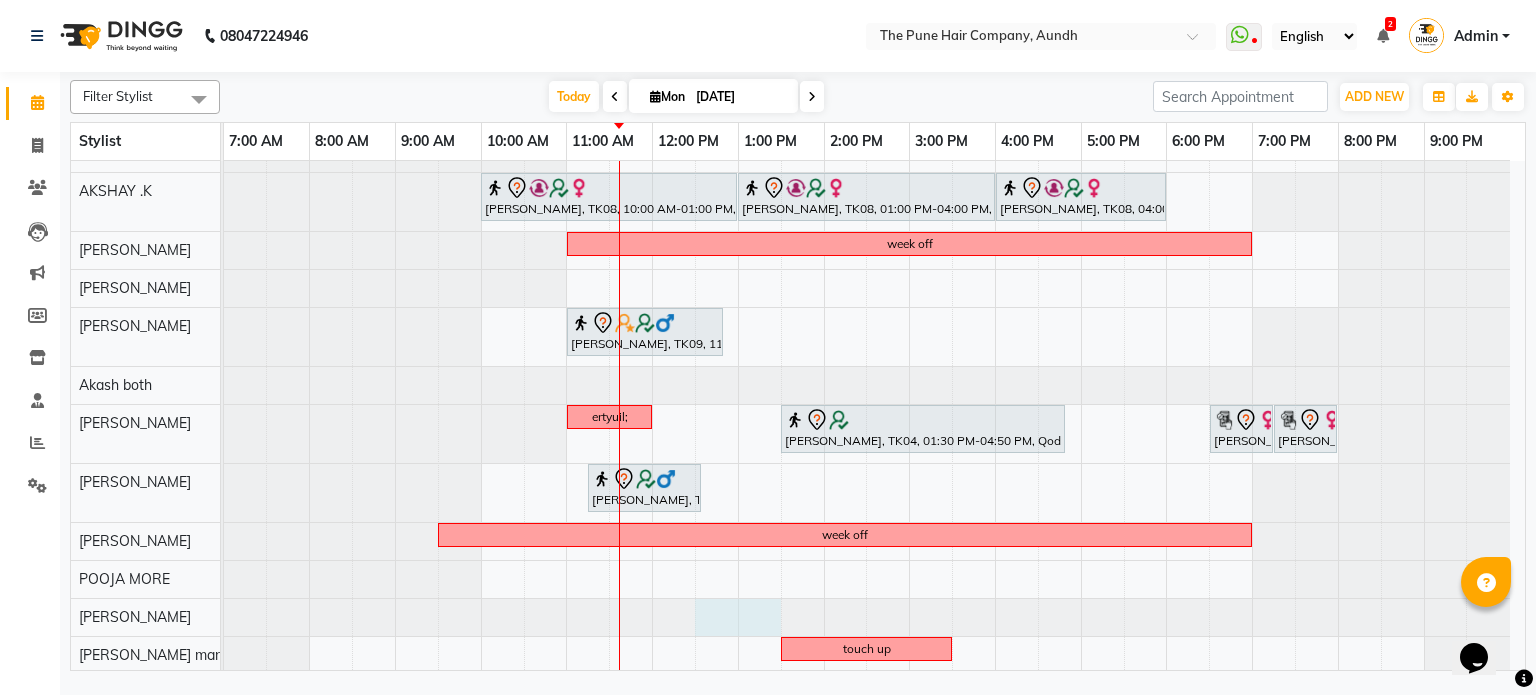 drag, startPoint x: 713, startPoint y: 615, endPoint x: 769, endPoint y: 628, distance: 57.48913 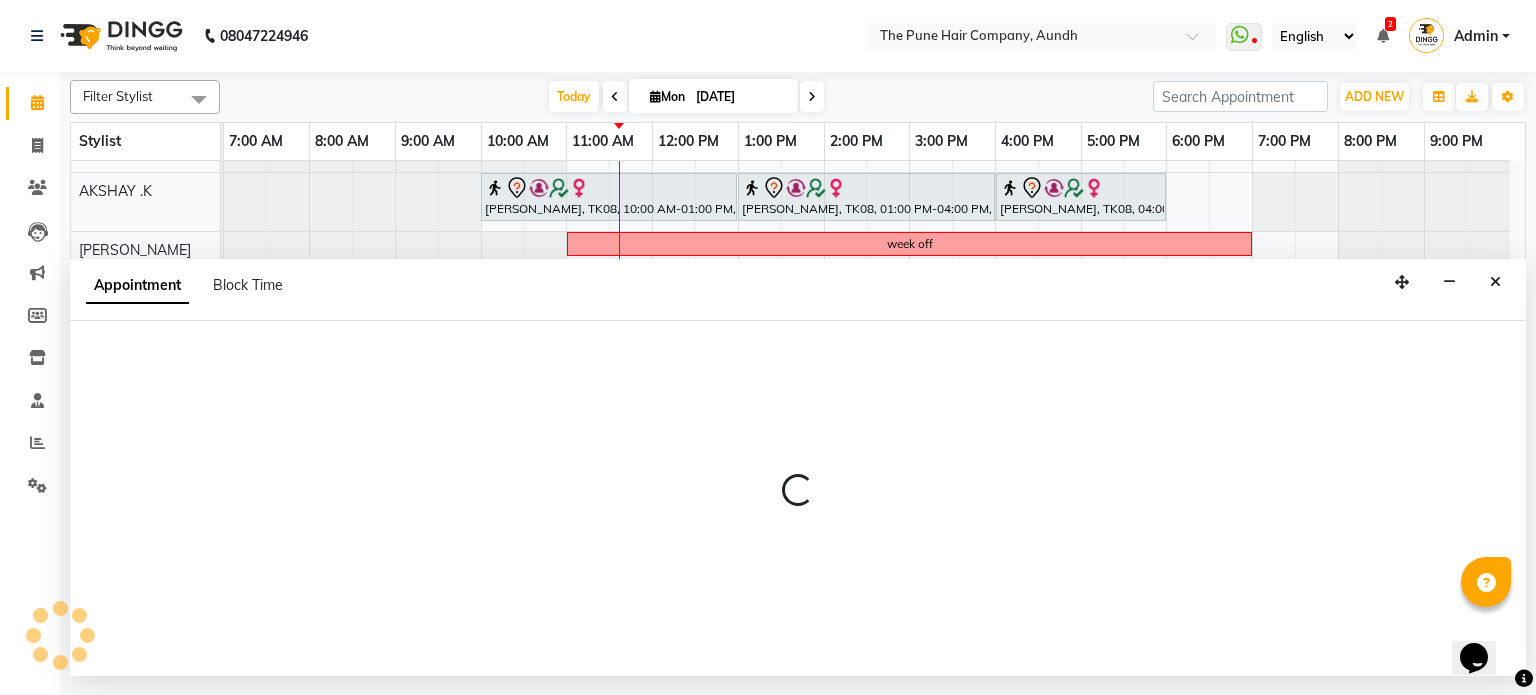 select on "50093" 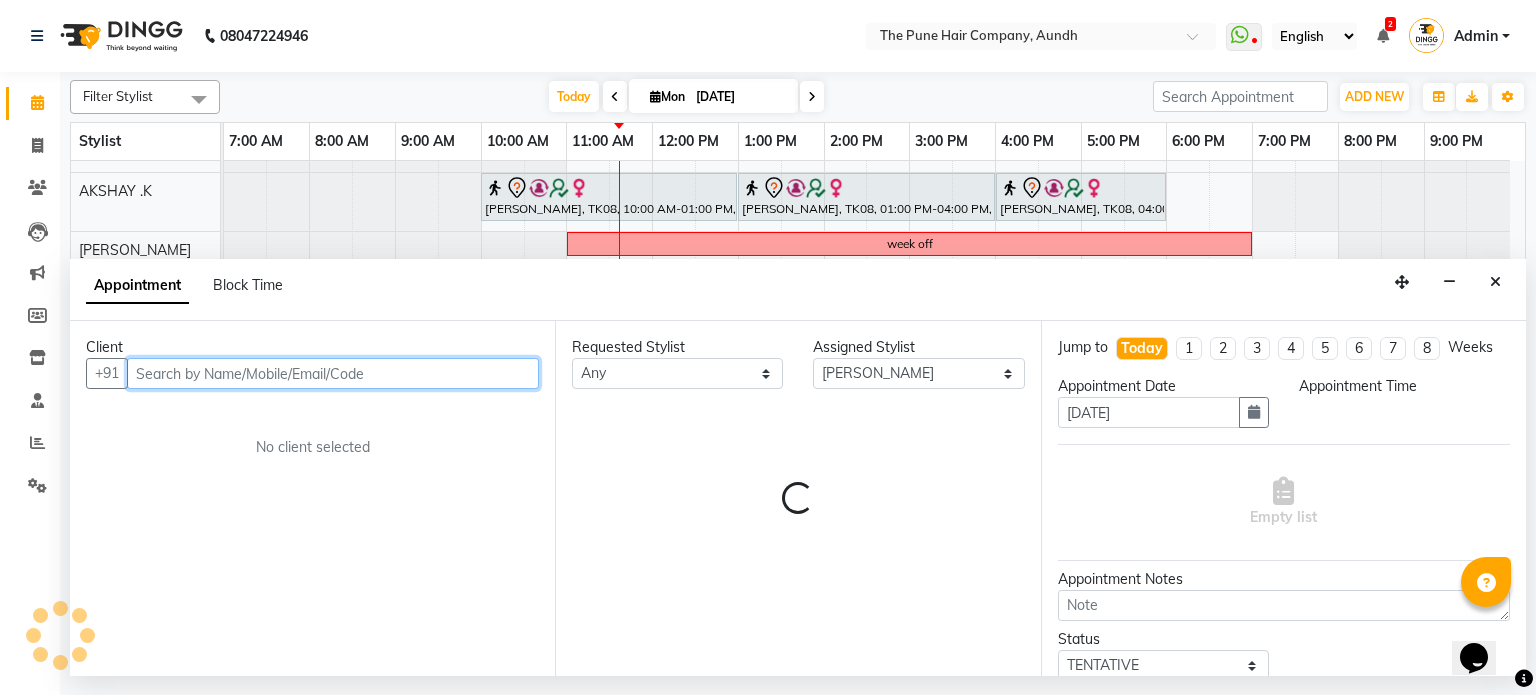 select on "750" 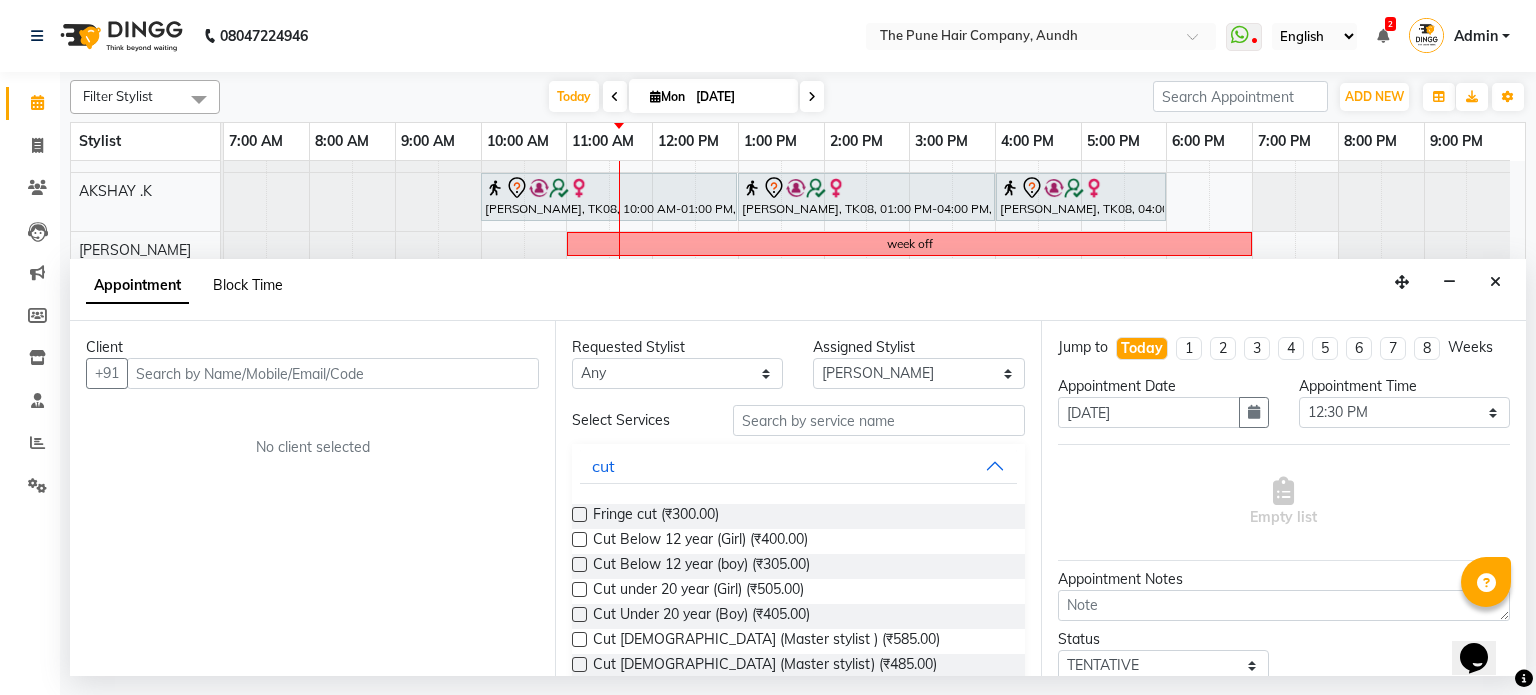 click on "Block Time" at bounding box center (248, 285) 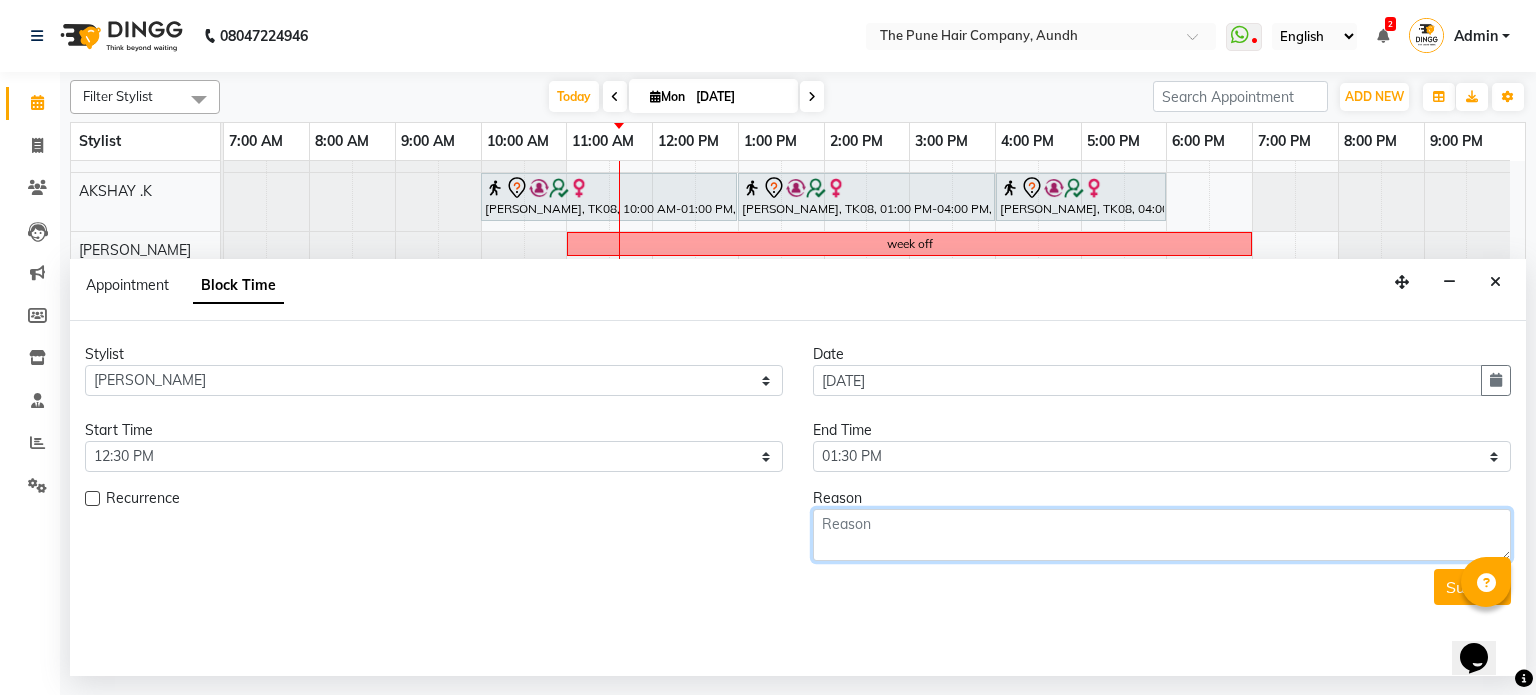 click at bounding box center [1162, 535] 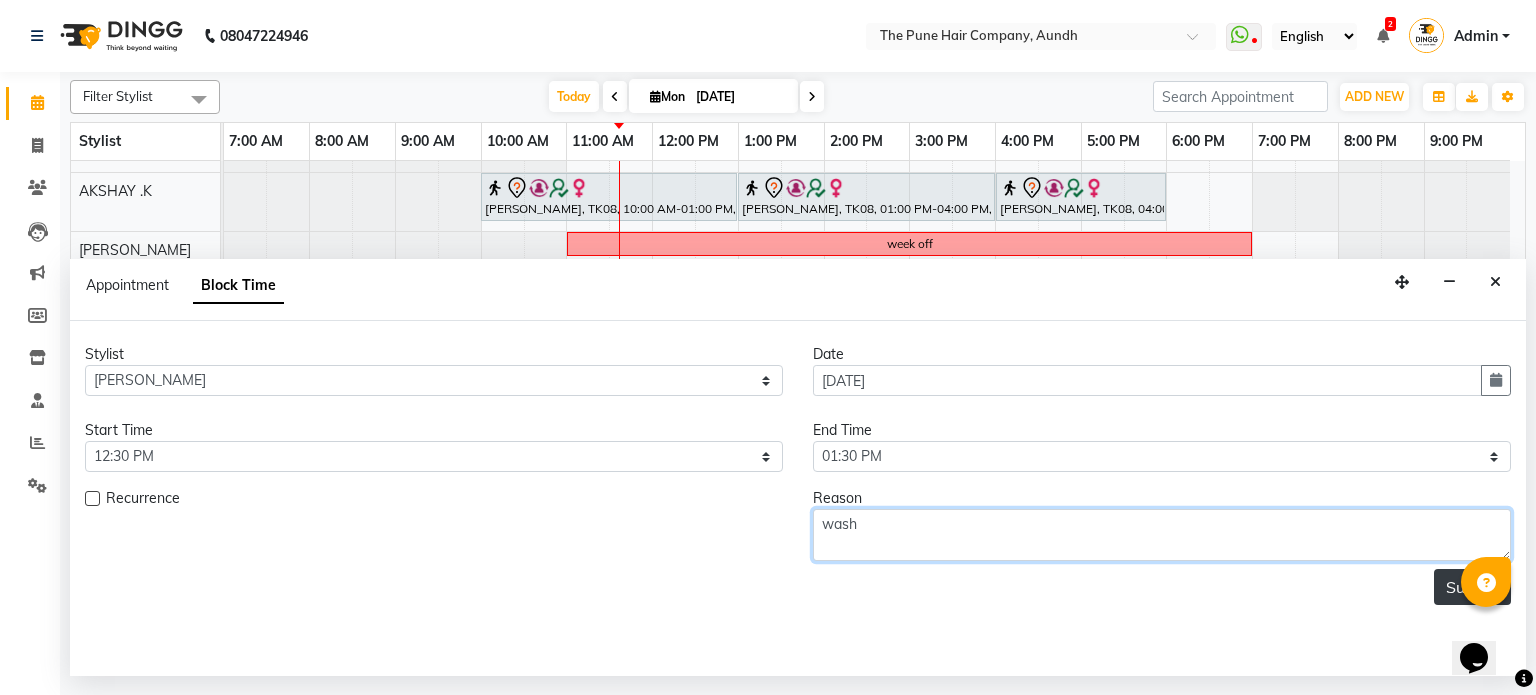 type on "wash" 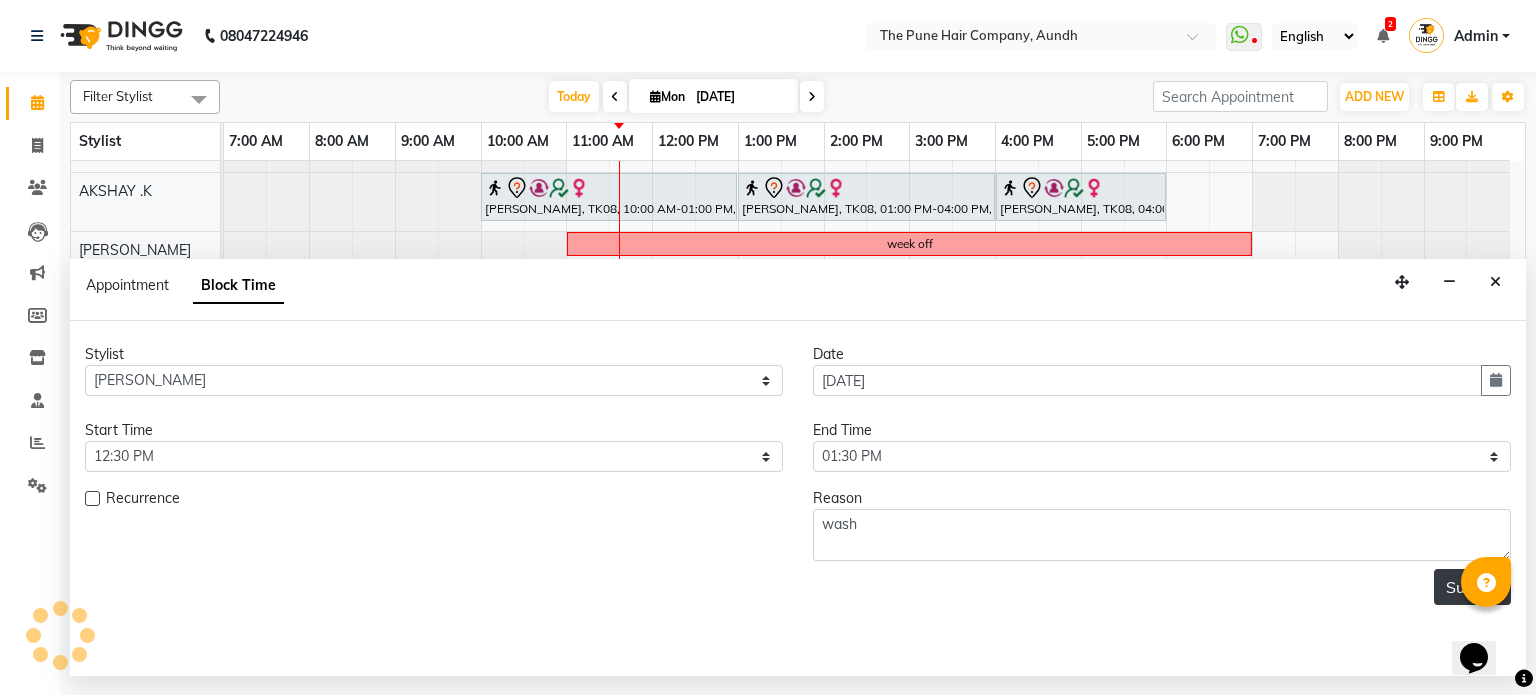 click on "Submit" at bounding box center [1472, 587] 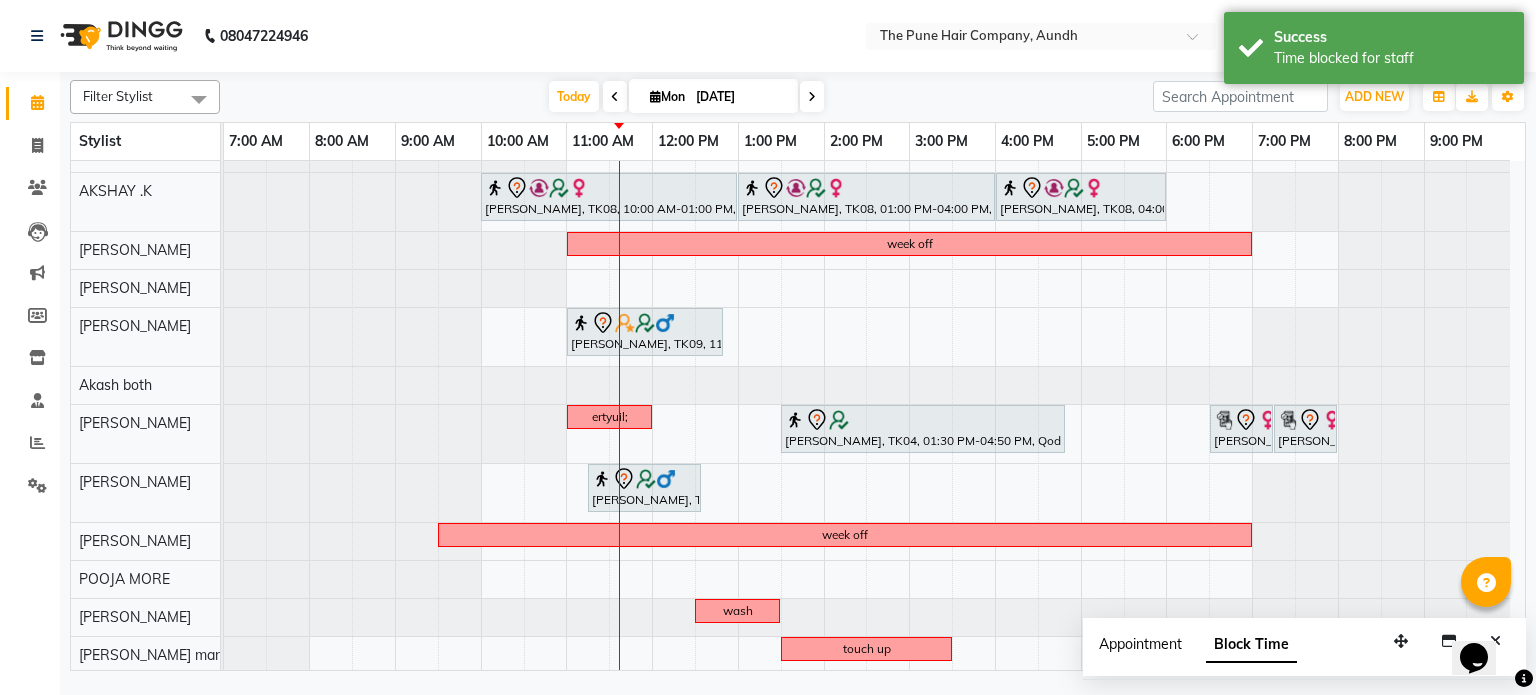 click on "Appointment" at bounding box center [1140, 644] 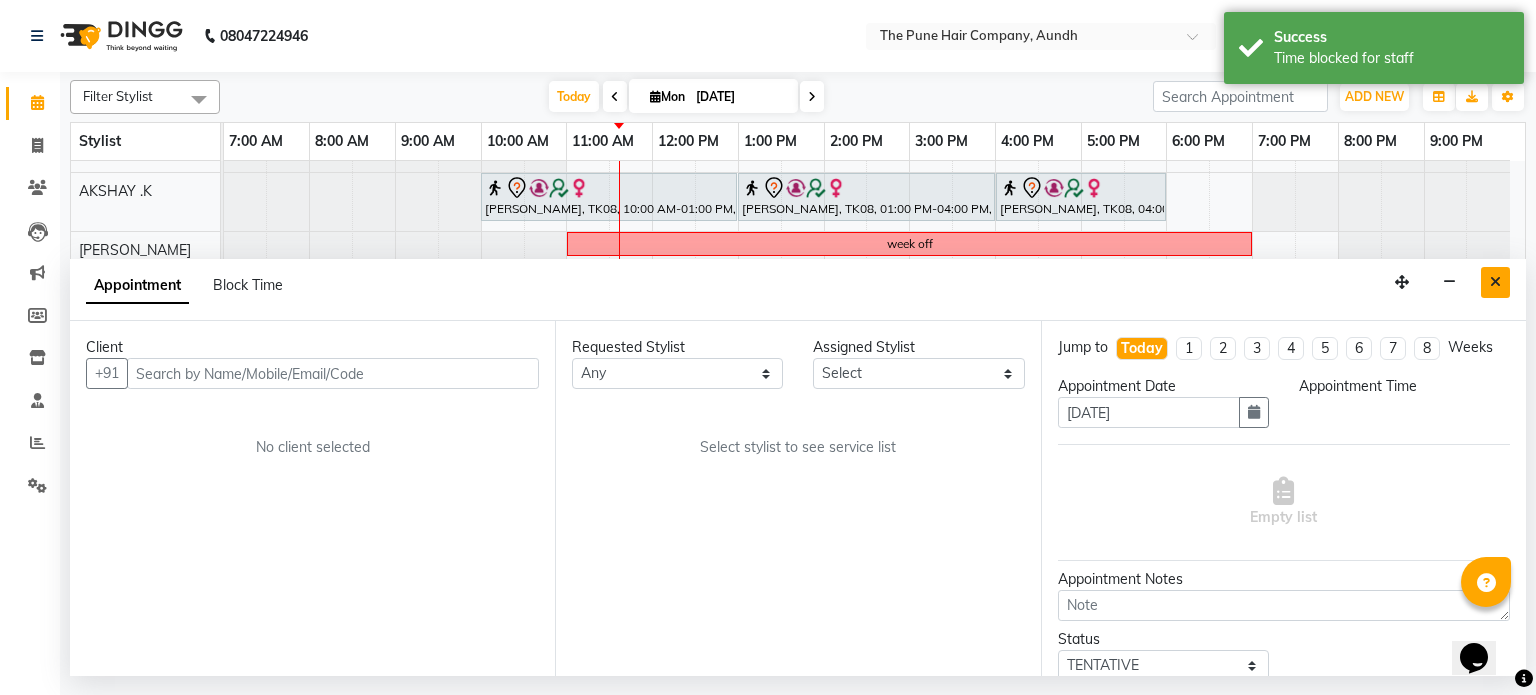 click at bounding box center [1495, 282] 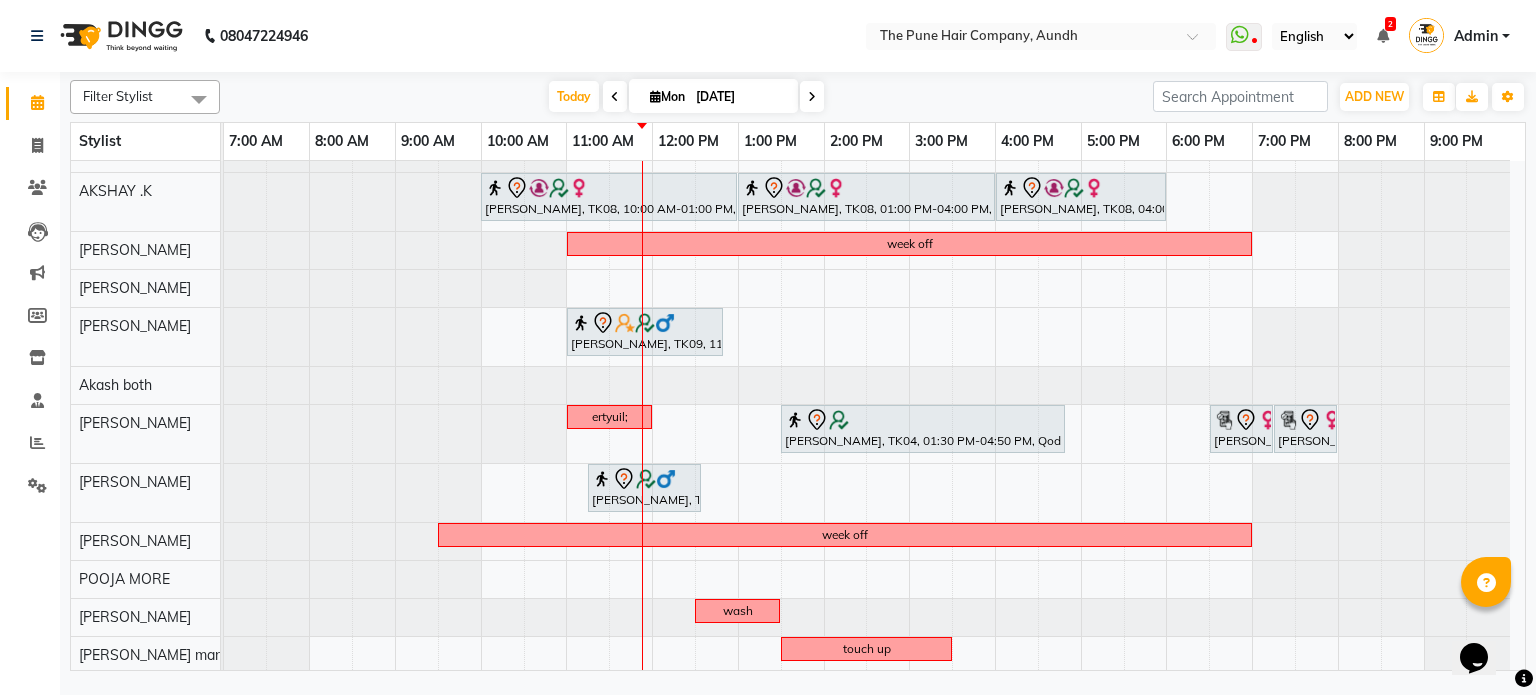 scroll, scrollTop: 99, scrollLeft: 0, axis: vertical 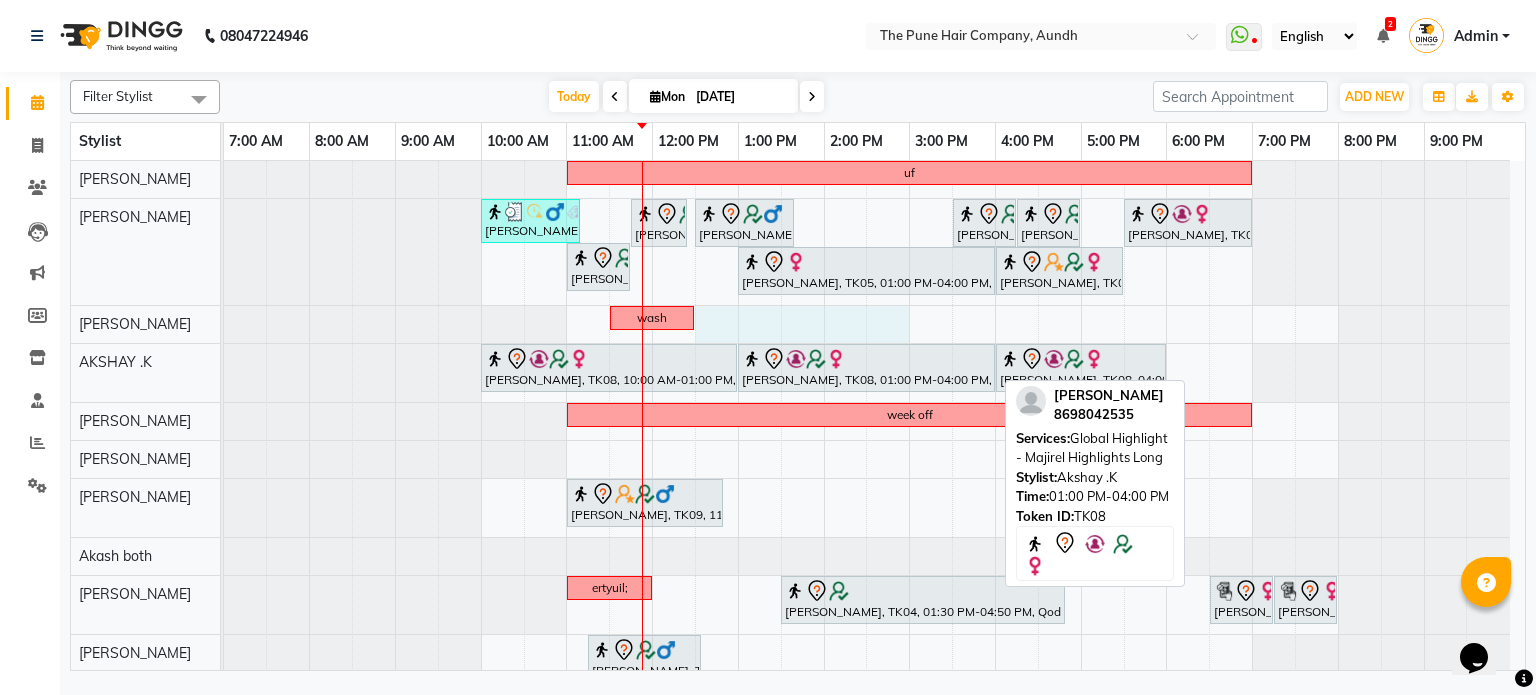 drag, startPoint x: 718, startPoint y: 323, endPoint x: 892, endPoint y: 342, distance: 175.03429 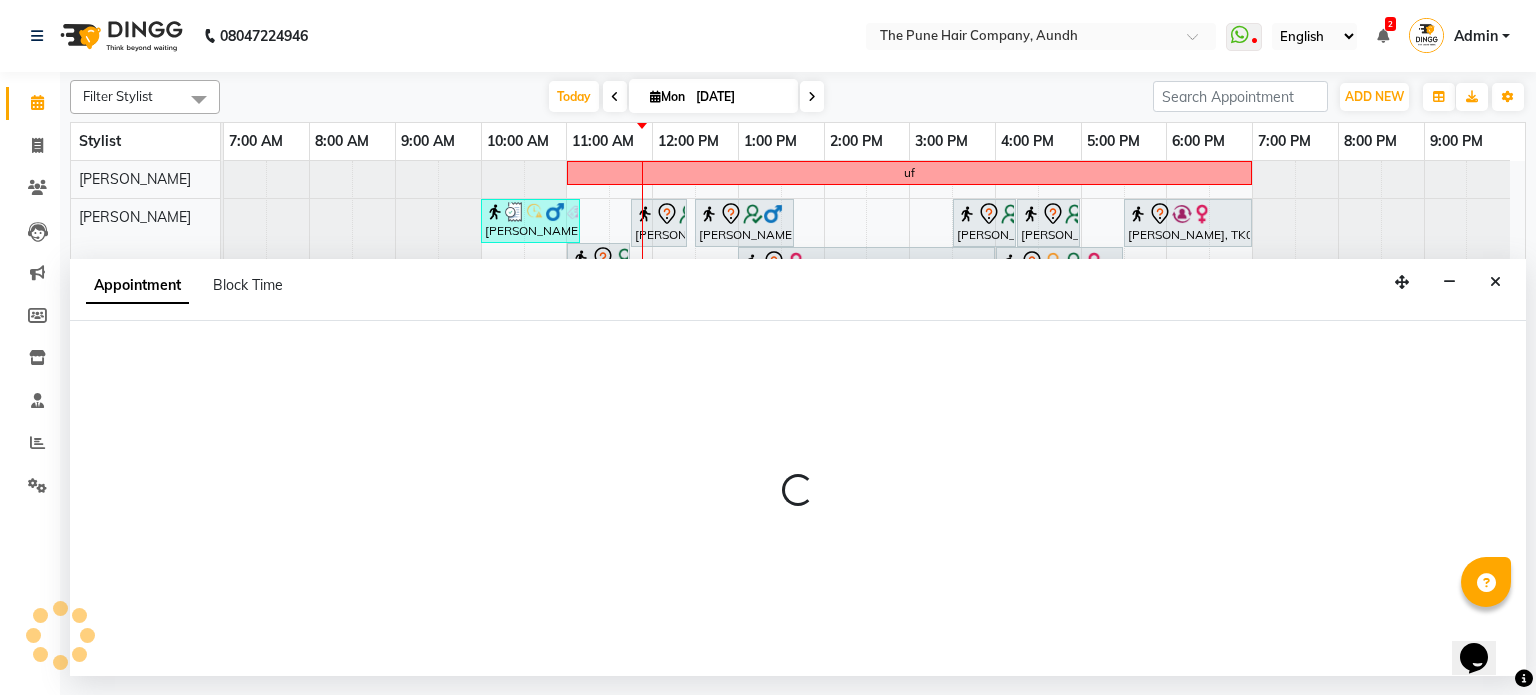 select on "3340" 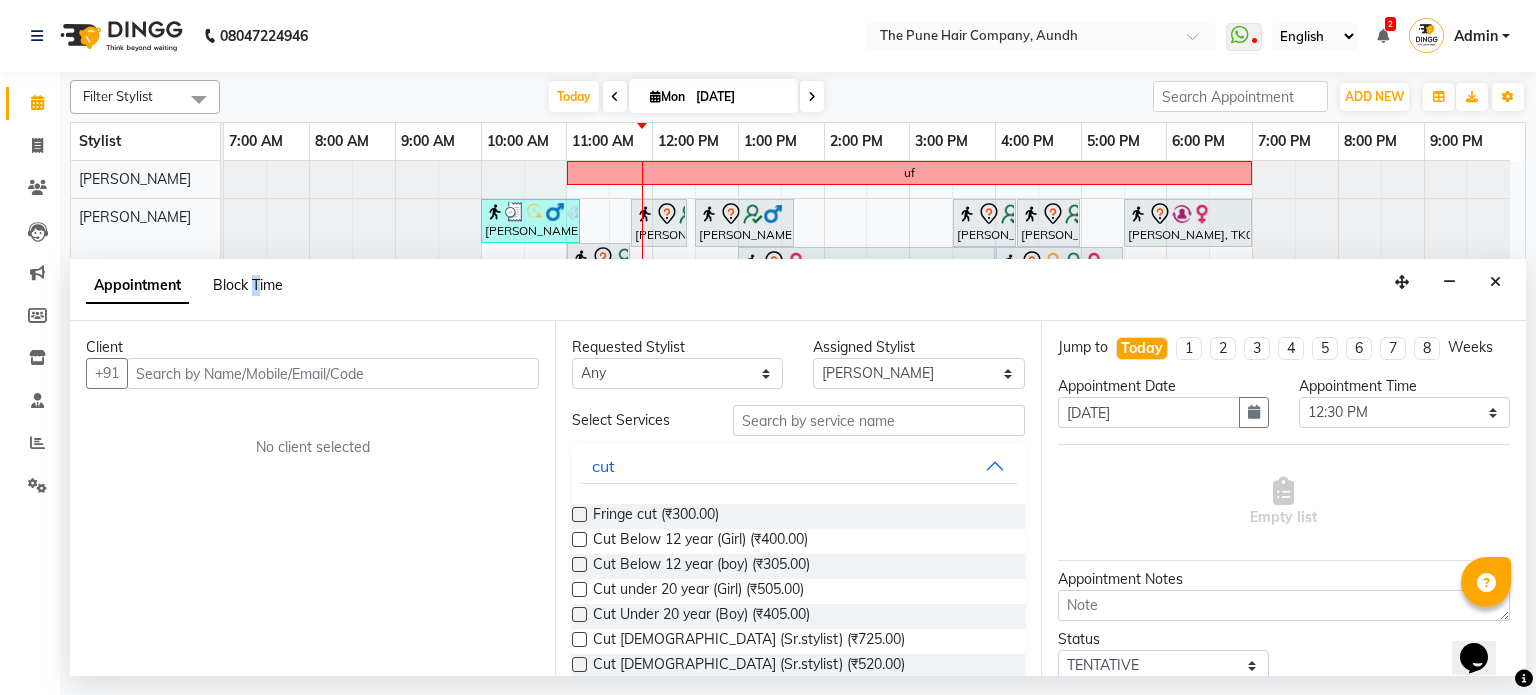 drag, startPoint x: 260, startPoint y: 281, endPoint x: 251, endPoint y: 287, distance: 10.816654 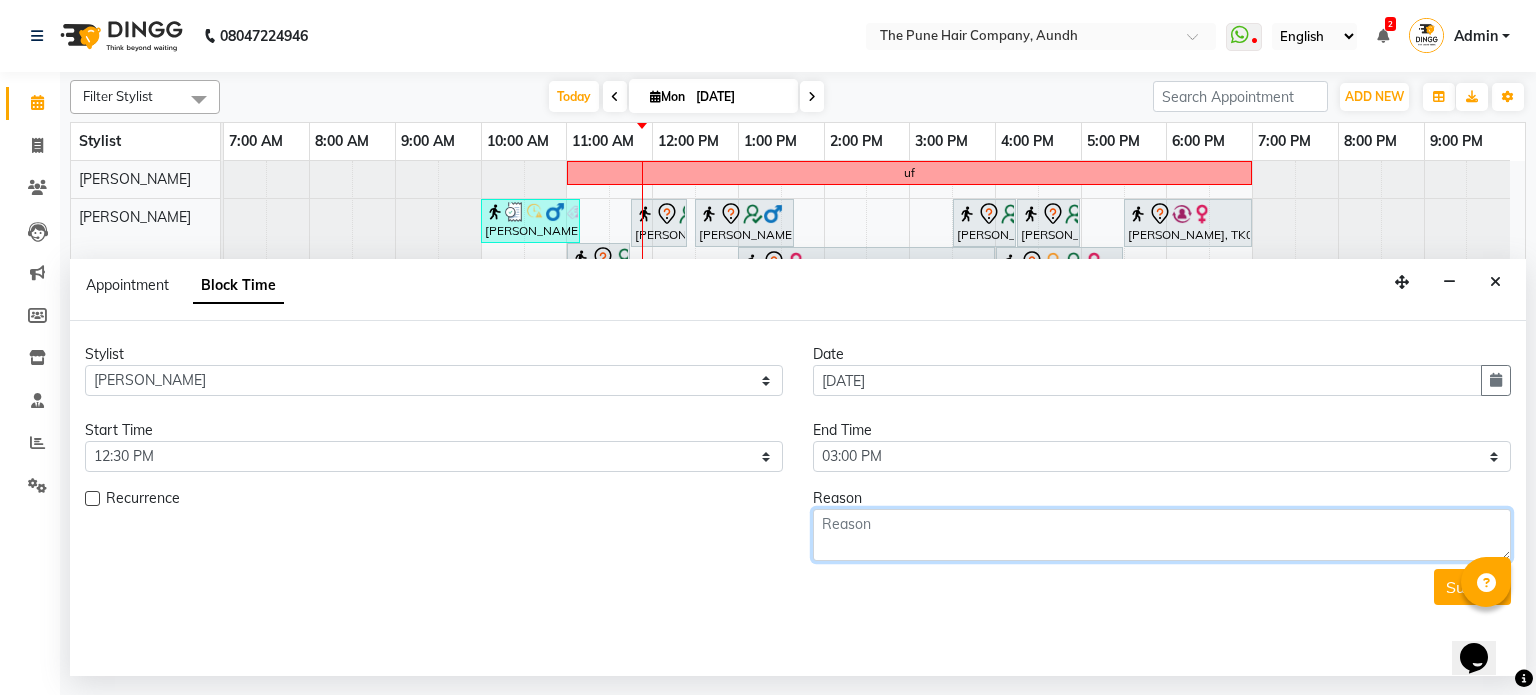 click at bounding box center [1162, 535] 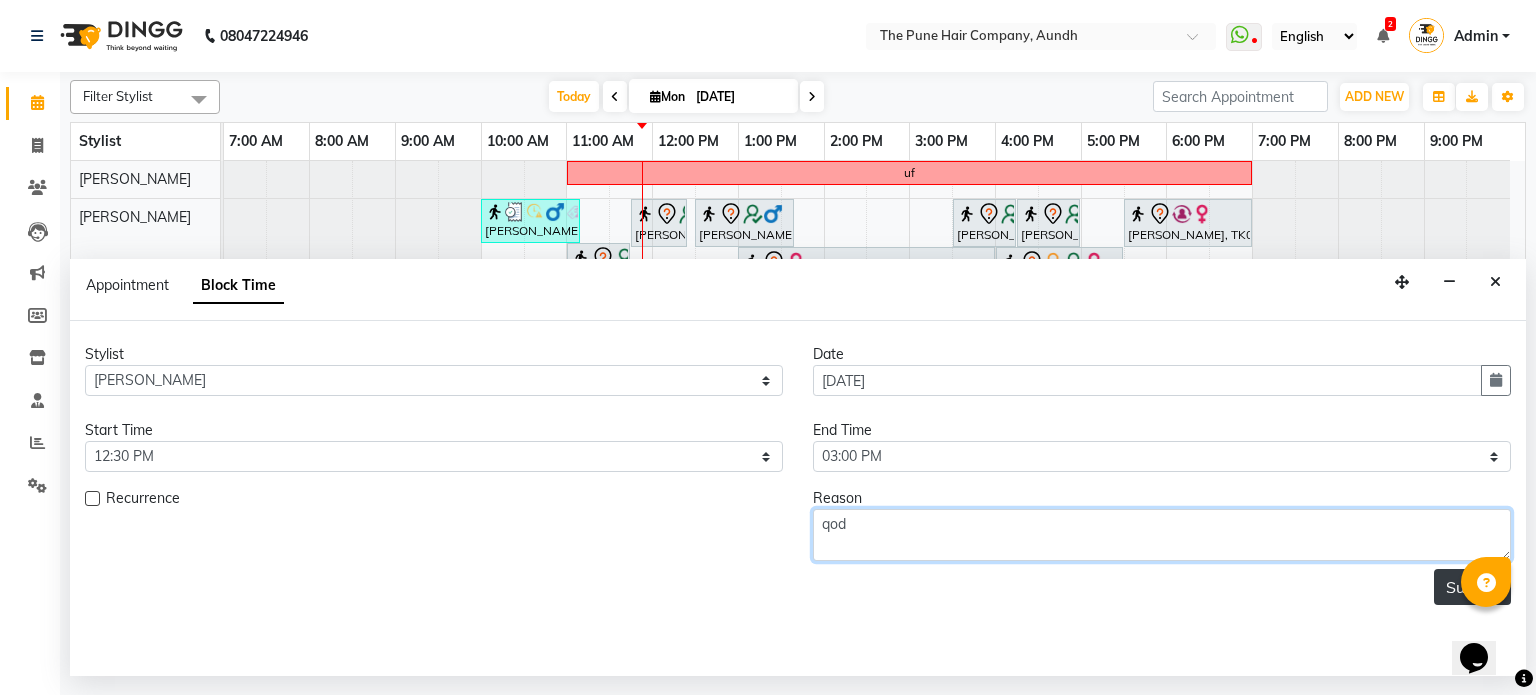 type on "qod" 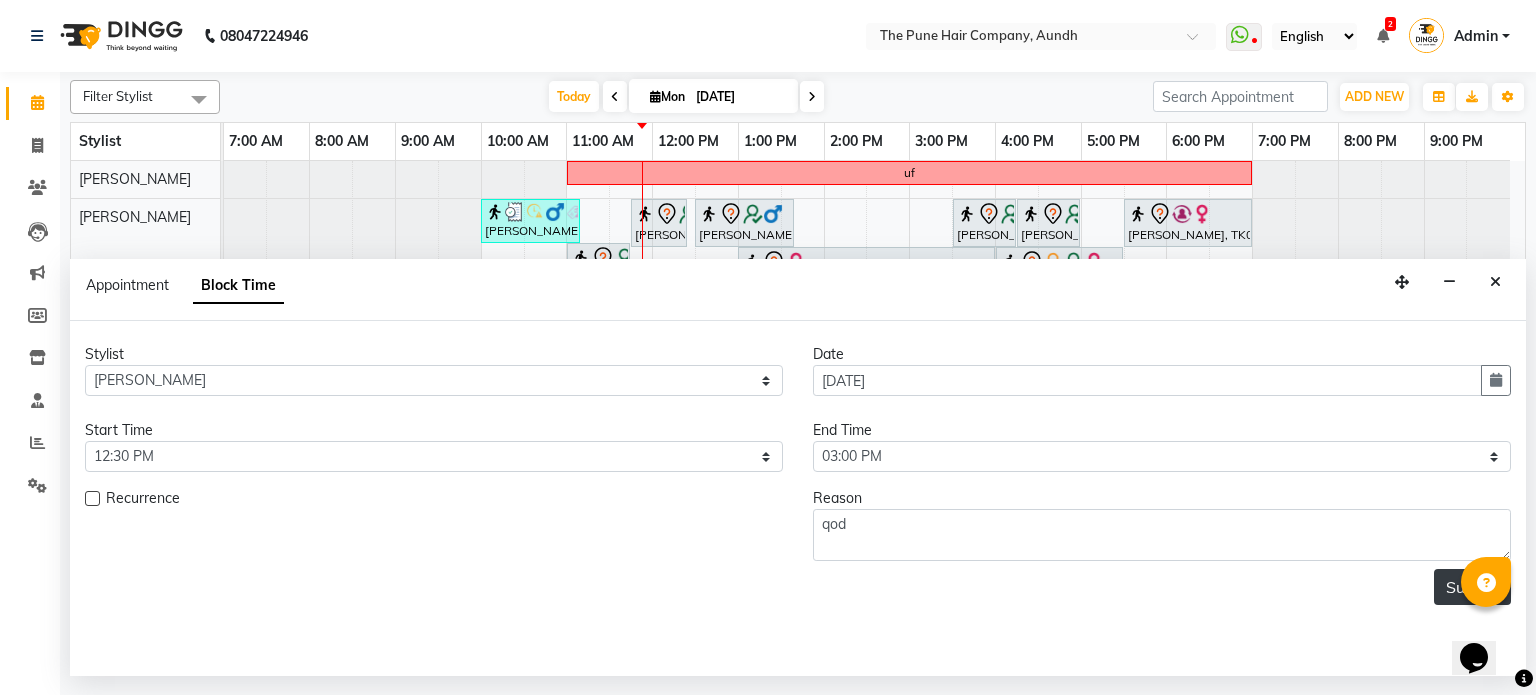 click on "Submit" at bounding box center [1472, 587] 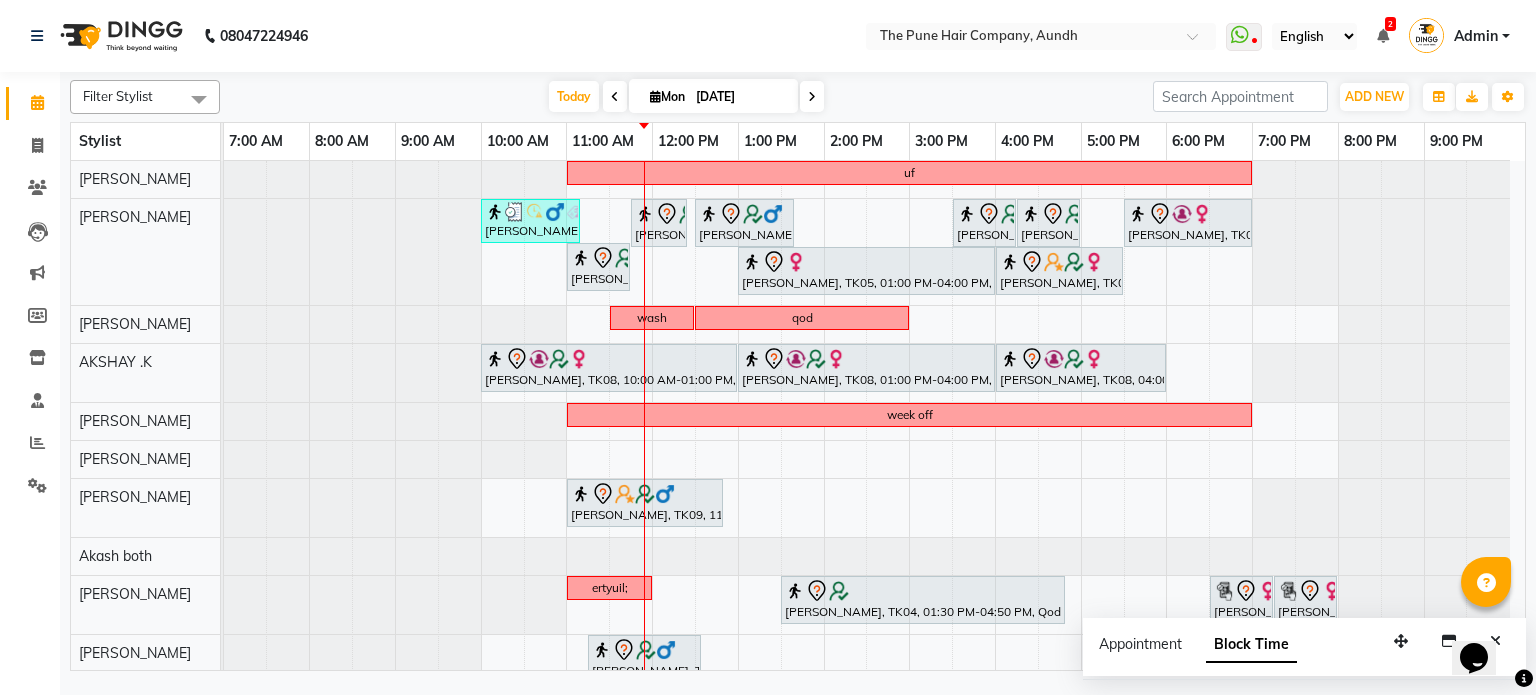 scroll, scrollTop: 128, scrollLeft: 0, axis: vertical 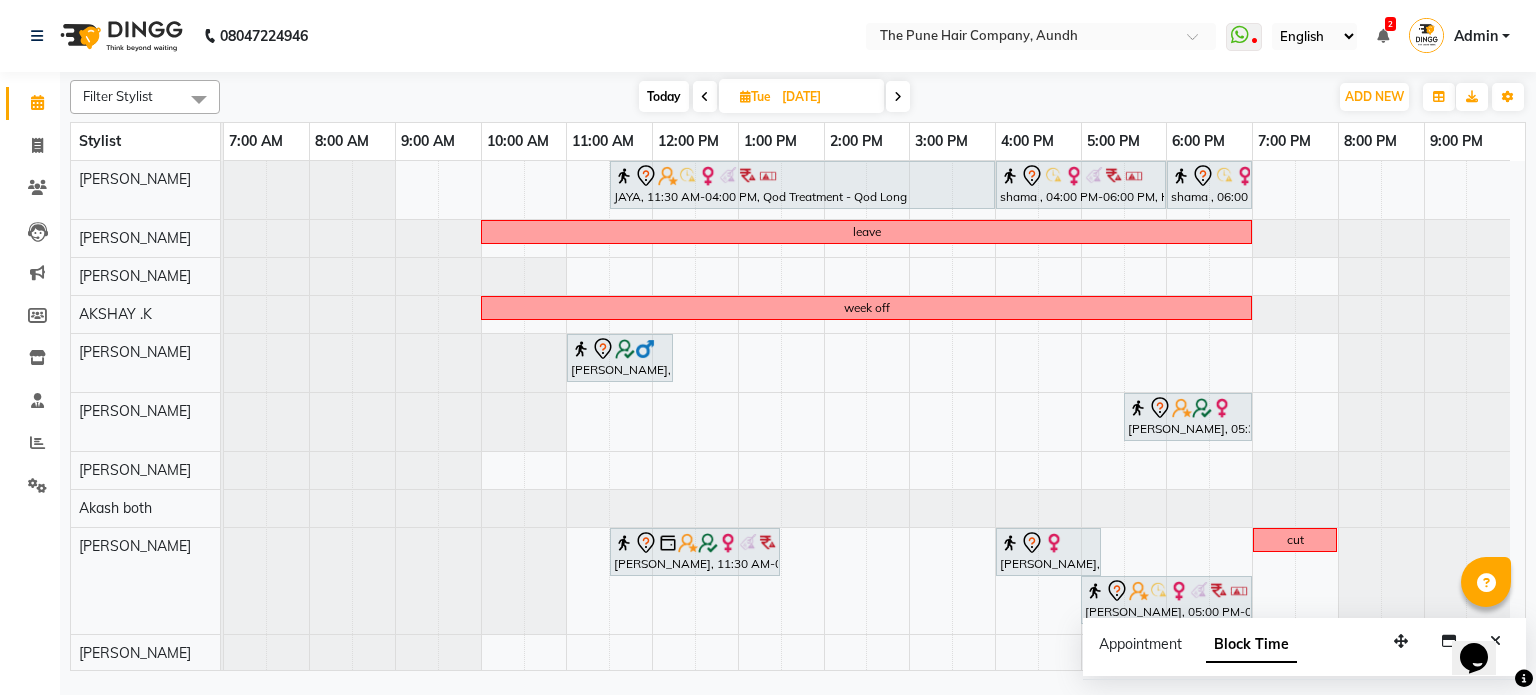 click at bounding box center [898, 97] 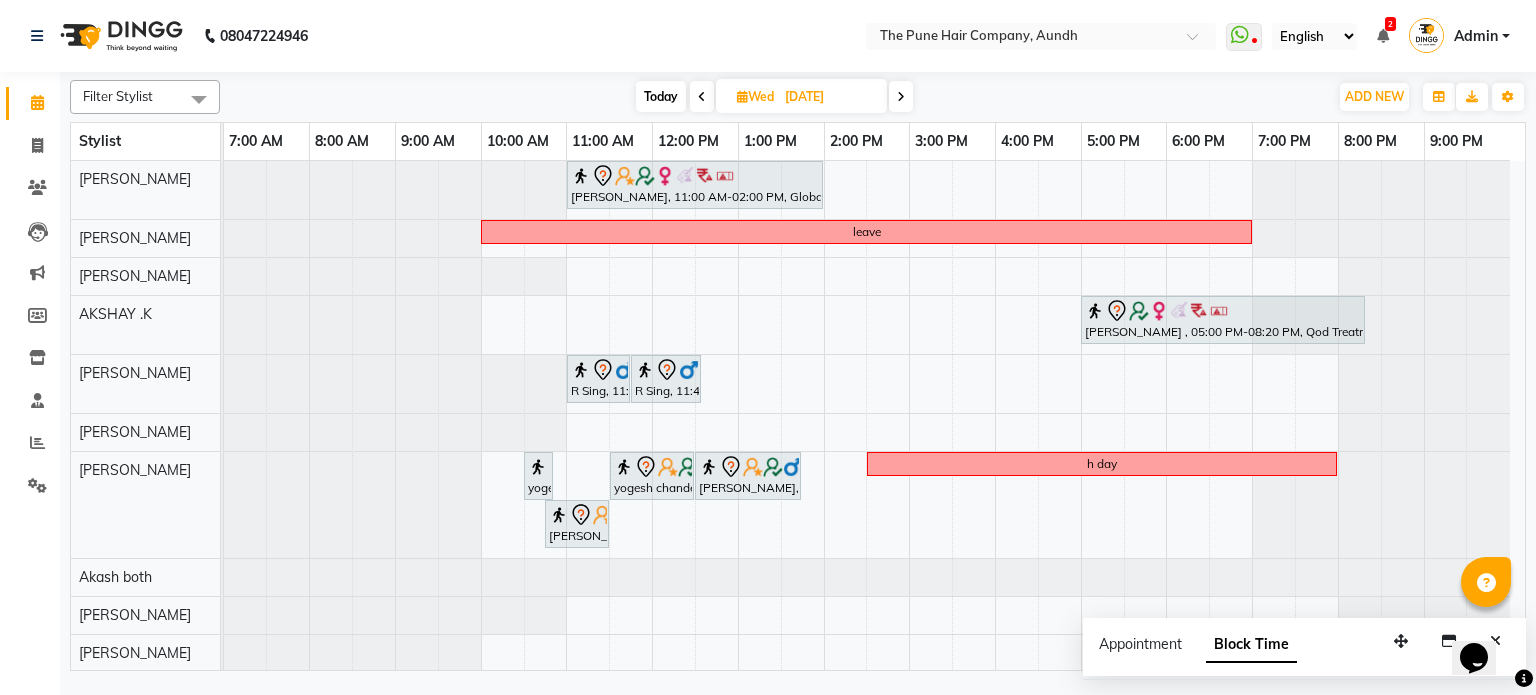 click at bounding box center (901, 97) 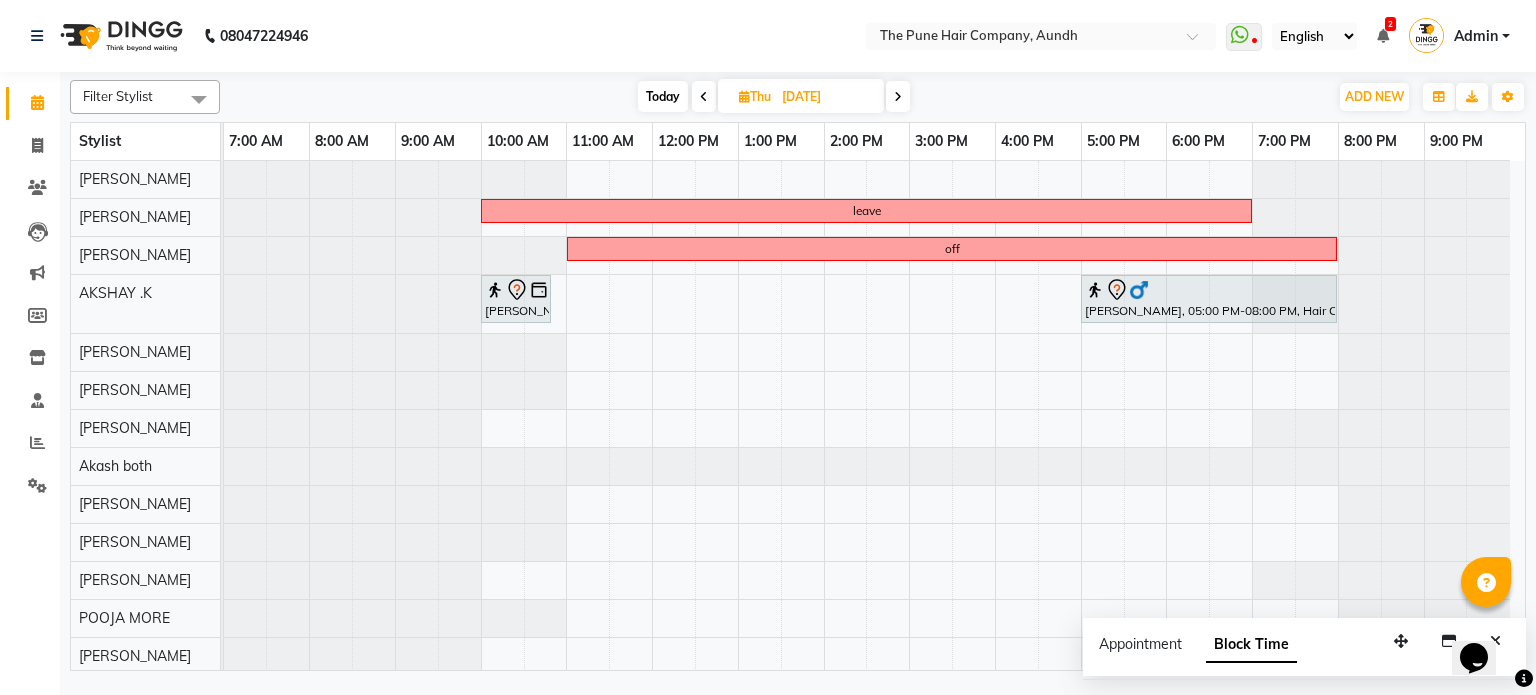 click at bounding box center (898, 96) 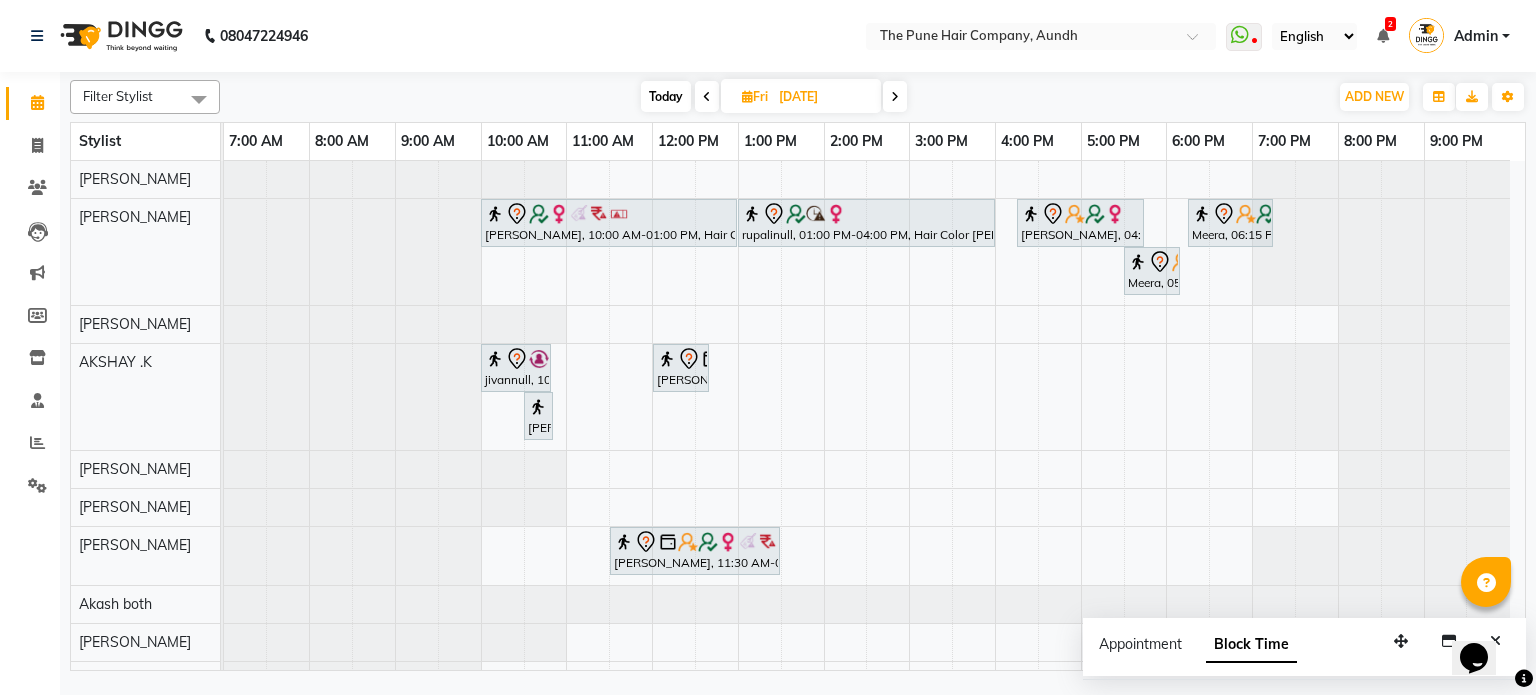 scroll, scrollTop: 81, scrollLeft: 0, axis: vertical 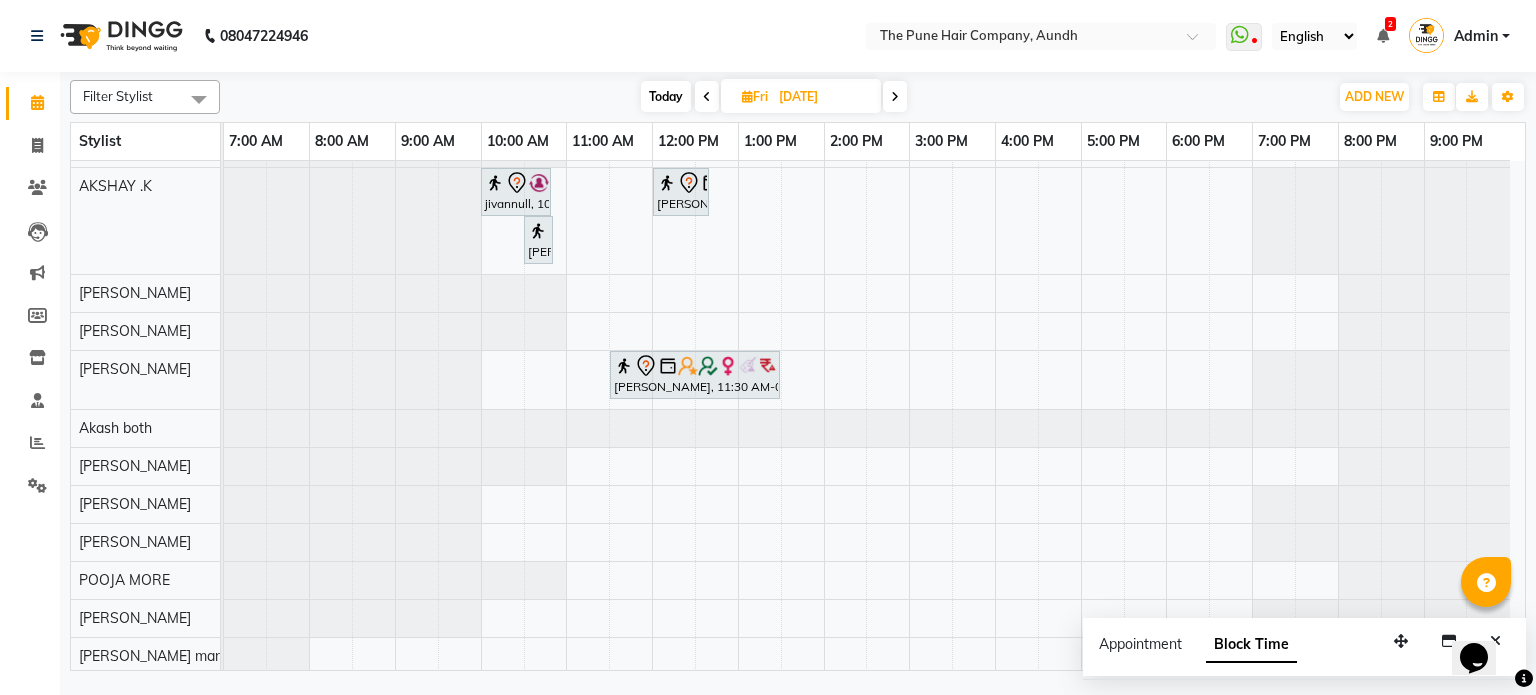 click at bounding box center [895, 96] 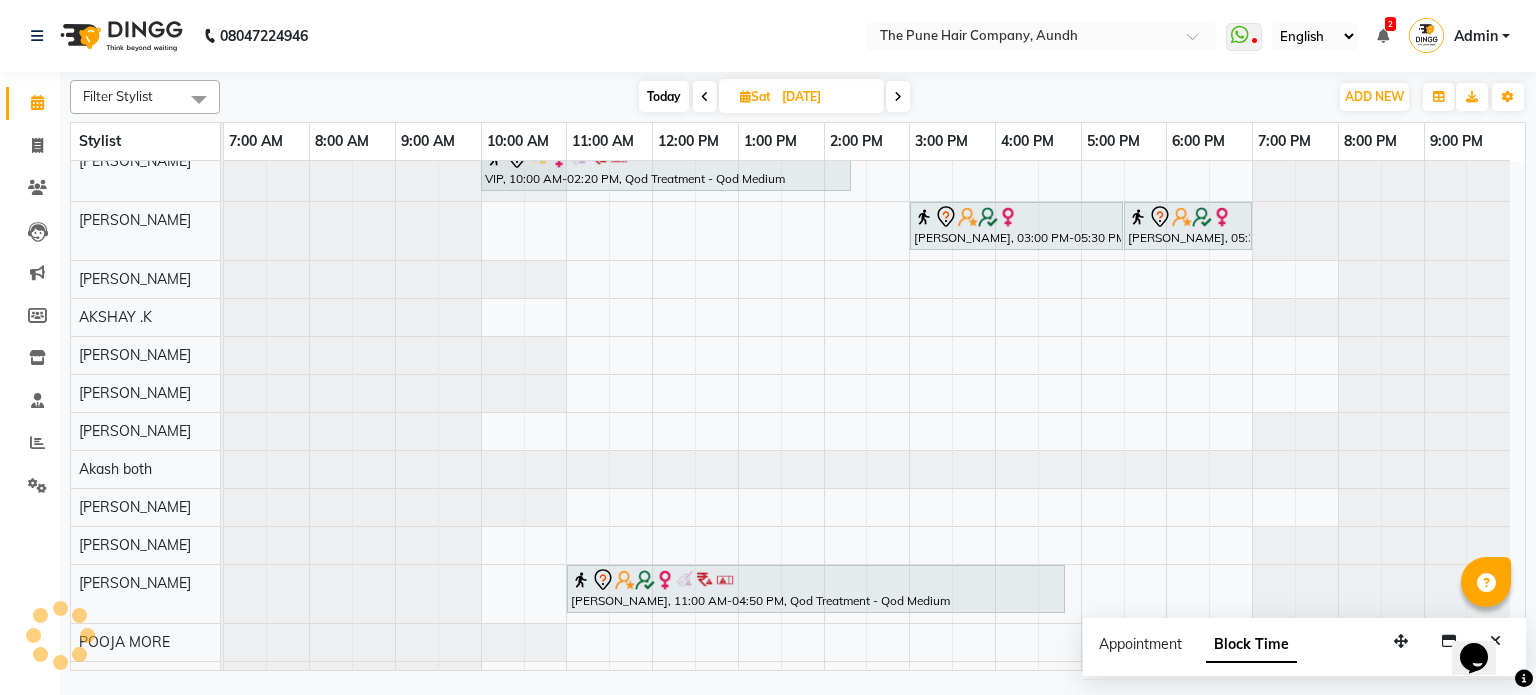 scroll, scrollTop: 80, scrollLeft: 0, axis: vertical 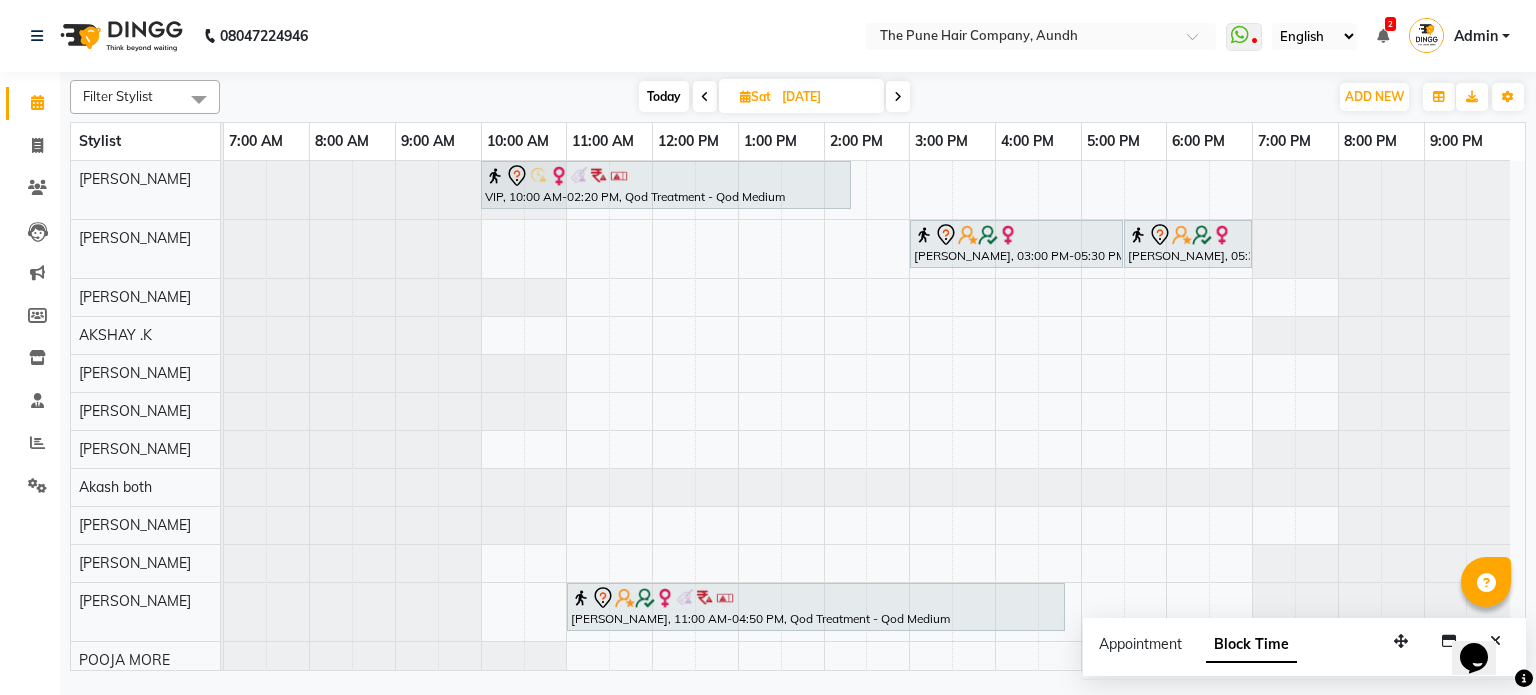 click at bounding box center [898, 97] 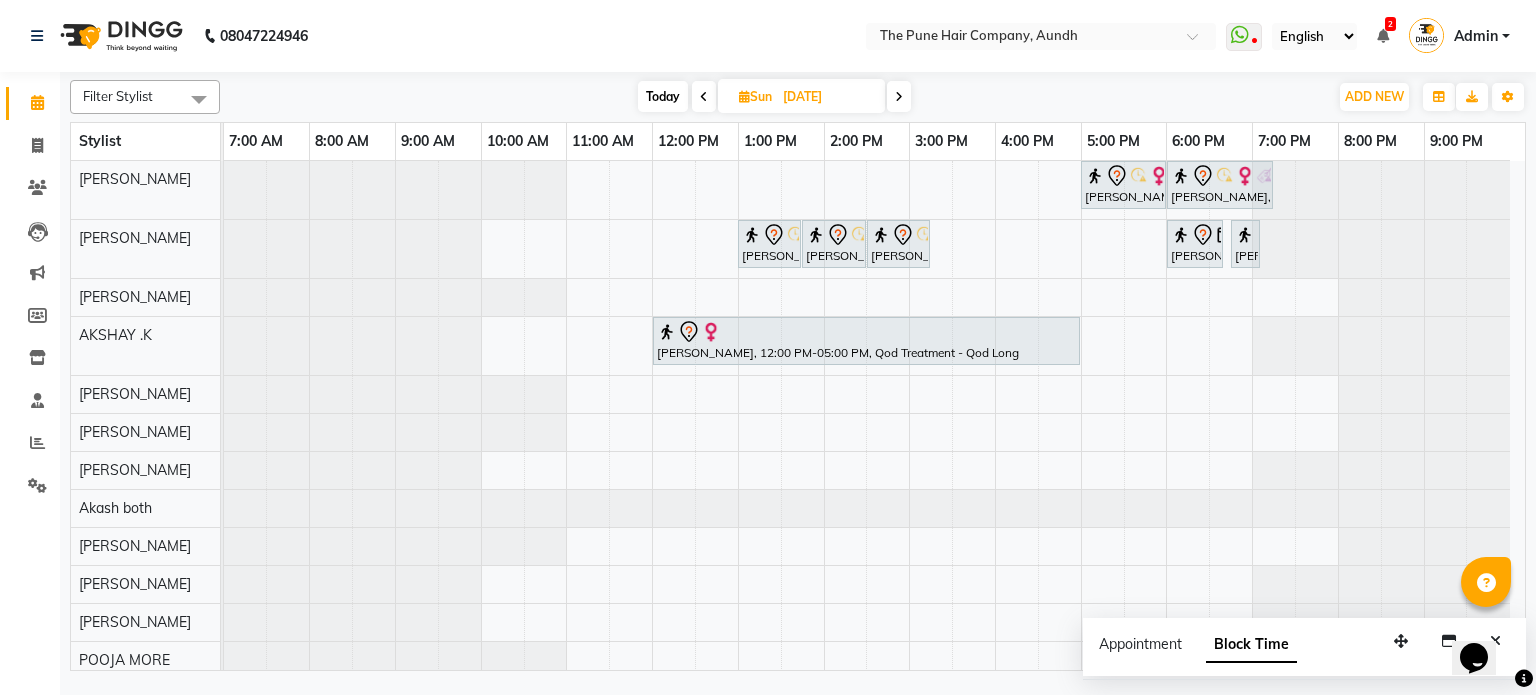 click at bounding box center [899, 96] 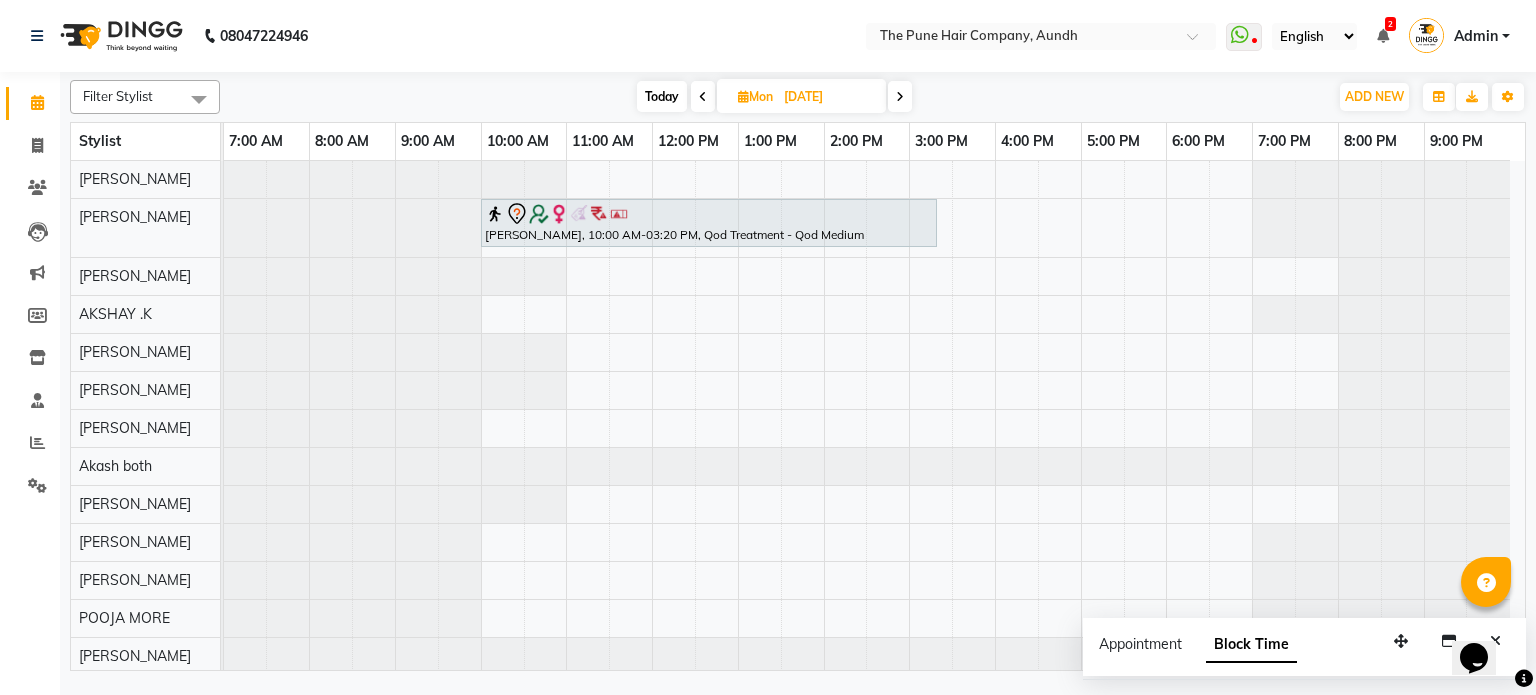 click at bounding box center (900, 96) 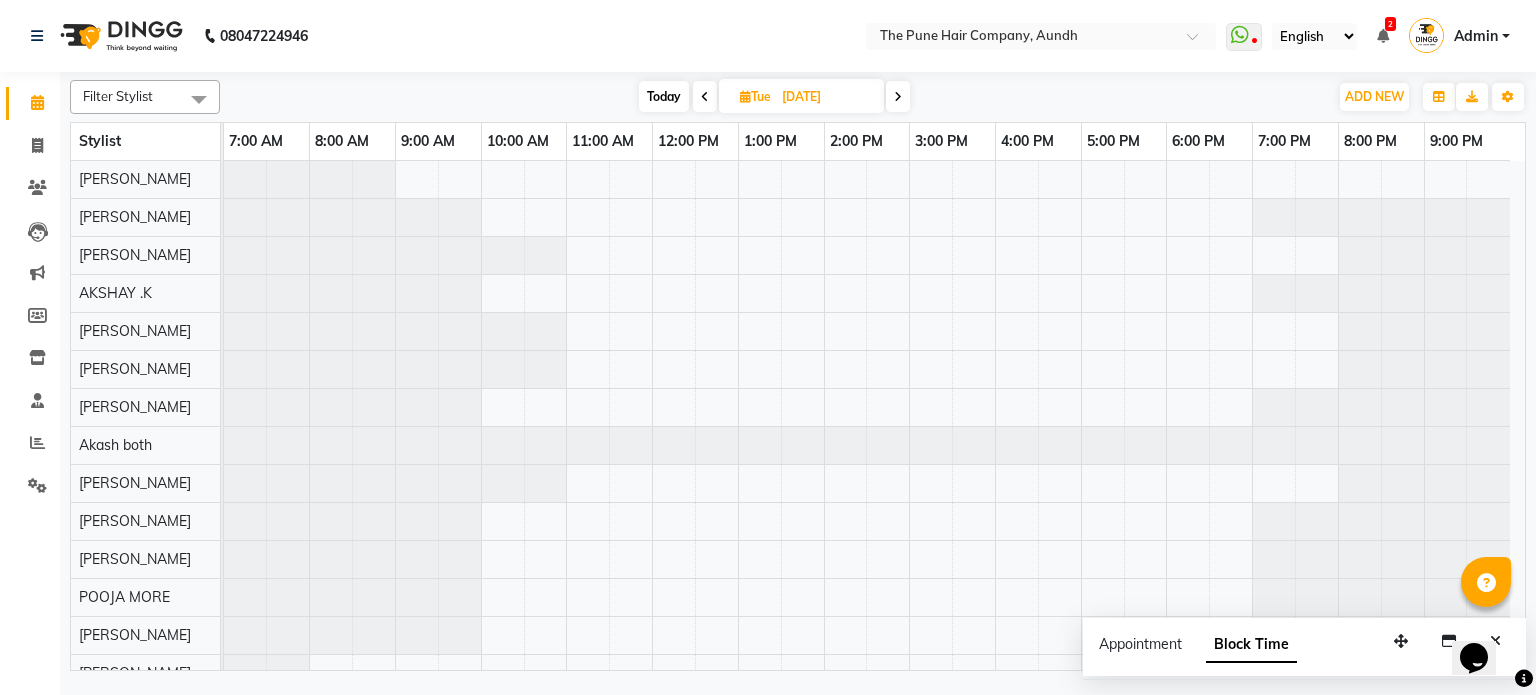 click on "[DATE]  [DATE]" at bounding box center (774, 97) 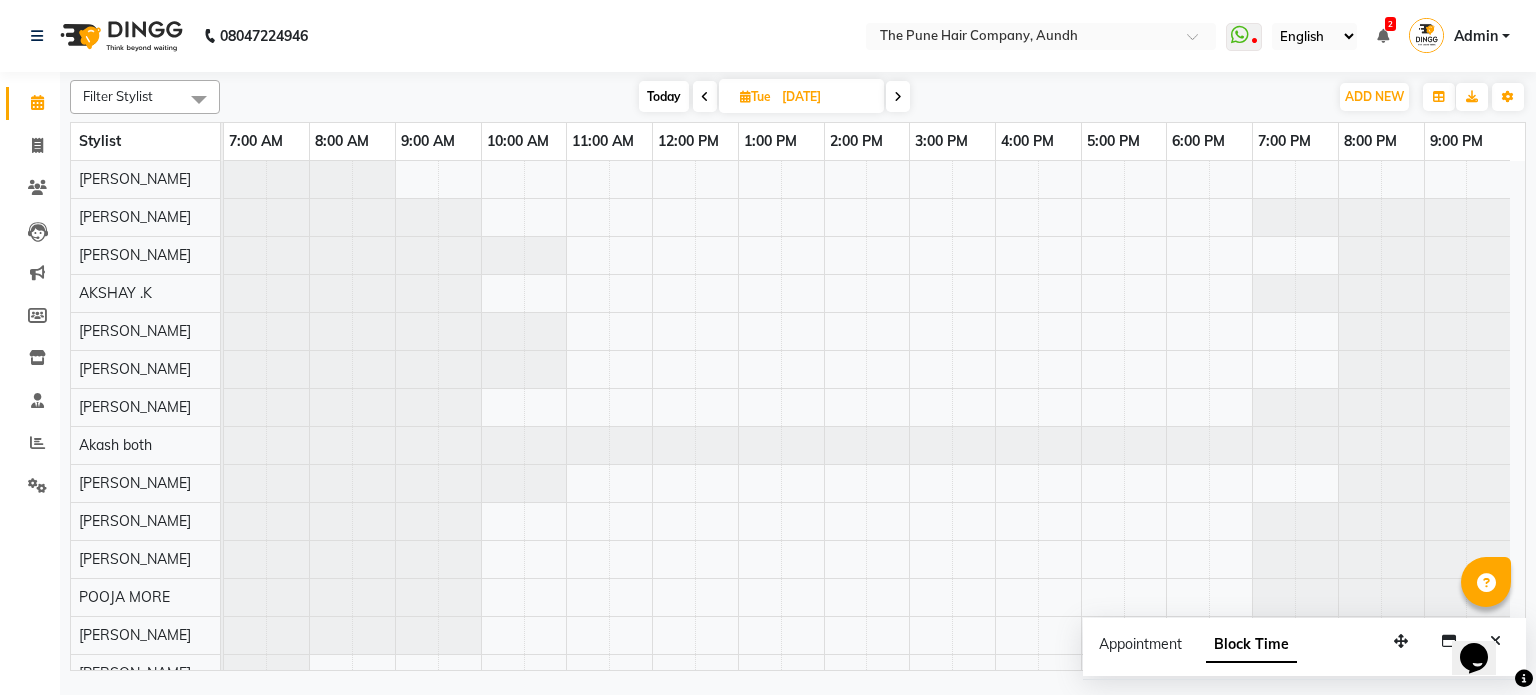 drag, startPoint x: 661, startPoint y: 81, endPoint x: 664, endPoint y: 92, distance: 11.401754 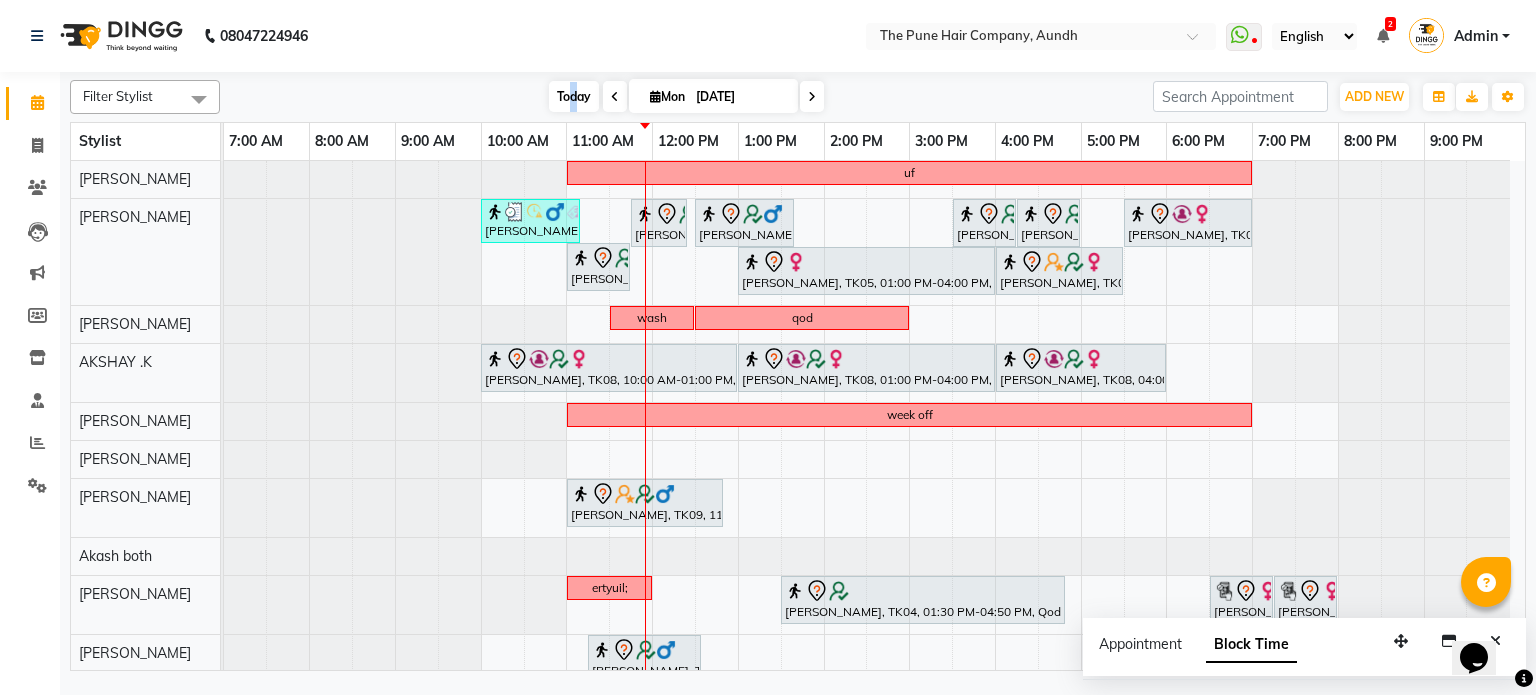 click on "Today" at bounding box center [574, 96] 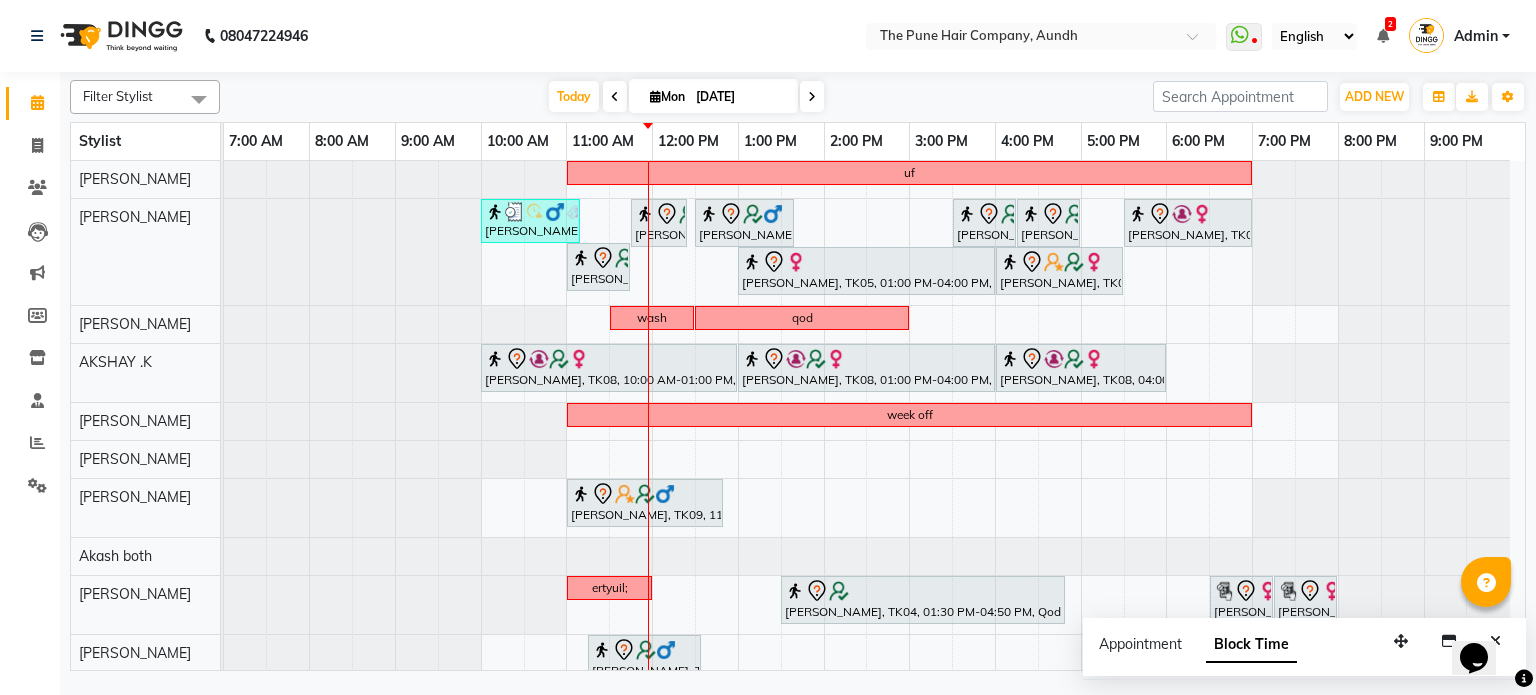scroll, scrollTop: 44, scrollLeft: 0, axis: vertical 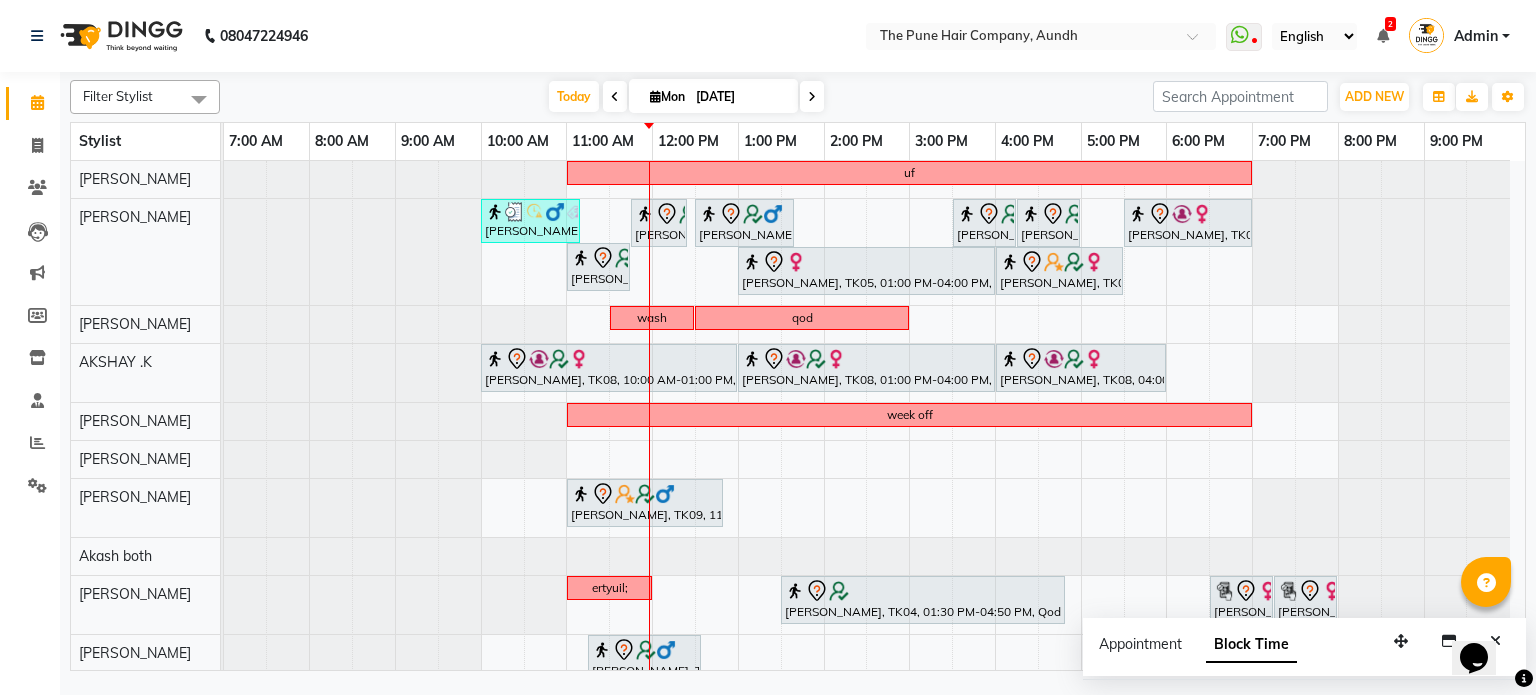 click at bounding box center (812, 97) 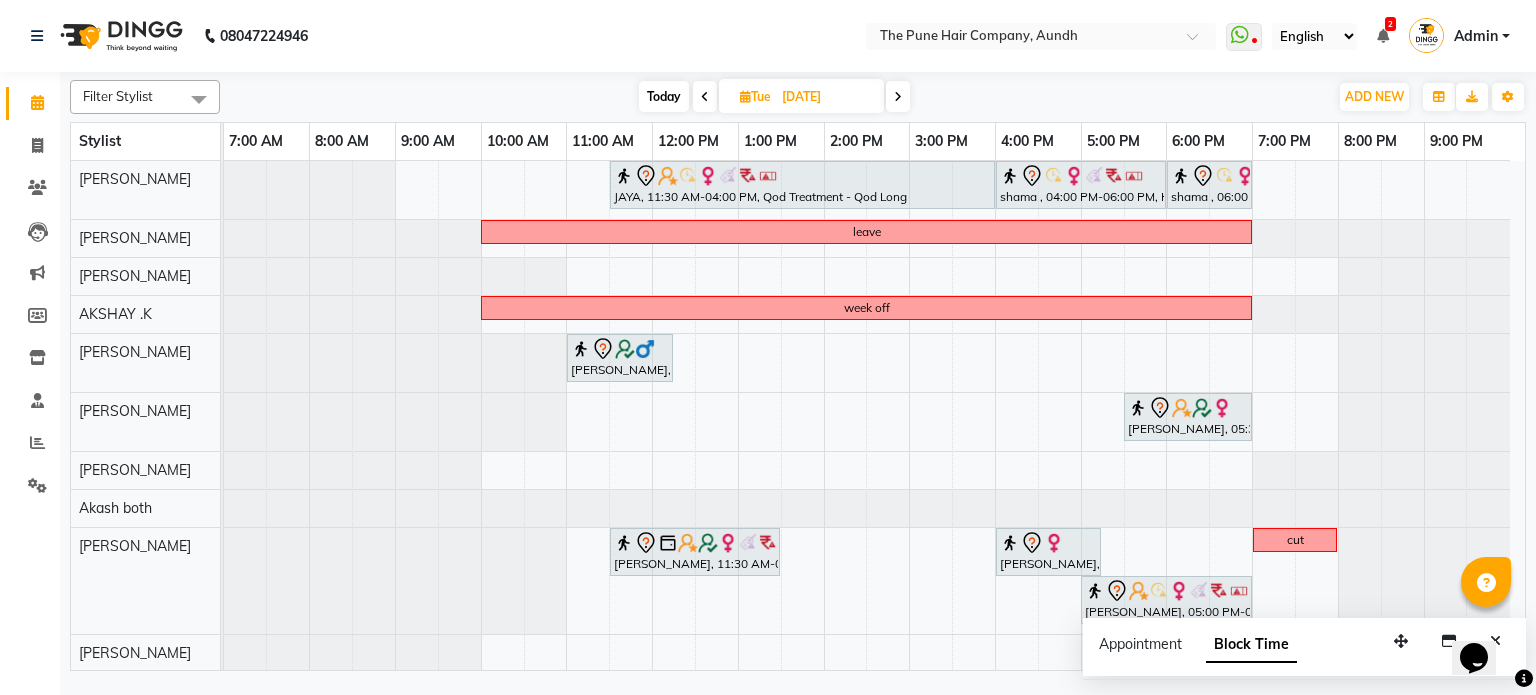 scroll, scrollTop: 69, scrollLeft: 0, axis: vertical 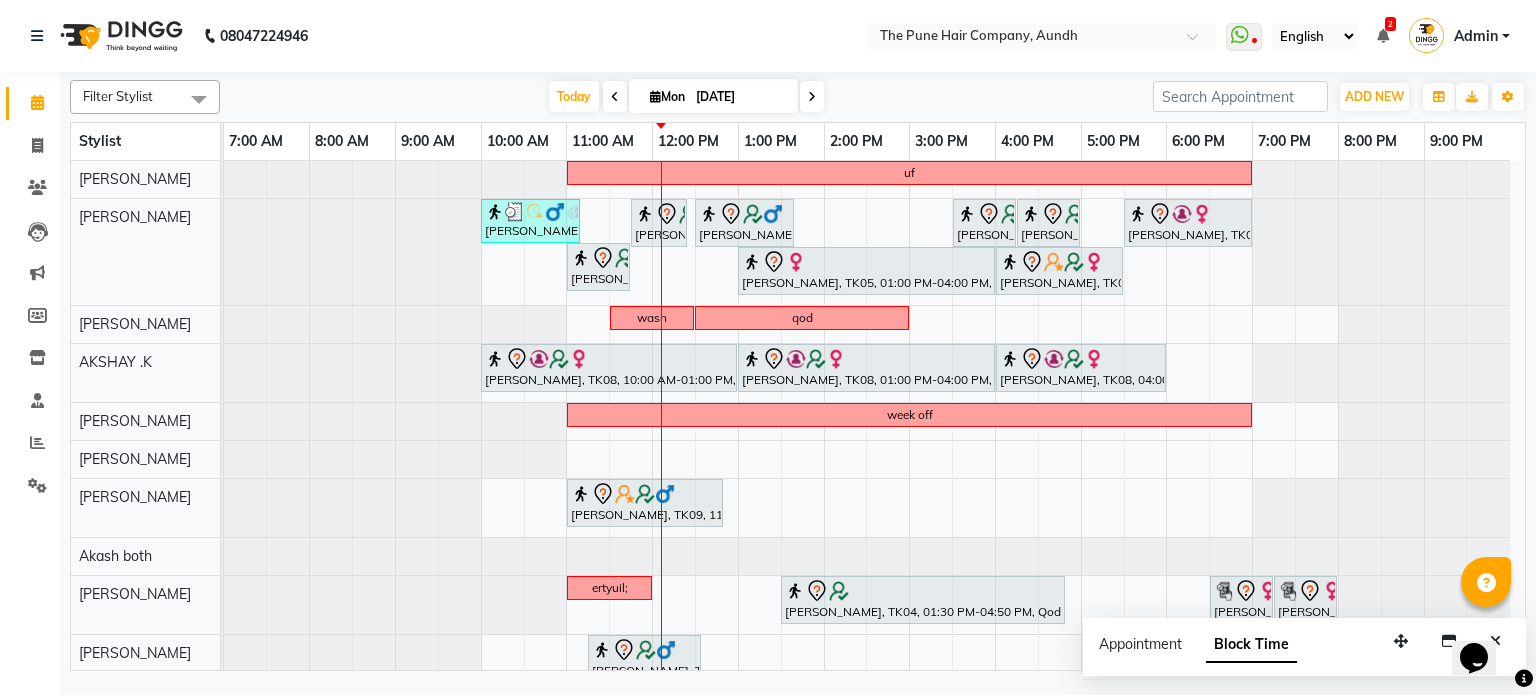 click on "uf      [PERSON_NAME], TK06, 10:00 AM-11:10 AM, Cut [DEMOGRAPHIC_DATA] (Expert)             [PERSON_NAME], TK01, 11:45 AM-12:25 PM, Cut [DEMOGRAPHIC_DATA] (Expert)             [PERSON_NAME], TK01, 12:30 PM-01:40 PM, Cut Below 12 year (boy)             [PERSON_NAME], TK07, 03:30 PM-04:15 PM, Cut [DEMOGRAPHIC_DATA] (Expert)             [PERSON_NAME], TK07, 04:15 PM-05:00 PM, Cut [DEMOGRAPHIC_DATA] (Expert)             [PERSON_NAME], TK02, 05:30 PM-07:00 PM, Hair wash & blow dry - long             [PERSON_NAME], TK01, 11:00 AM-11:45 AM, Cut [DEMOGRAPHIC_DATA] (Expert)             [PERSON_NAME], TK05, 01:00 PM-04:00 PM, Hair Color [PERSON_NAME] Touchup 2 Inch             [PERSON_NAME], TK03, 04:00 PM-05:30 PM, Hair Color [PERSON_NAME] Touchup 2 Inch  wash   qod              [PERSON_NAME], TK08, 10:00 AM-01:00 PM, Hair Color Majirel - Majirel Global Long             [PERSON_NAME], TK08, 01:00 PM-04:00 PM, Global Highlight - Majirel Highlights Long             [PERSON_NAME], TK08, 04:00 PM-06:00 PM, Prelighting - Long  week off               ertyuil;" at bounding box center (874, 551) 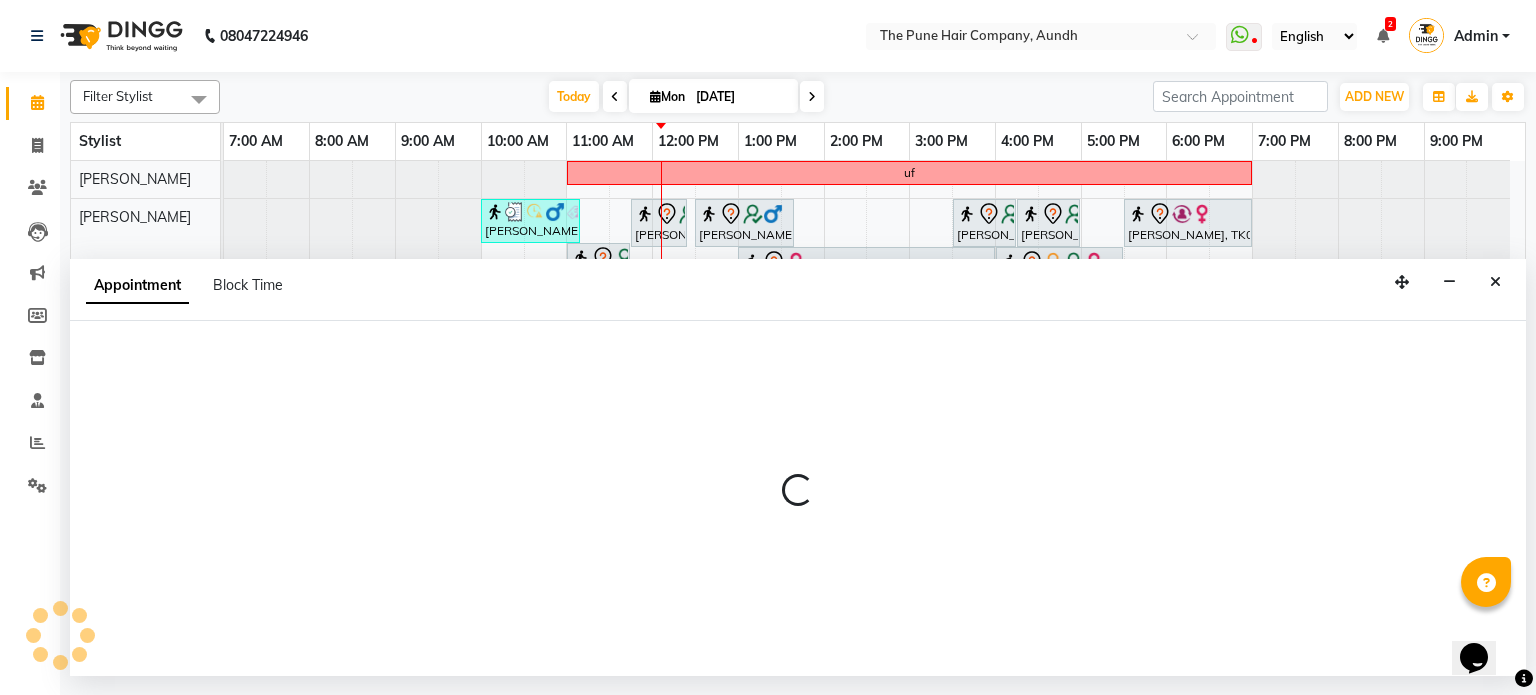 select on "3340" 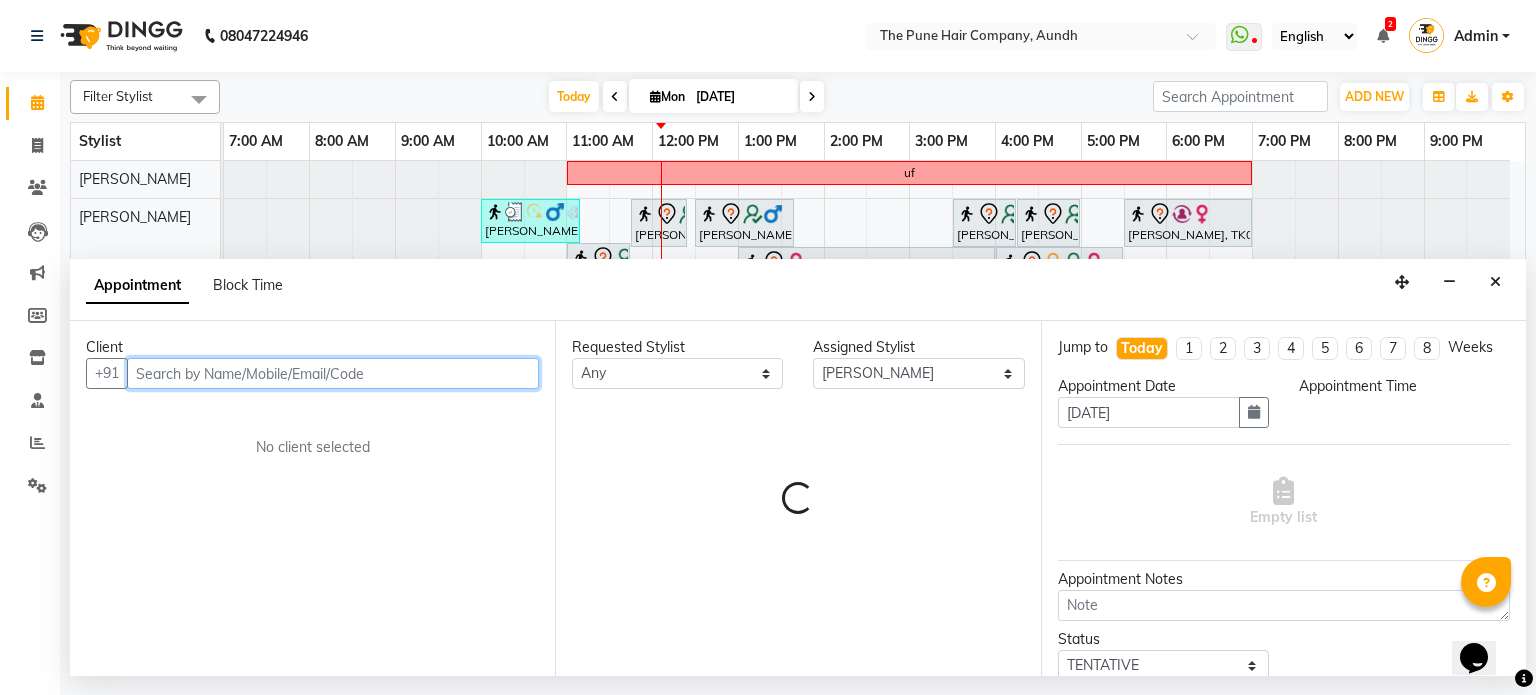 select on "690" 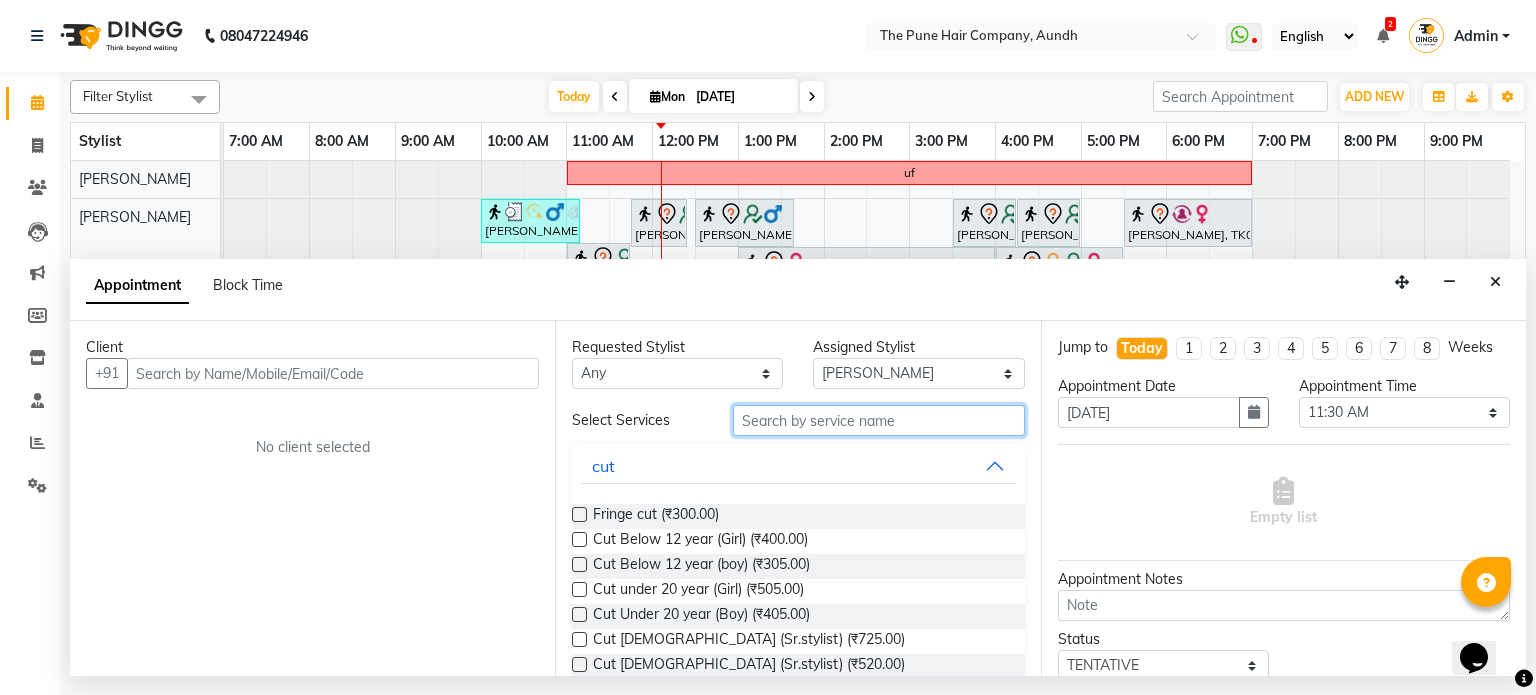 click at bounding box center (879, 420) 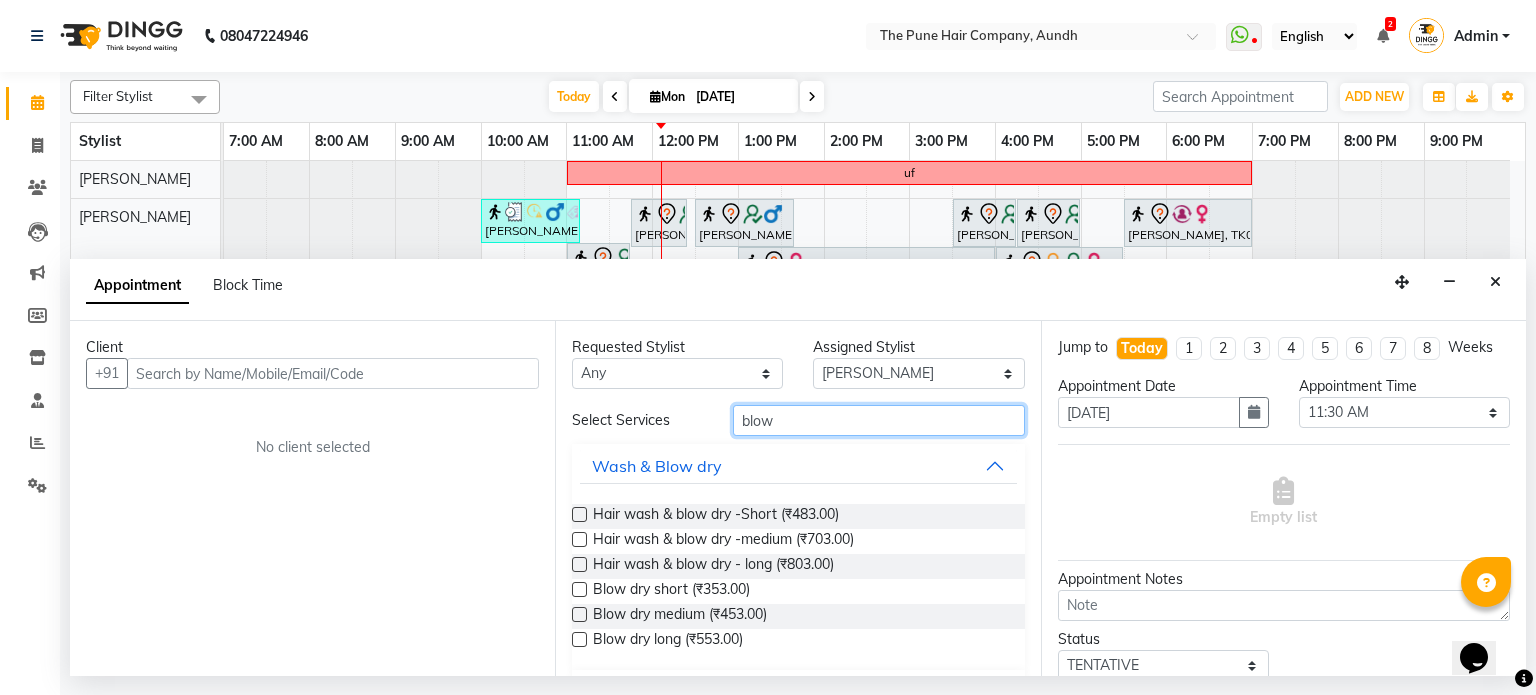 type on "blow" 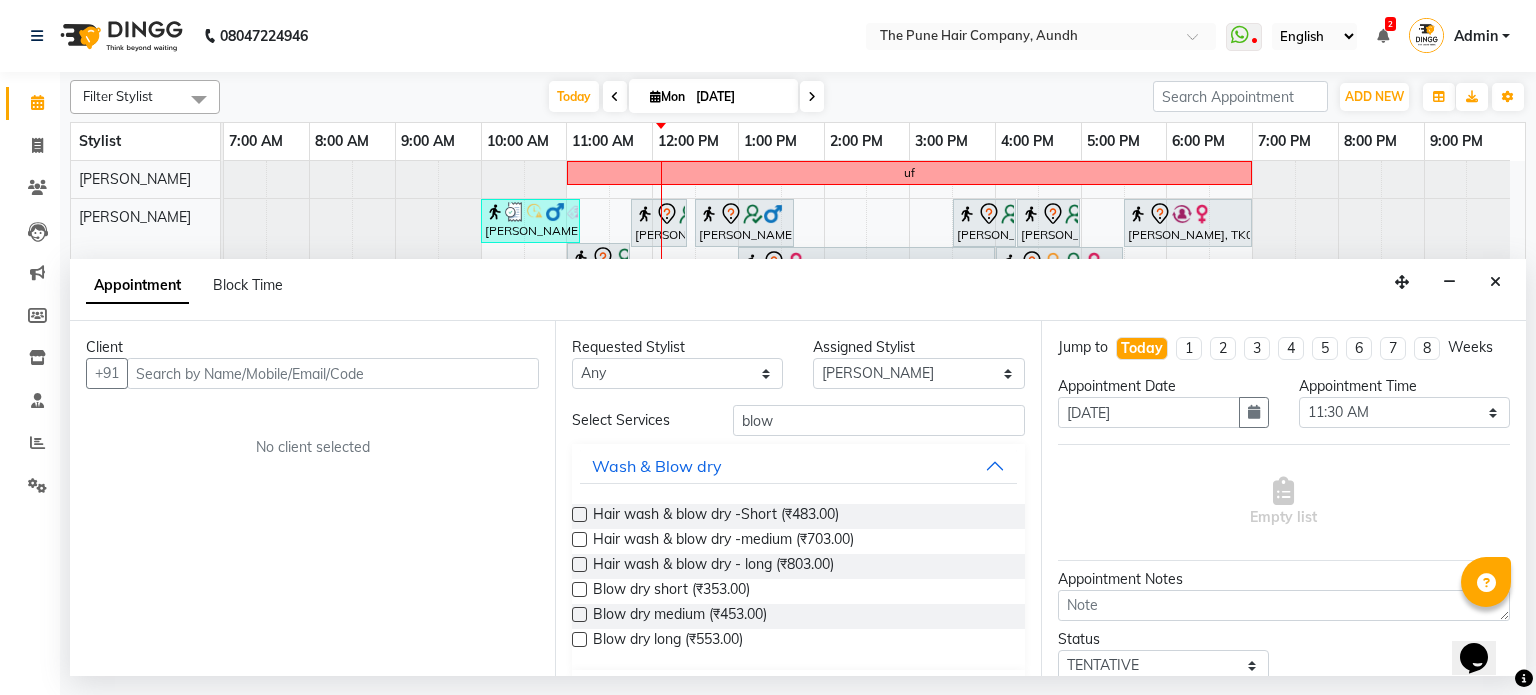 click at bounding box center [579, 614] 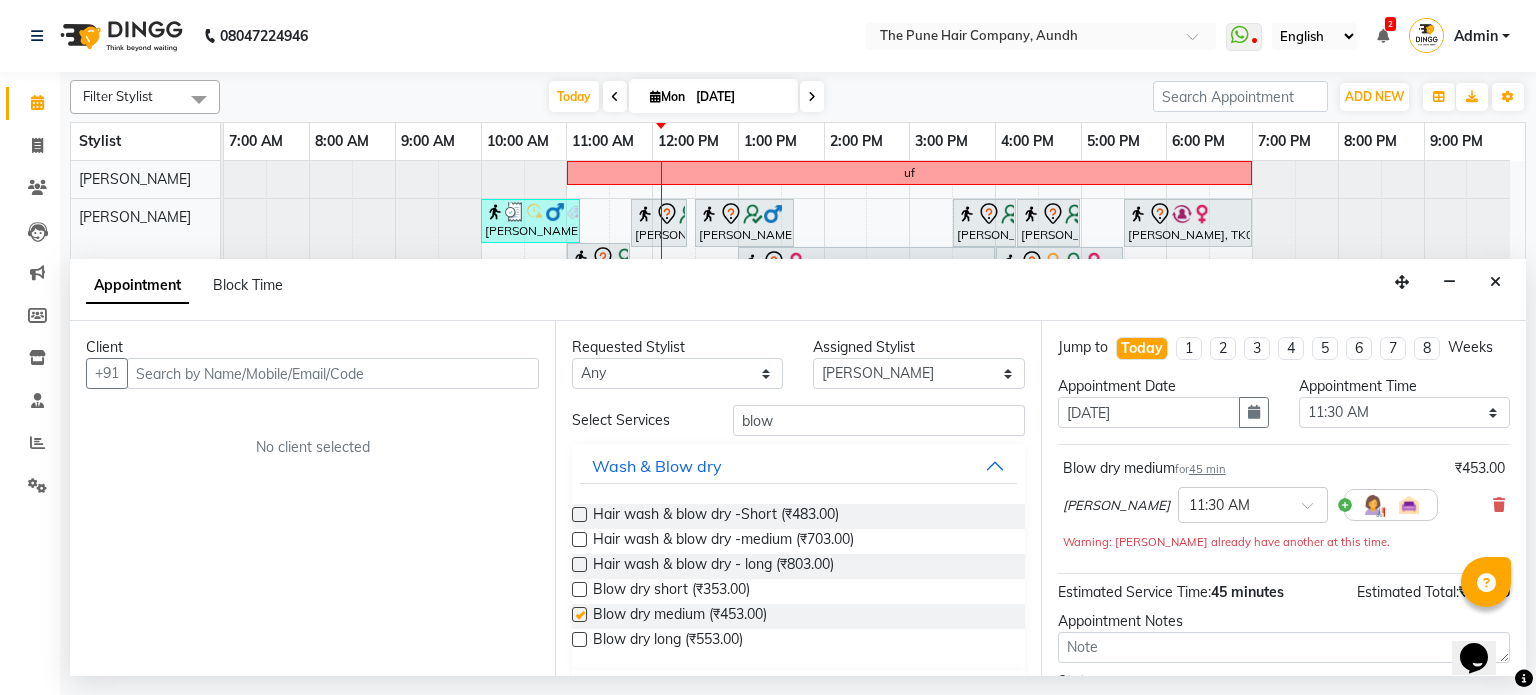 checkbox on "false" 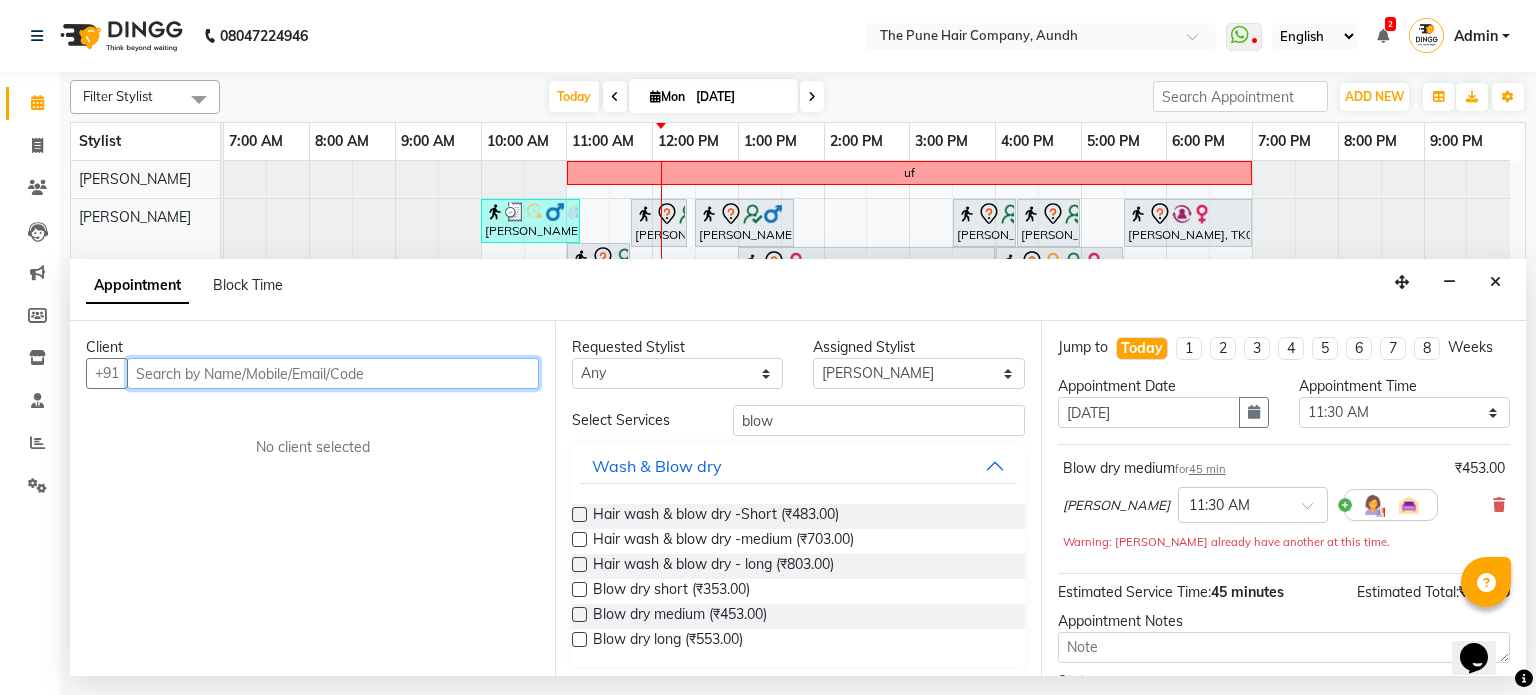 click at bounding box center [333, 373] 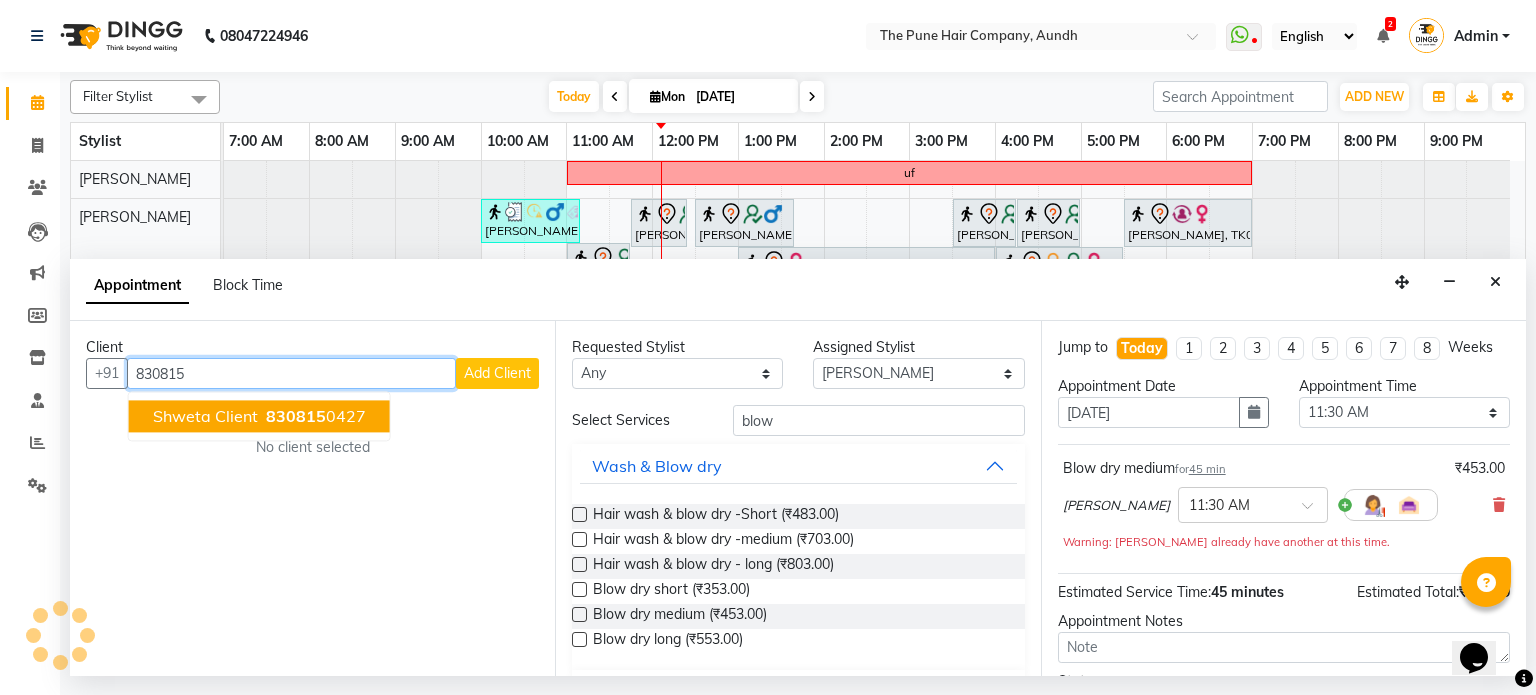 click on "830815 0427" at bounding box center [314, 417] 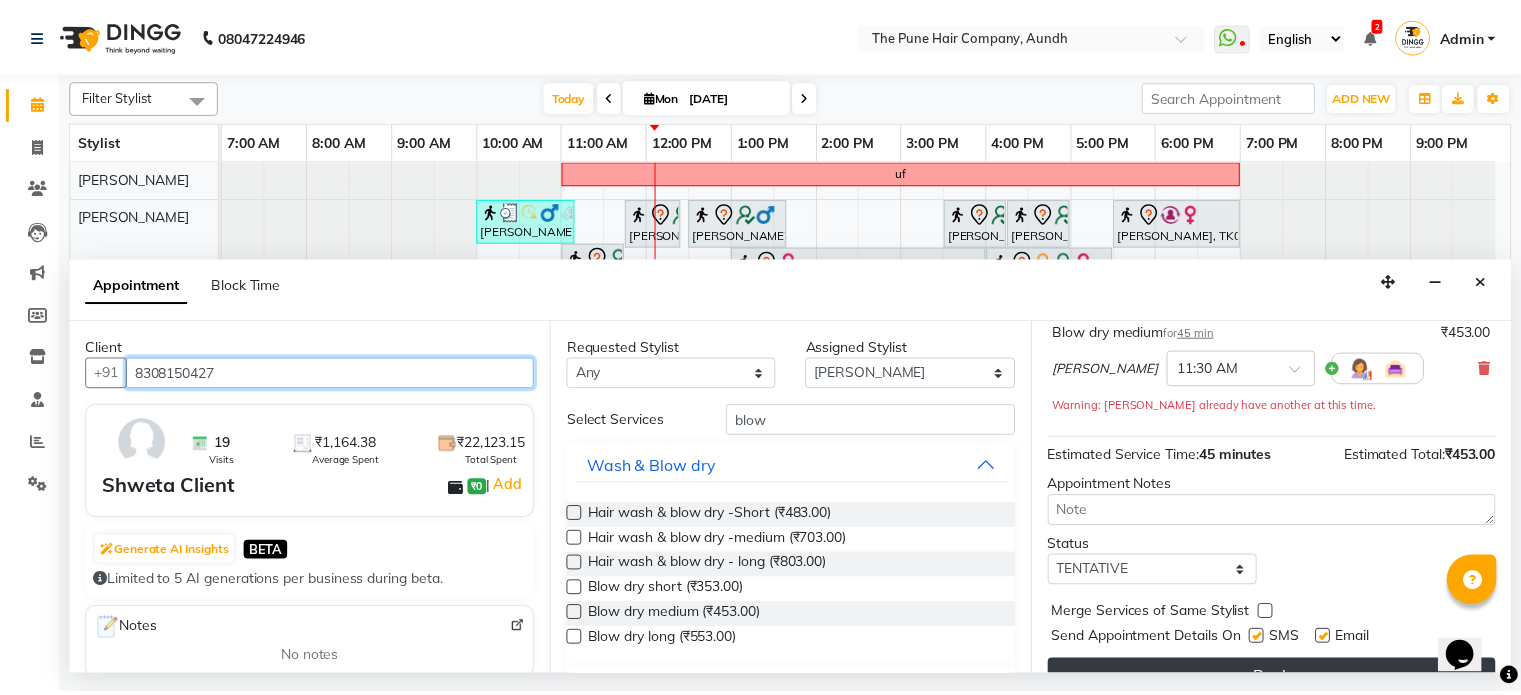 scroll, scrollTop: 172, scrollLeft: 0, axis: vertical 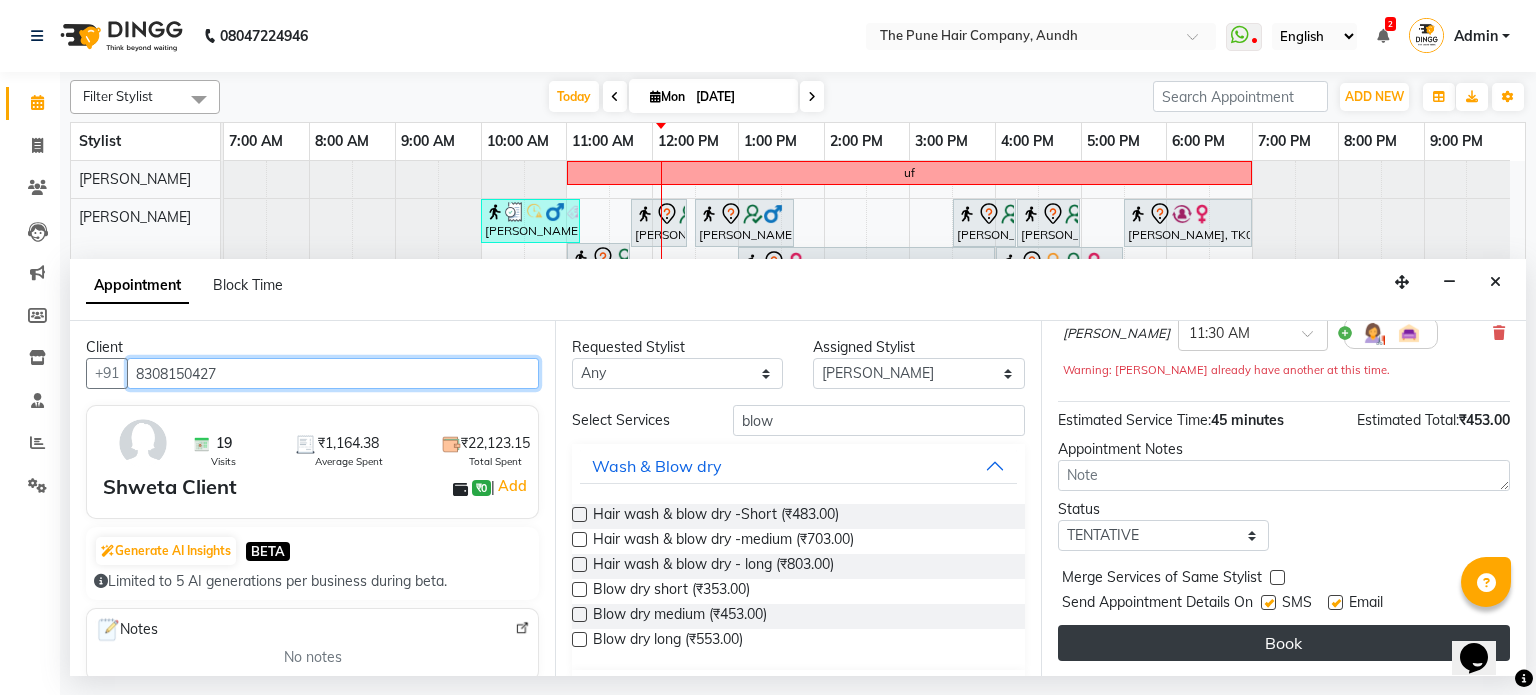 type on "8308150427" 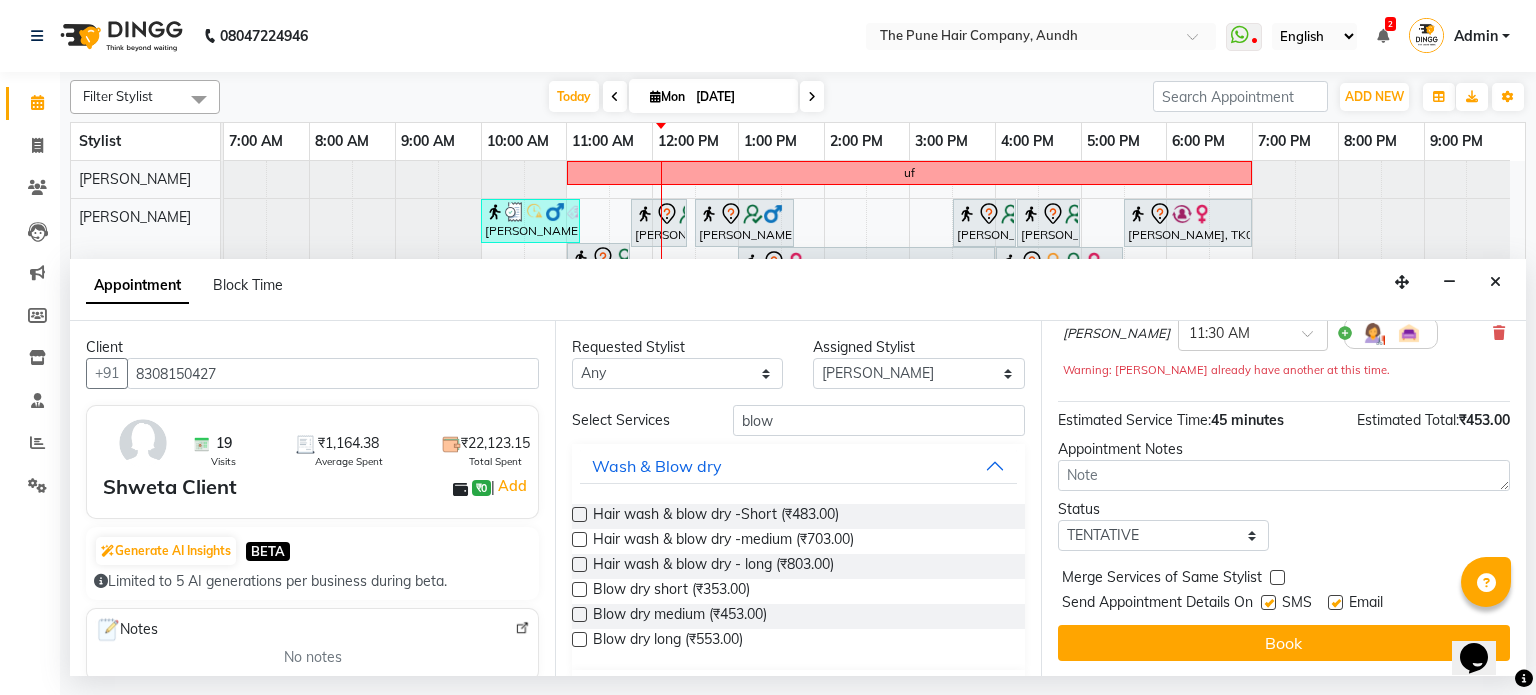 click on "Book" at bounding box center [1284, 643] 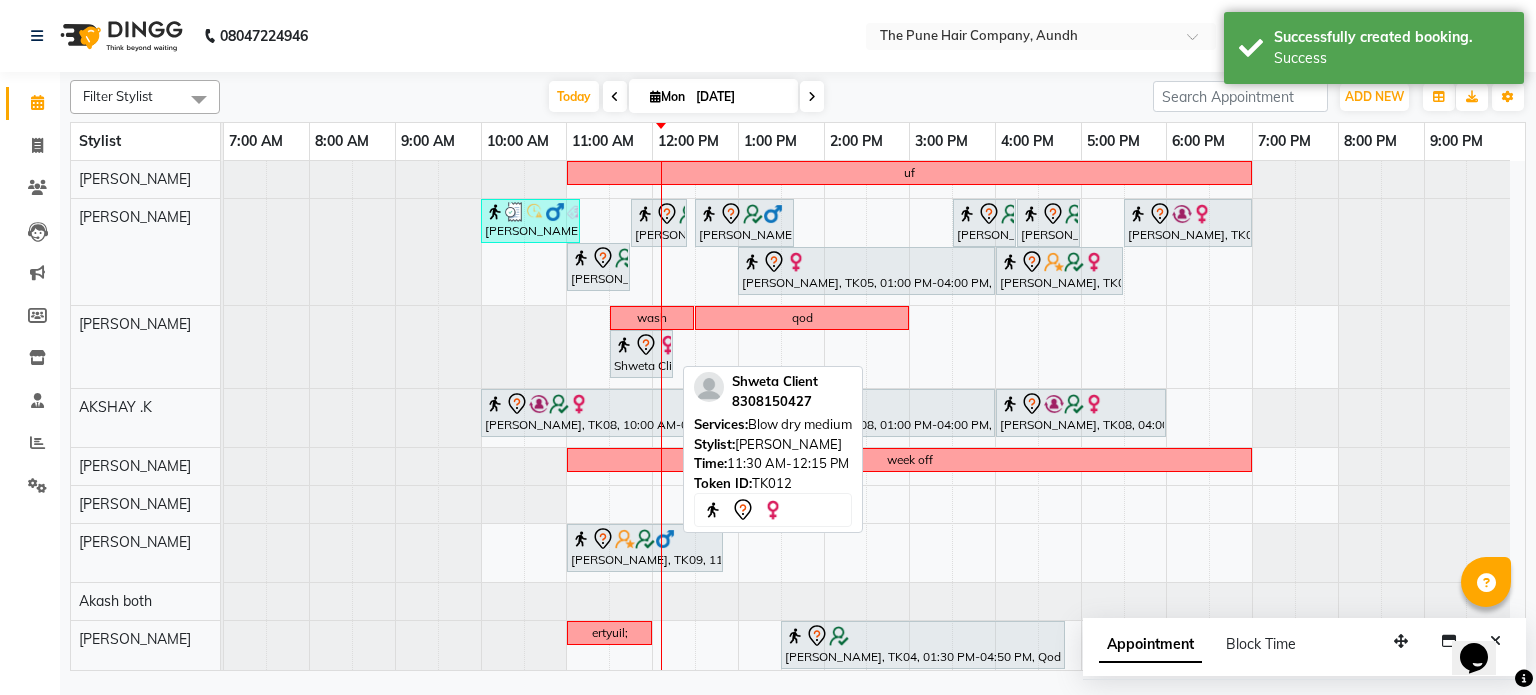 click 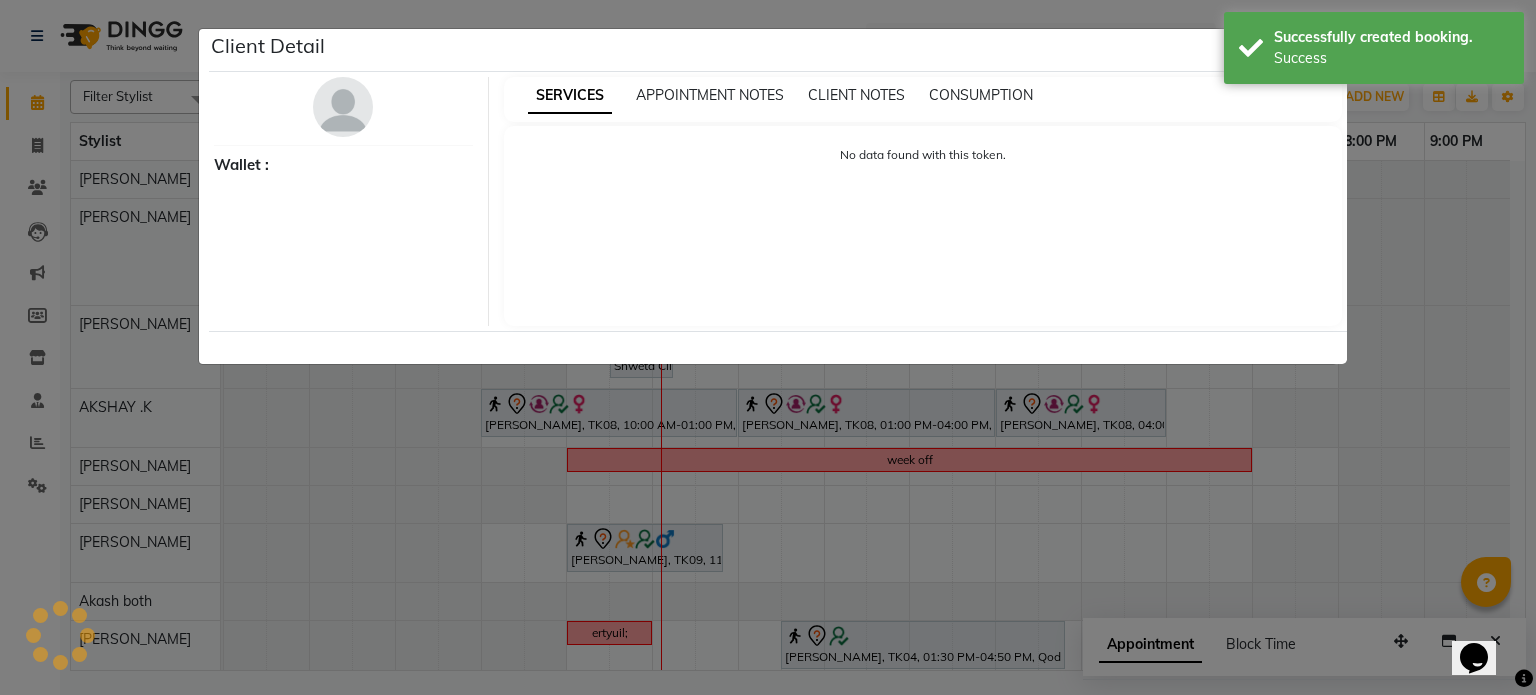 select on "7" 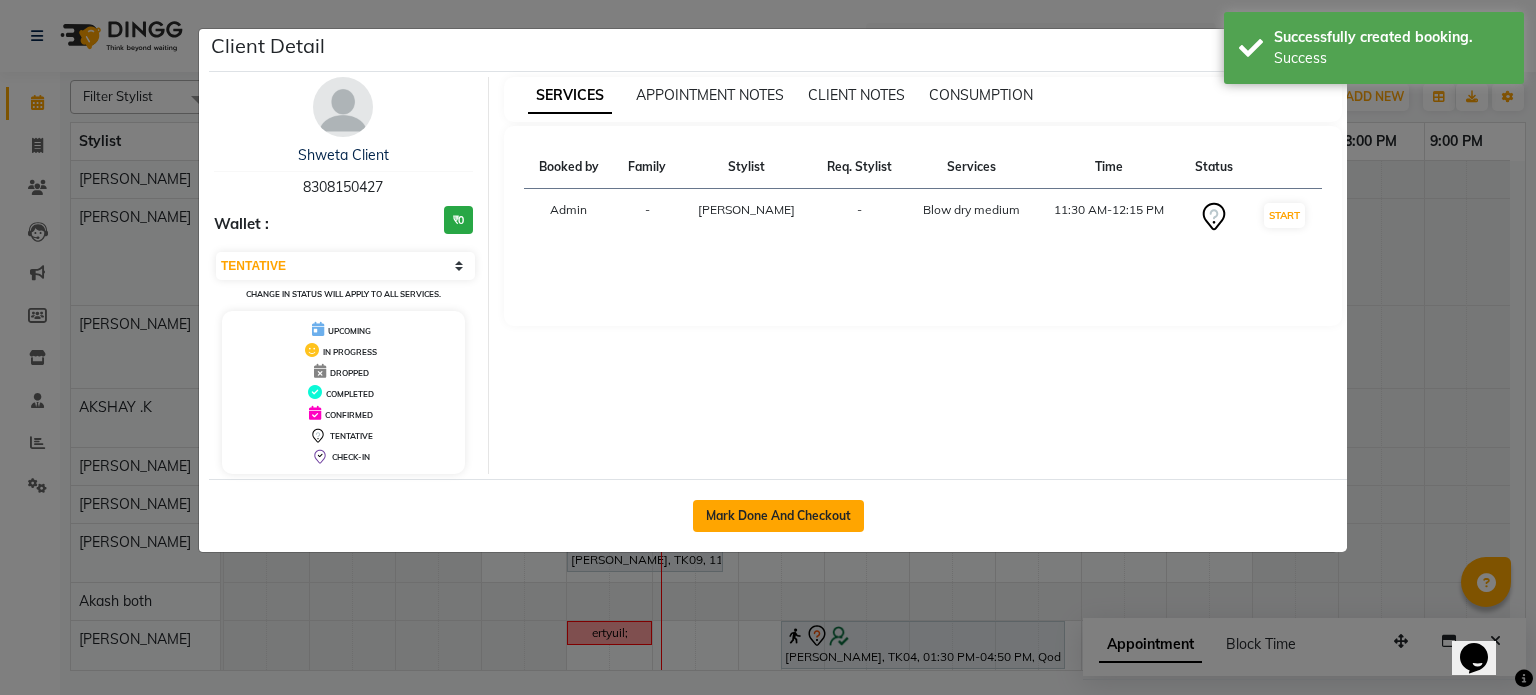 click on "Mark Done And Checkout" 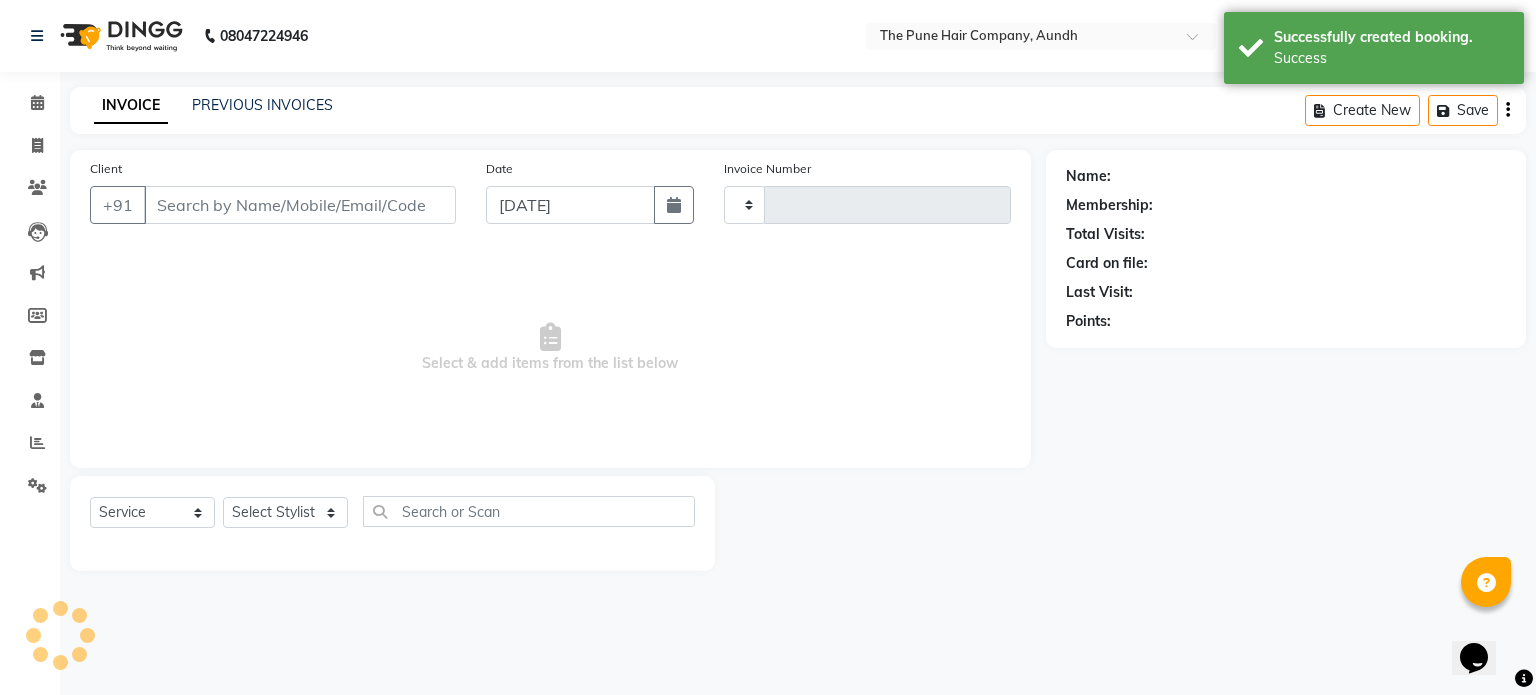 type on "3127" 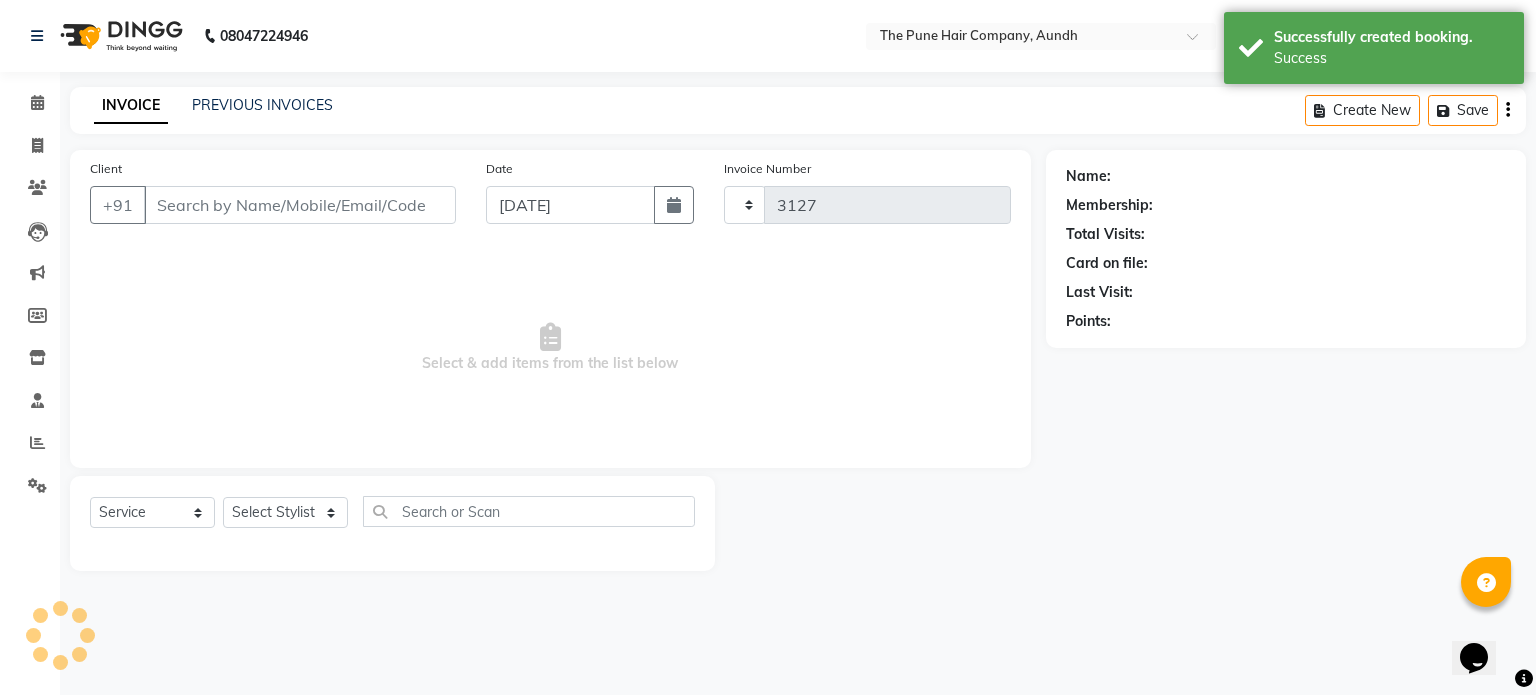 select on "106" 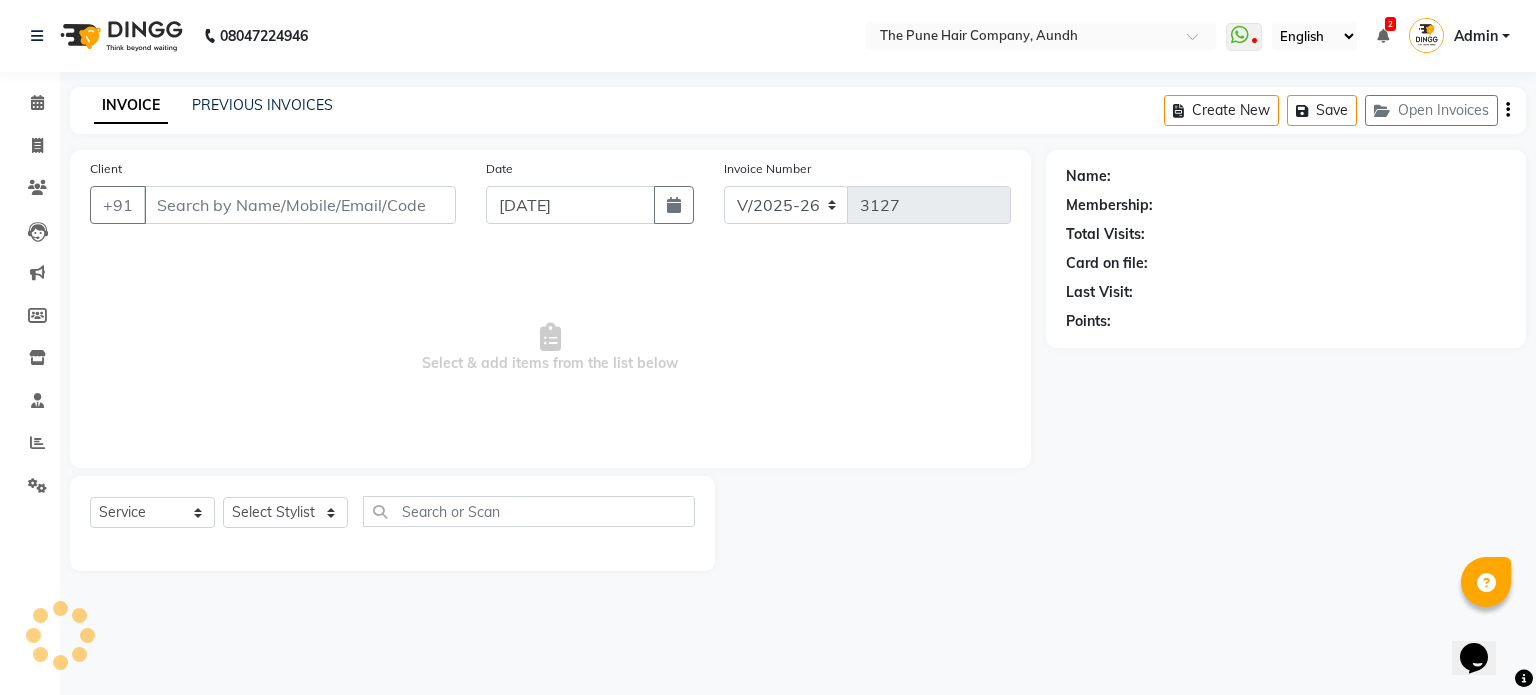 type on "8308150427" 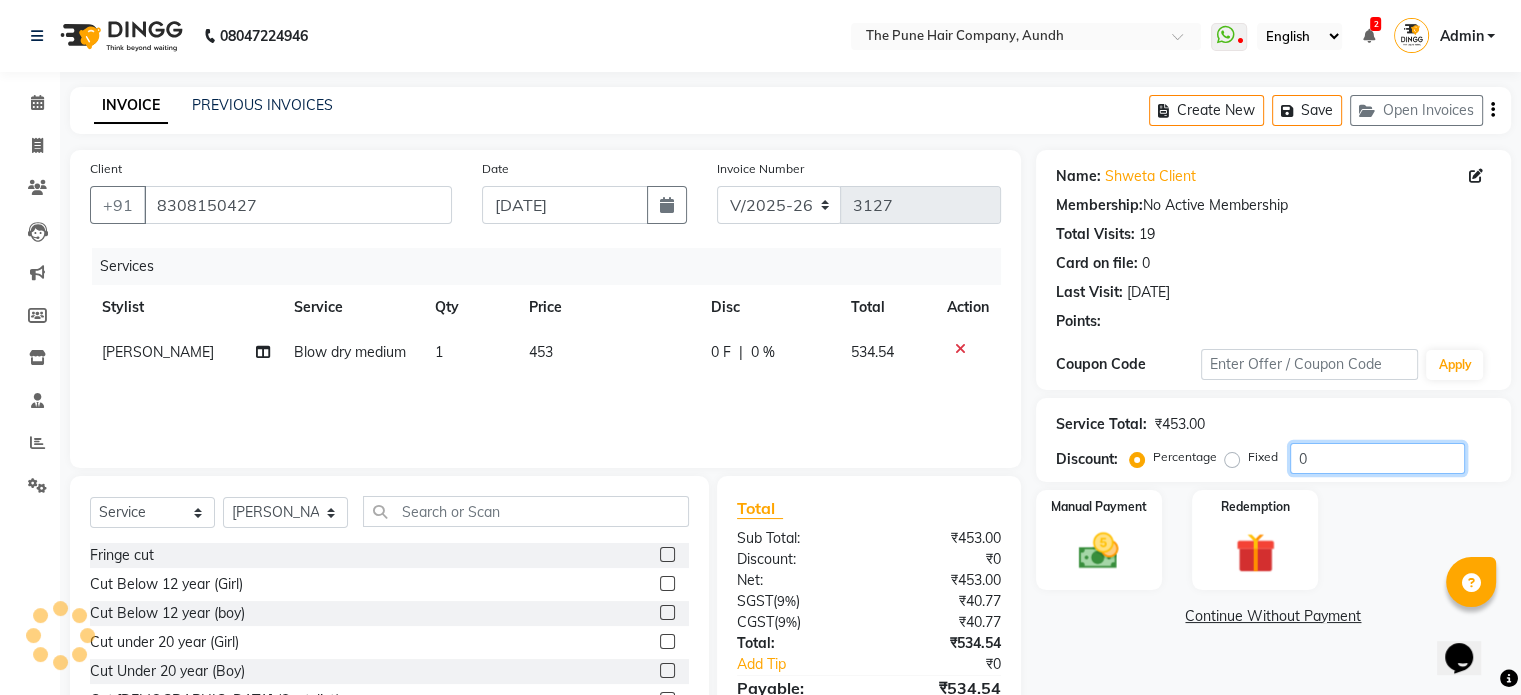 click on "0" 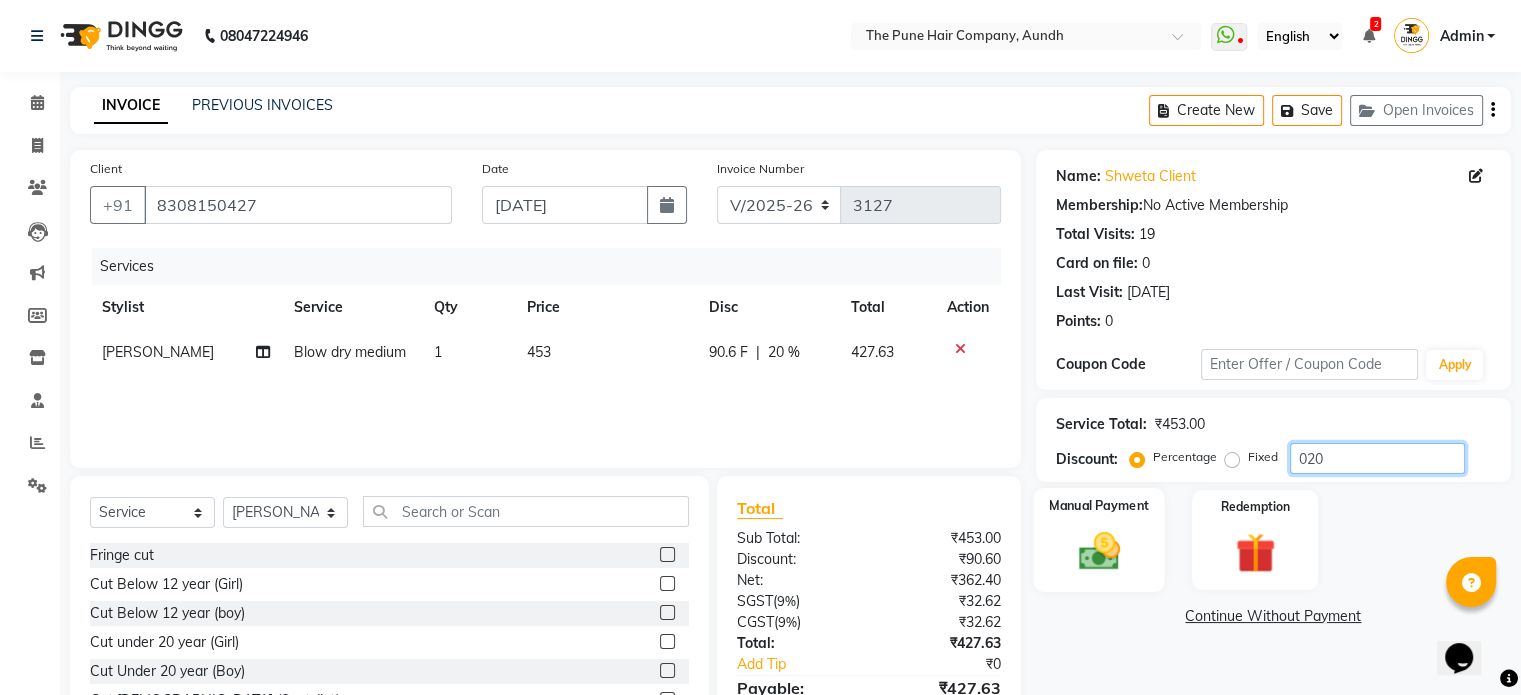type on "020" 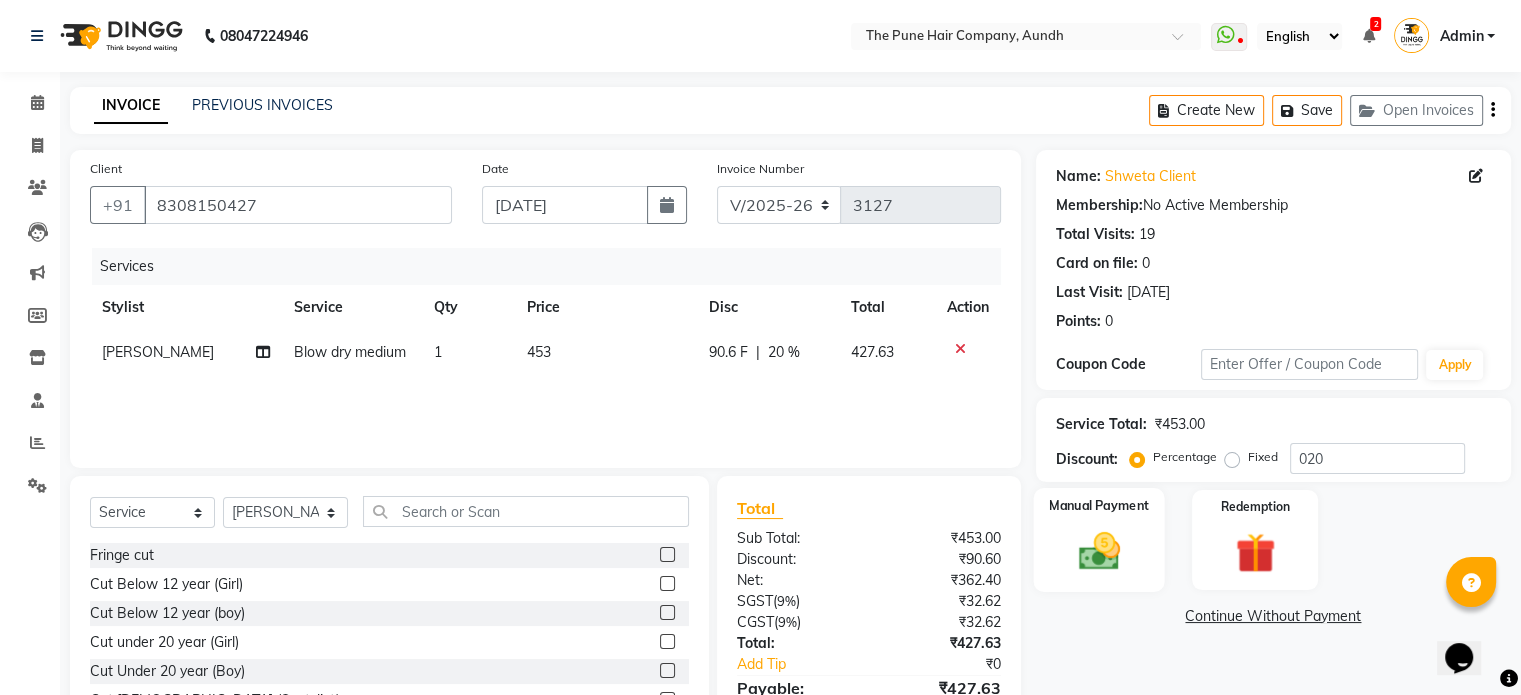 click 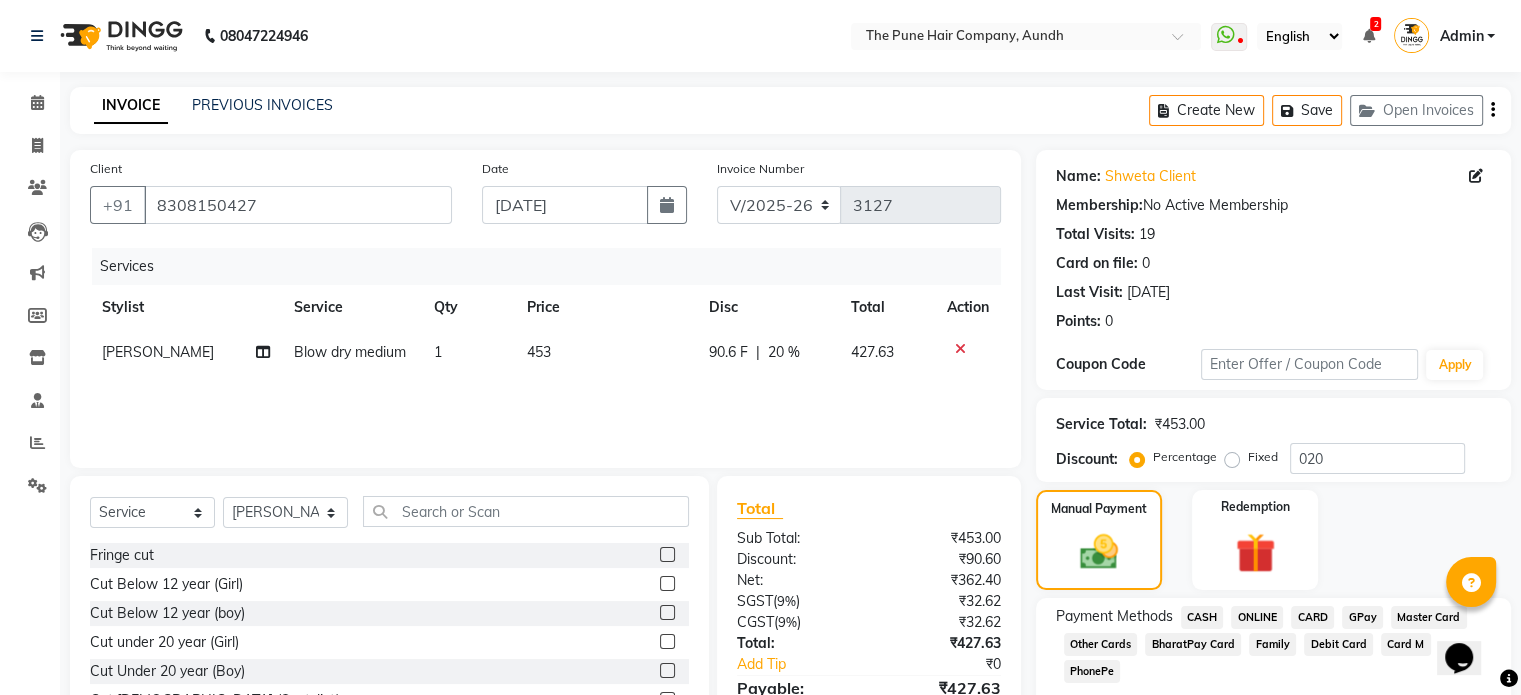 click on "ONLINE" 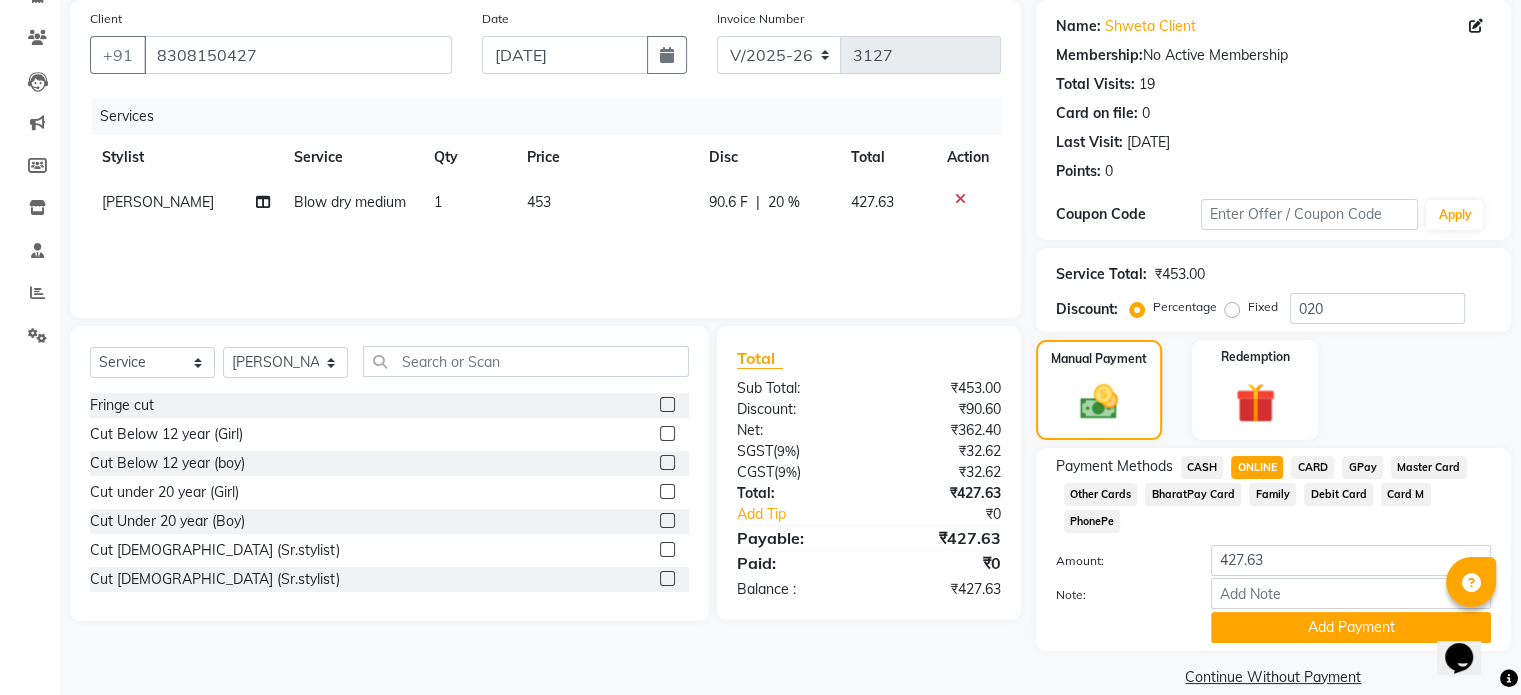 scroll, scrollTop: 152, scrollLeft: 0, axis: vertical 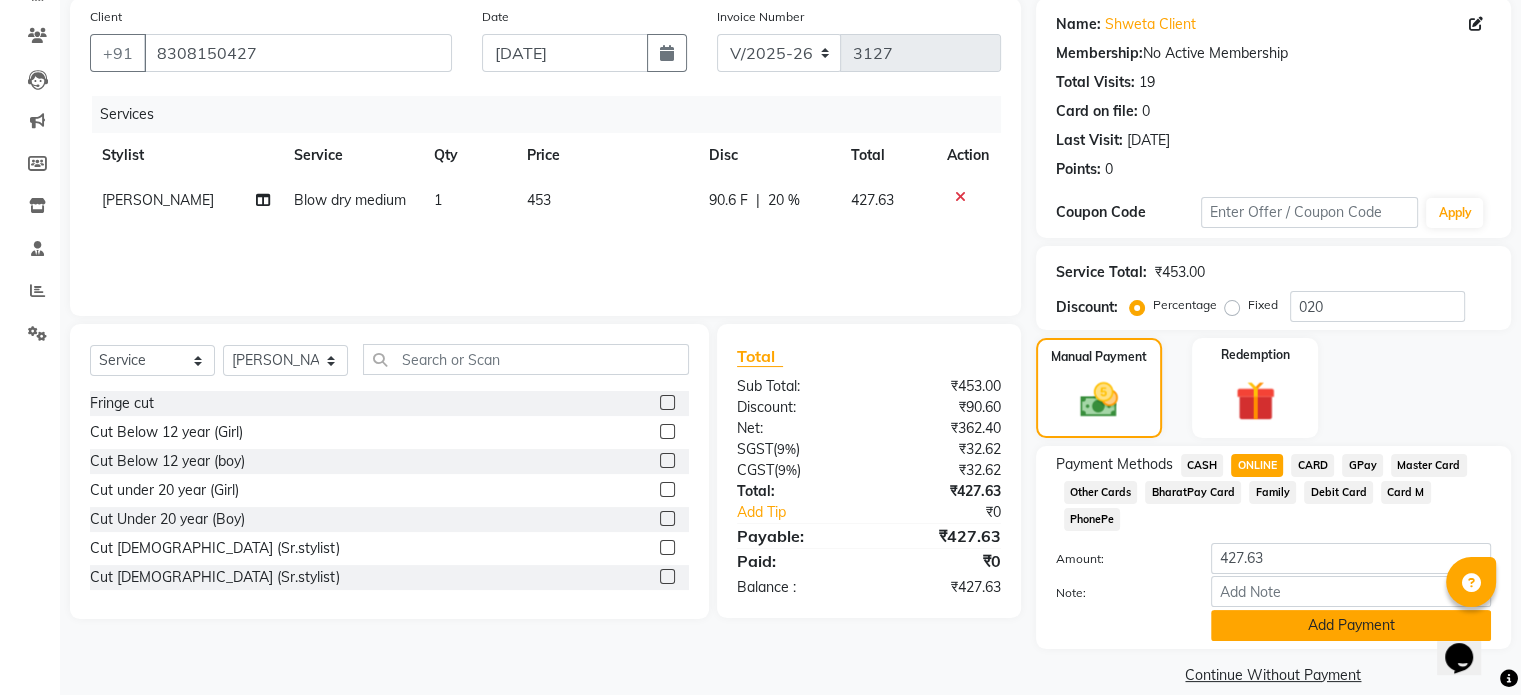click on "Add Payment" 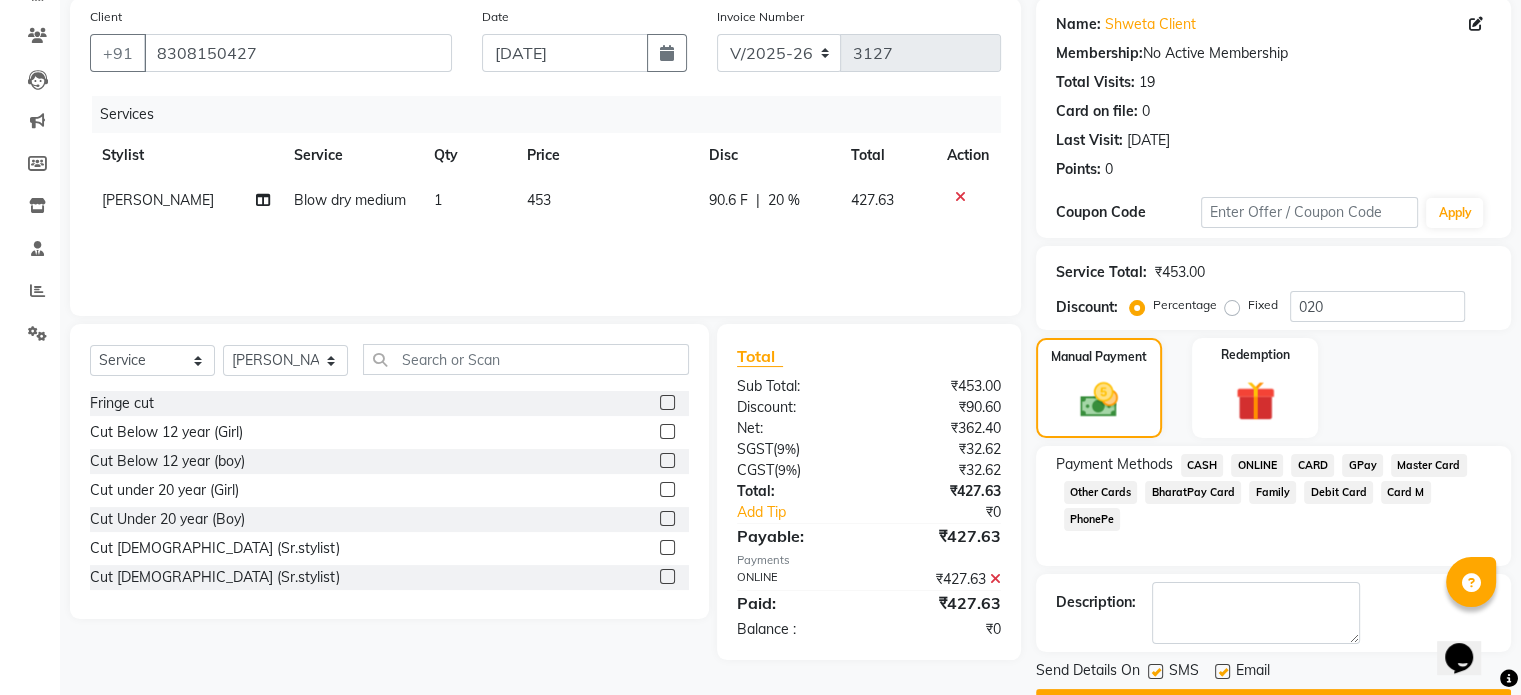 scroll, scrollTop: 205, scrollLeft: 0, axis: vertical 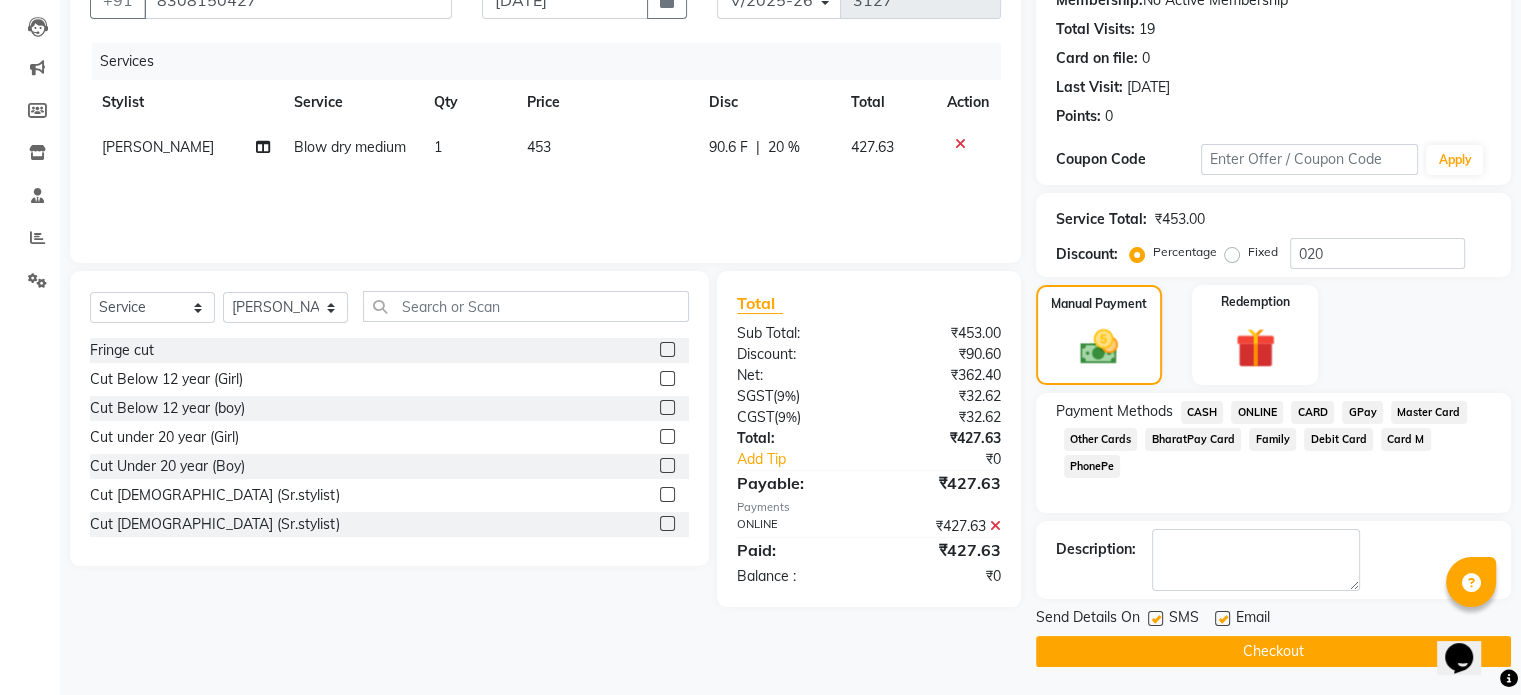 click on "Checkout" 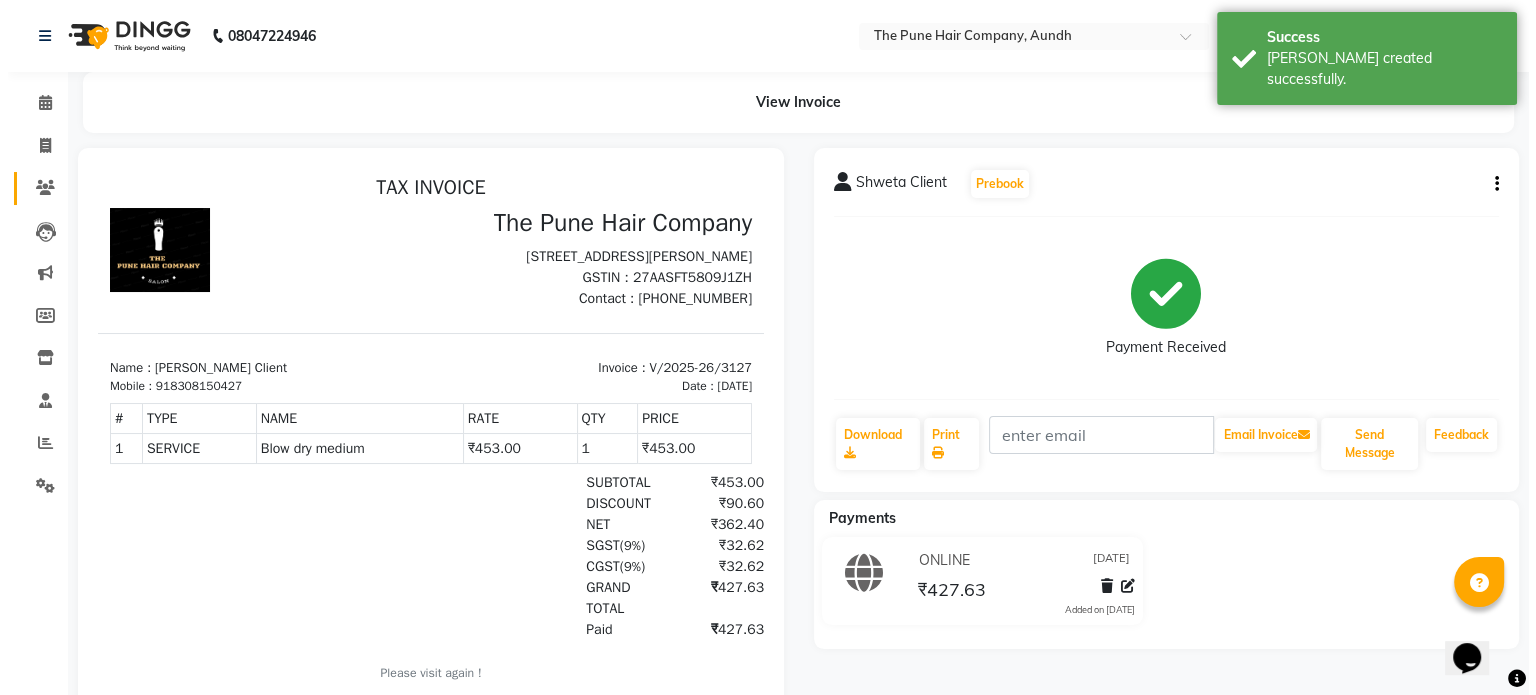 scroll, scrollTop: 0, scrollLeft: 0, axis: both 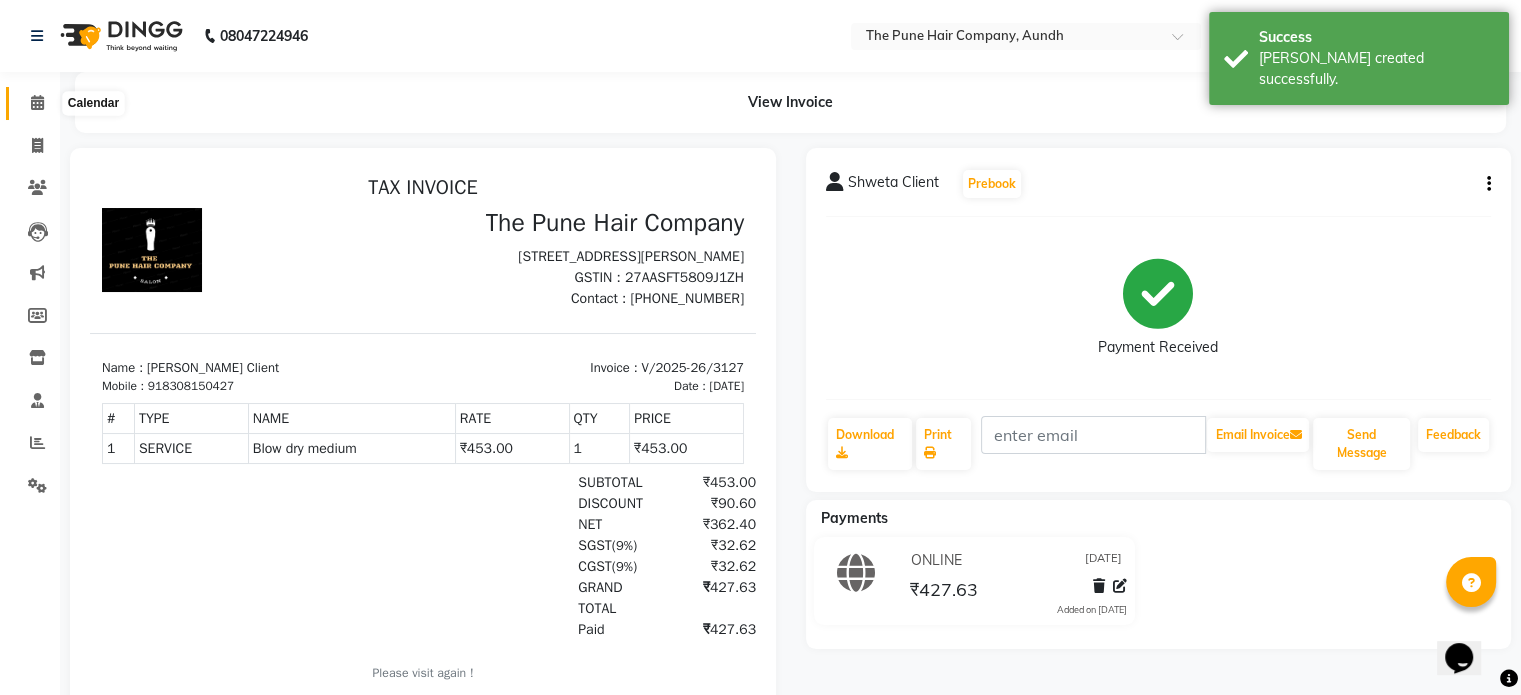 click 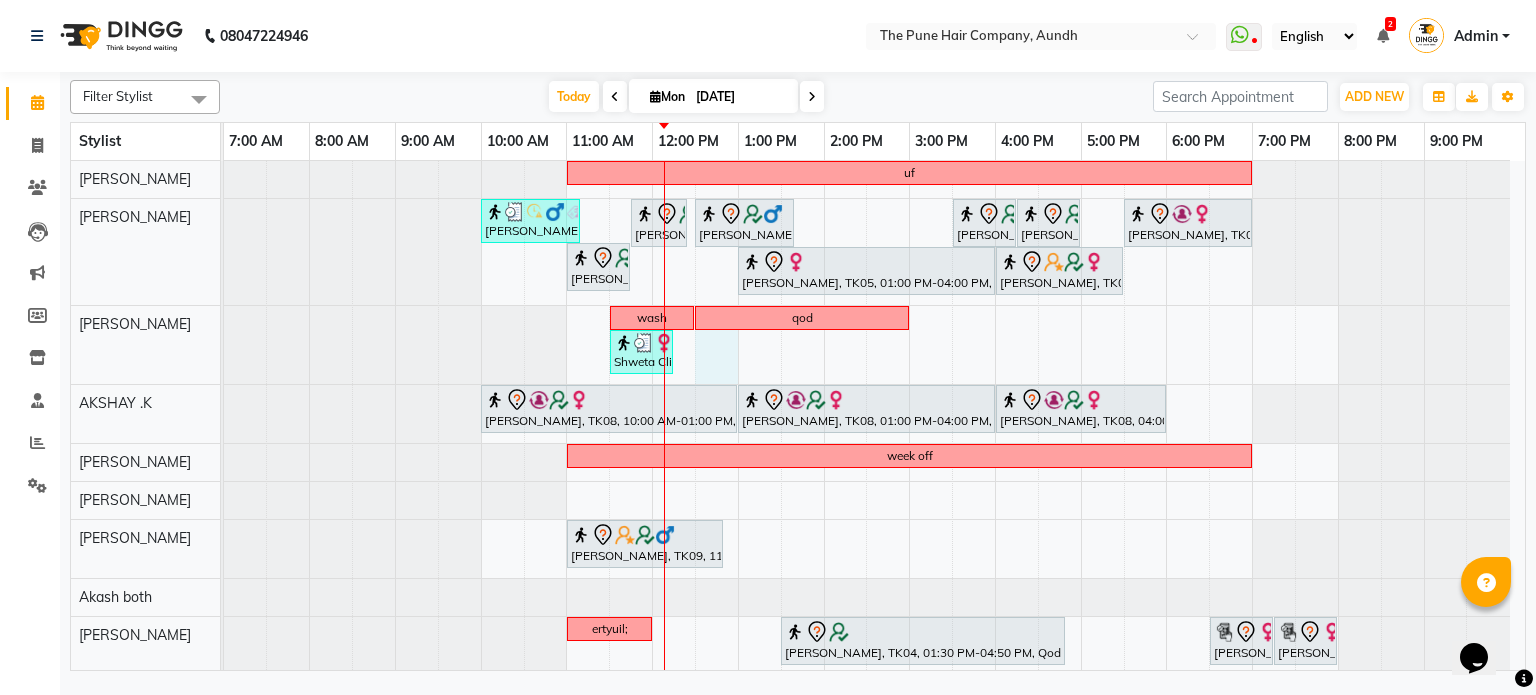 click on "uf      [PERSON_NAME], TK06, 10:00 AM-11:10 AM, Cut [DEMOGRAPHIC_DATA] (Expert)             [PERSON_NAME], TK01, 11:45 AM-12:25 PM, Cut [DEMOGRAPHIC_DATA] (Expert)             [PERSON_NAME], TK01, 12:30 PM-01:40 PM, Cut Below 12 year (boy)             [PERSON_NAME], TK07, 03:30 PM-04:15 PM, Cut [DEMOGRAPHIC_DATA] (Expert)             [PERSON_NAME], TK07, 04:15 PM-05:00 PM, Cut [DEMOGRAPHIC_DATA] (Expert)             [PERSON_NAME], TK02, 05:30 PM-07:00 PM, Hair wash & blow dry - long             [PERSON_NAME], TK01, 11:00 AM-11:45 AM, Cut [DEMOGRAPHIC_DATA] (Expert)             [PERSON_NAME], TK05, 01:00 PM-04:00 PM, Hair Color [PERSON_NAME] Touchup 2 Inch             [PERSON_NAME], TK03, 04:00 PM-05:30 PM, Hair Color [PERSON_NAME] Touchup 2 Inch  wash   qod      Shweta Client, TK12, 11:30 AM-12:15 PM, Blow dry medium              [PERSON_NAME], TK08, 10:00 AM-01:00 PM, Hair Color Majirel - Majirel Global Long             [PERSON_NAME], TK08, 01:00 PM-04:00 PM, Global Highlight - Majirel Highlights Long             [PERSON_NAME], TK08, 04:00 PM-06:00 PM, Prelighting - Long  week off" at bounding box center (874, 571) 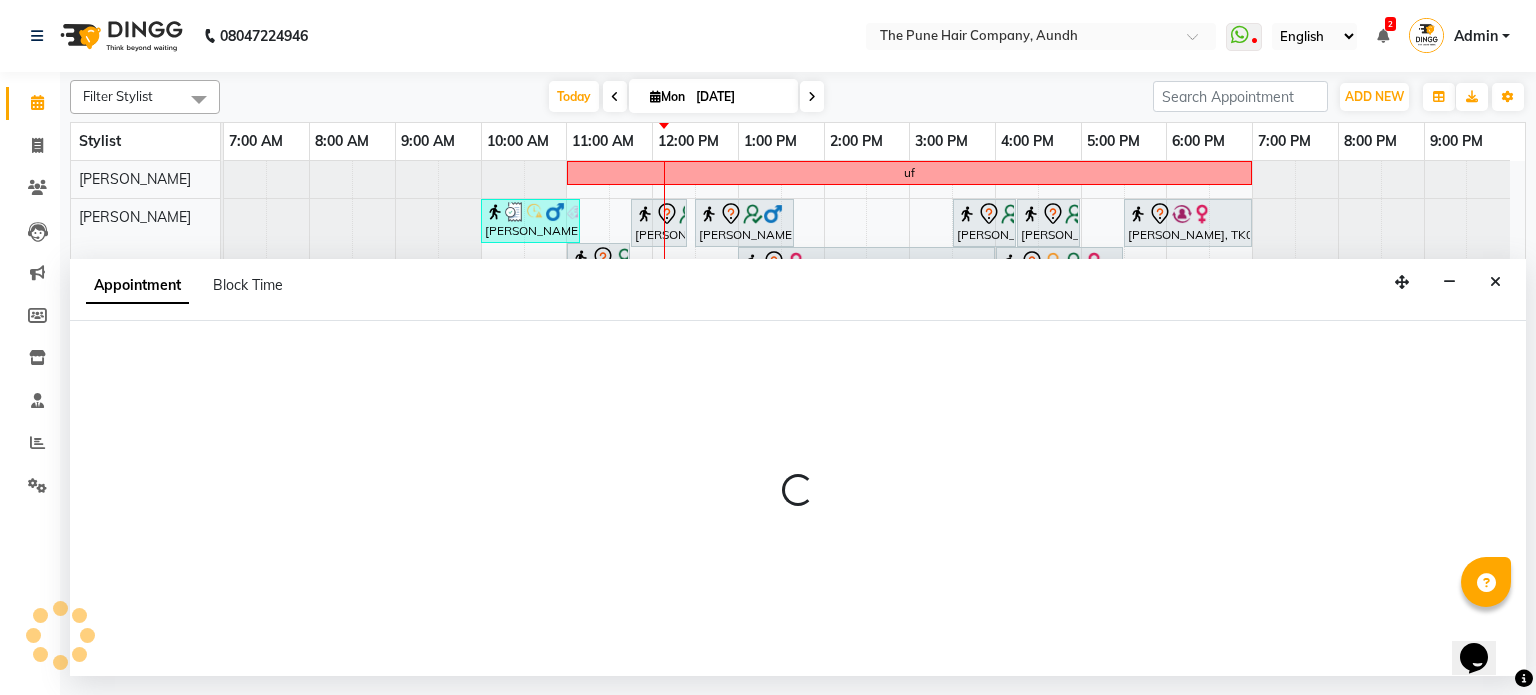 select on "3340" 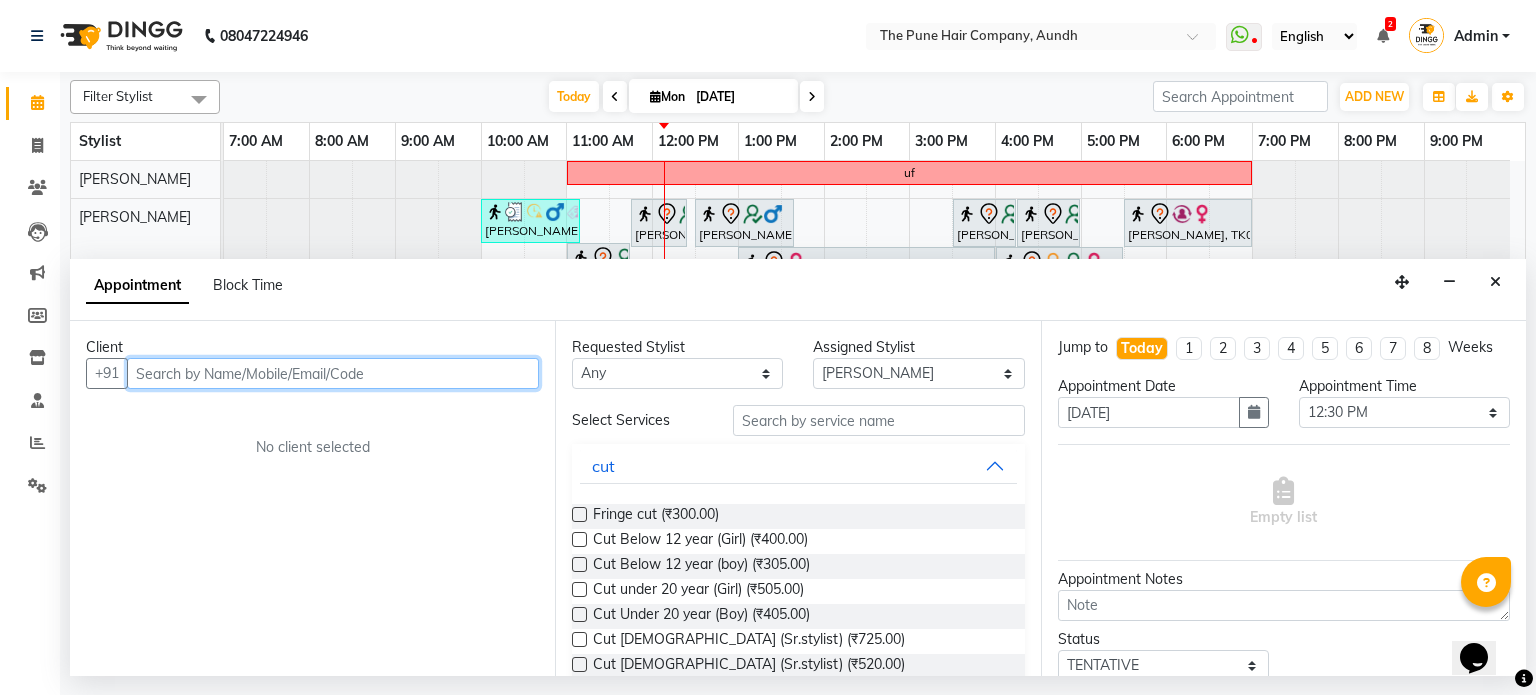 click at bounding box center (333, 373) 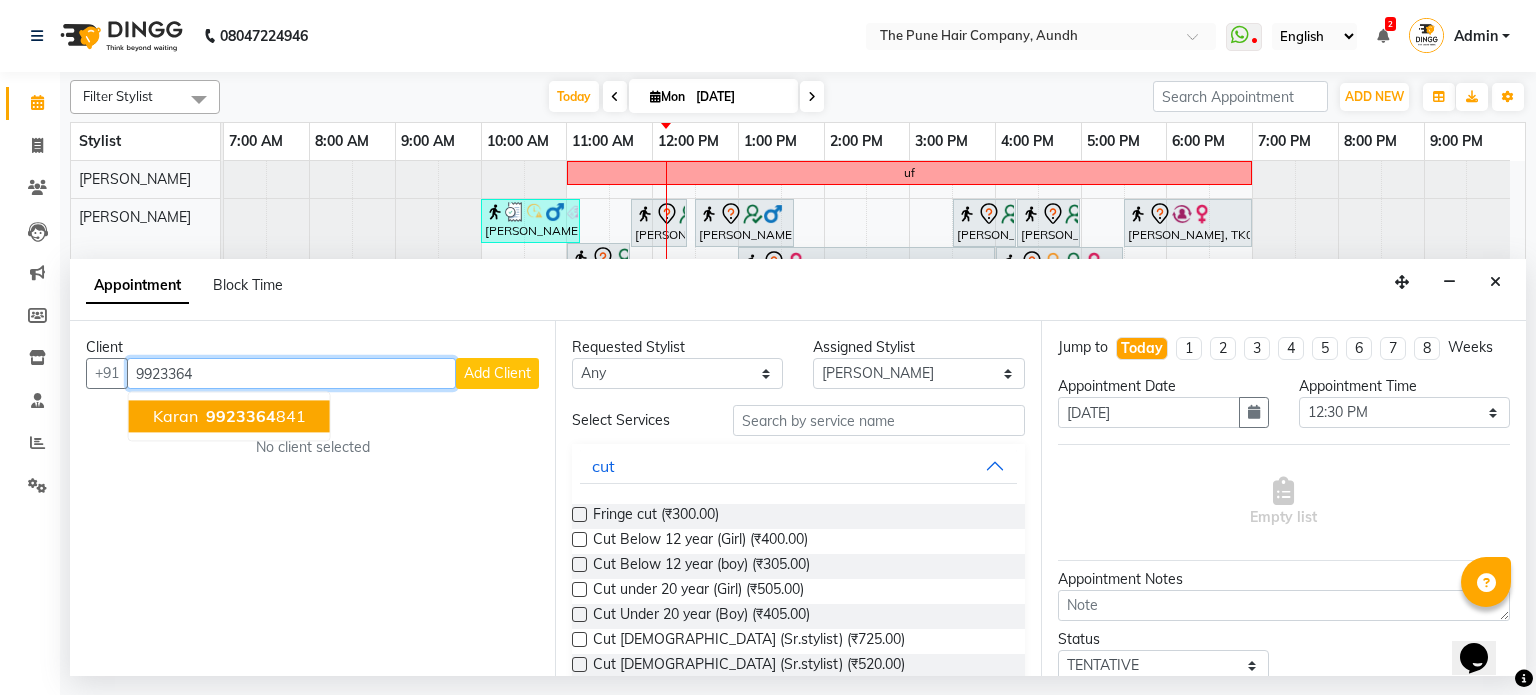 drag, startPoint x: 266, startPoint y: 420, endPoint x: 276, endPoint y: 412, distance: 12.806249 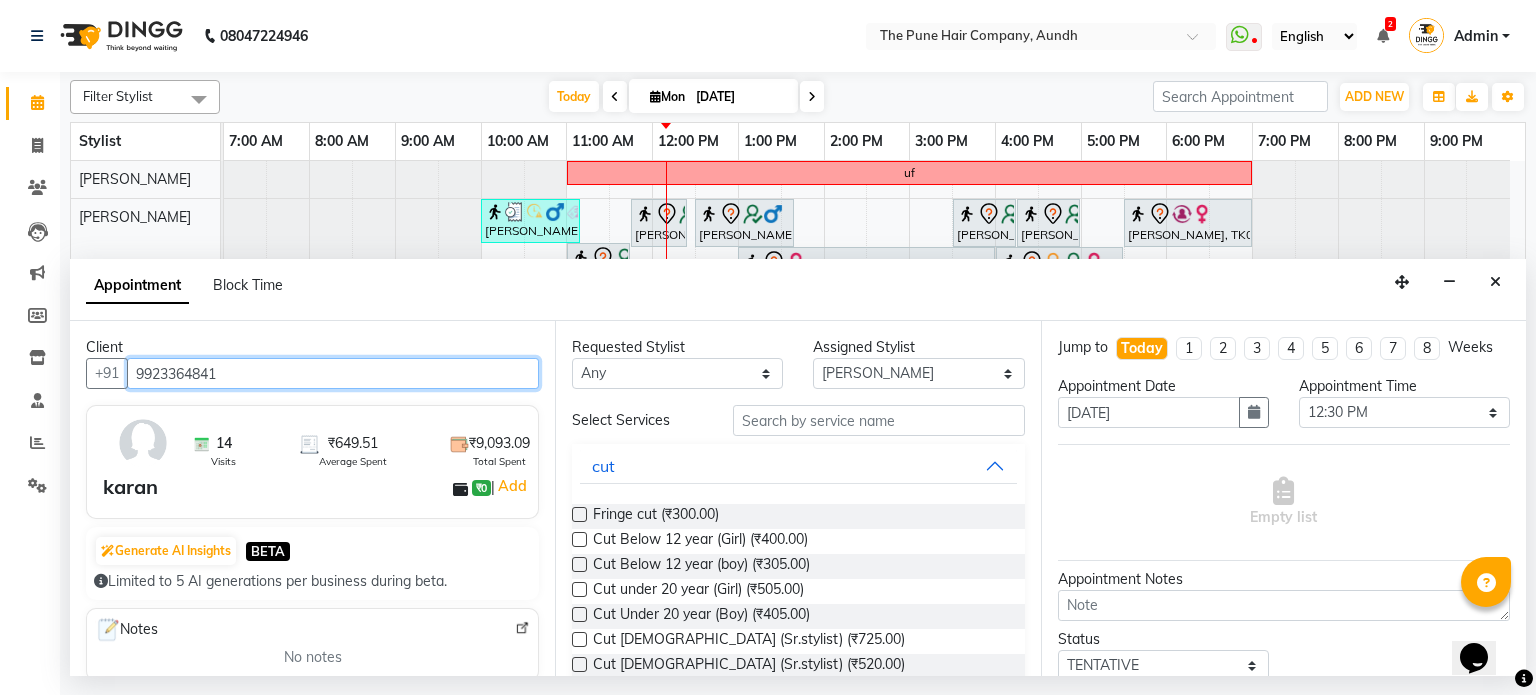 type on "9923364841" 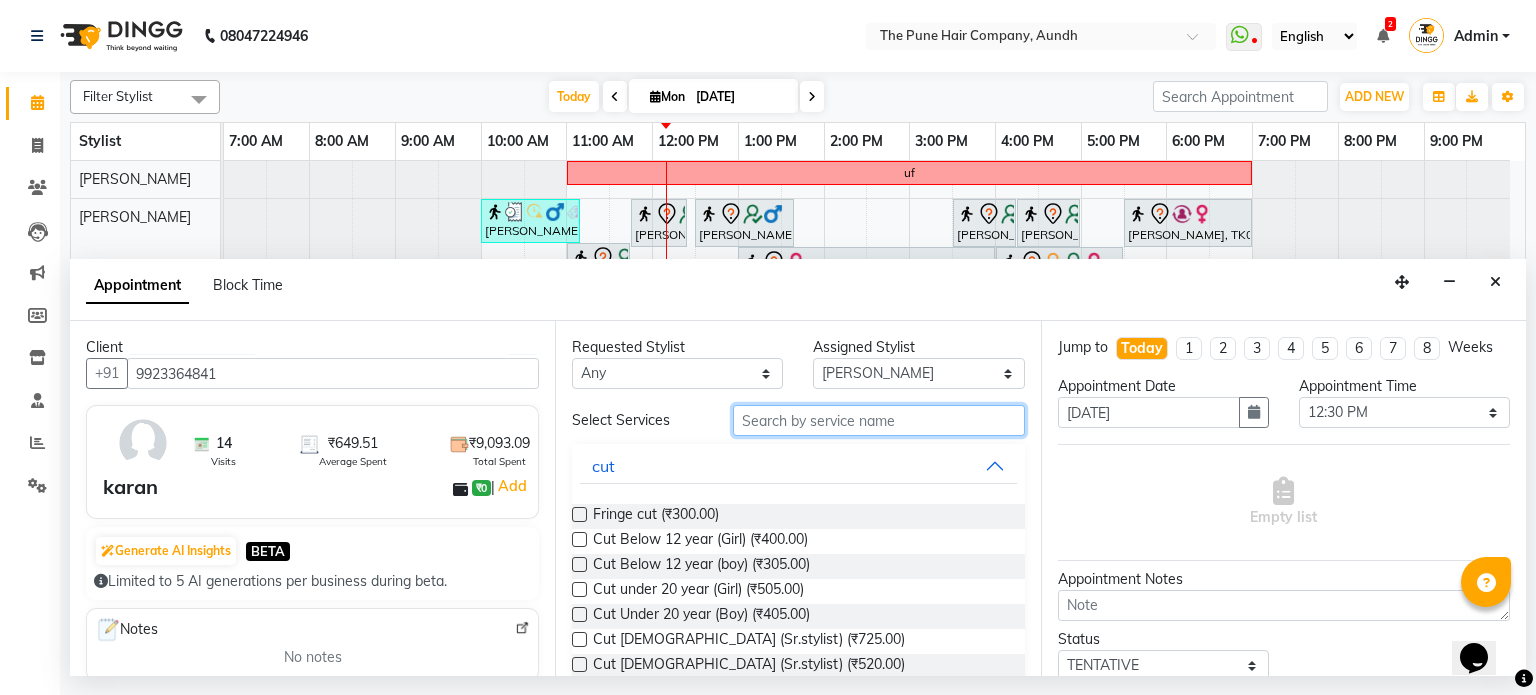 click at bounding box center (879, 420) 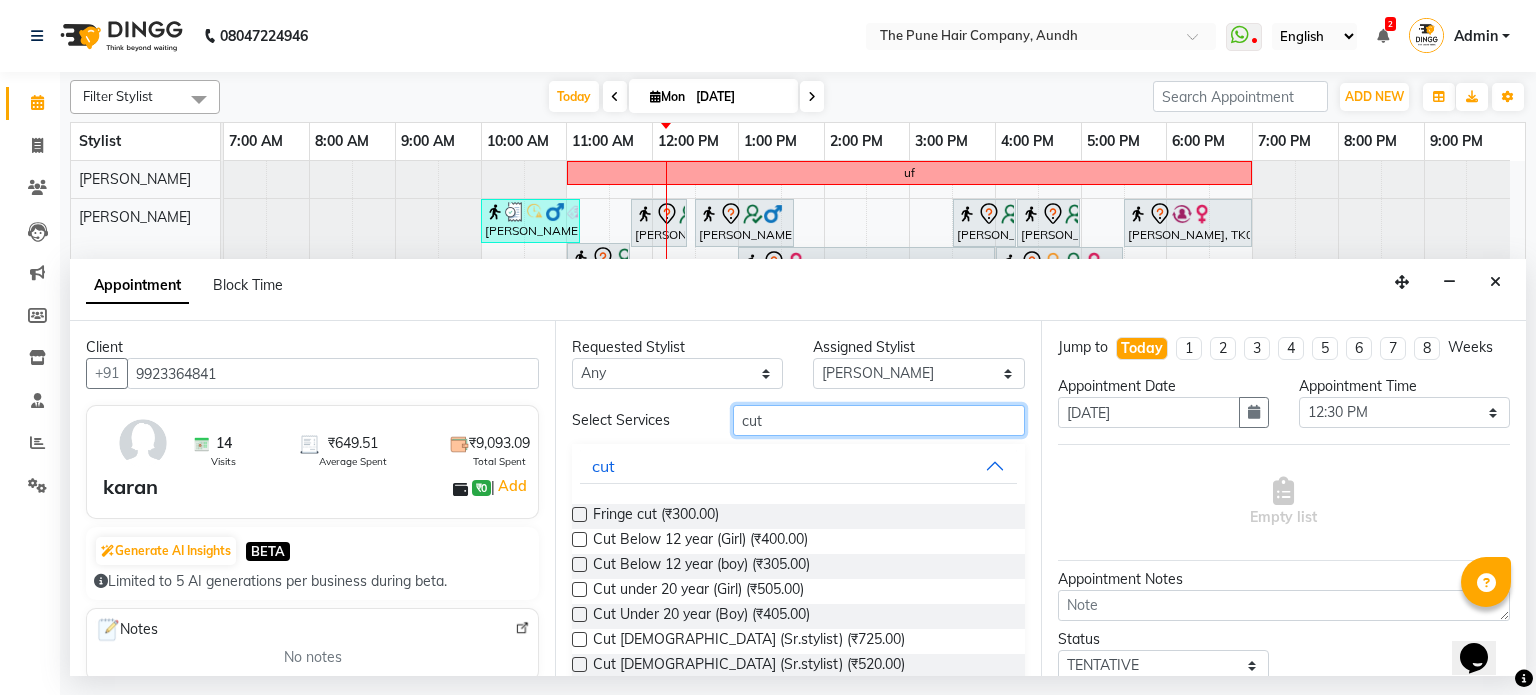 type on "cut" 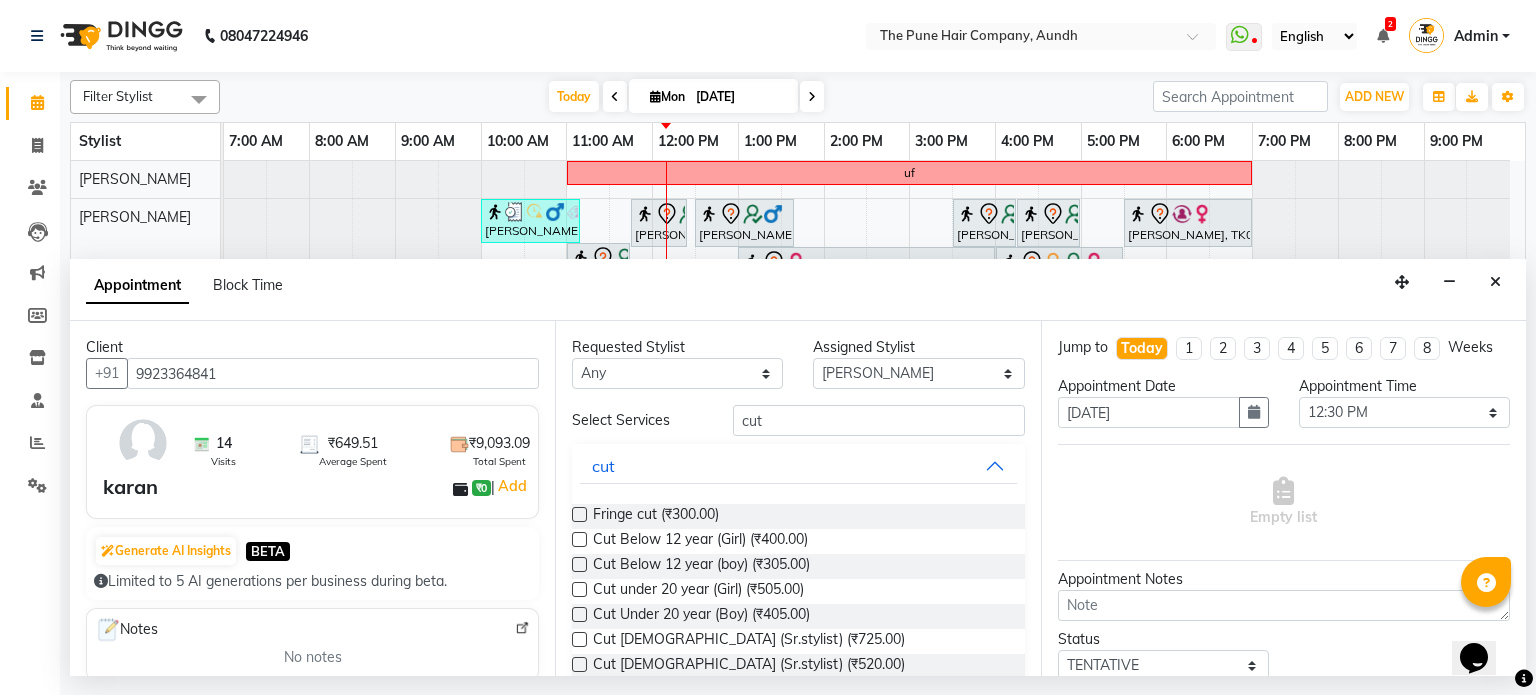 click at bounding box center [579, 664] 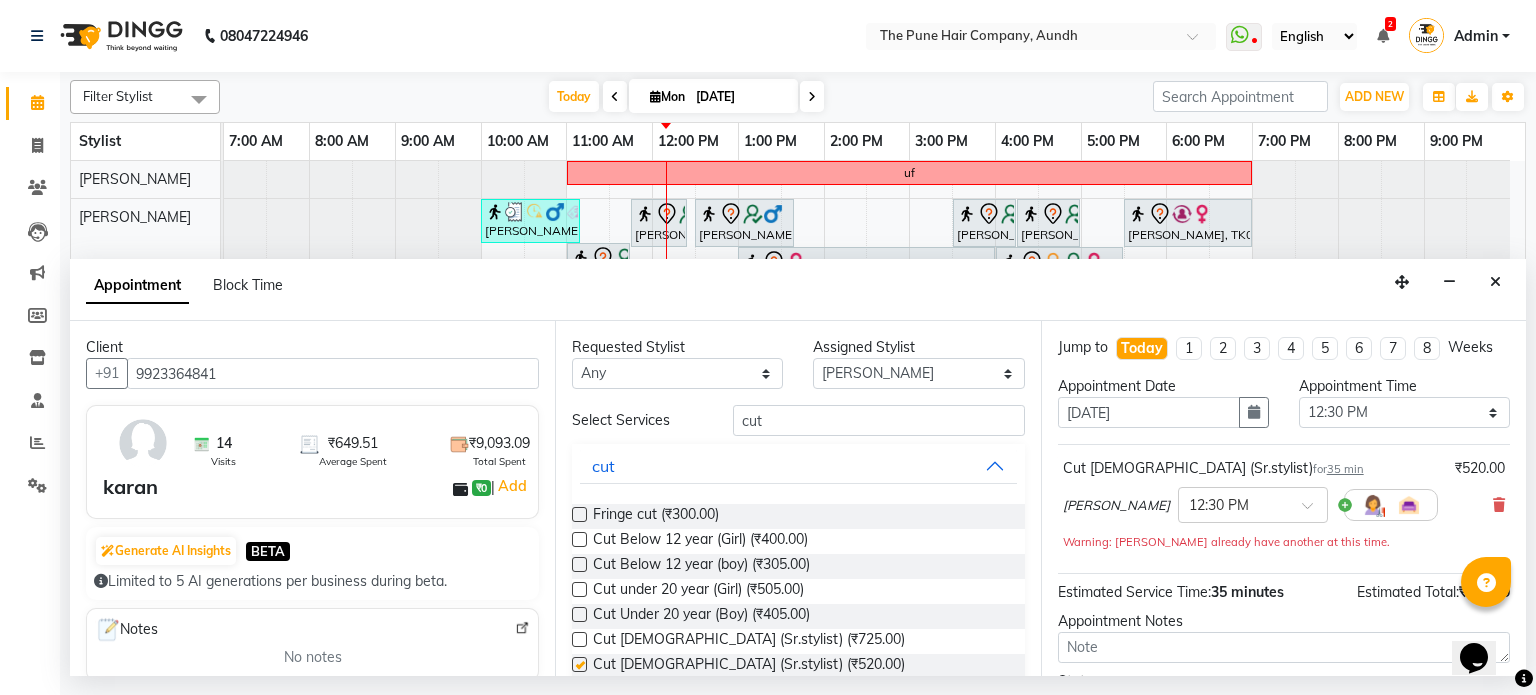 checkbox on "false" 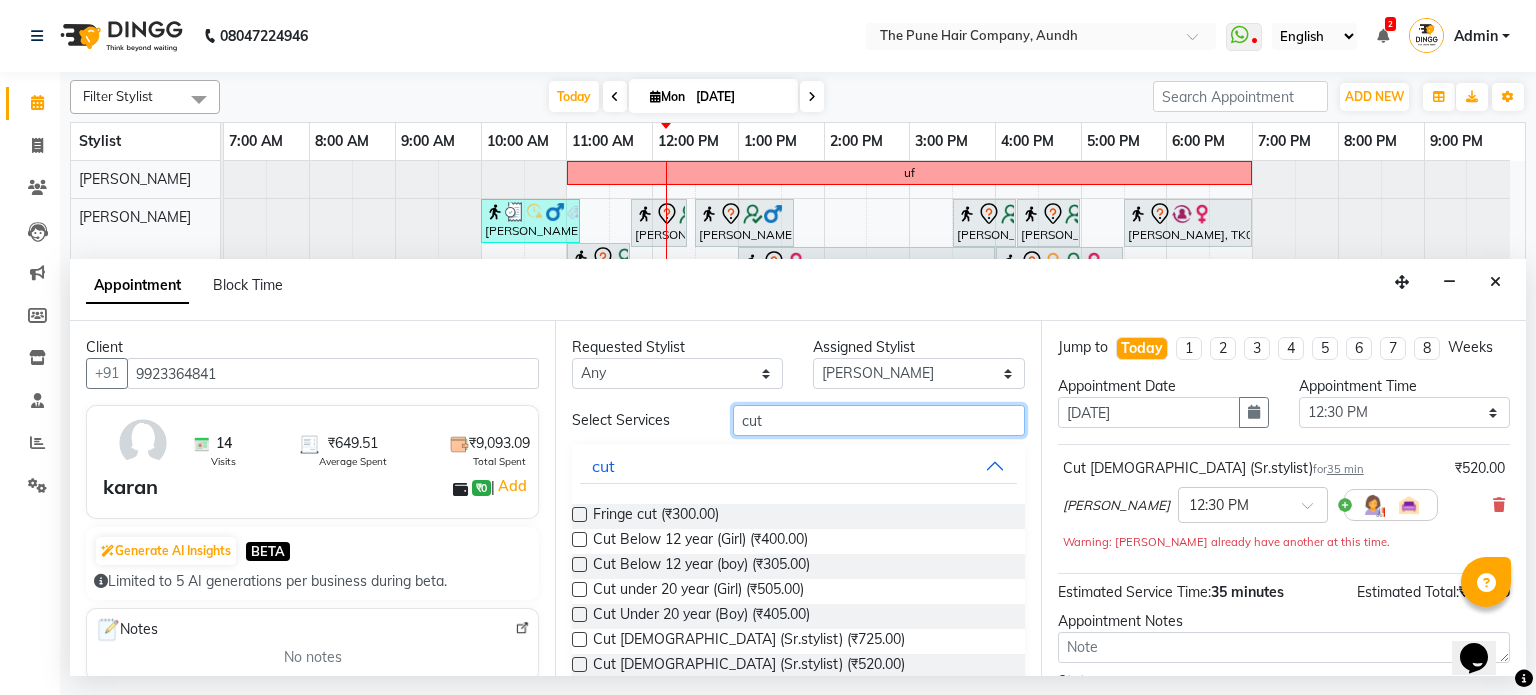 drag, startPoint x: 771, startPoint y: 429, endPoint x: 762, endPoint y: 406, distance: 24.698177 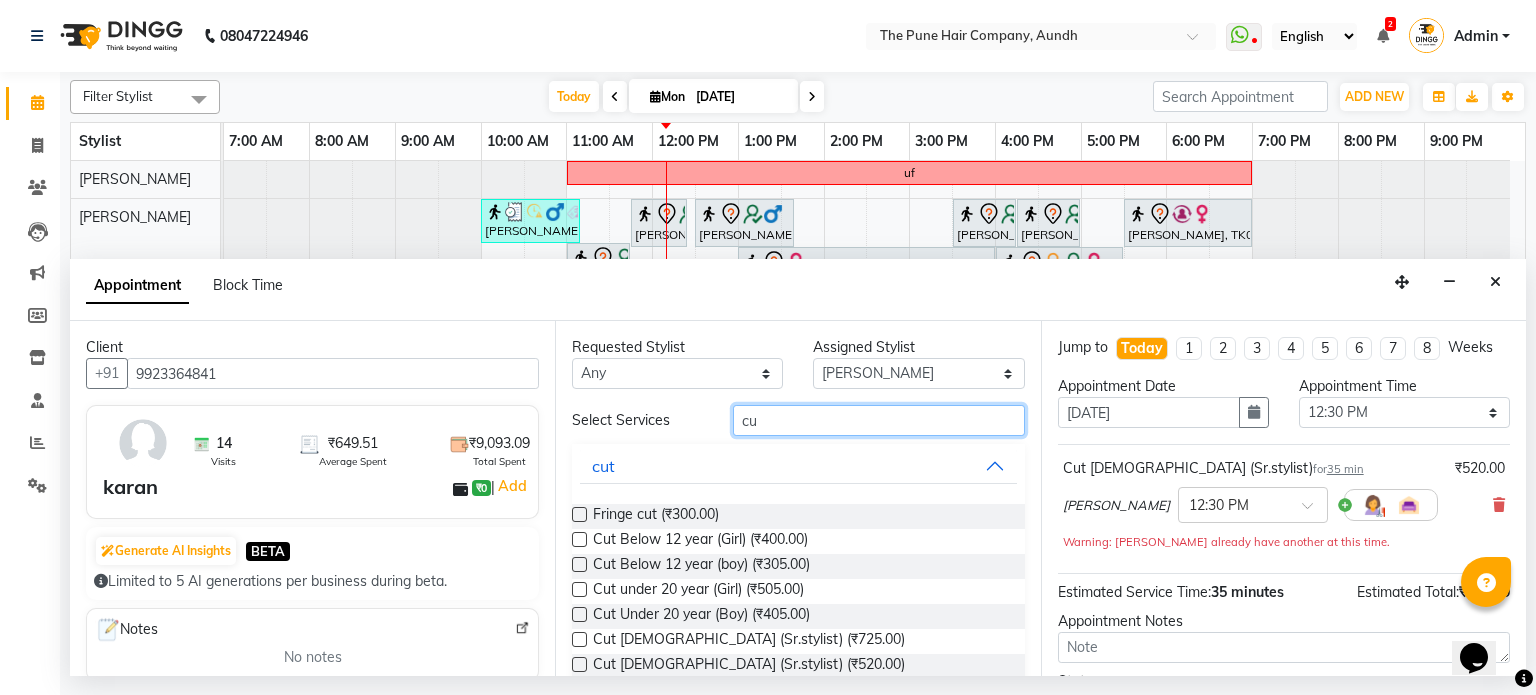 type on "c" 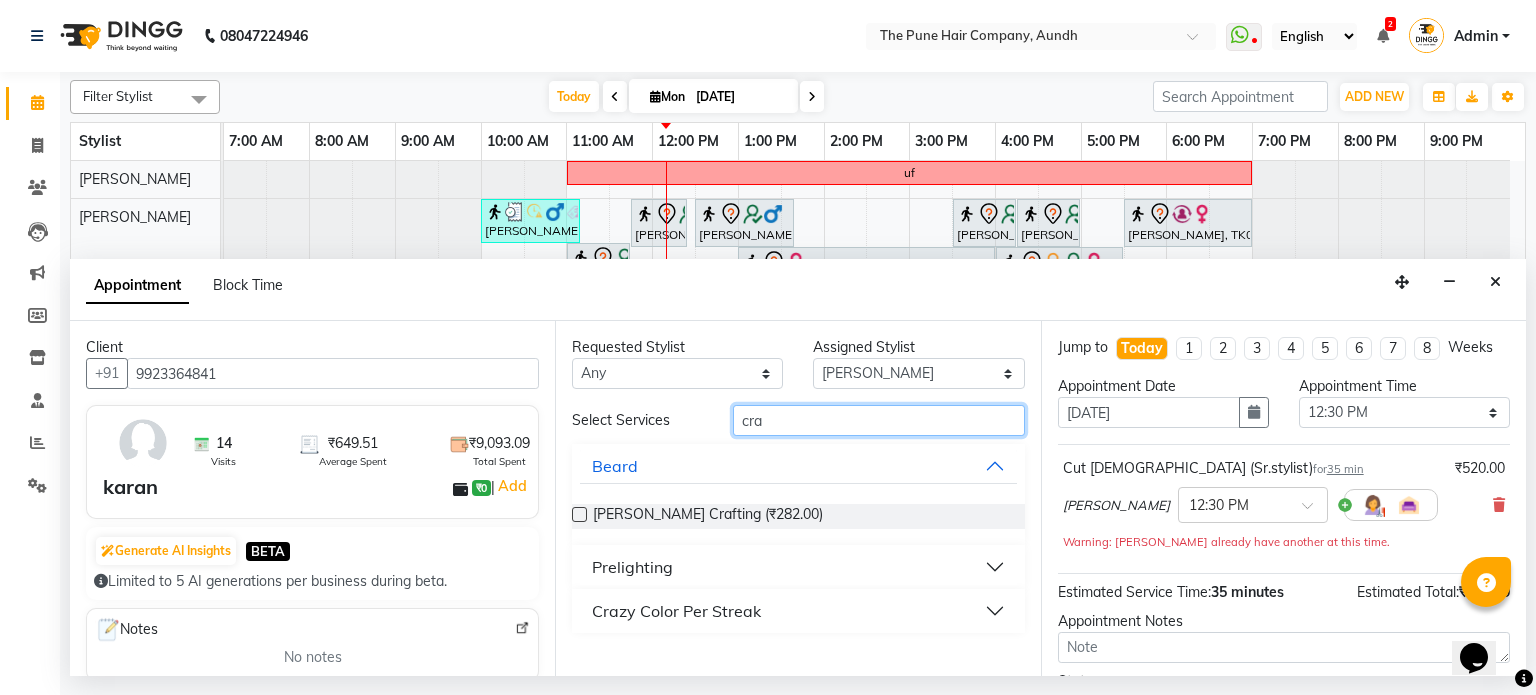 type on "cra" 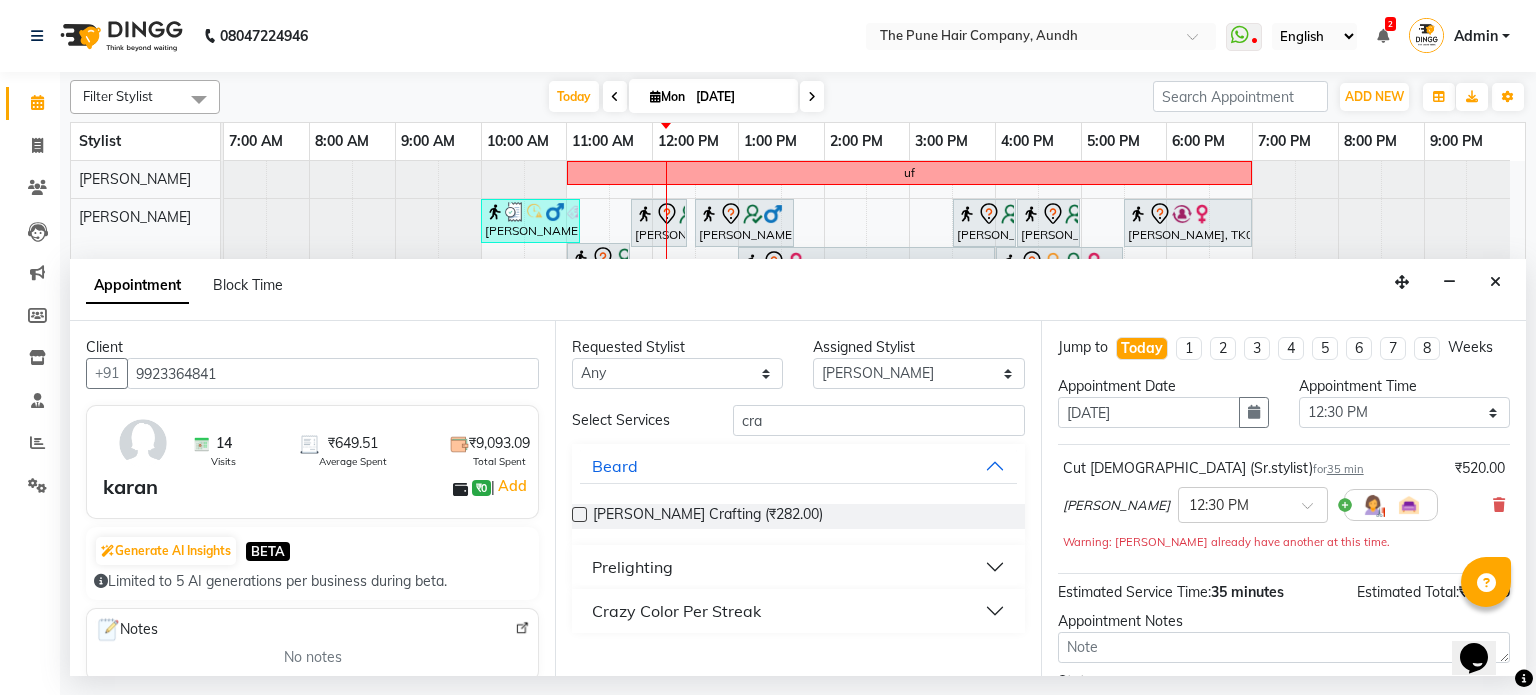 click at bounding box center [579, 514] 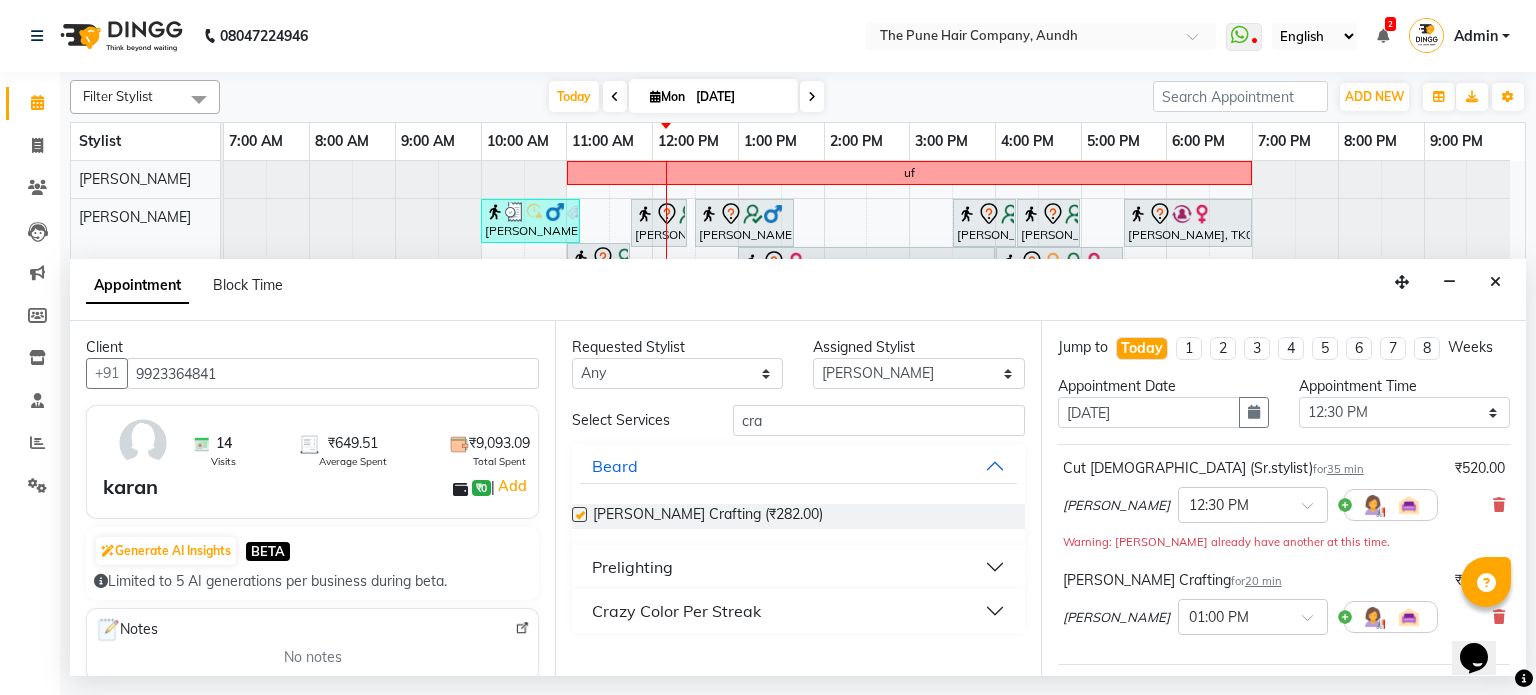 checkbox on "false" 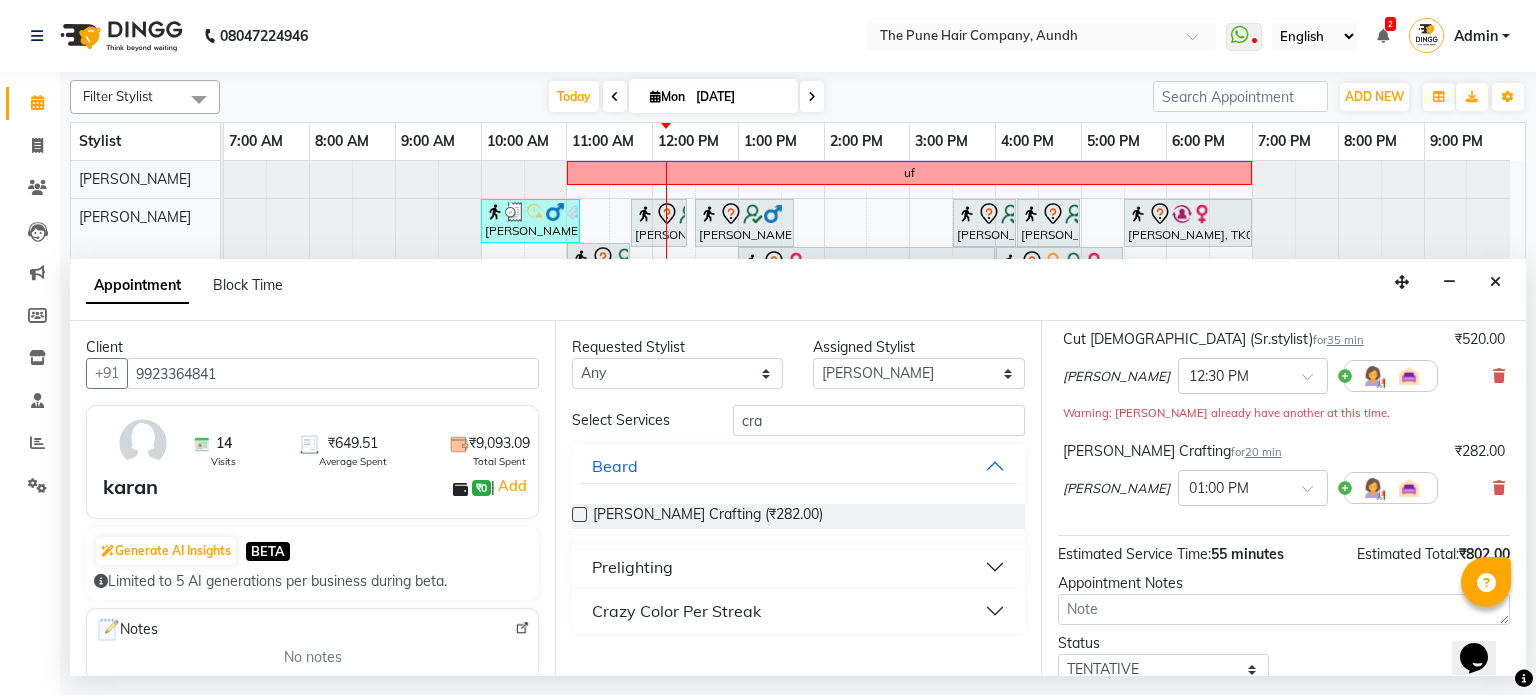 scroll, scrollTop: 263, scrollLeft: 0, axis: vertical 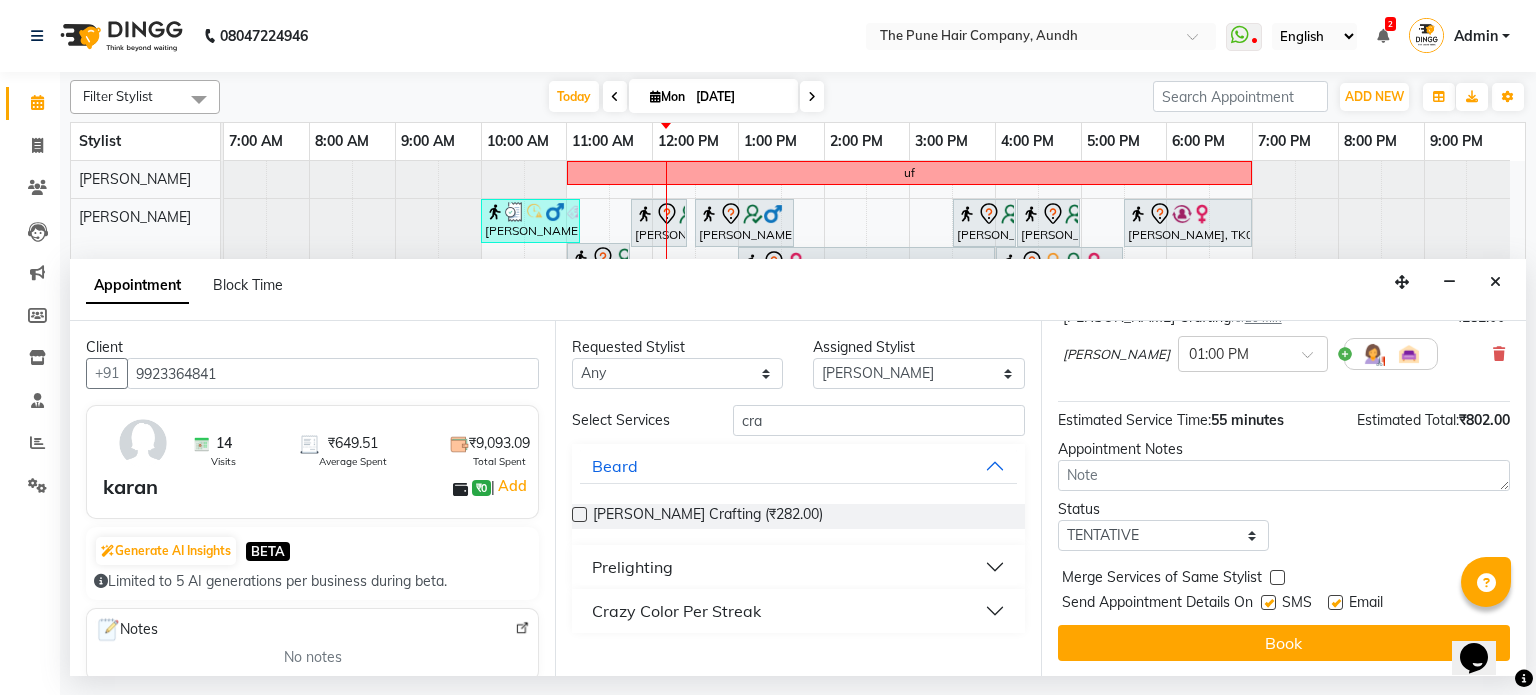 click on "Book" at bounding box center [1284, 643] 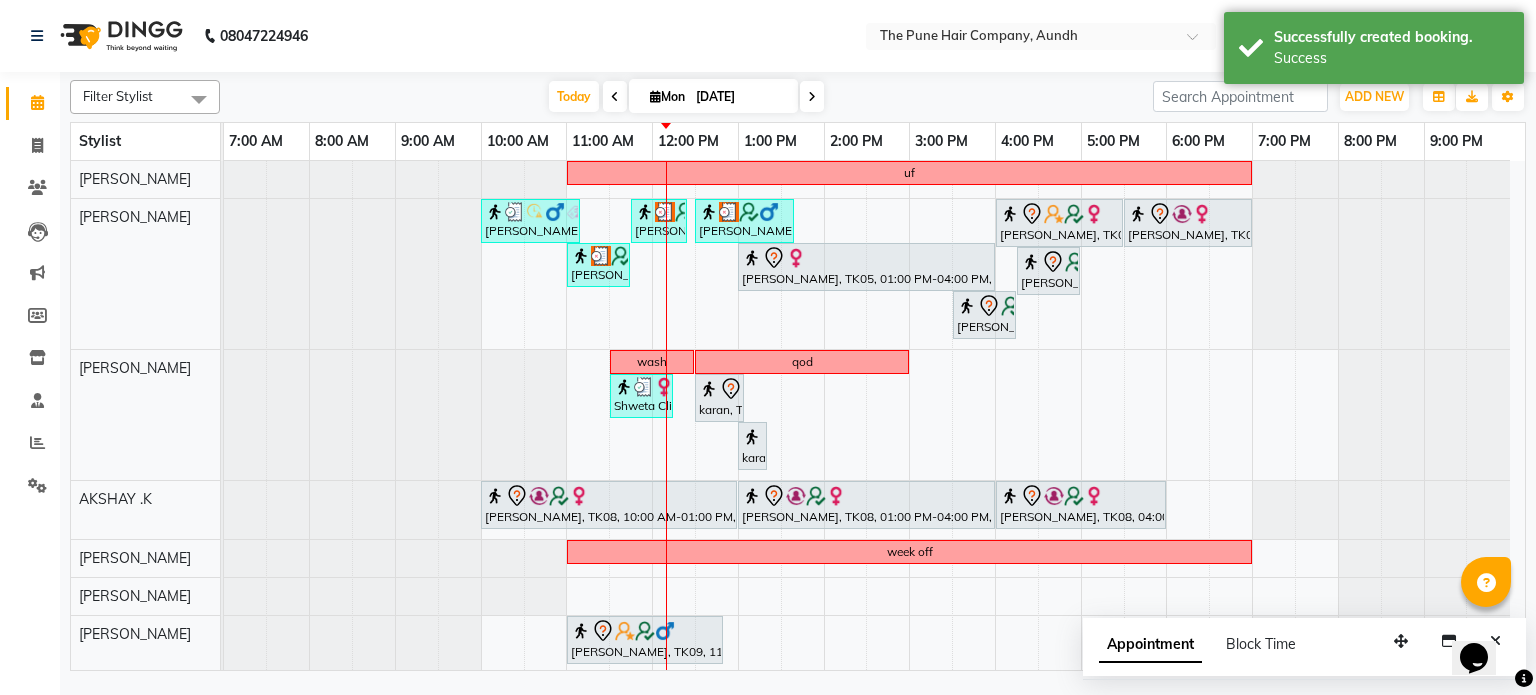 scroll, scrollTop: 80, scrollLeft: 0, axis: vertical 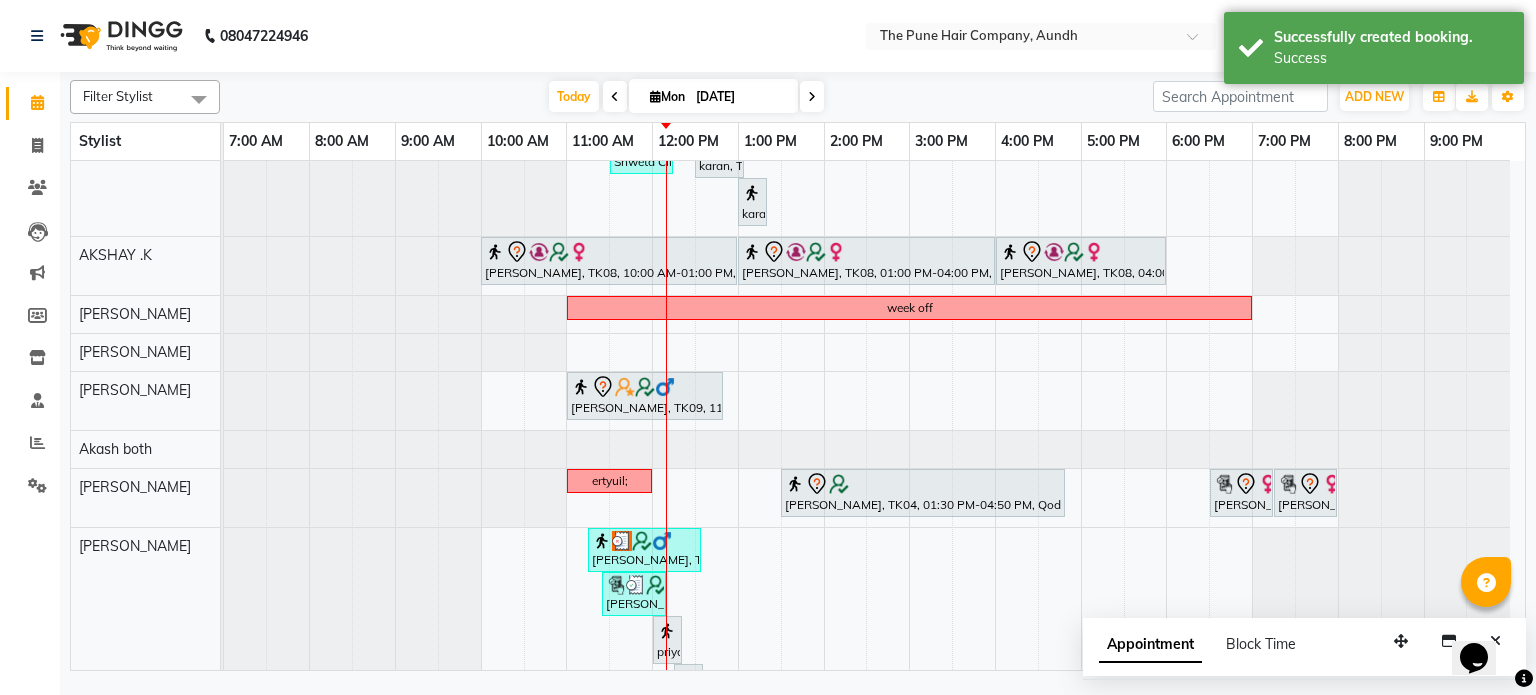 click at bounding box center (812, 96) 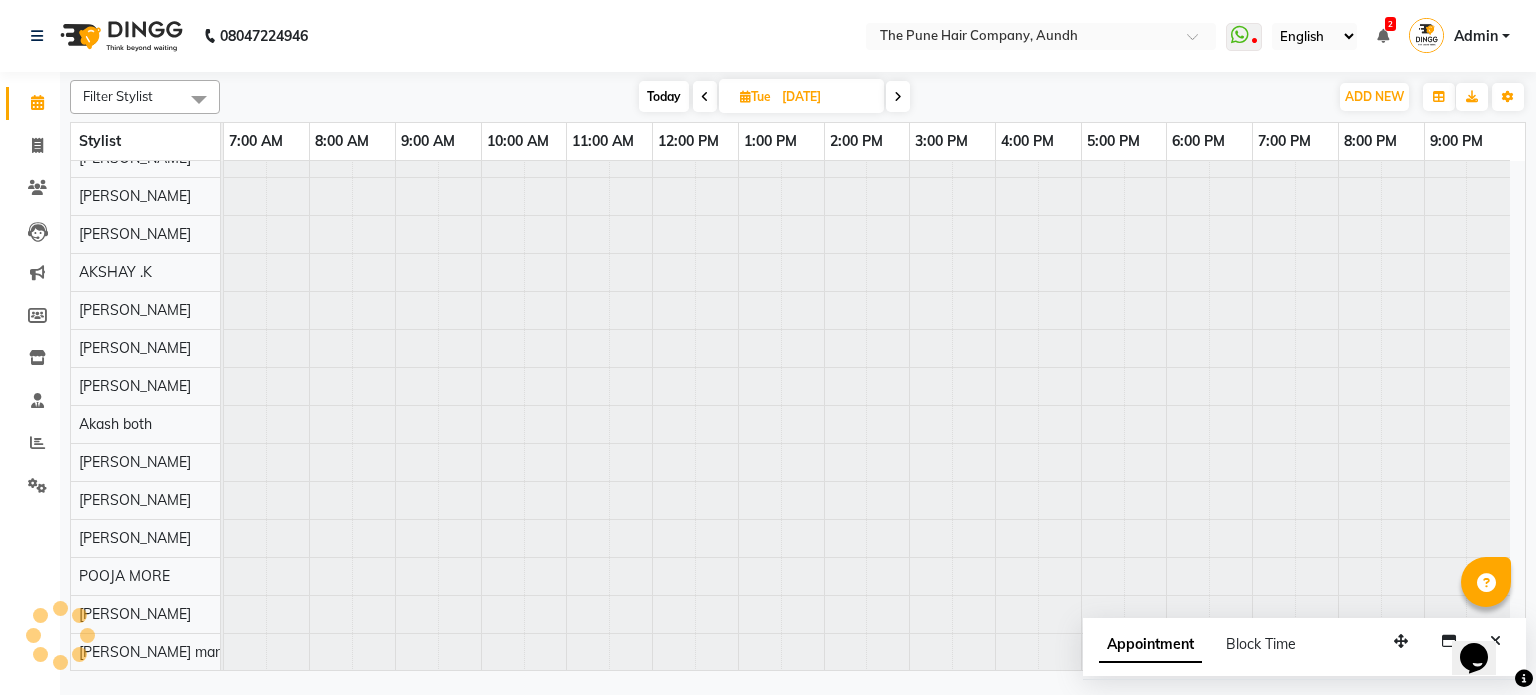 scroll, scrollTop: 18, scrollLeft: 0, axis: vertical 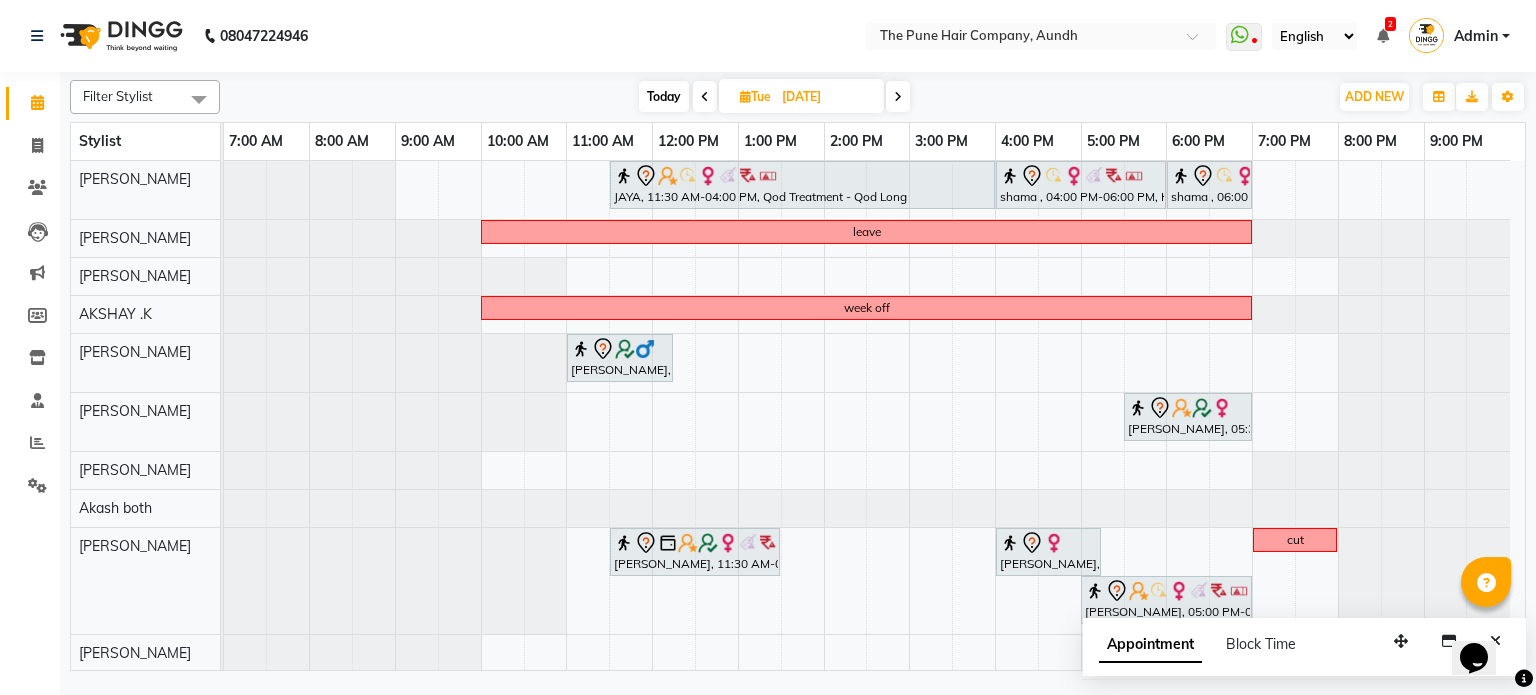 click at bounding box center [898, 96] 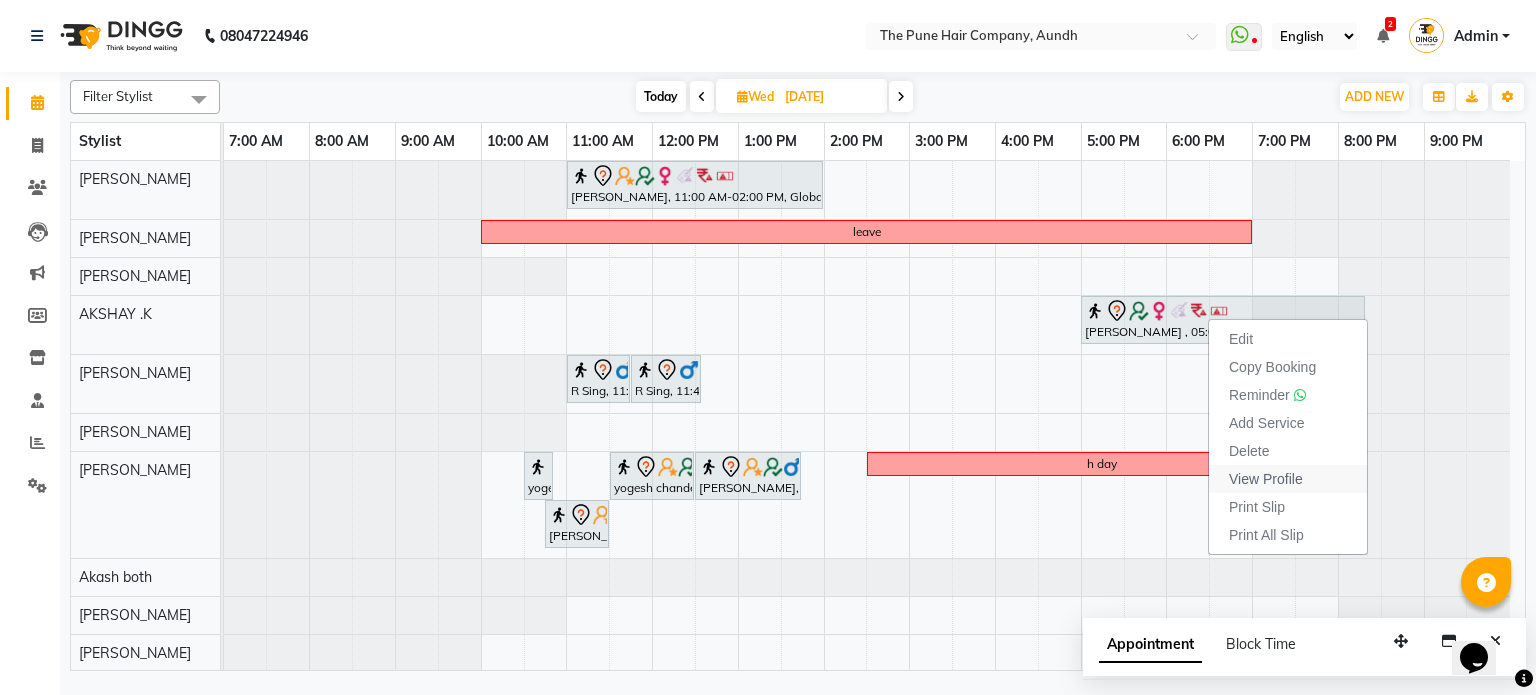 click on "View Profile" at bounding box center (1266, 479) 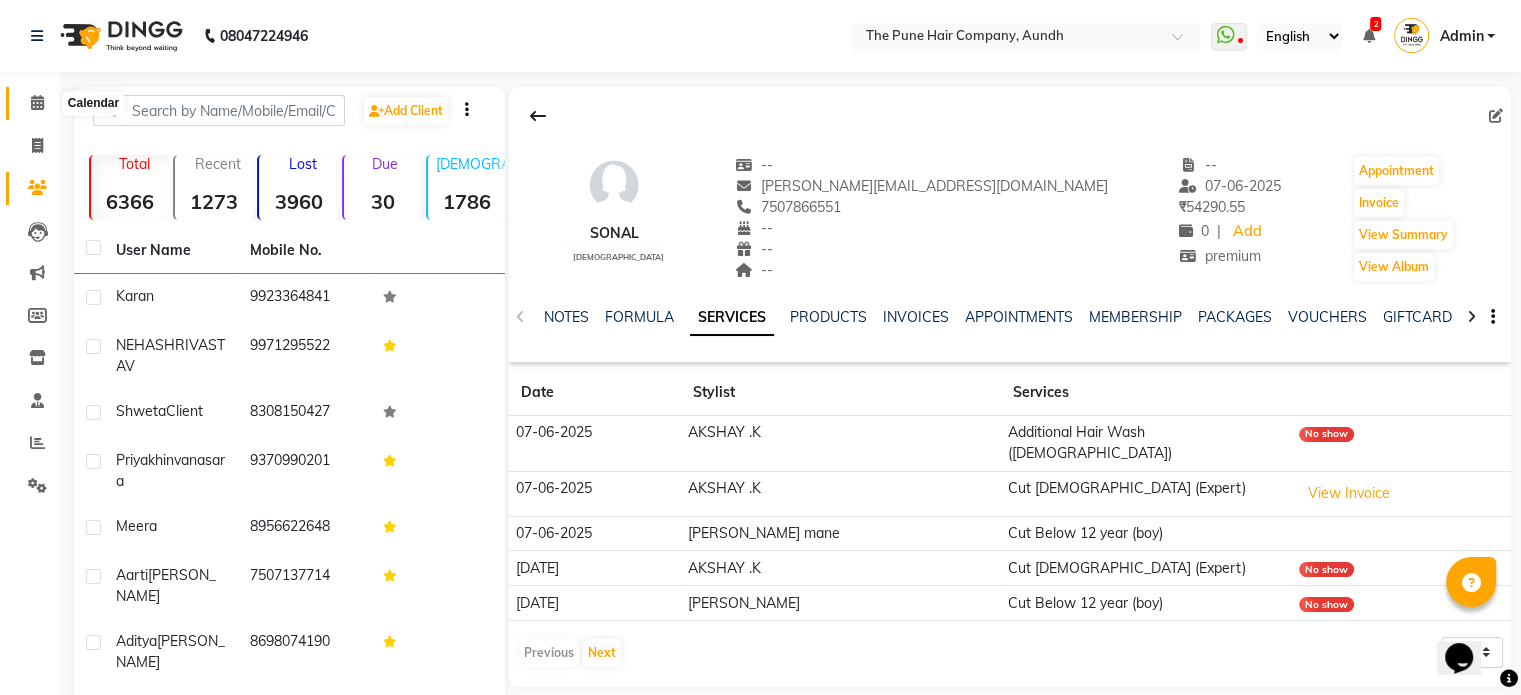 click 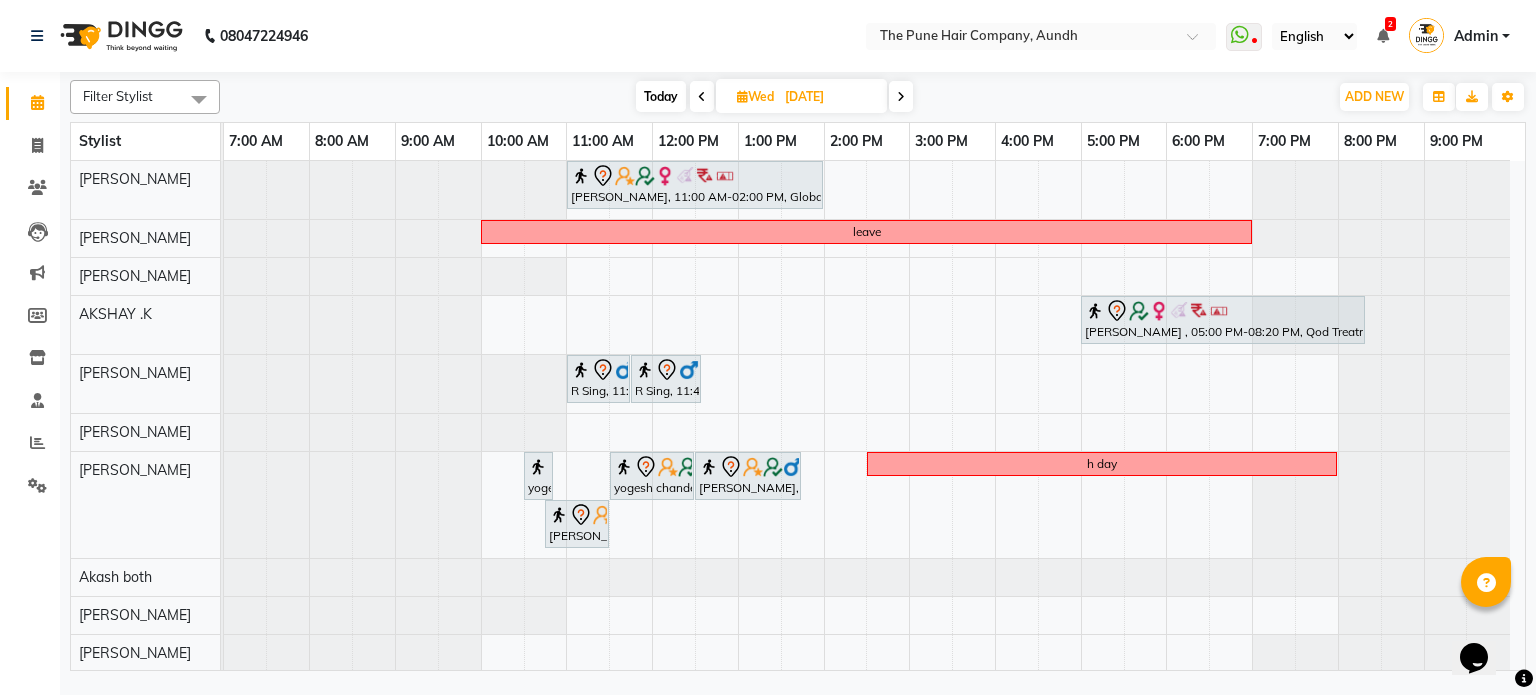 click on "Today" at bounding box center [661, 96] 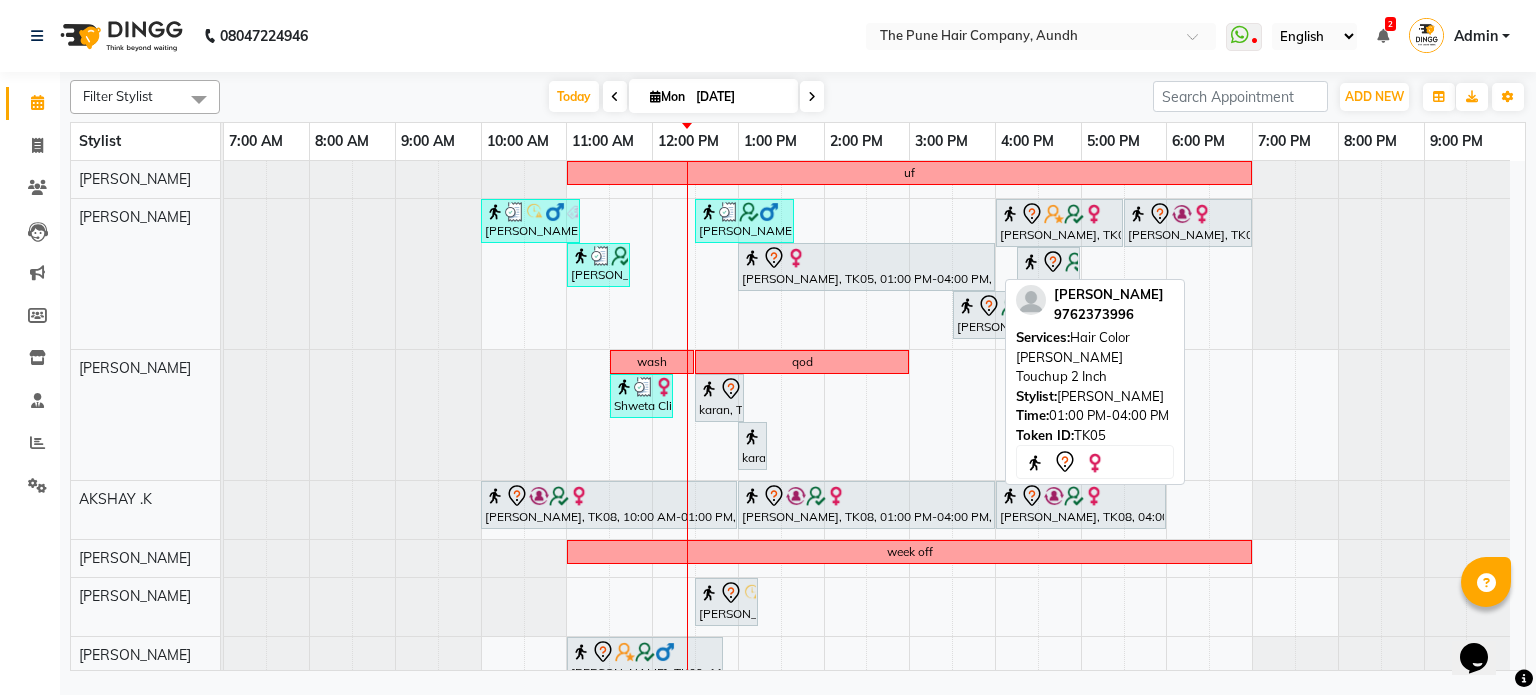 scroll, scrollTop: 136, scrollLeft: 0, axis: vertical 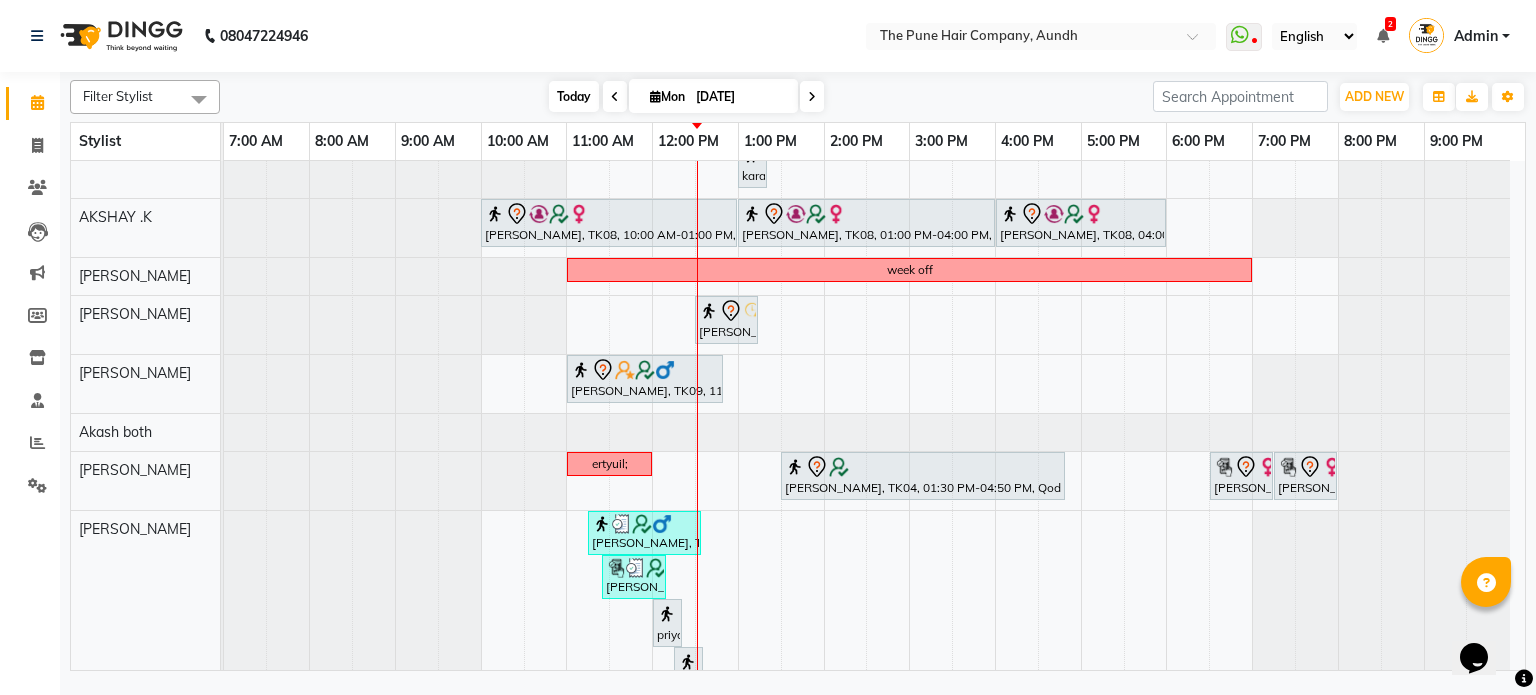 click on "Today" at bounding box center [574, 96] 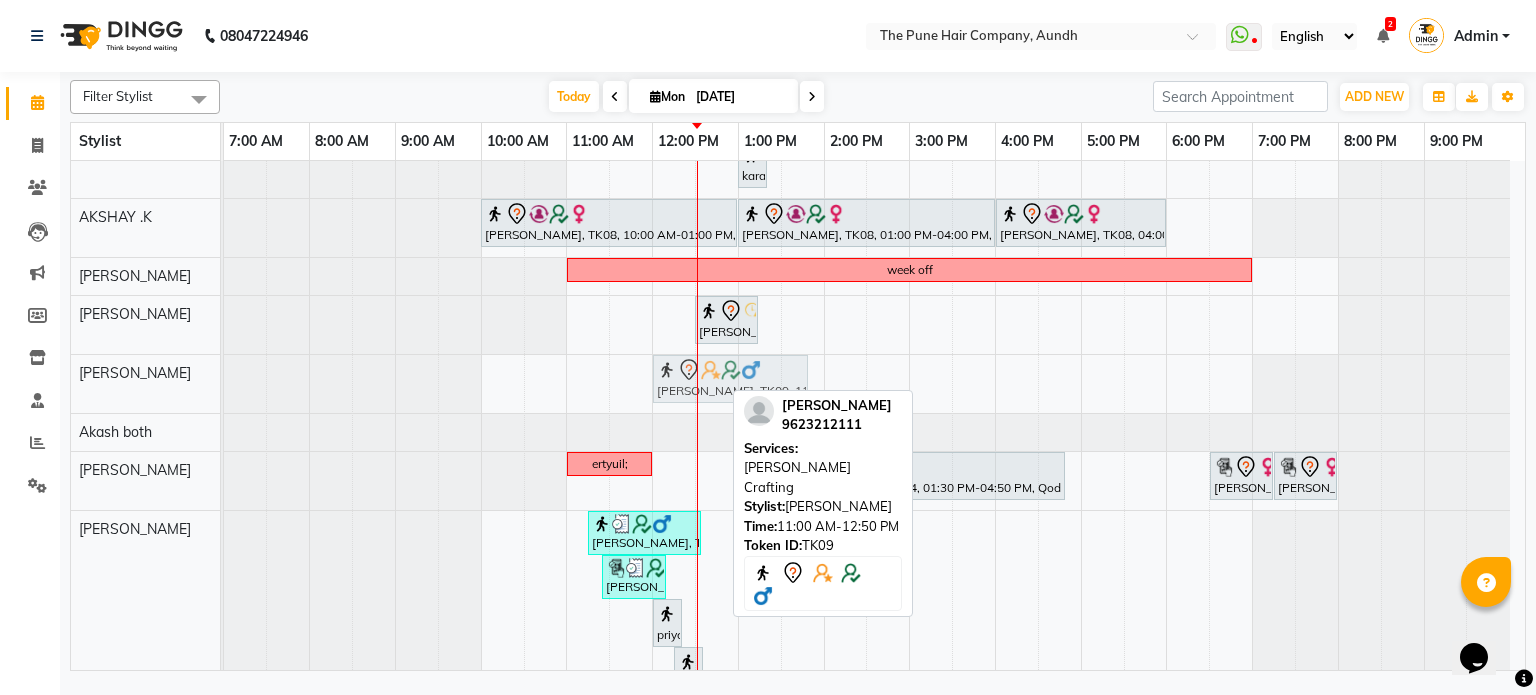drag, startPoint x: 613, startPoint y: 369, endPoint x: 676, endPoint y: 355, distance: 64.53681 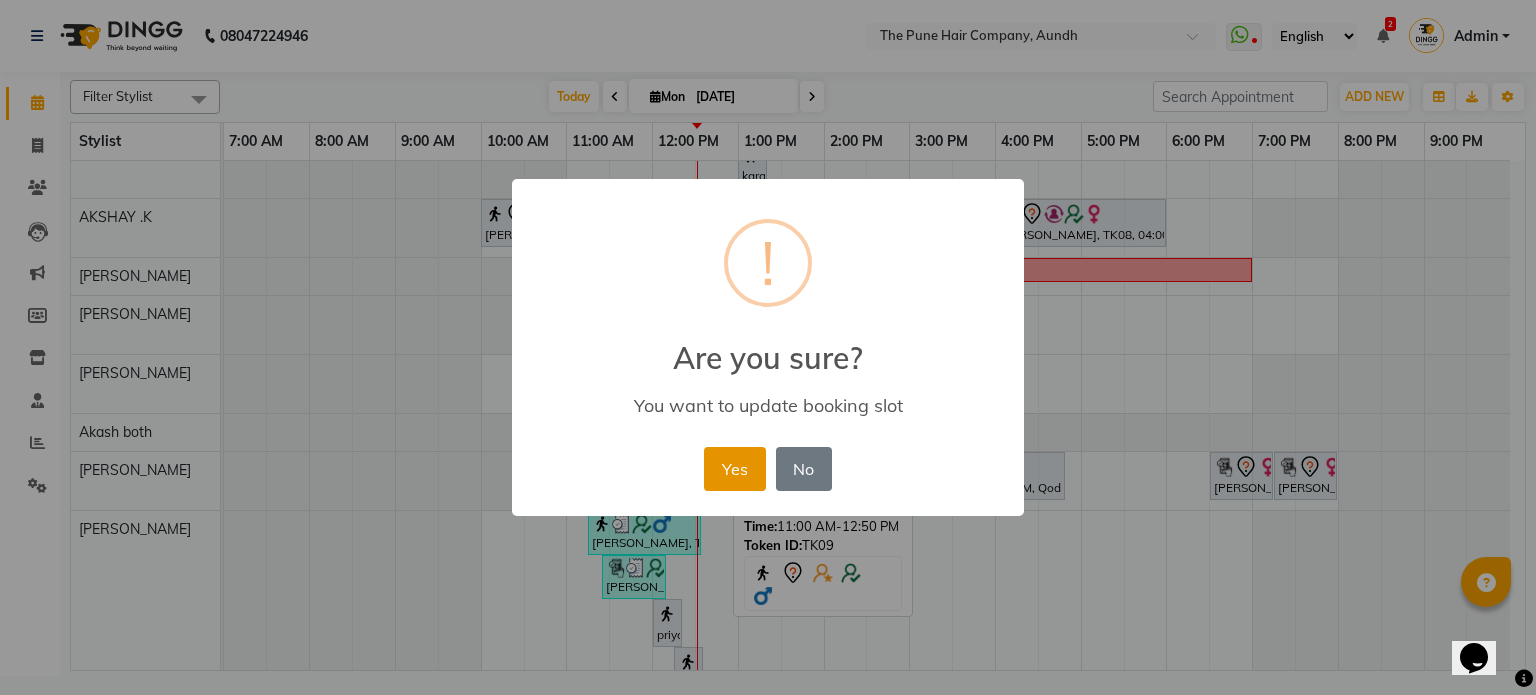click on "Yes" at bounding box center (734, 469) 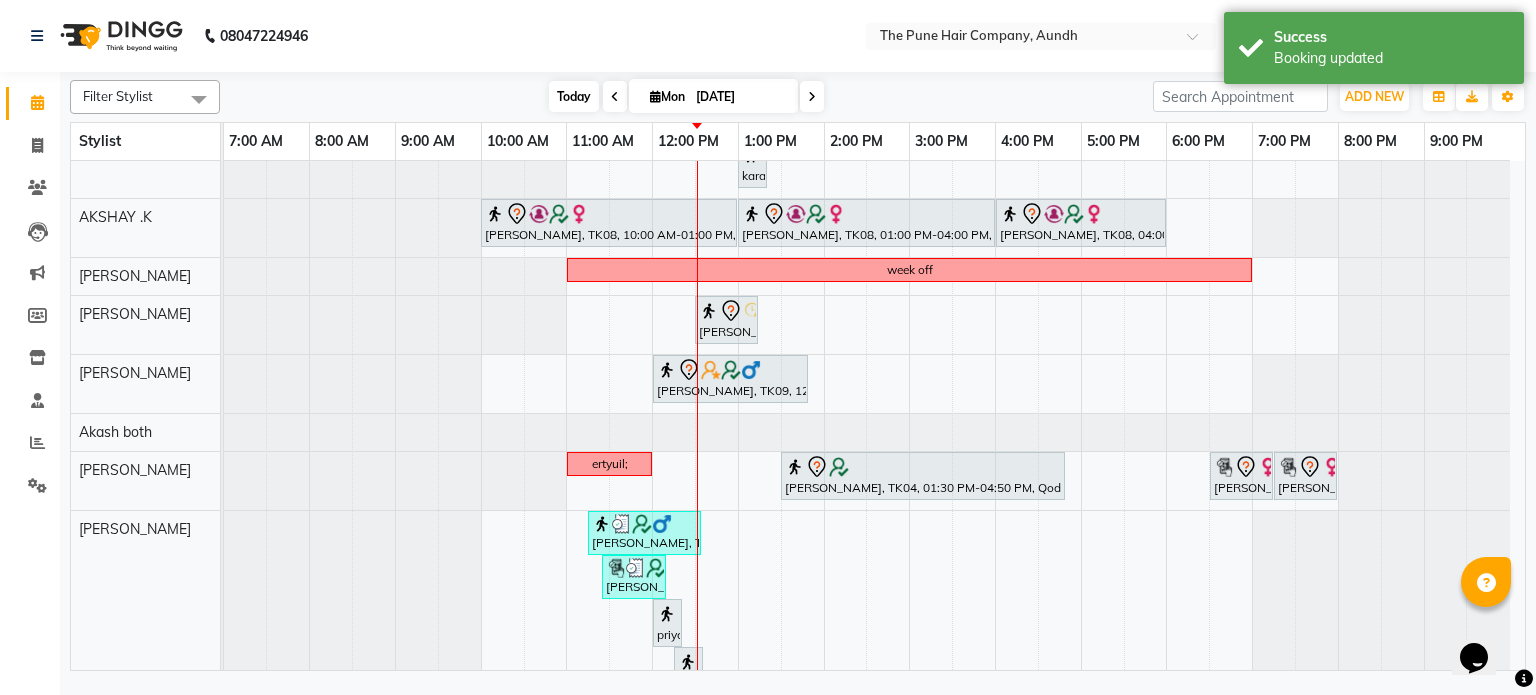 click on "Today" at bounding box center (574, 96) 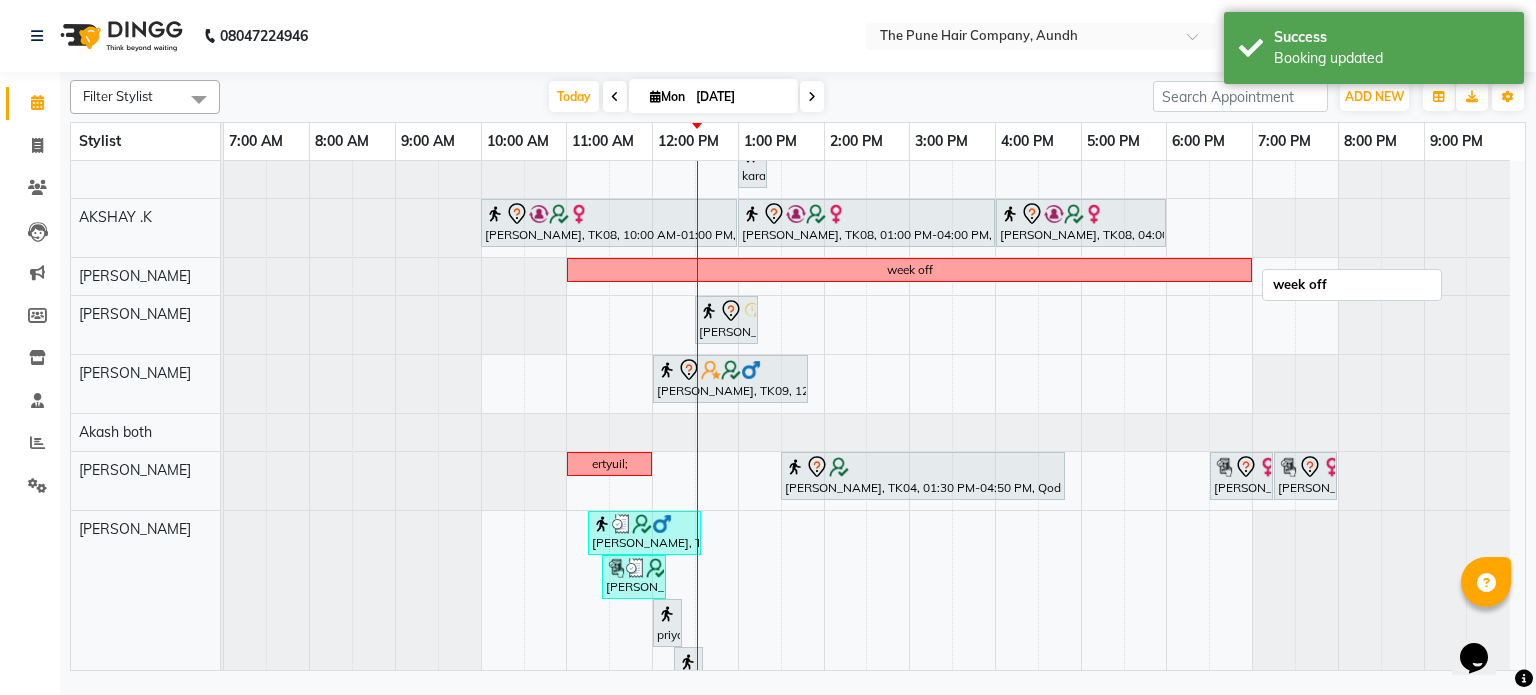 scroll, scrollTop: 366, scrollLeft: 0, axis: vertical 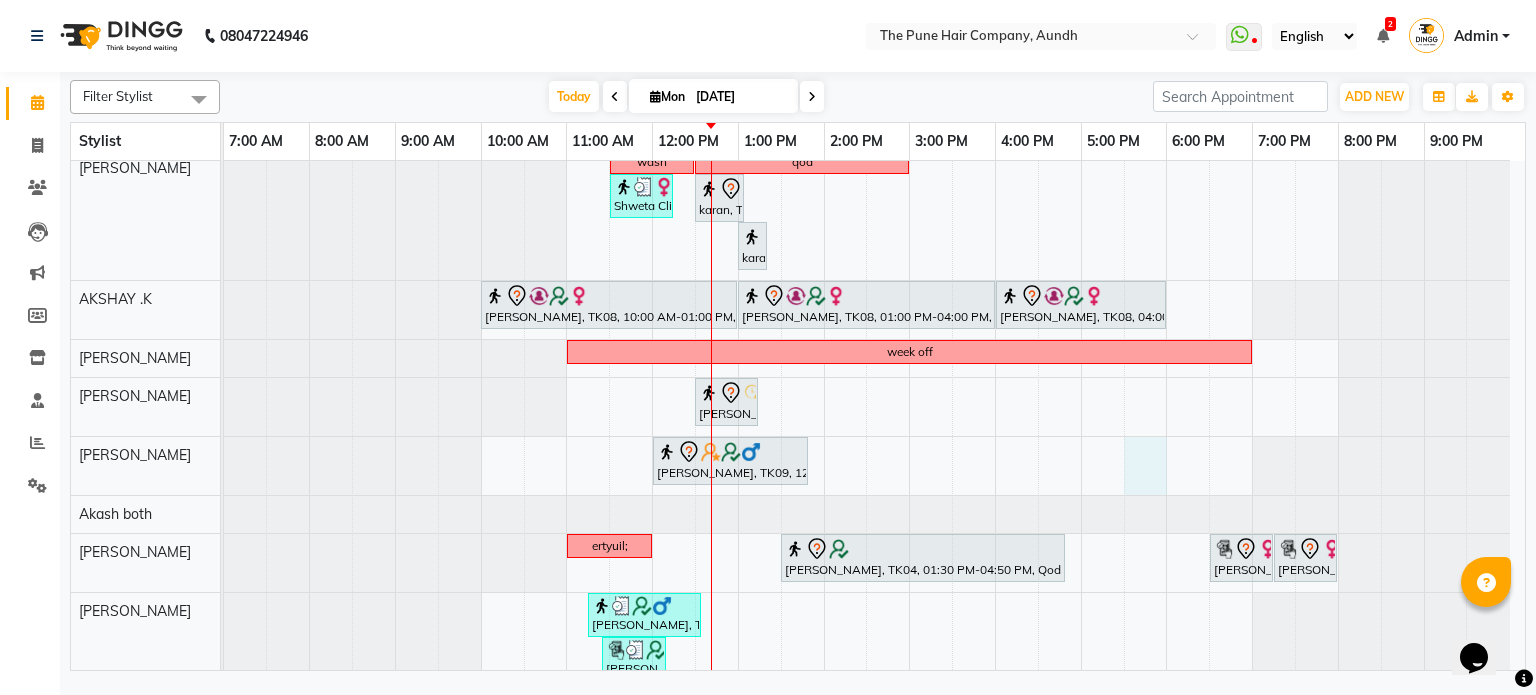 click on "uf      [PERSON_NAME], TK06, 10:00 AM-11:10 AM, Cut [DEMOGRAPHIC_DATA] (Expert)     [PERSON_NAME], TK01, 12:30 PM-01:40 PM, Cut Below 12 year (boy)             [PERSON_NAME], TK03, 04:00 PM-05:30 PM, Hair Color [PERSON_NAME] Touchup 2 Inch             [PERSON_NAME], TK02, 05:30 PM-07:00 PM, Hair wash & blow dry - long     [PERSON_NAME], TK01, 11:00 AM-11:45 AM, Cut [DEMOGRAPHIC_DATA] (Expert)             [PERSON_NAME], TK05, 01:00 PM-04:00 PM, Hair Color [PERSON_NAME] Touchup 2 Inch             [PERSON_NAME], TK07, 04:15 PM-05:00 PM, Cut [DEMOGRAPHIC_DATA] (Expert)             [PERSON_NAME], TK07, 03:30 PM-04:15 PM, Cut [DEMOGRAPHIC_DATA] (Expert)  wash   qod      Shweta Client, TK12, 11:30 AM-12:15 PM, Blow dry medium              karan, TK14, 12:30 PM-01:05 PM, Cut [DEMOGRAPHIC_DATA] (Sr.stylist)             [PERSON_NAME], TK14, 01:00 PM-01:20 PM,  [PERSON_NAME] Crafting             [PERSON_NAME], TK08, 10:00 AM-01:00 PM, Hair Color Majirel - Majirel Global Long             [PERSON_NAME], TK08, 01:00 PM-04:00 PM, Global Highlight - Majirel Highlights Long              week off" at bounding box center [874, 458] 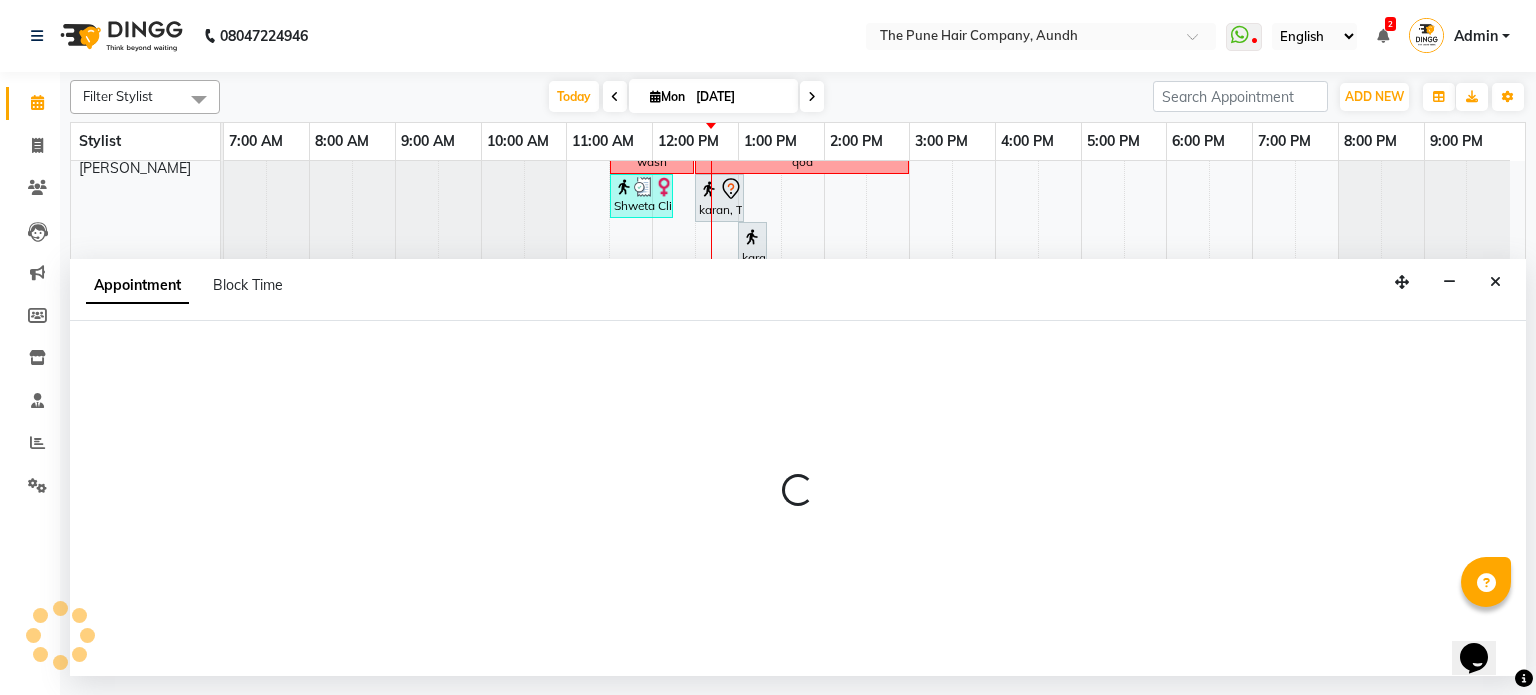 select on "25240" 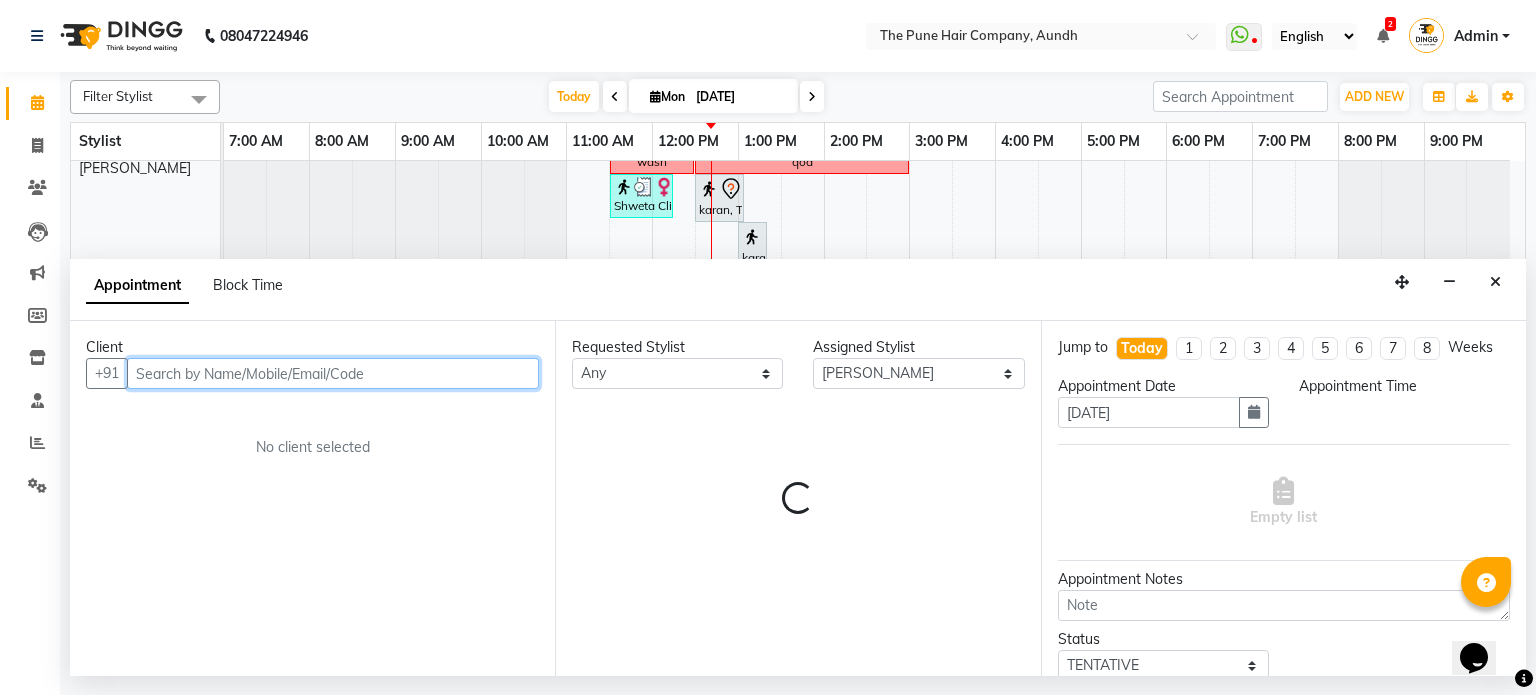 select on "1050" 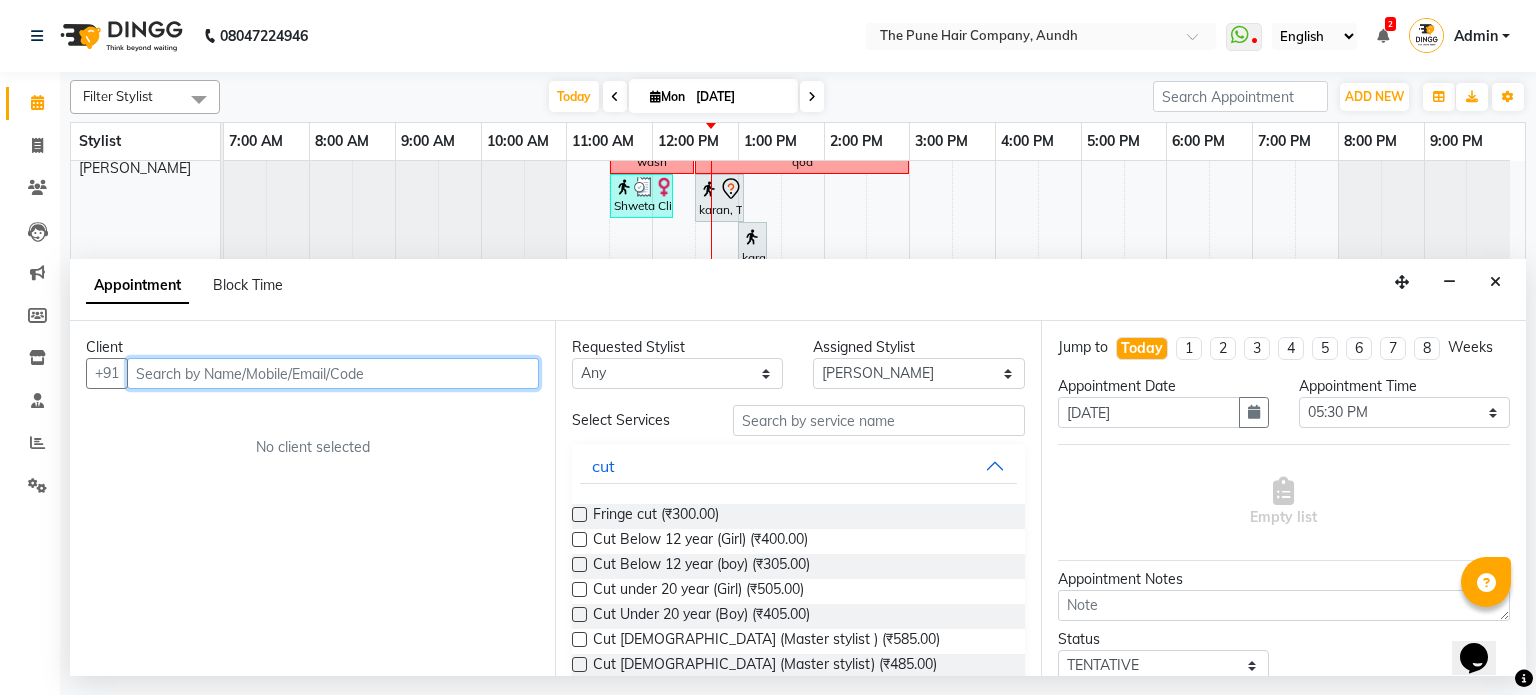 click at bounding box center (333, 373) 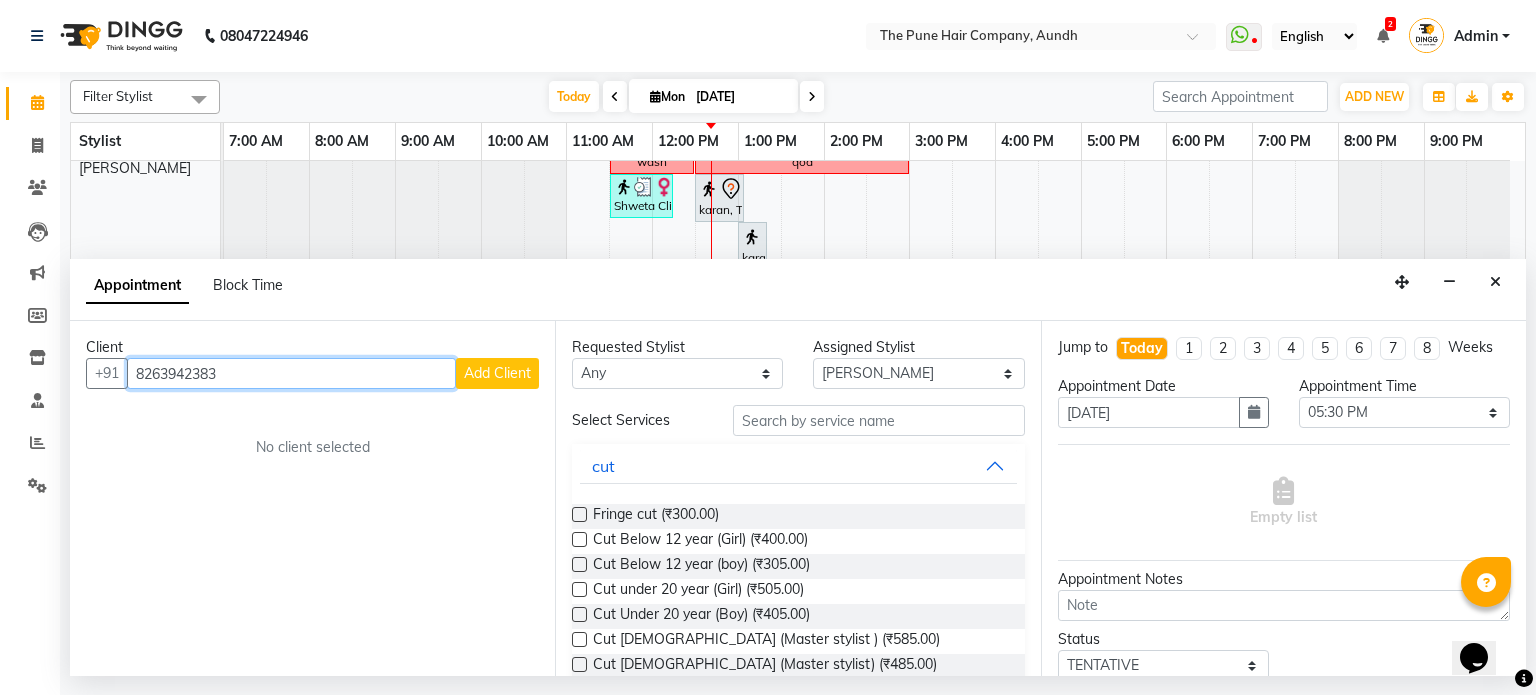 type on "8263942383" 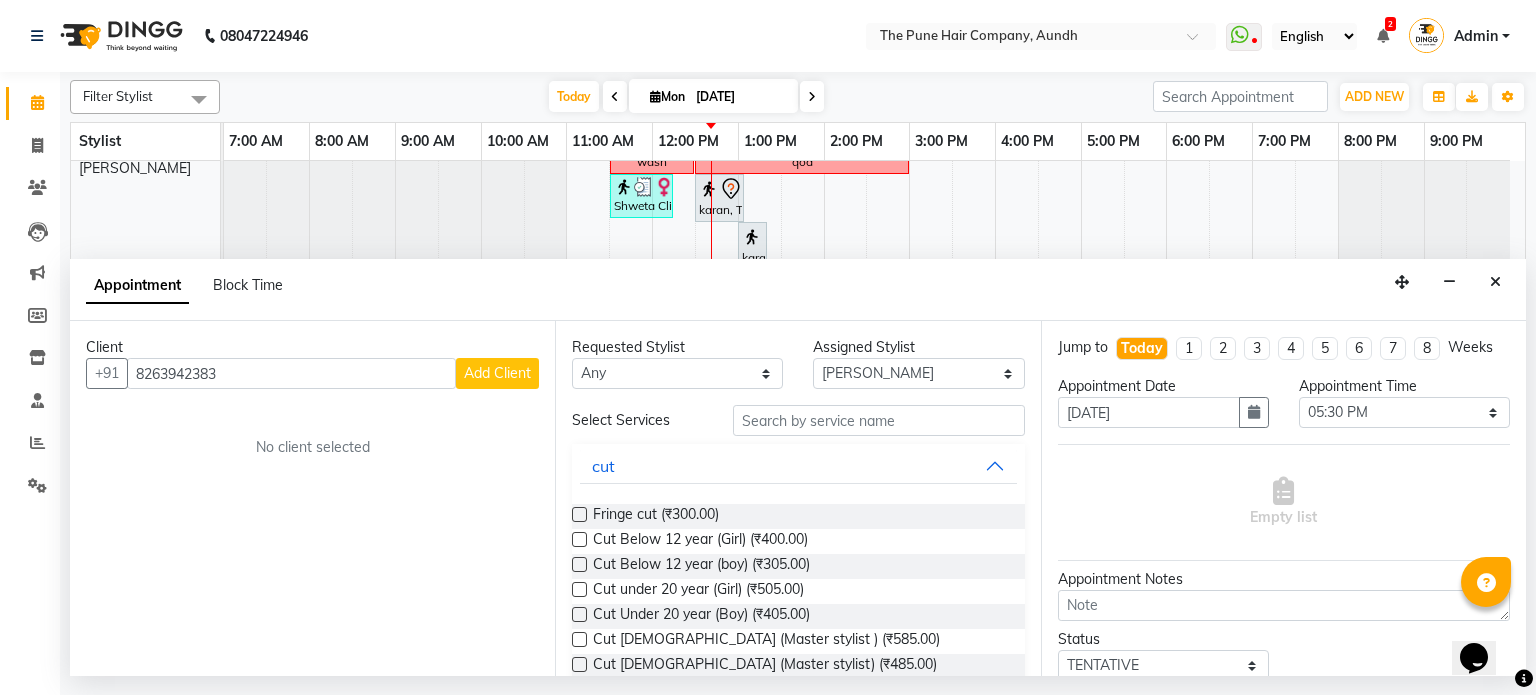 click on "Add Client" at bounding box center (497, 373) 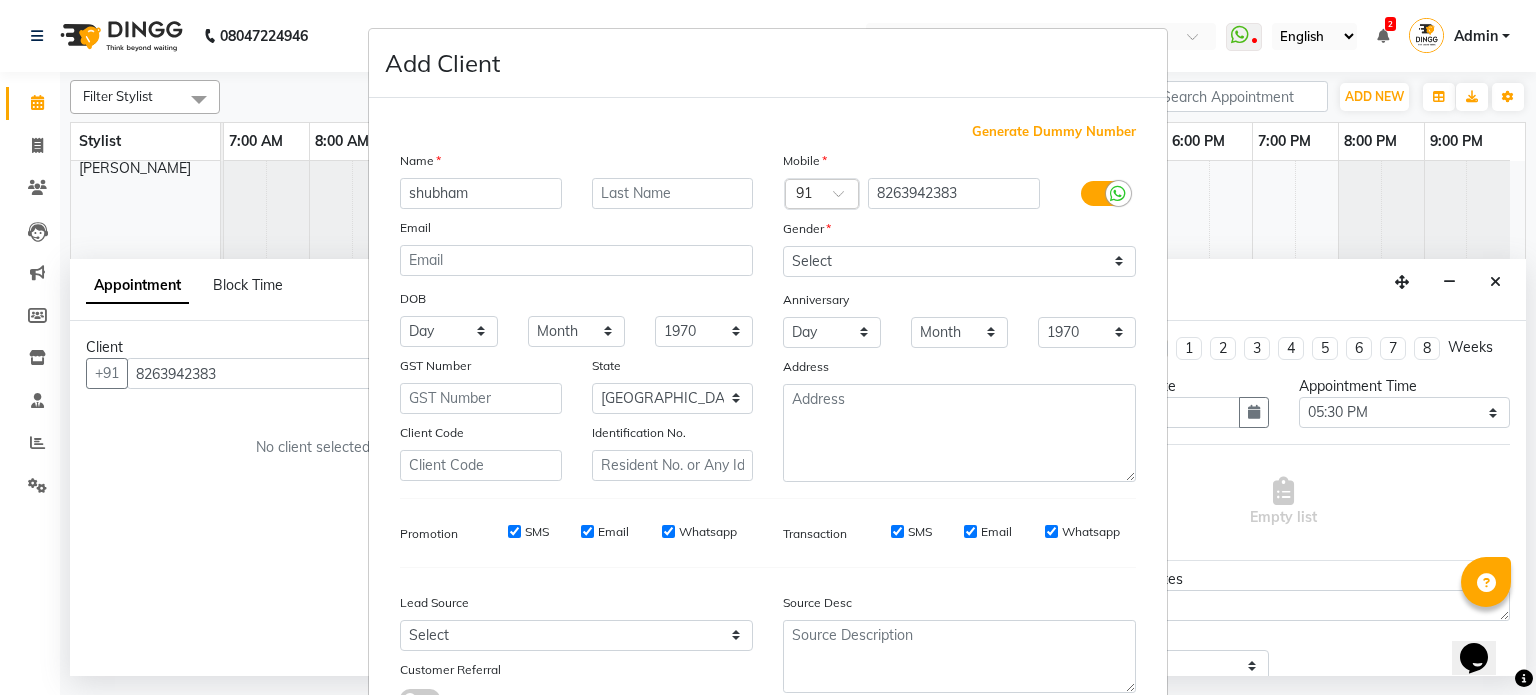 type on "shubham" 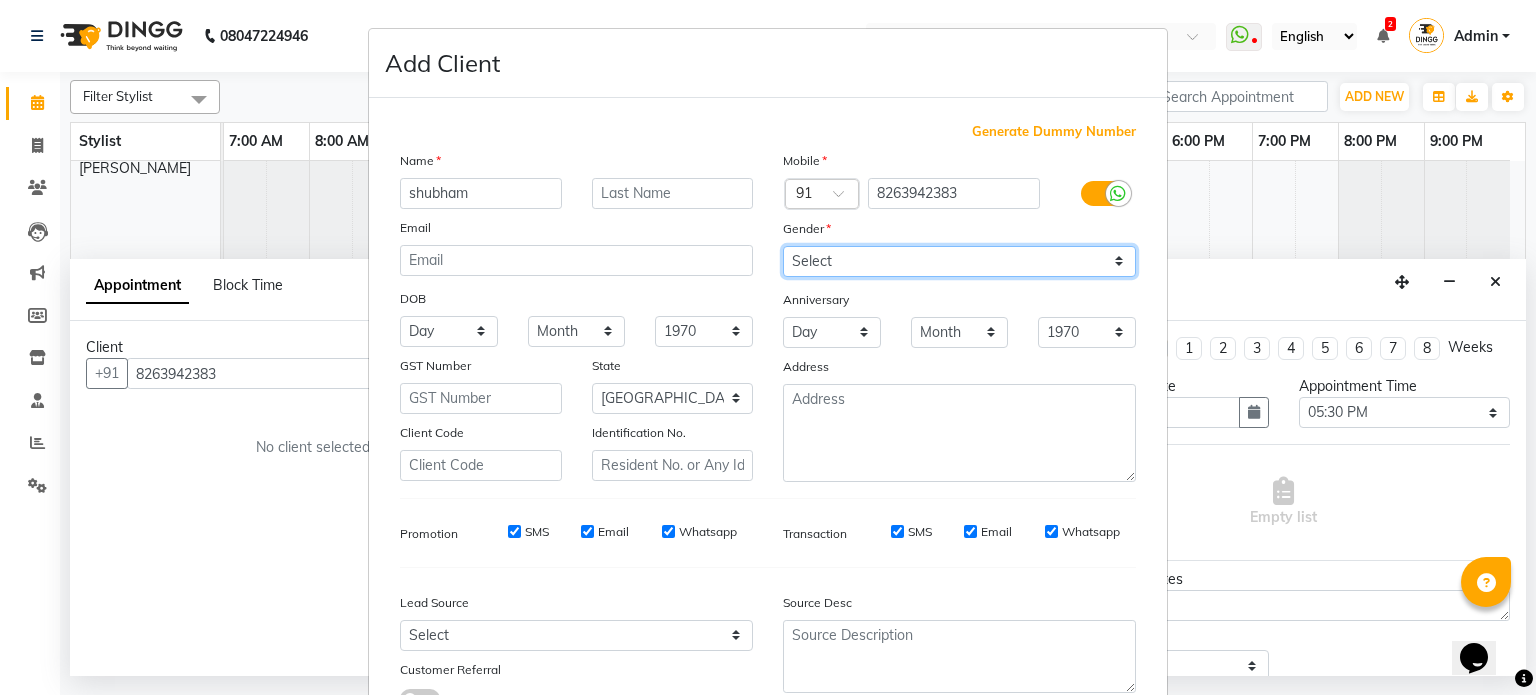 click on "Select [DEMOGRAPHIC_DATA] [DEMOGRAPHIC_DATA] Other Prefer Not To Say" at bounding box center [959, 261] 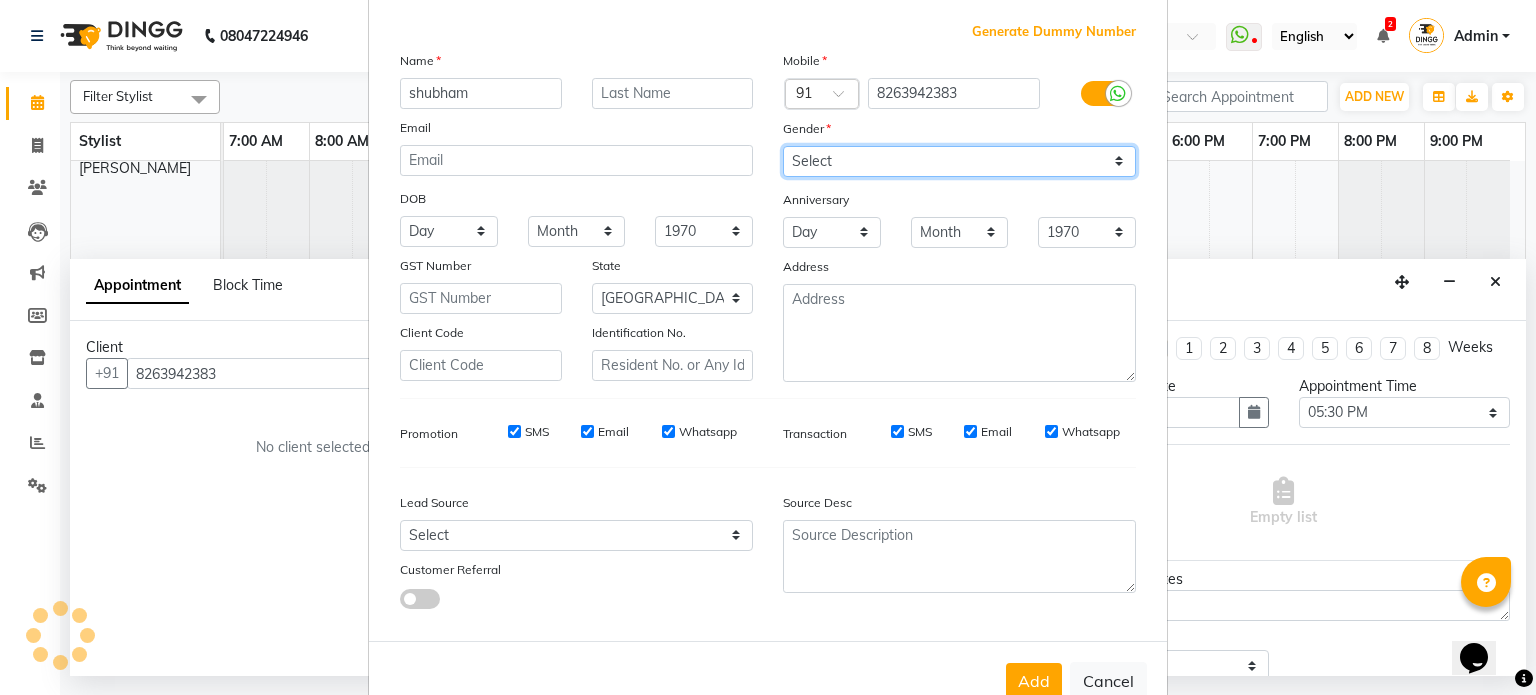 scroll, scrollTop: 161, scrollLeft: 0, axis: vertical 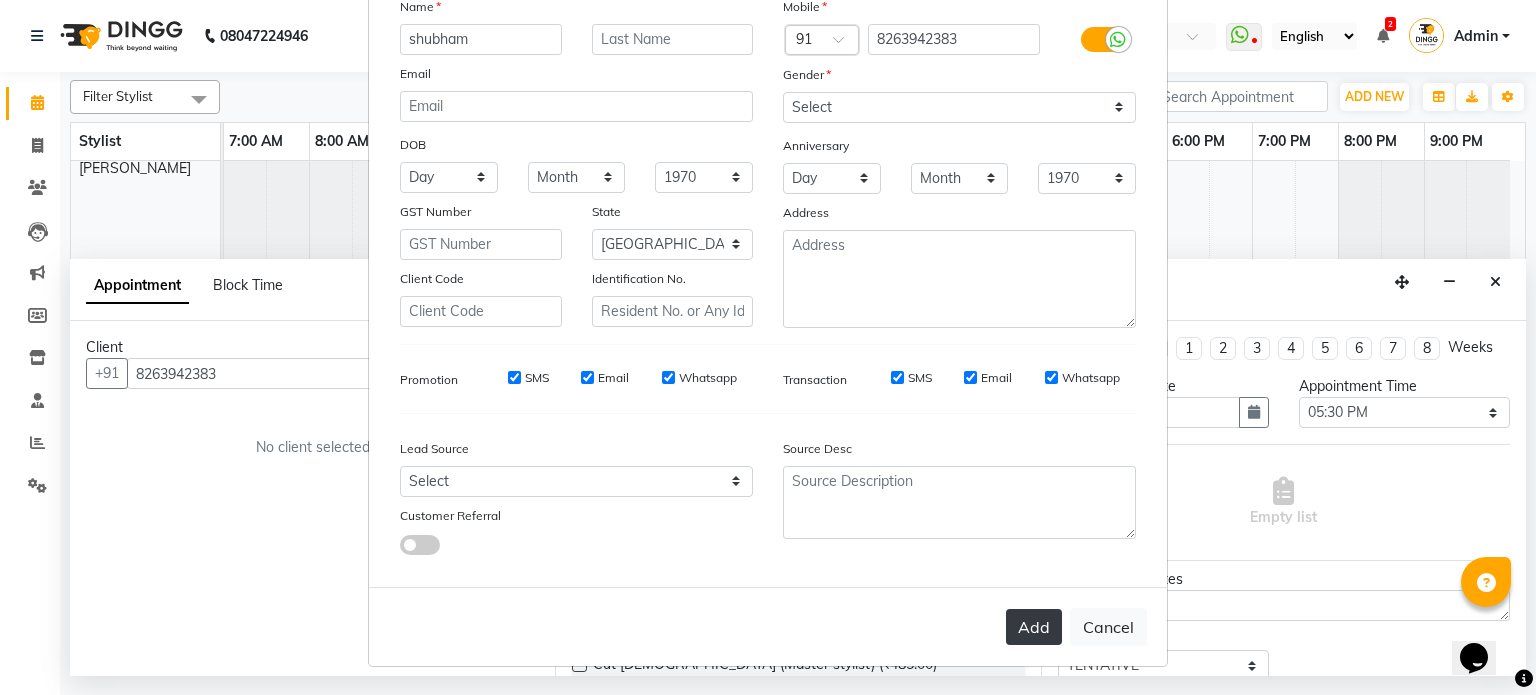 click on "Add" at bounding box center [1034, 627] 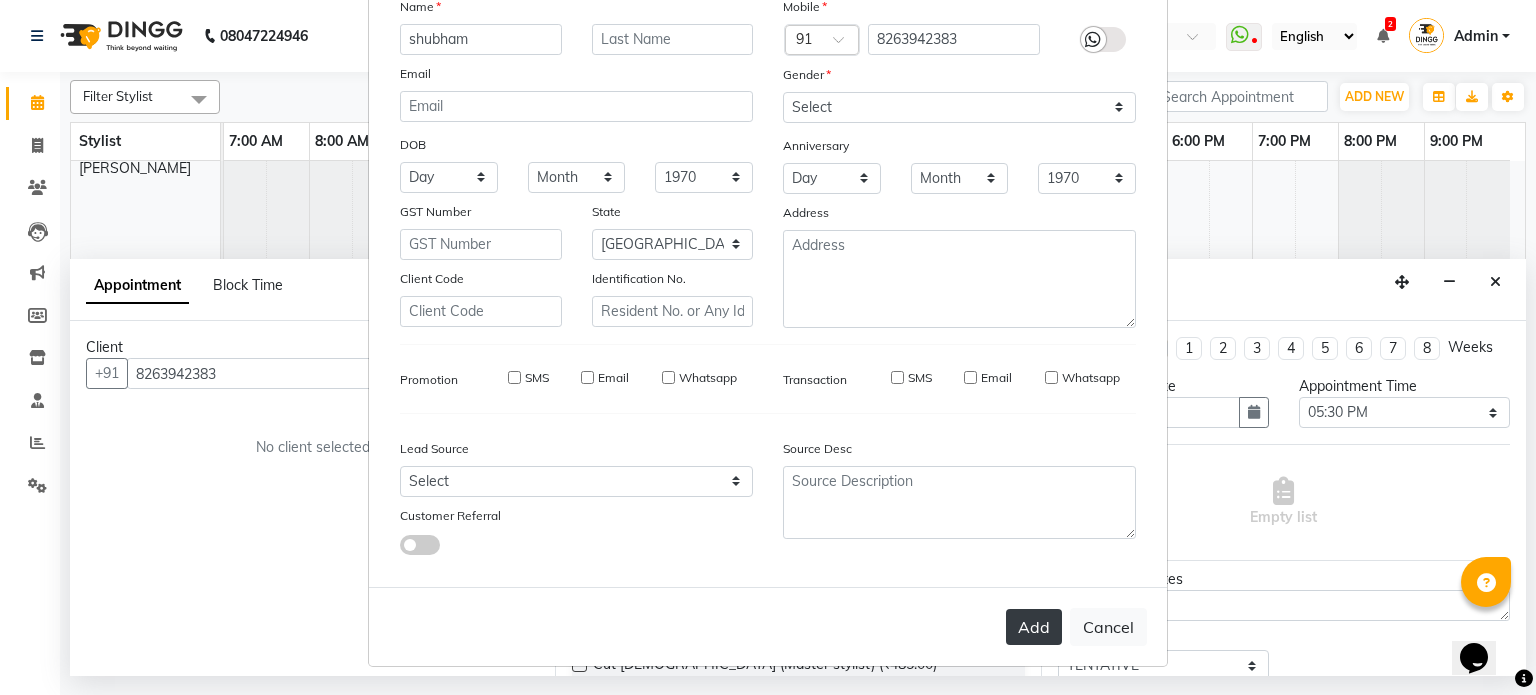 type 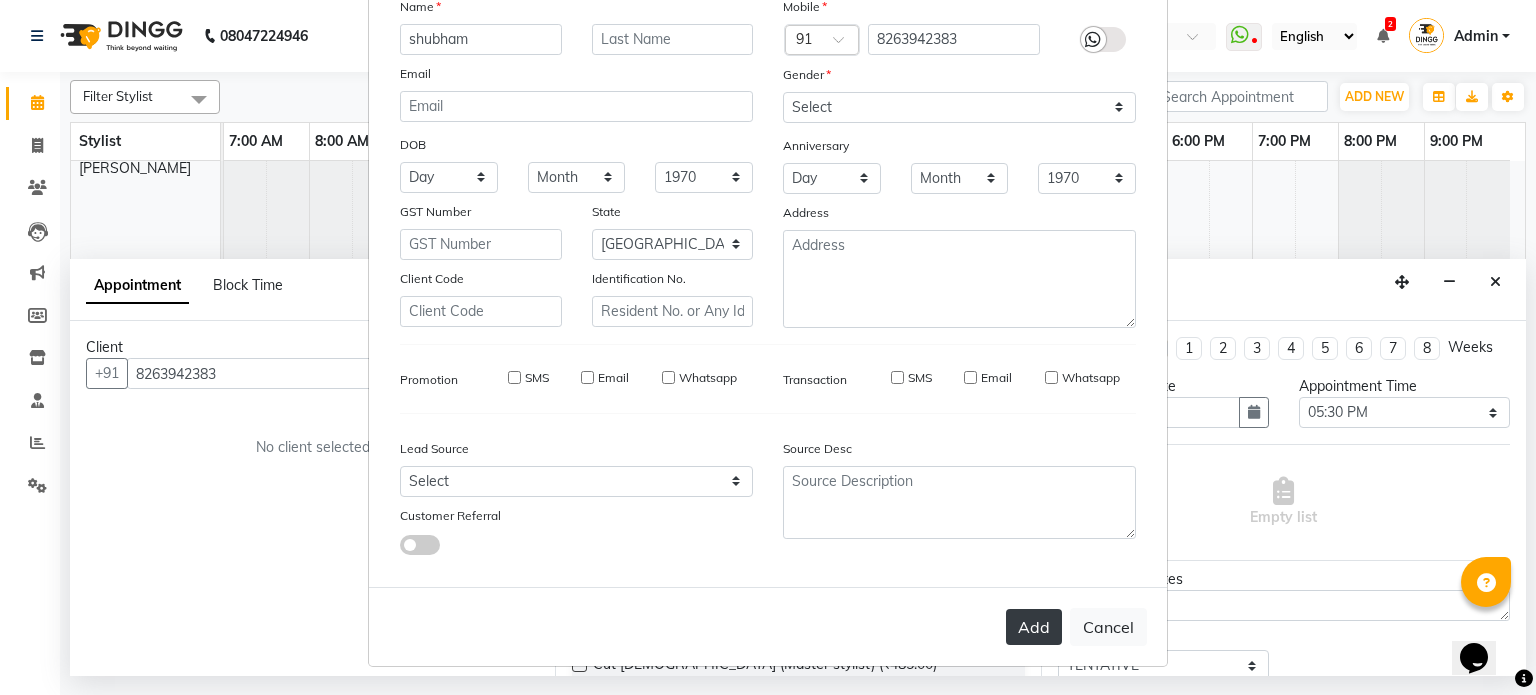 select 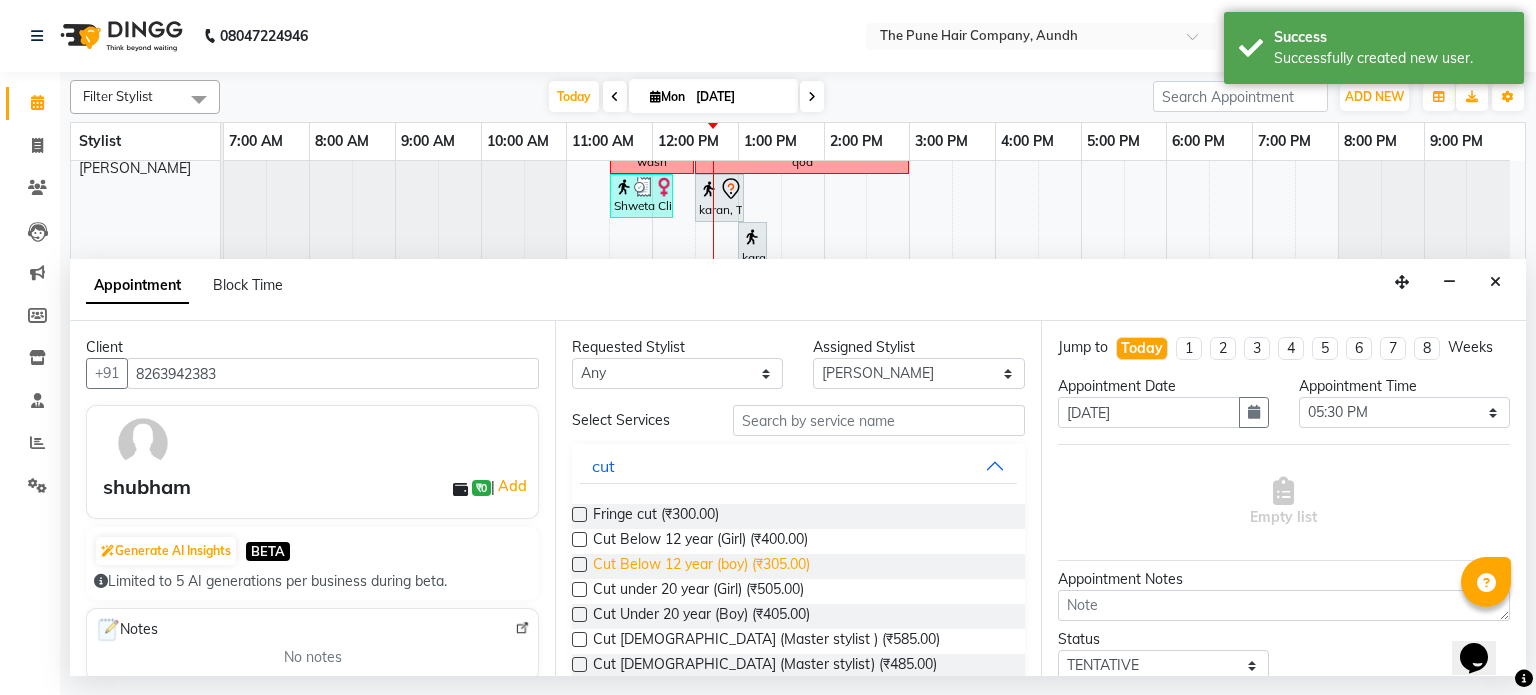 scroll, scrollTop: 100, scrollLeft: 0, axis: vertical 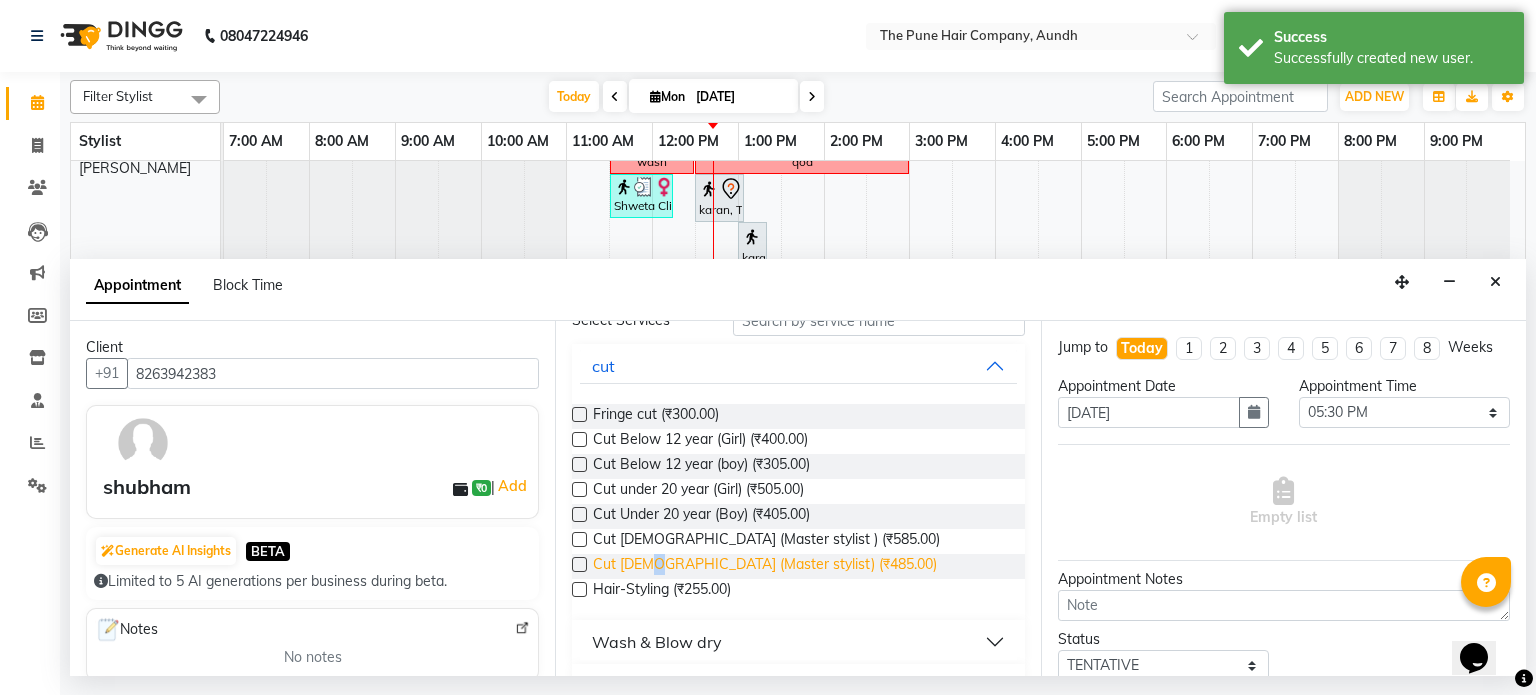 click on "Cut [DEMOGRAPHIC_DATA] (Master stylist) (₹485.00)" at bounding box center [765, 566] 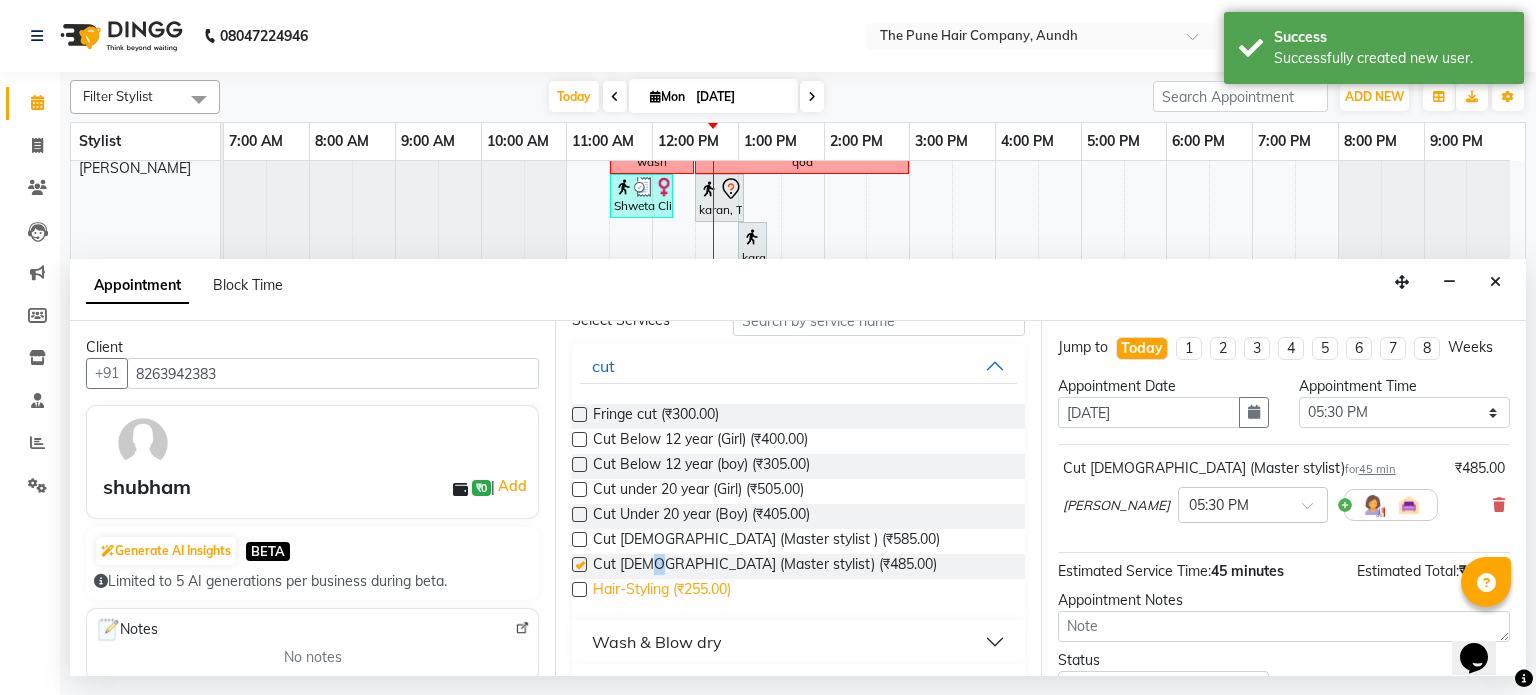 checkbox on "false" 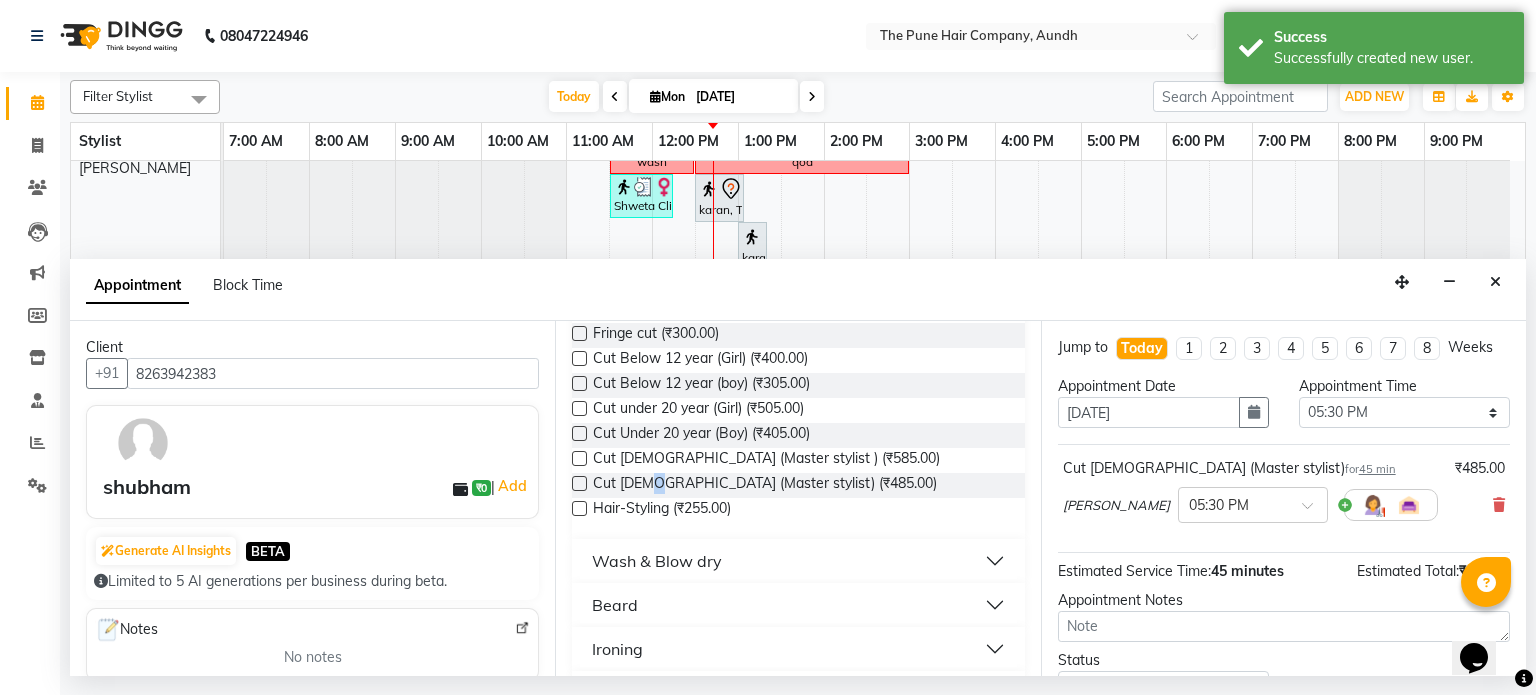 scroll, scrollTop: 200, scrollLeft: 0, axis: vertical 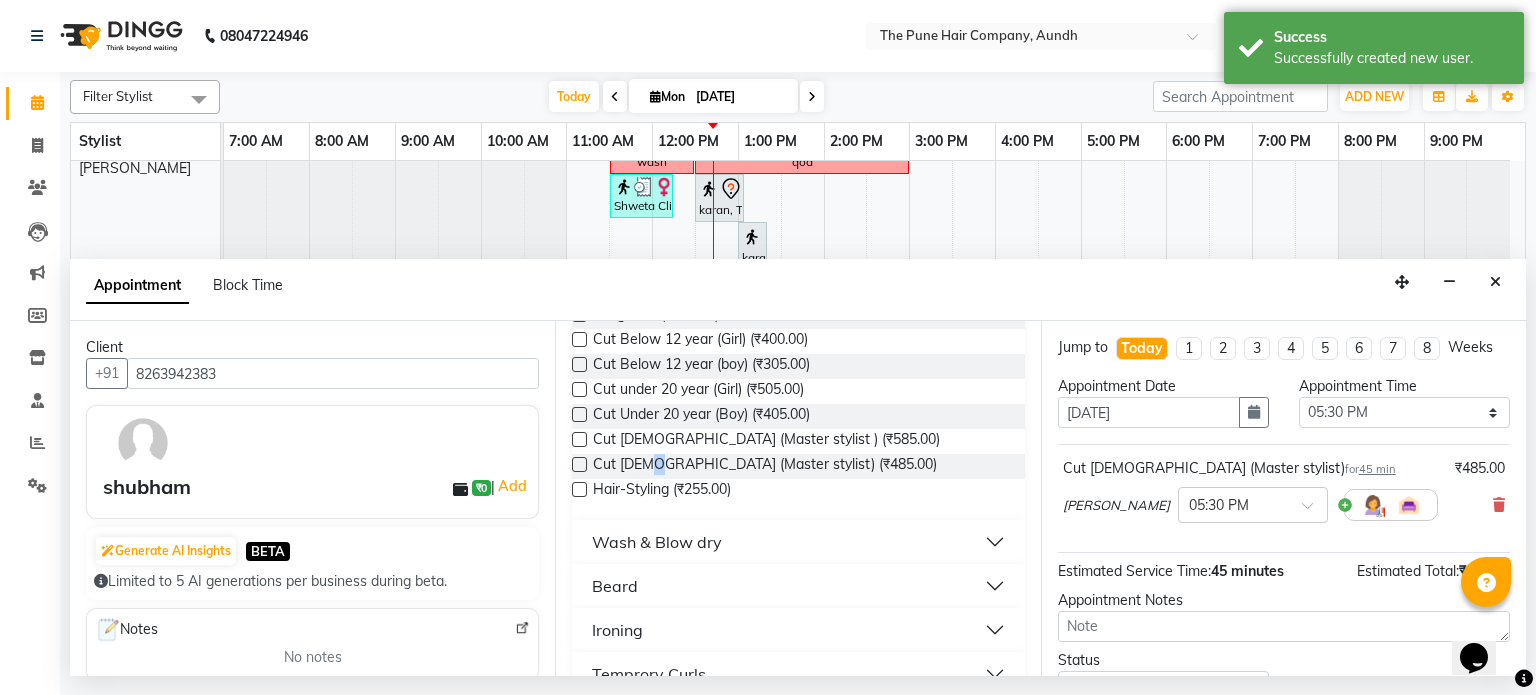 click on "Beard" at bounding box center (615, 586) 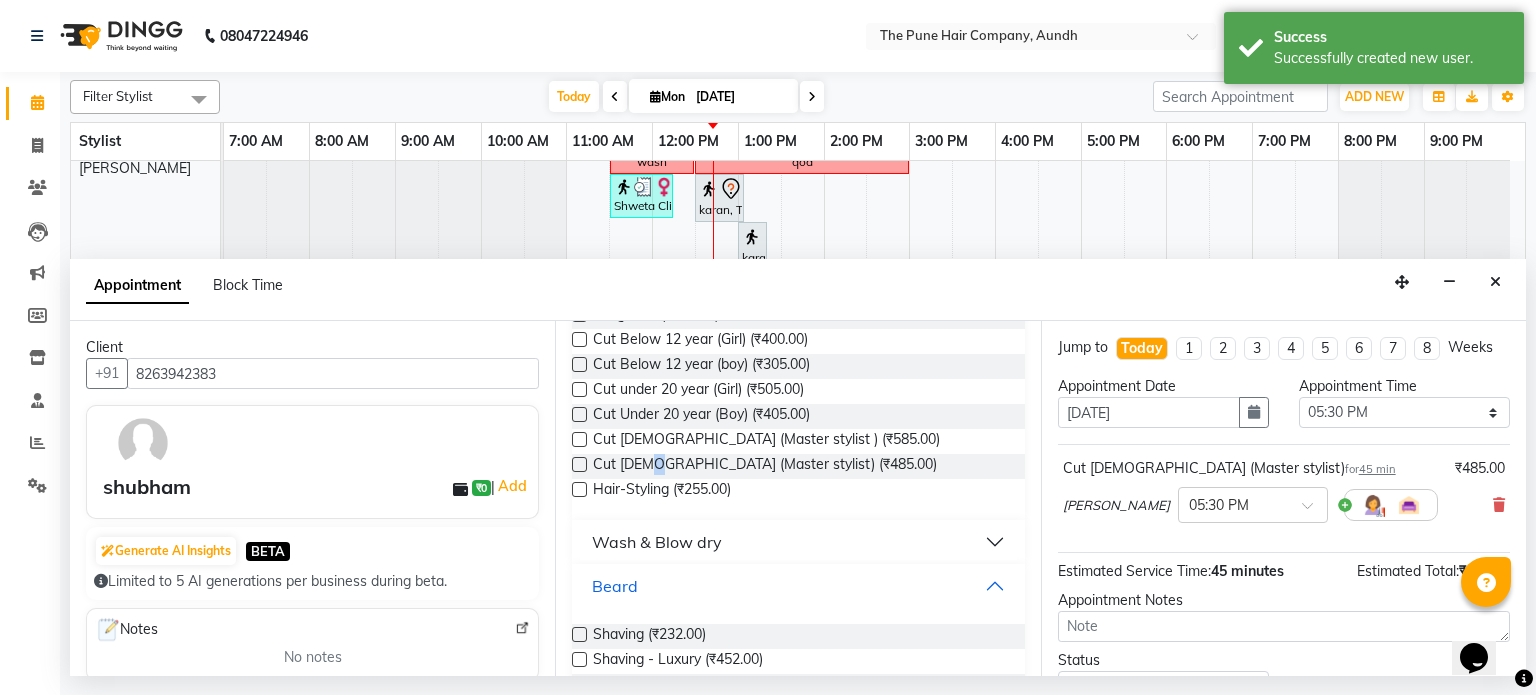 scroll, scrollTop: 400, scrollLeft: 0, axis: vertical 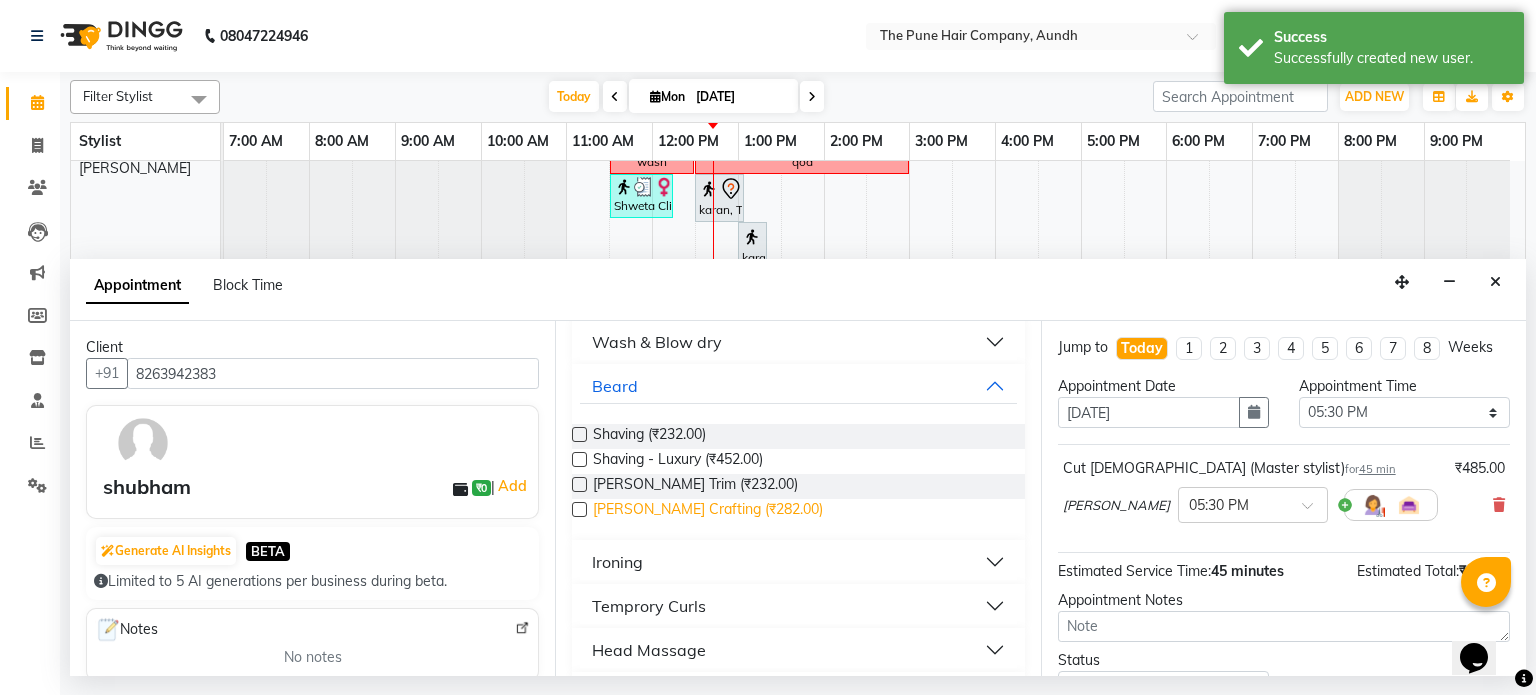 click on "[PERSON_NAME] Crafting (₹282.00)" at bounding box center (708, 511) 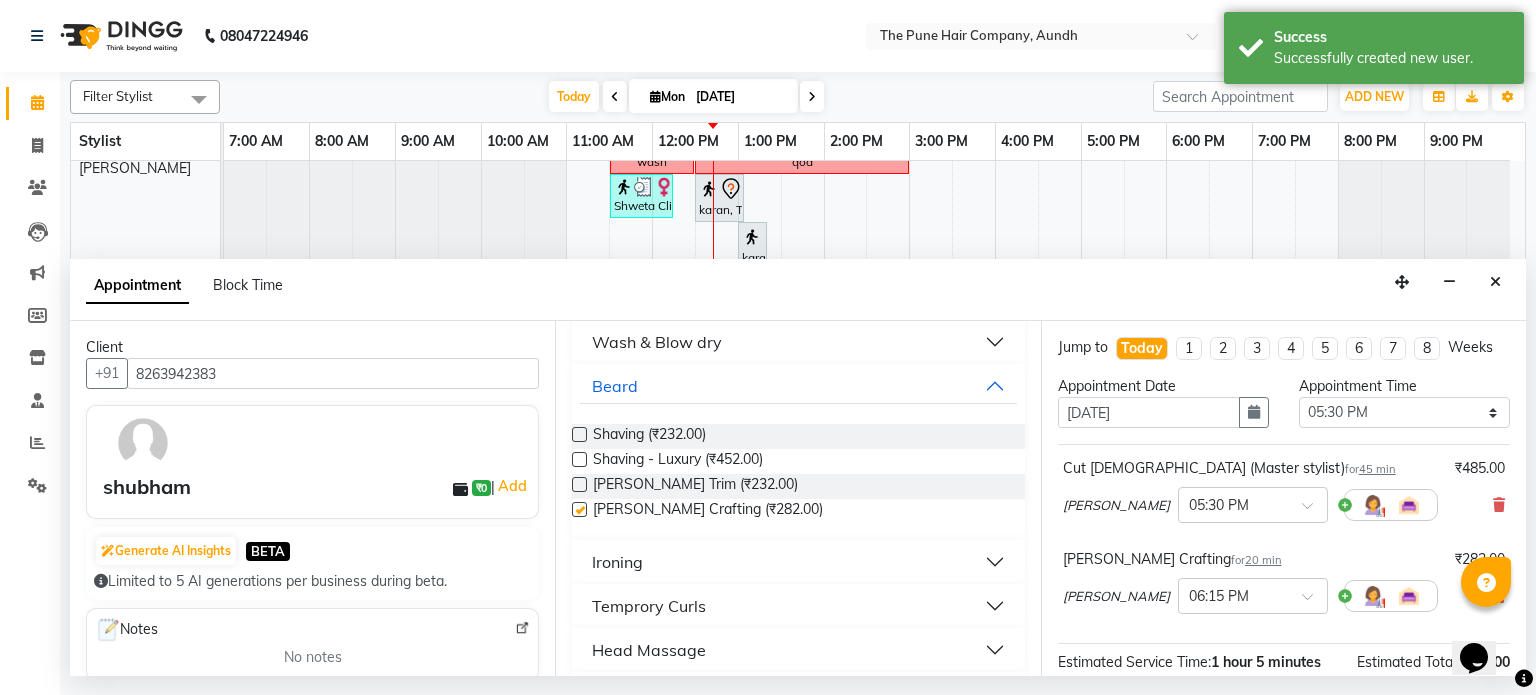 checkbox on "false" 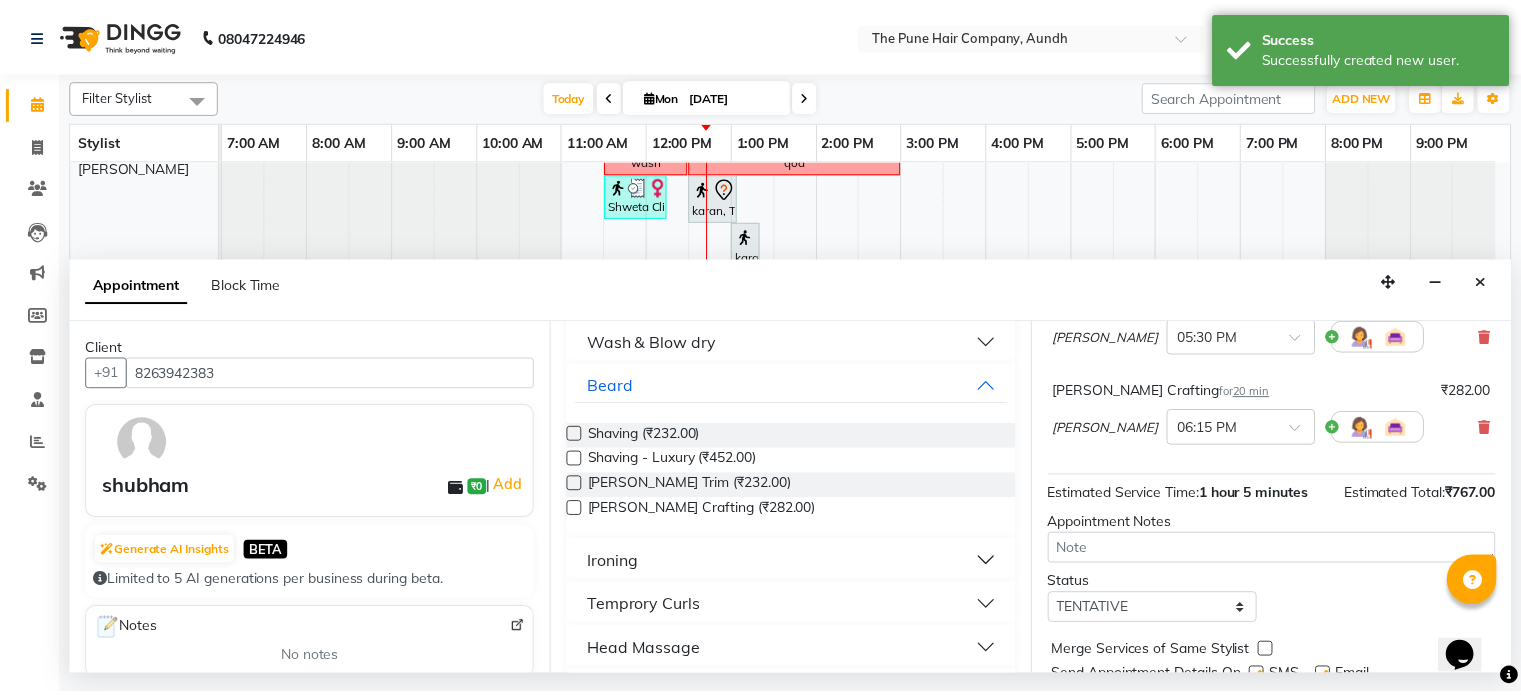 scroll, scrollTop: 241, scrollLeft: 0, axis: vertical 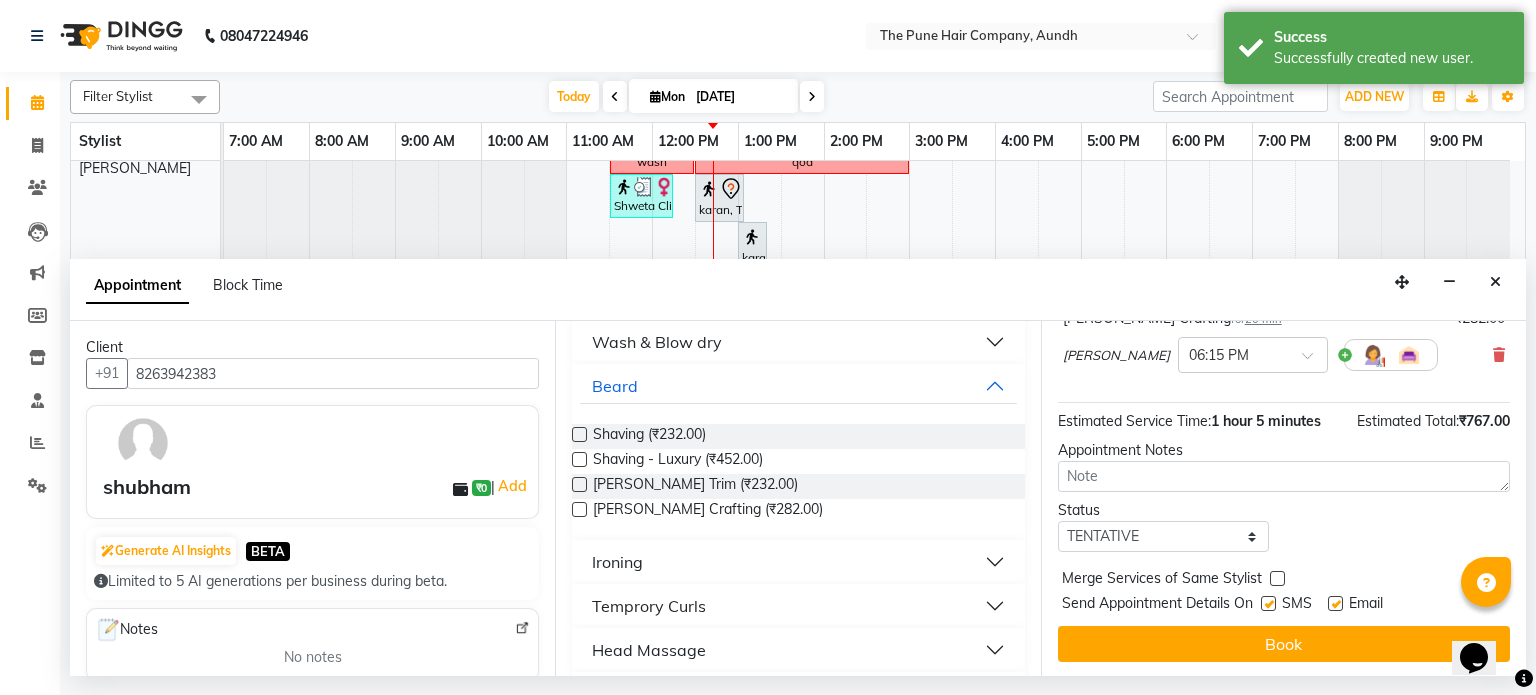 click on "Book" at bounding box center [1284, 644] 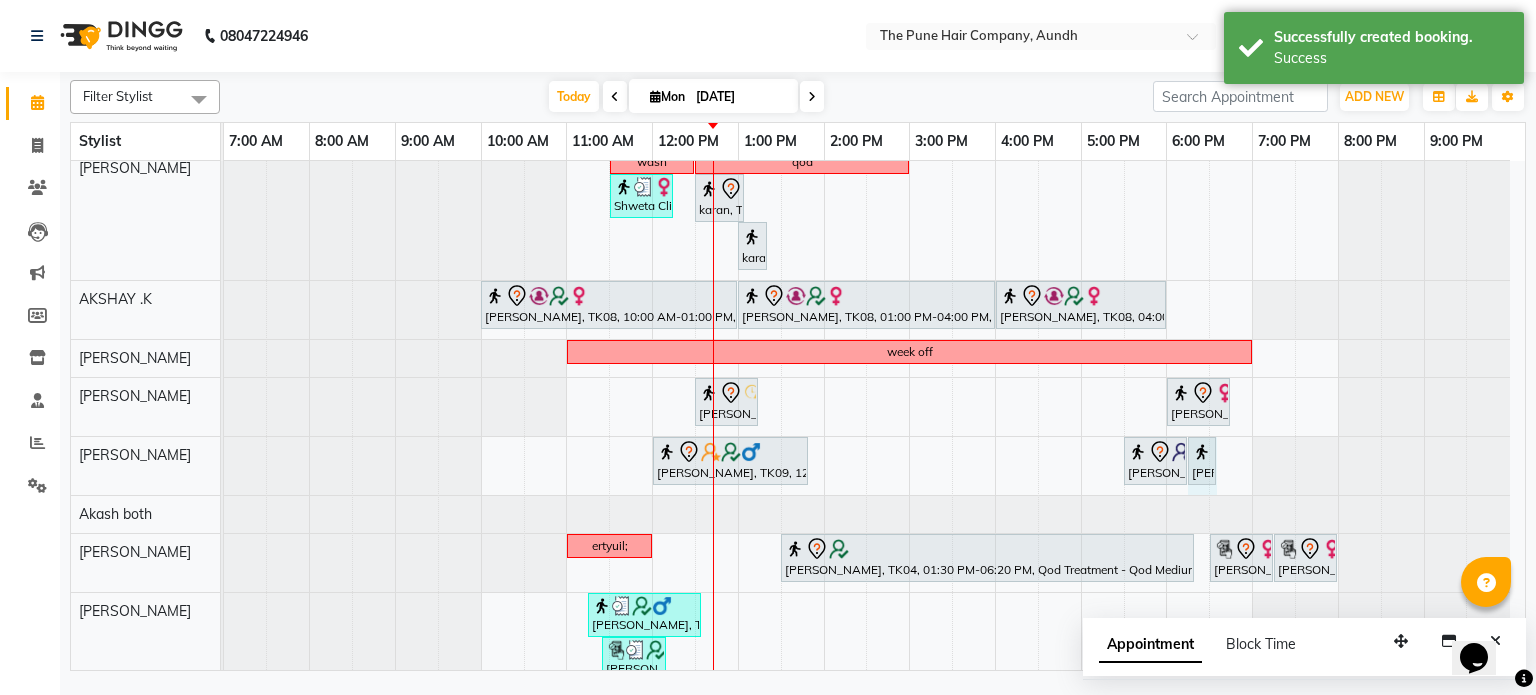 drag, startPoint x: 1219, startPoint y: 447, endPoint x: 1236, endPoint y: 447, distance: 17 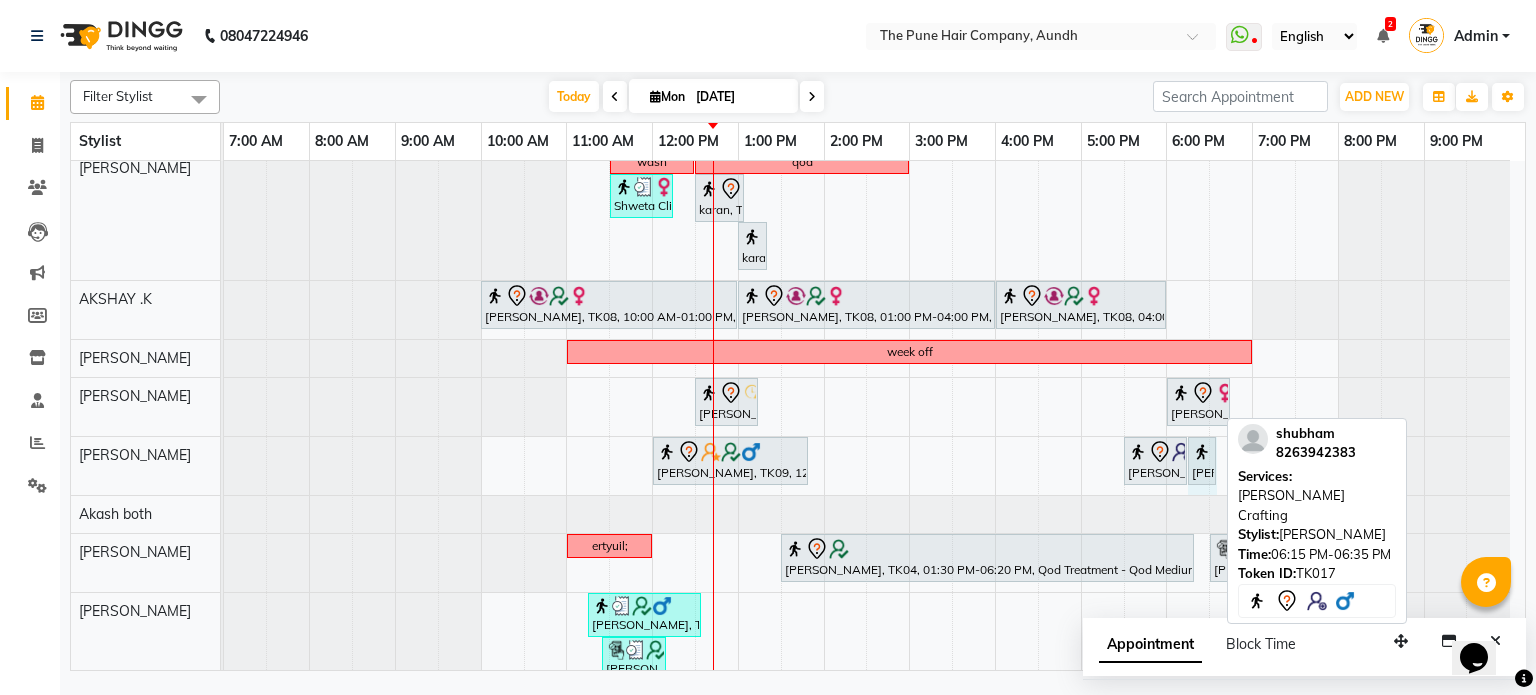 drag, startPoint x: 1213, startPoint y: 442, endPoint x: 1258, endPoint y: 458, distance: 47.759815 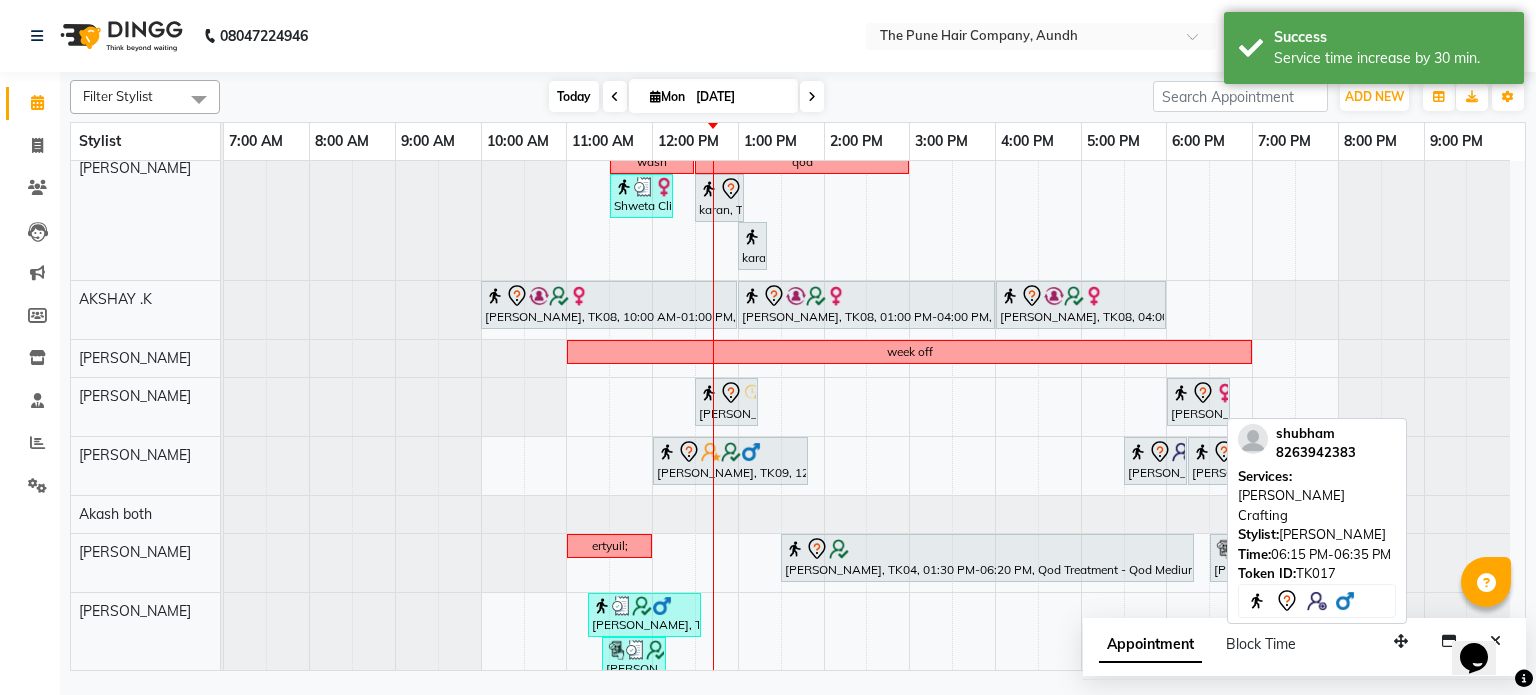 click on "Today" at bounding box center (574, 96) 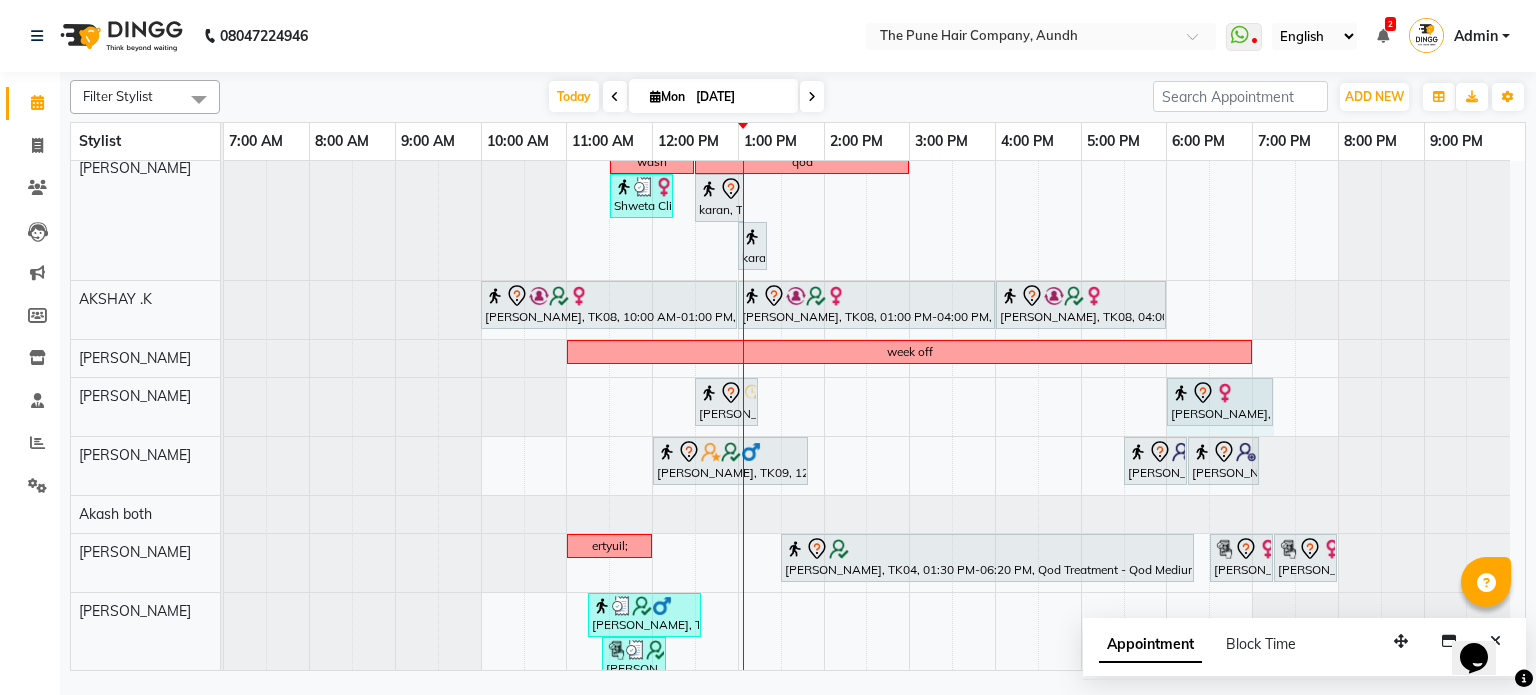 drag, startPoint x: 1230, startPoint y: 387, endPoint x: 1260, endPoint y: 387, distance: 30 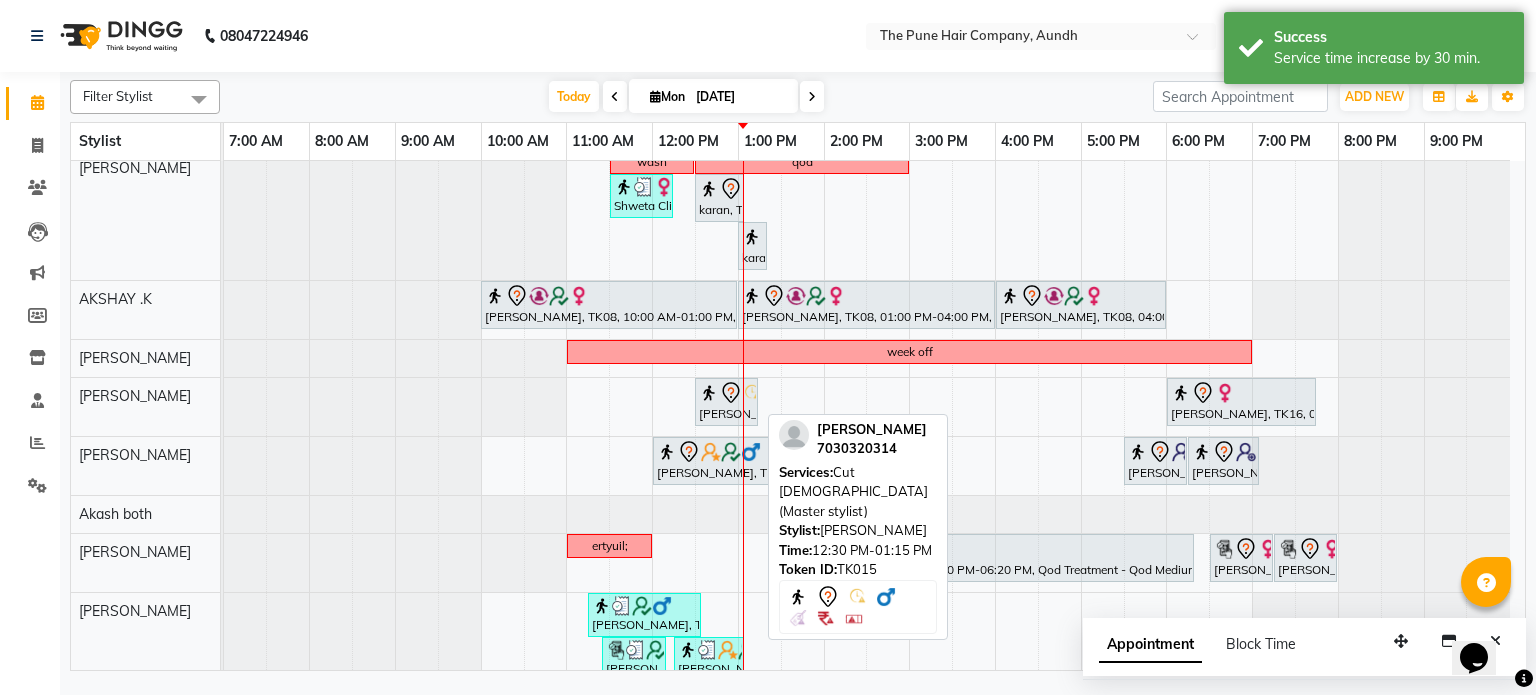 click at bounding box center (709, 393) 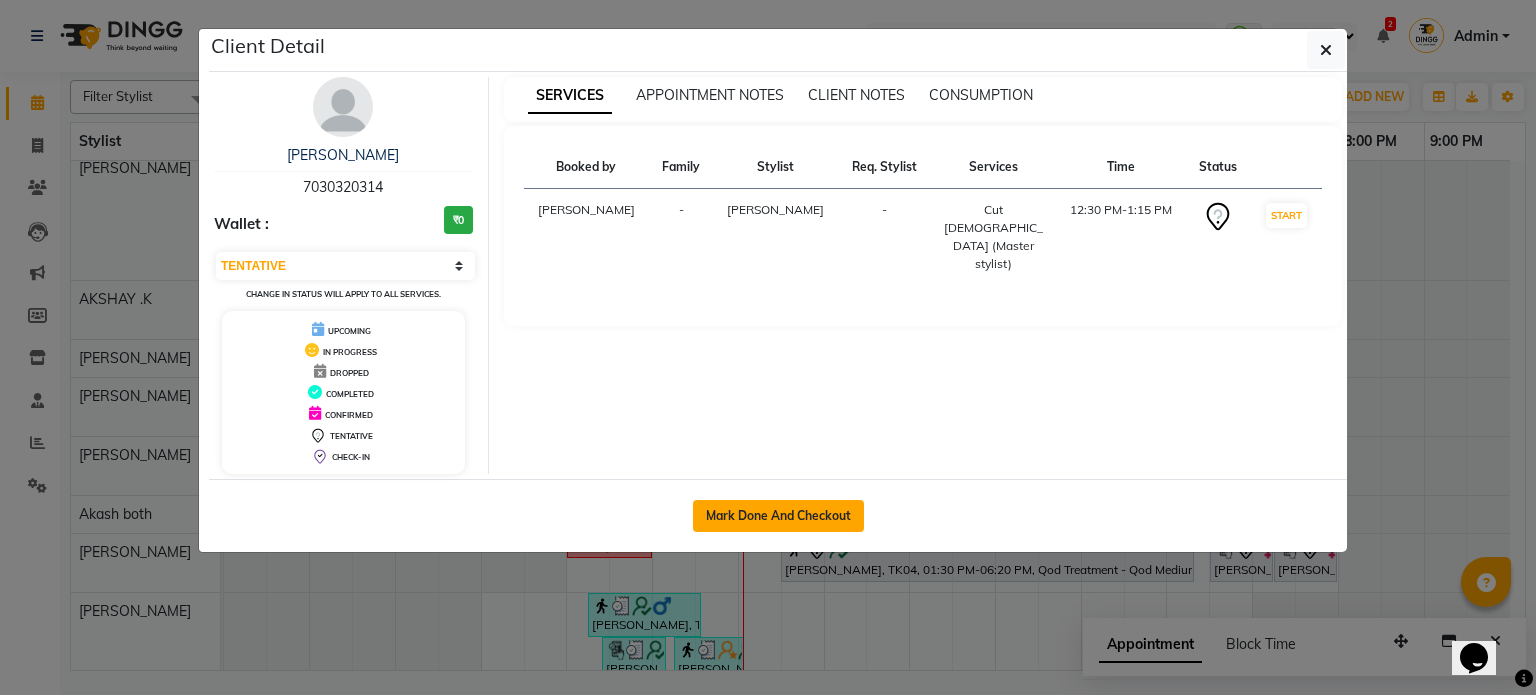 click on "Mark Done And Checkout" 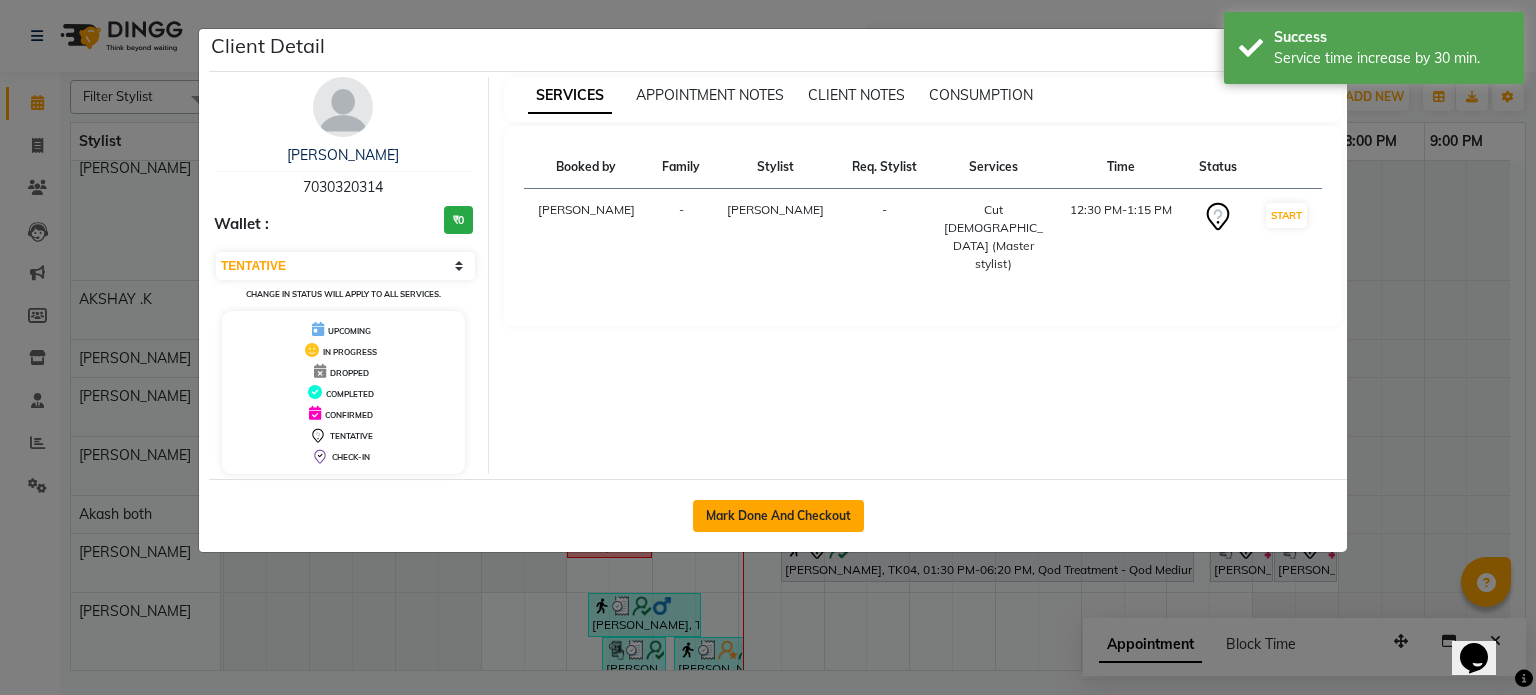 select on "106" 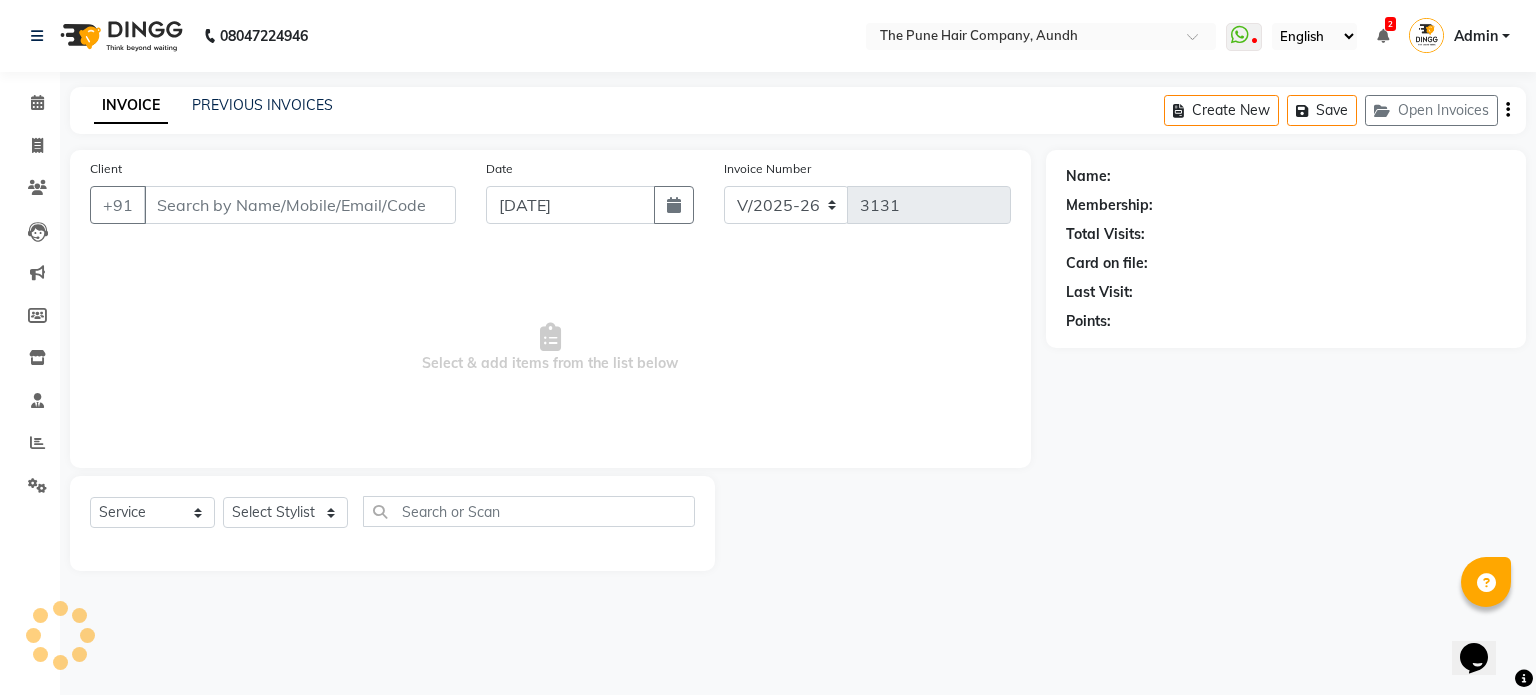 type on "7030320314" 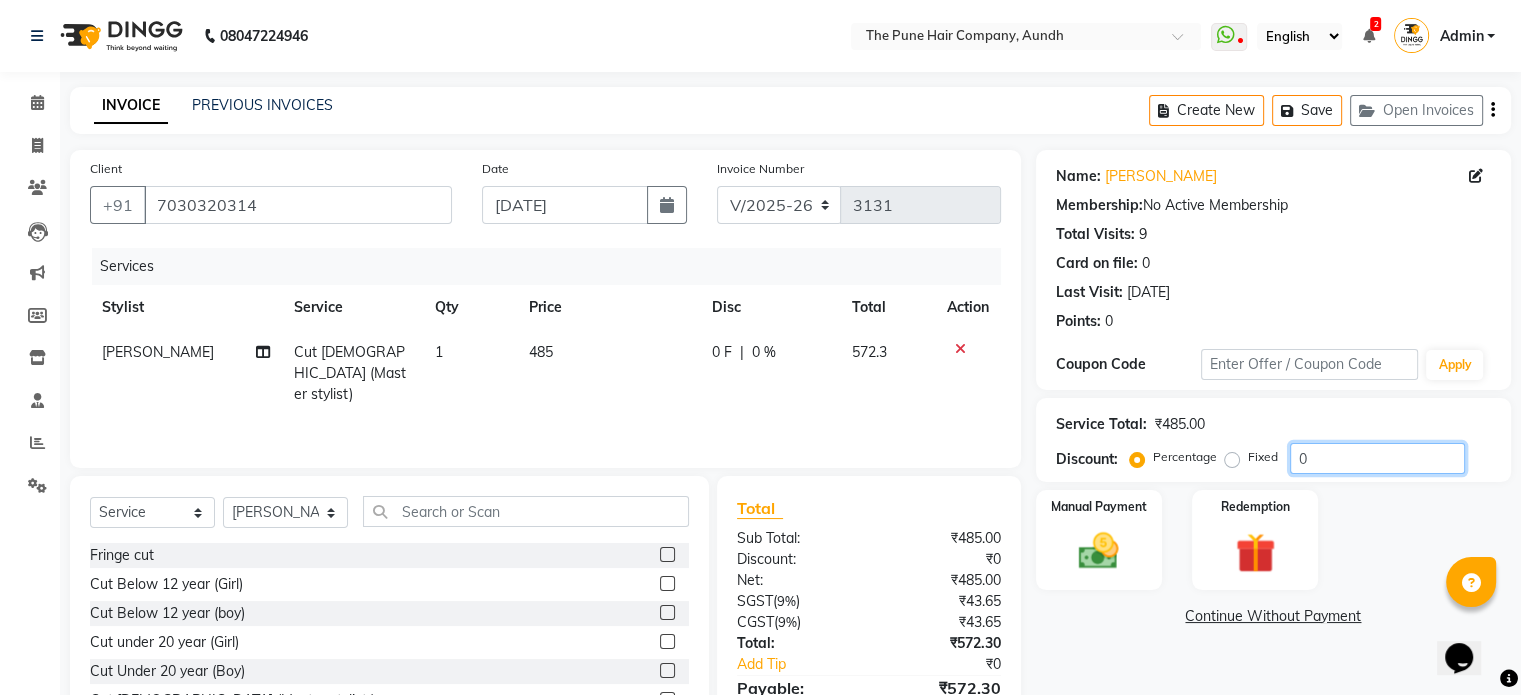 click on "0" 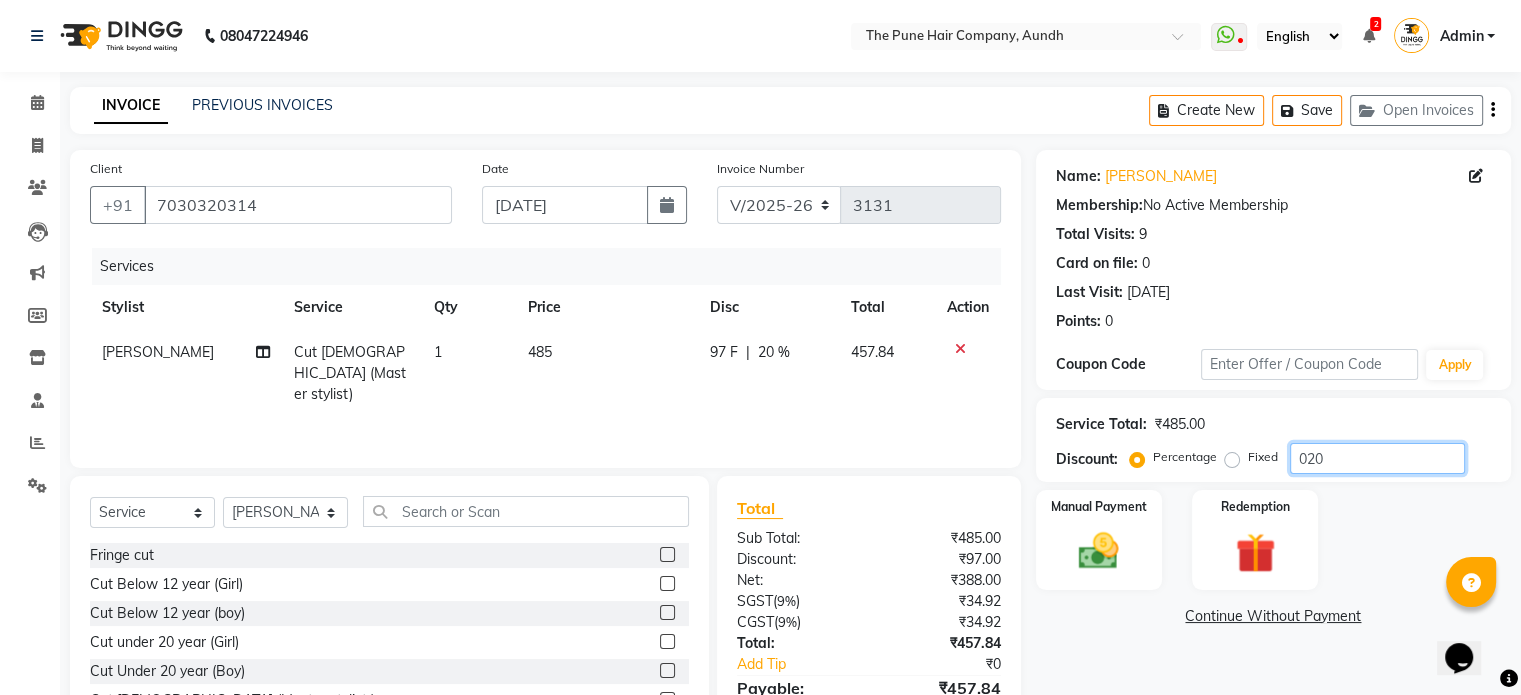 type on "020" 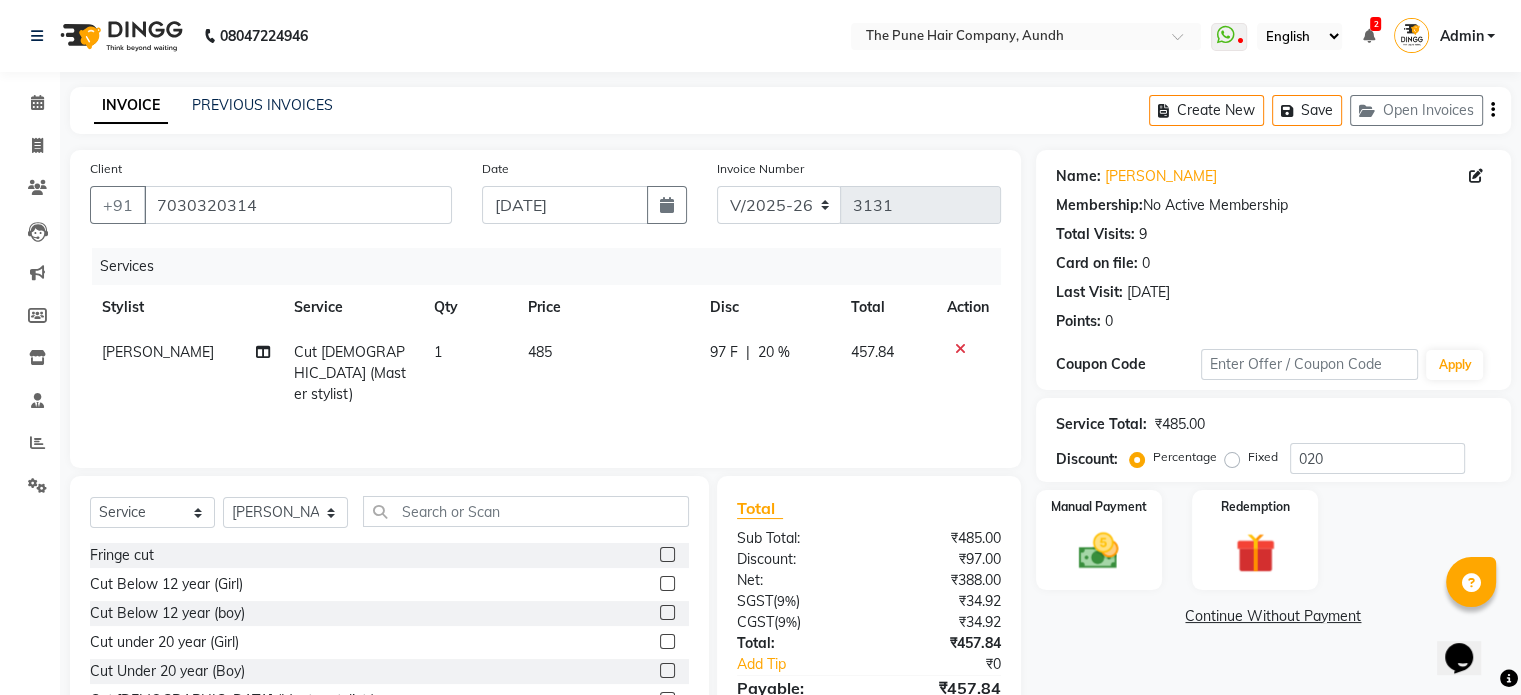 click on "Cut [DEMOGRAPHIC_DATA] (Master stylist)" 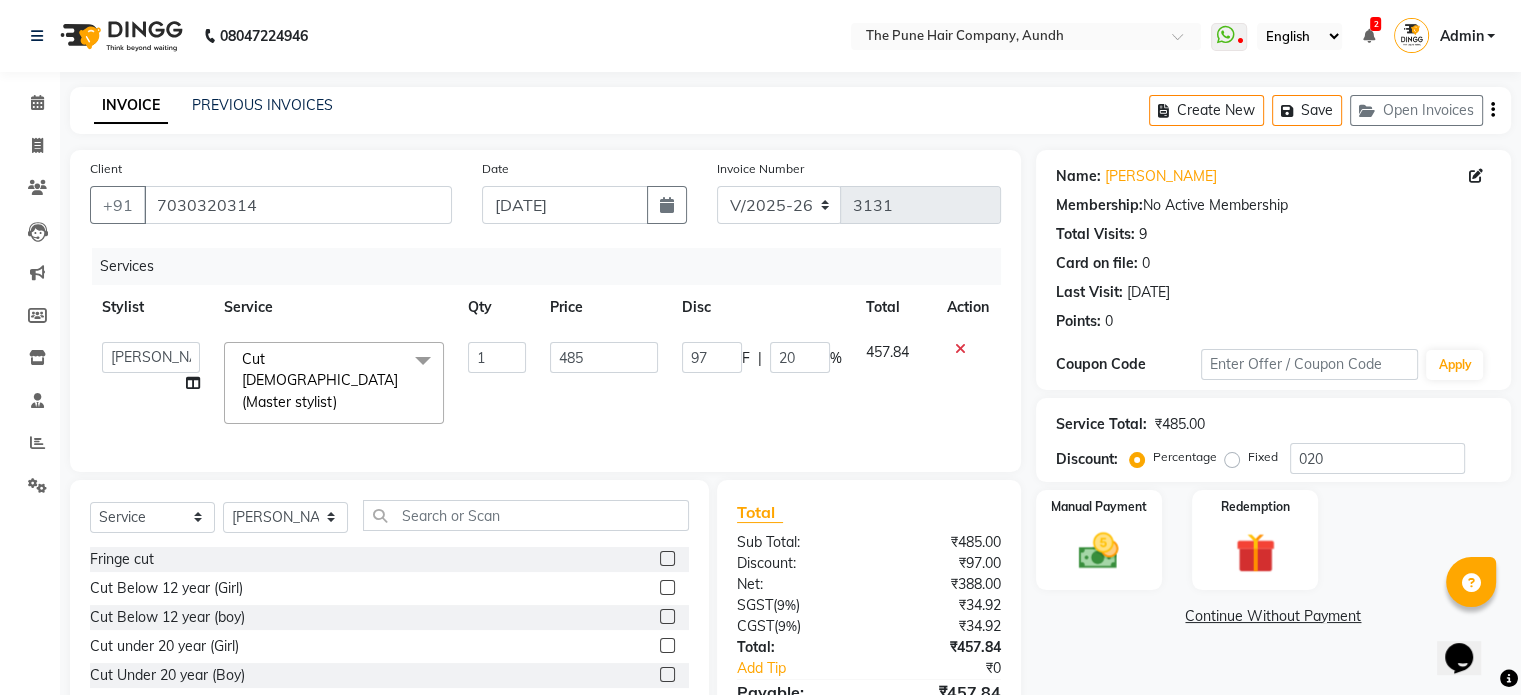 click on "Cut [DEMOGRAPHIC_DATA] (Master stylist)" 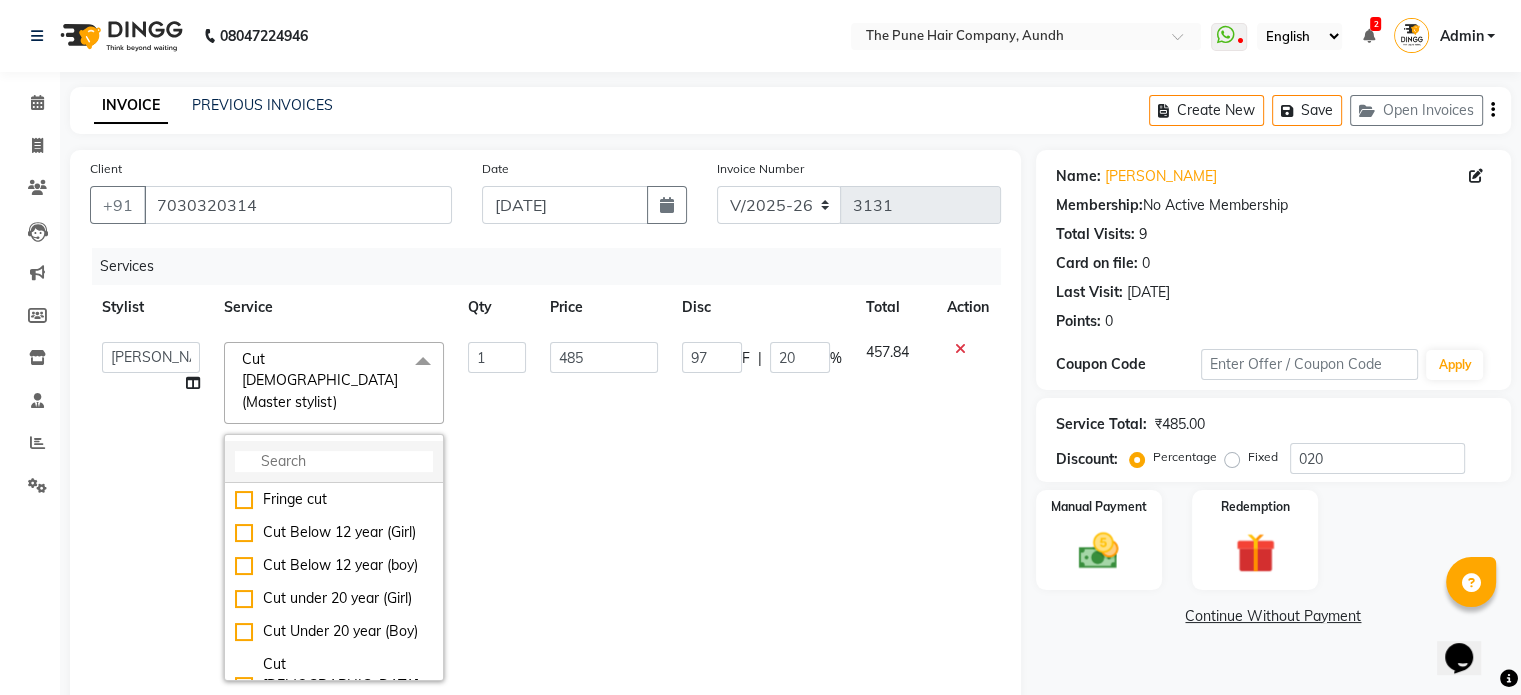 click 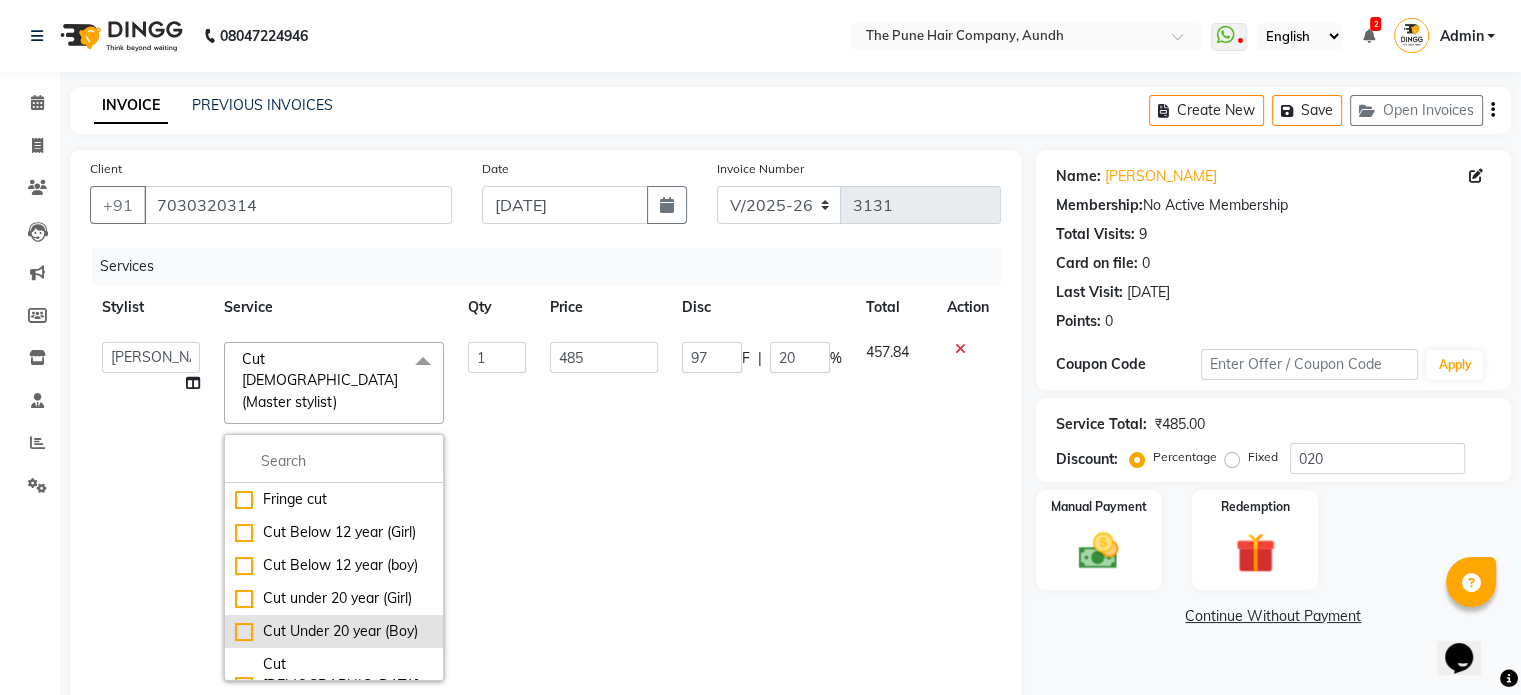 click on "Cut Under 20 year (Boy)" 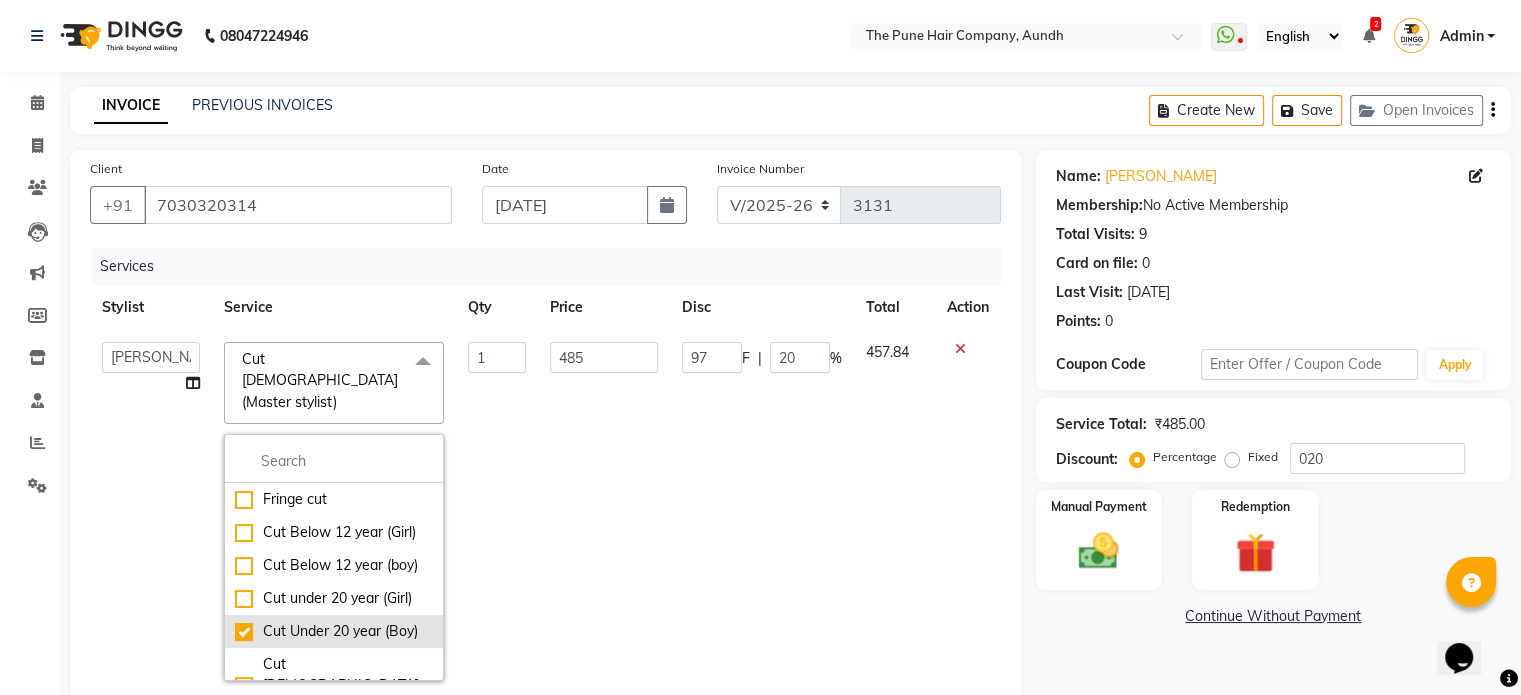 checkbox on "true" 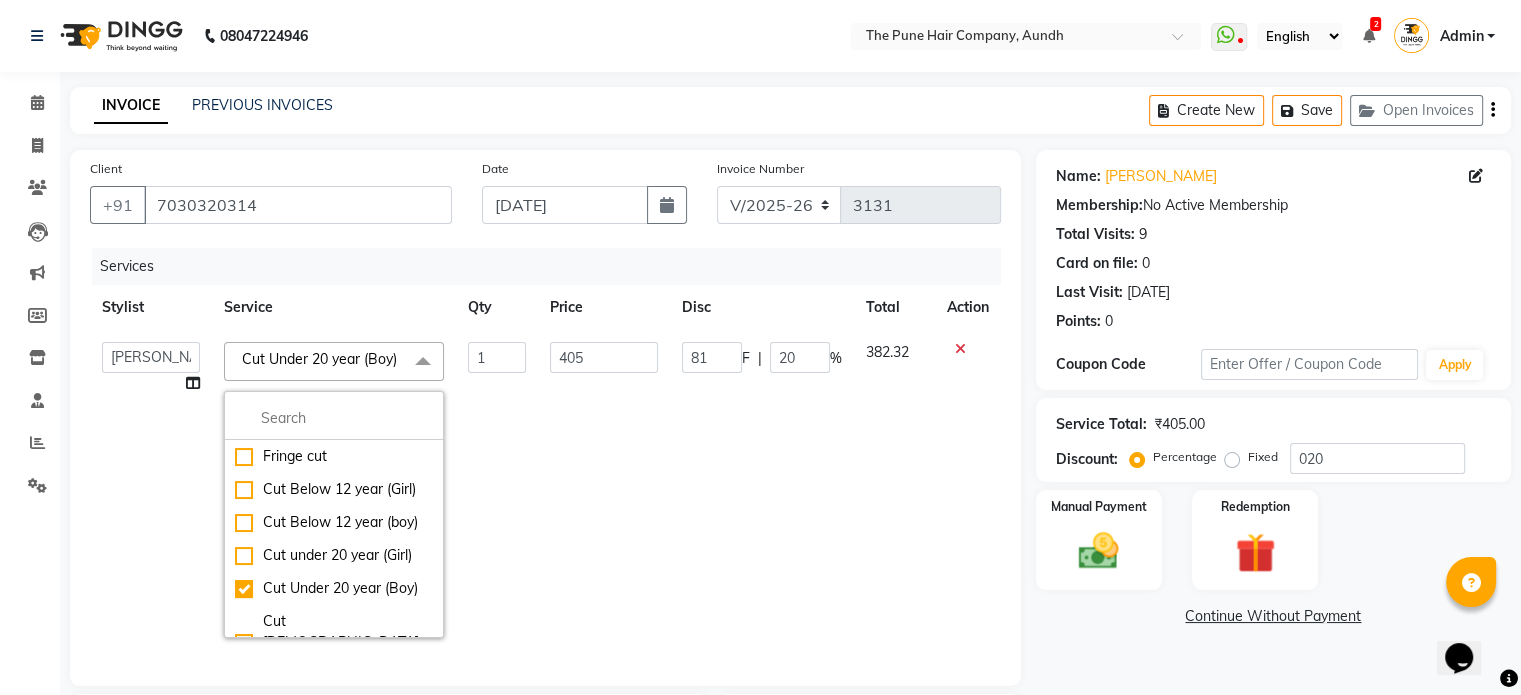 click on "81 F | 20 %" 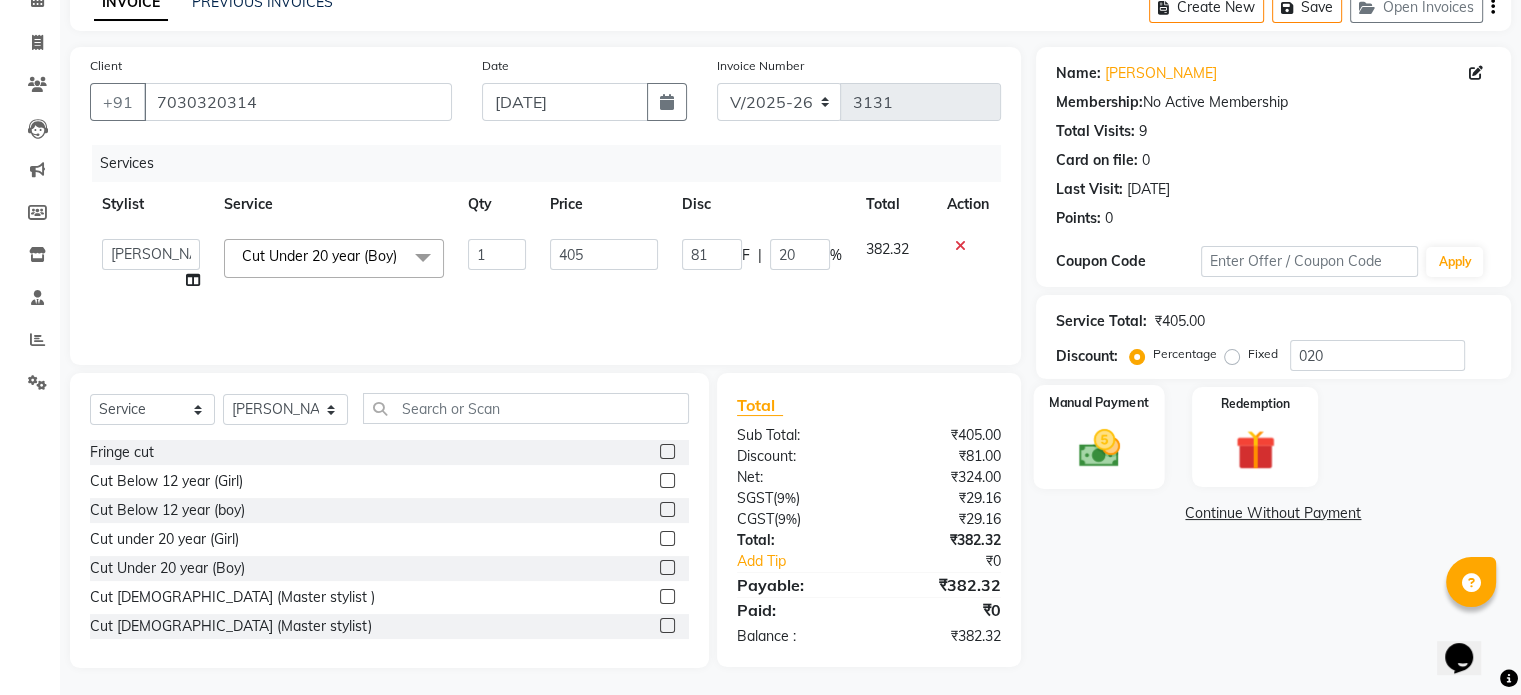scroll, scrollTop: 106, scrollLeft: 0, axis: vertical 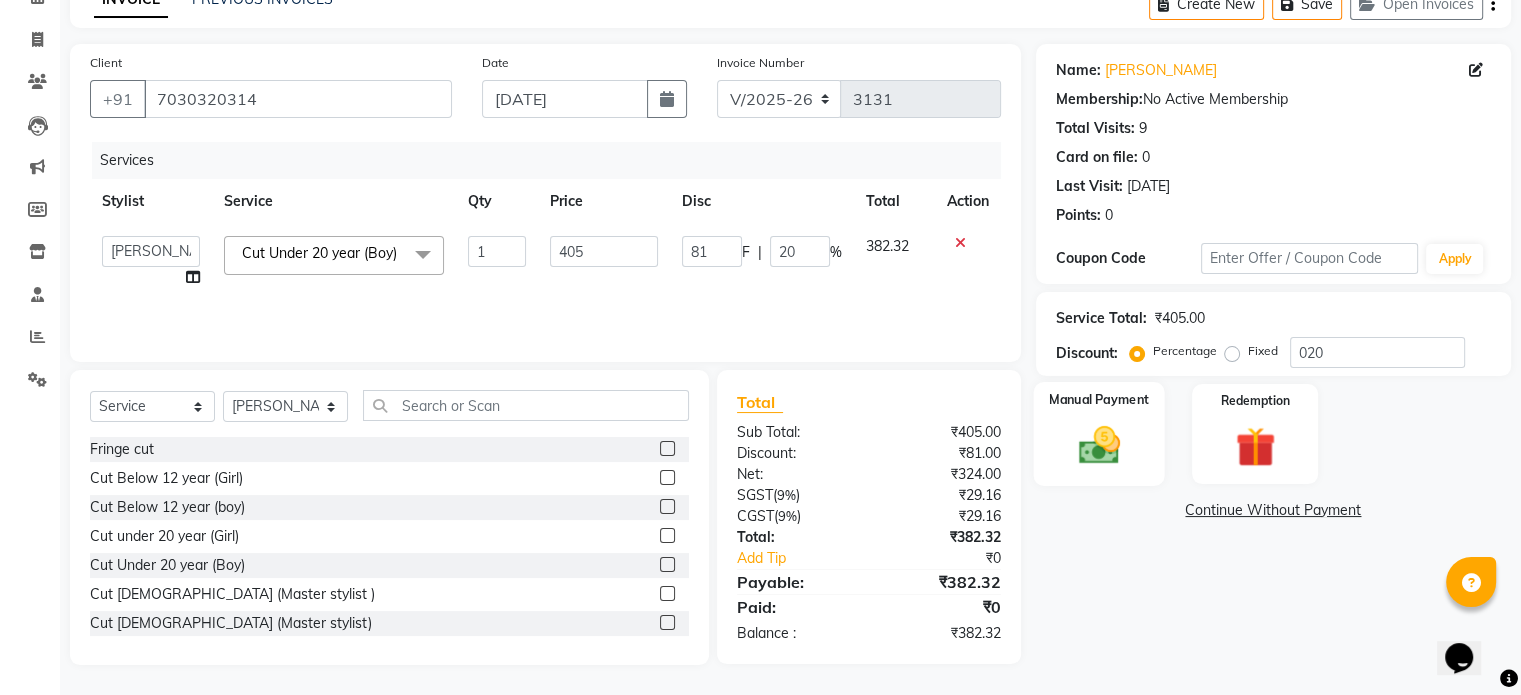 click 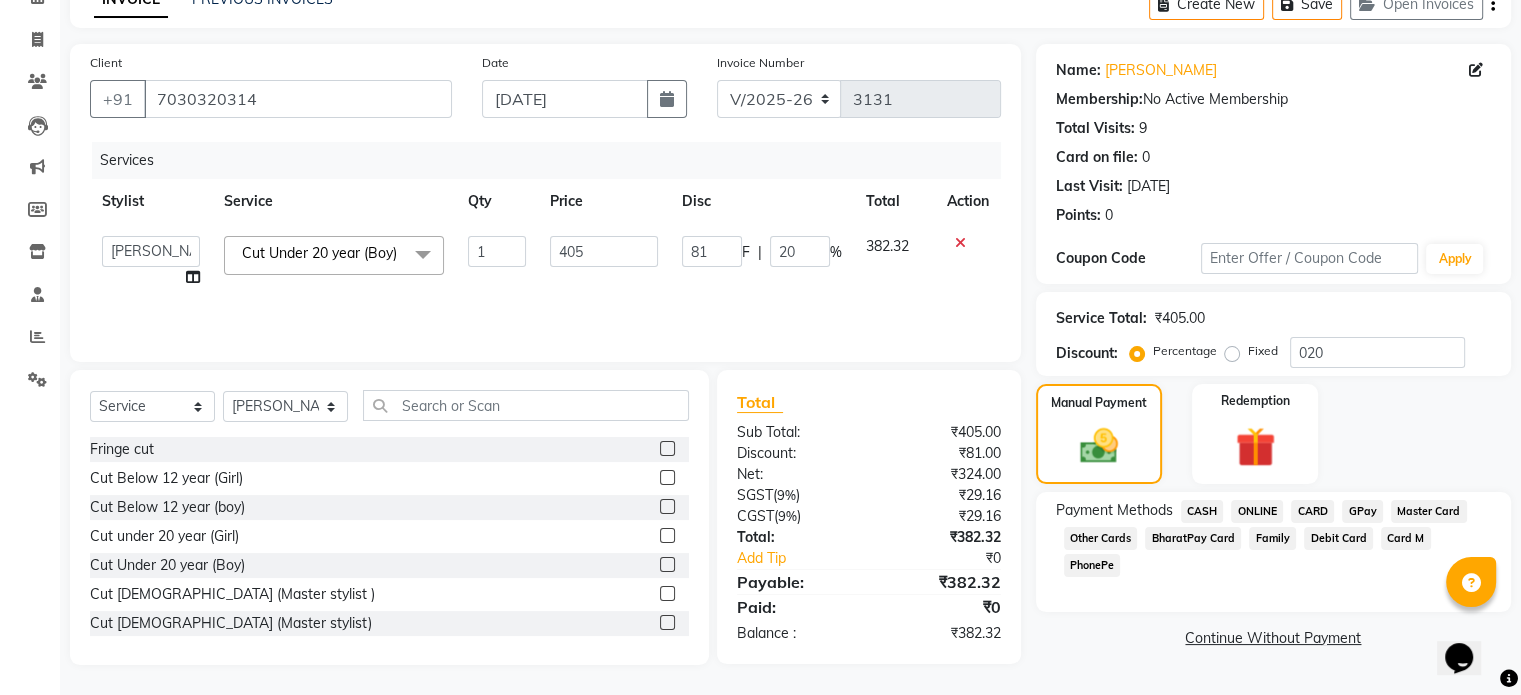 click on "ONLINE" 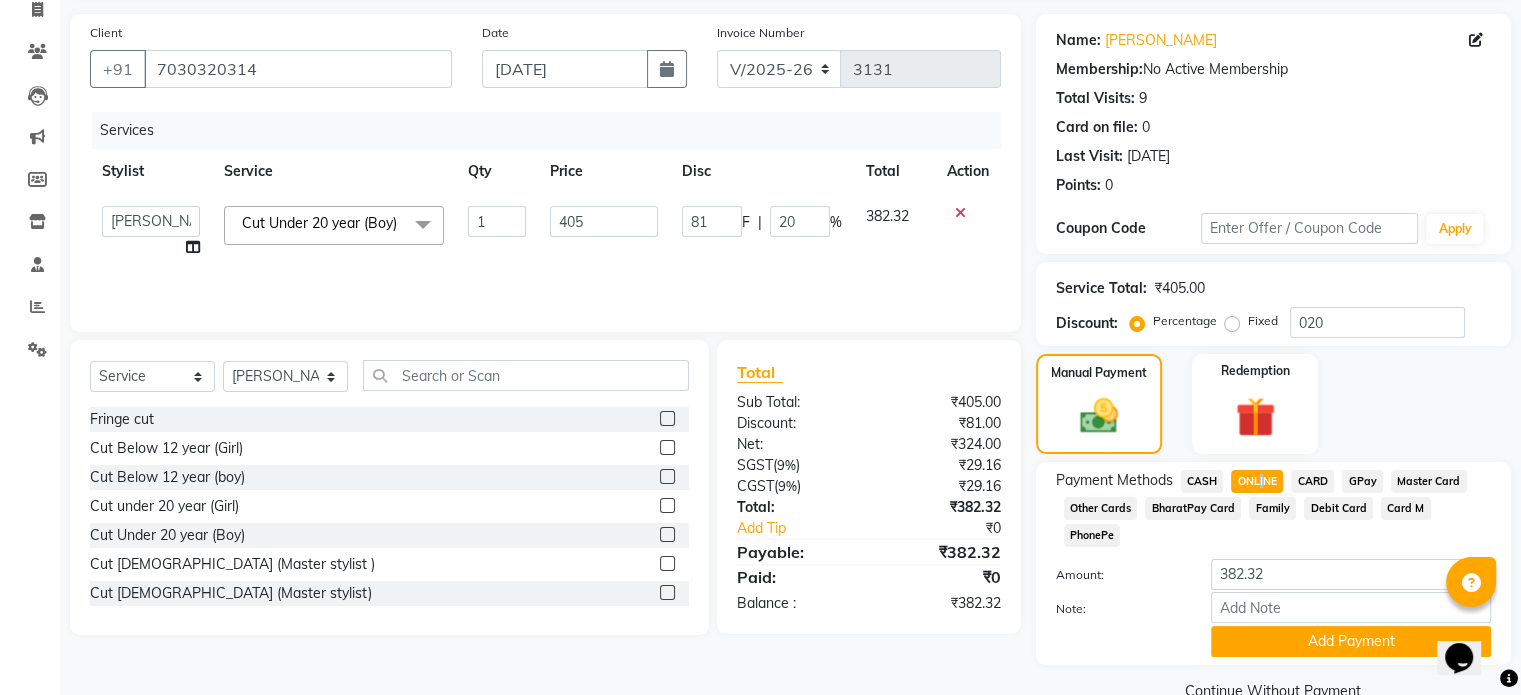 scroll, scrollTop: 152, scrollLeft: 0, axis: vertical 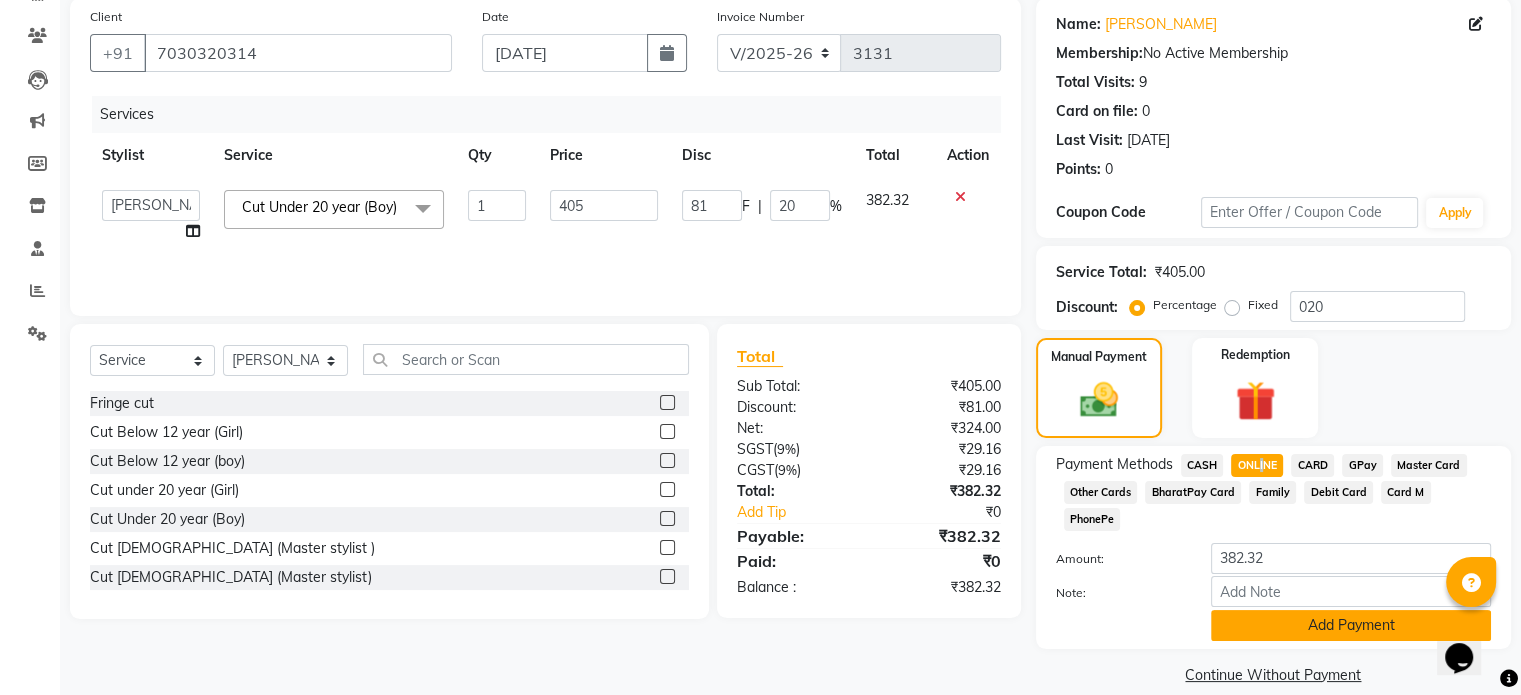 click on "Add Payment" 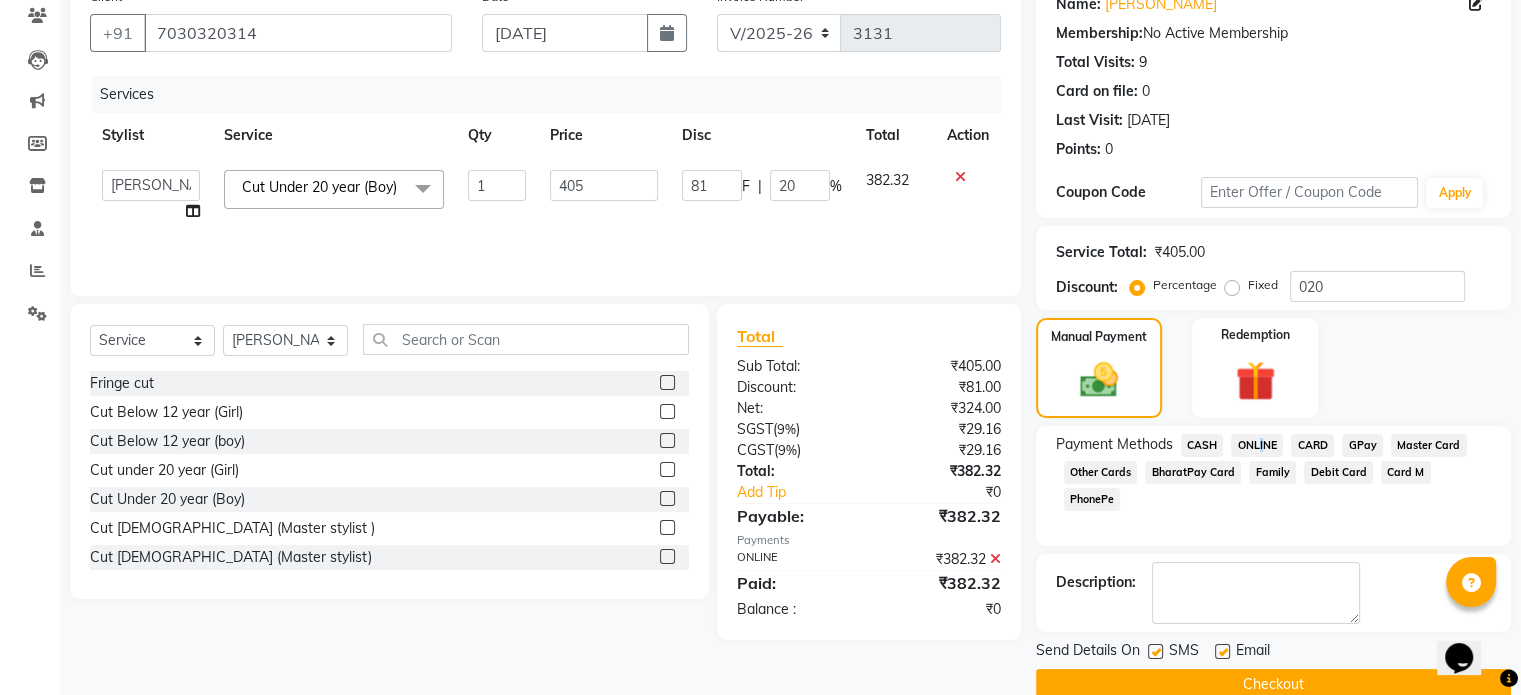 scroll, scrollTop: 205, scrollLeft: 0, axis: vertical 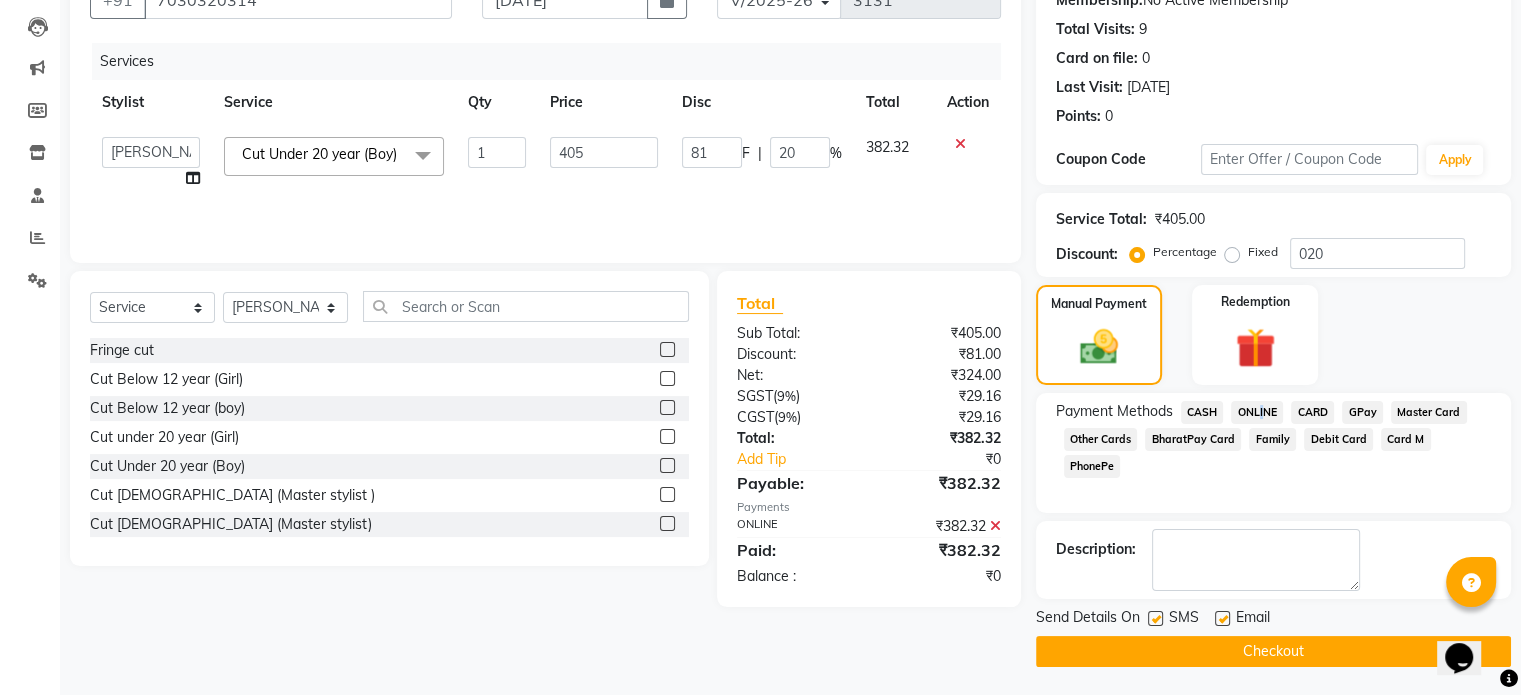 click on "Checkout" 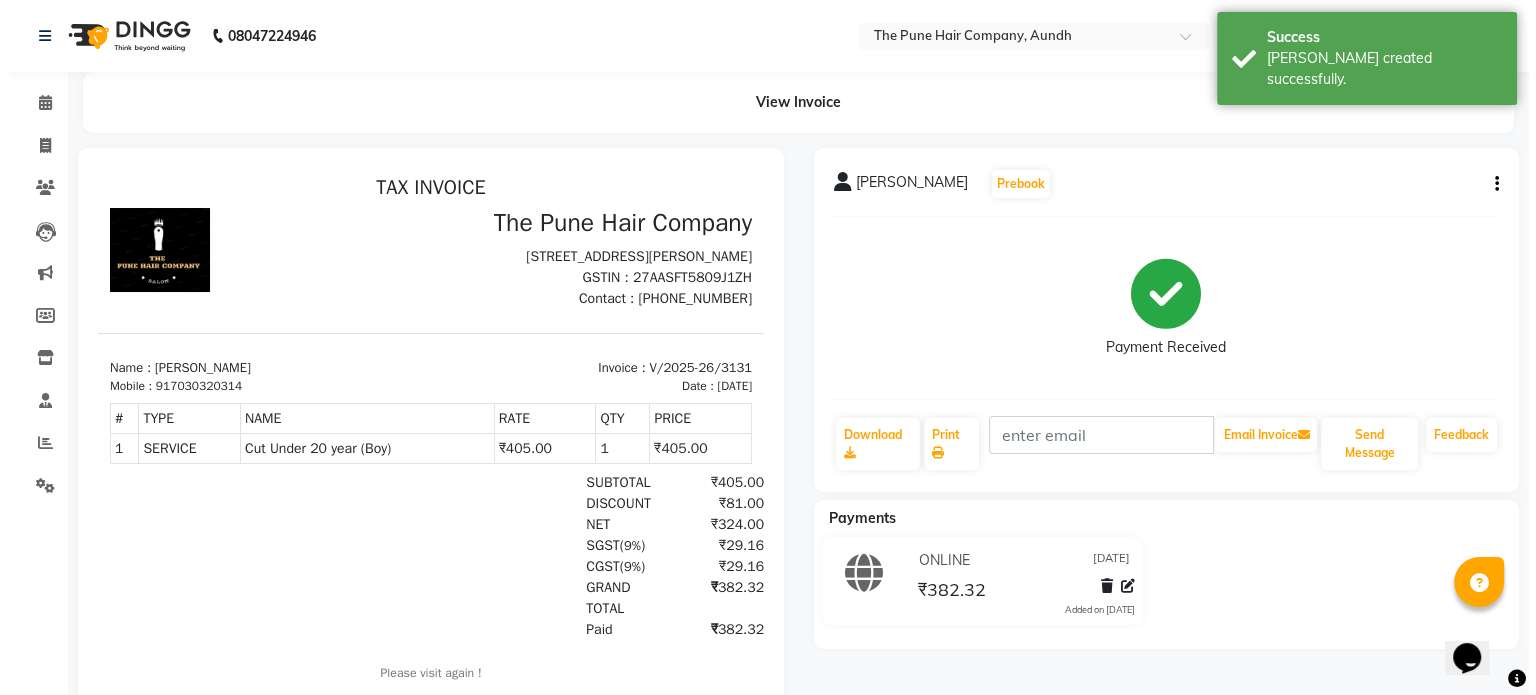 scroll, scrollTop: 0, scrollLeft: 0, axis: both 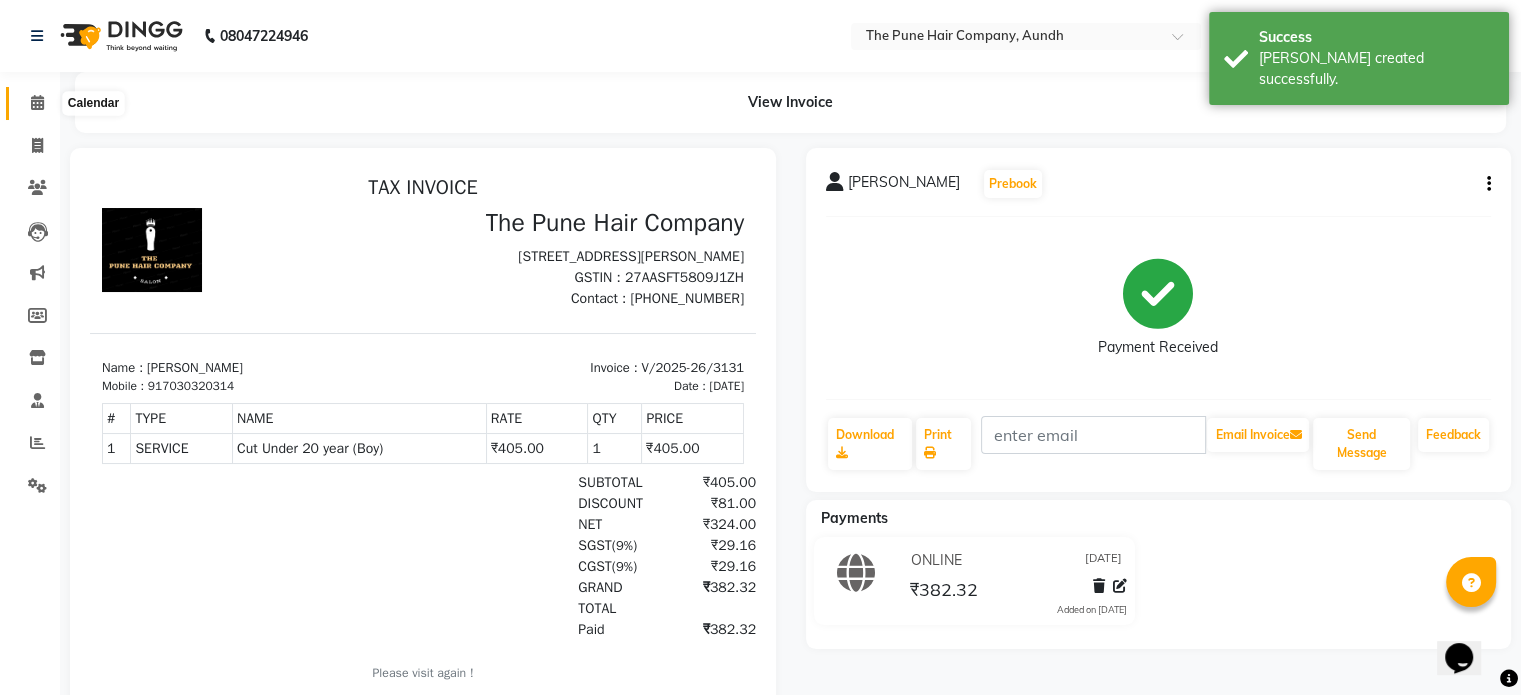 click 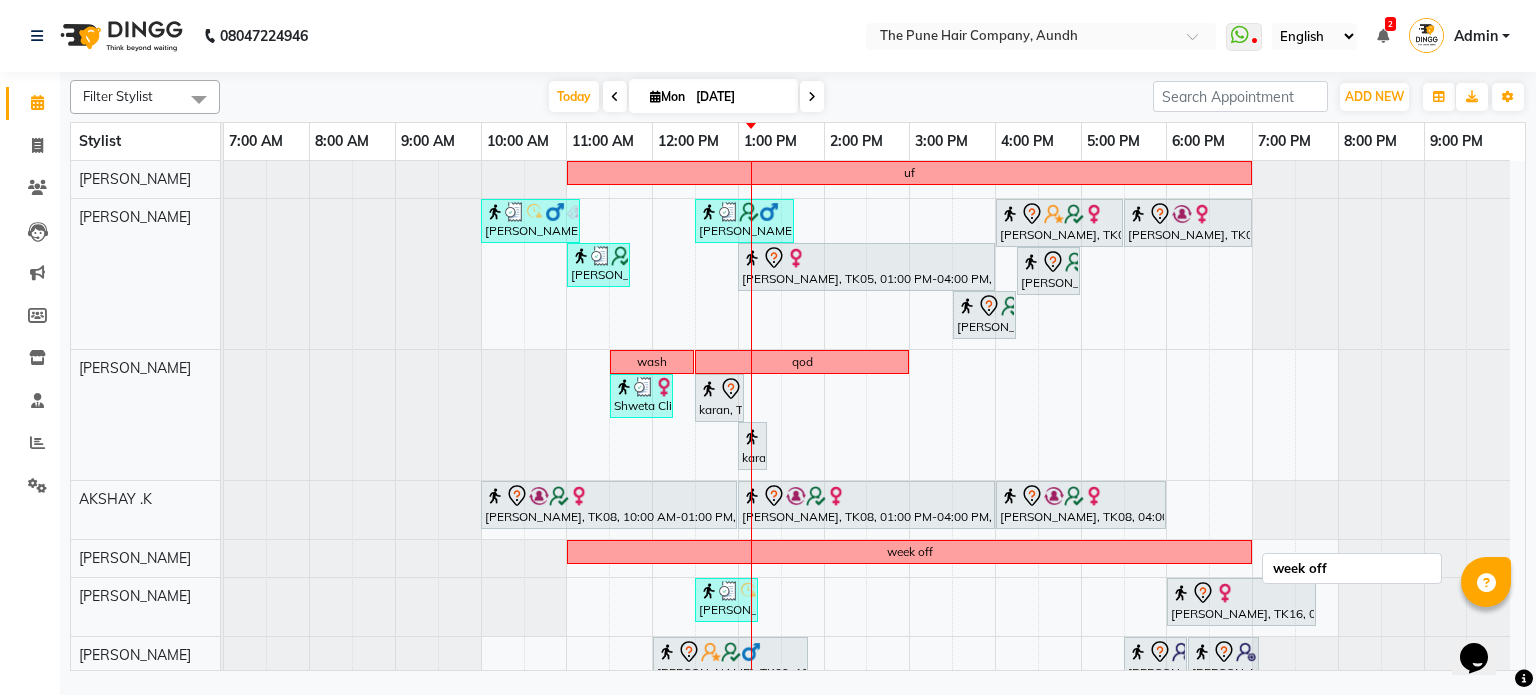 scroll, scrollTop: 107, scrollLeft: 0, axis: vertical 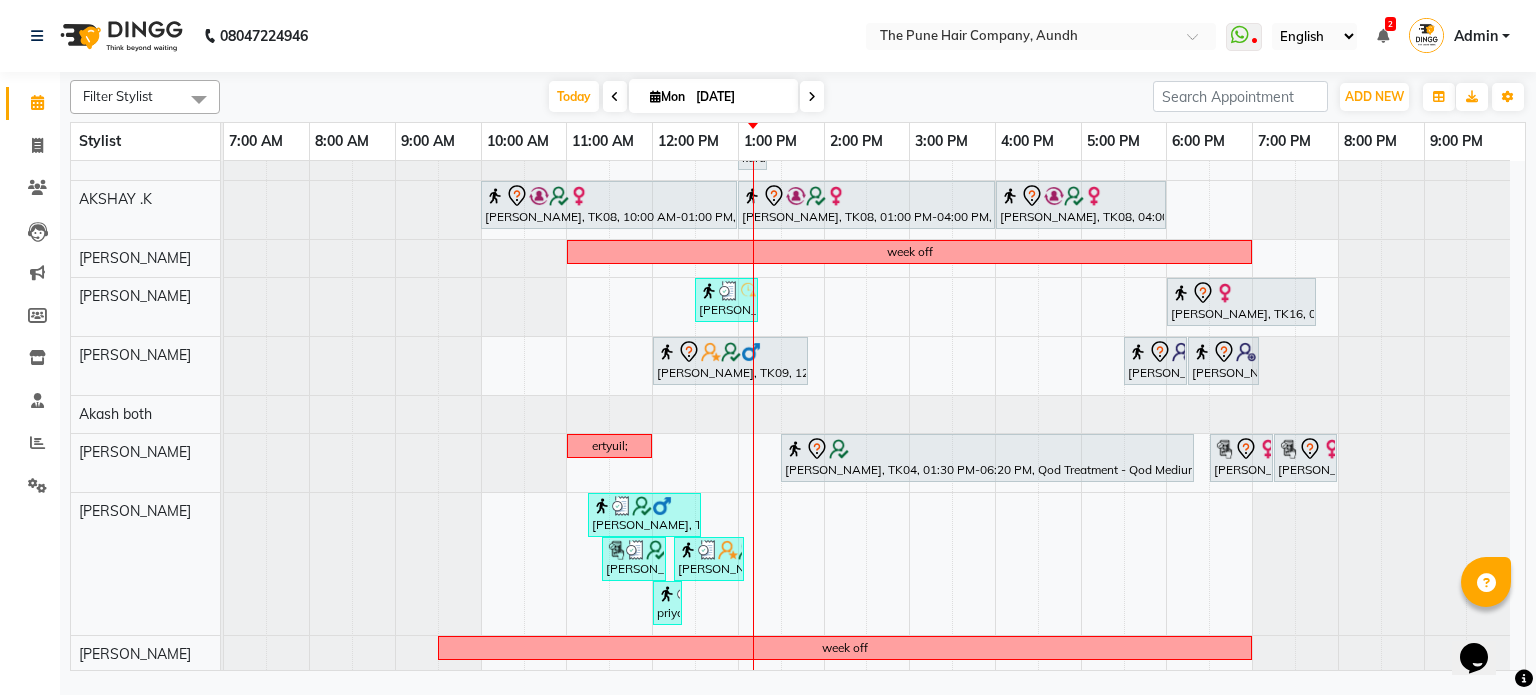 click at bounding box center (812, 96) 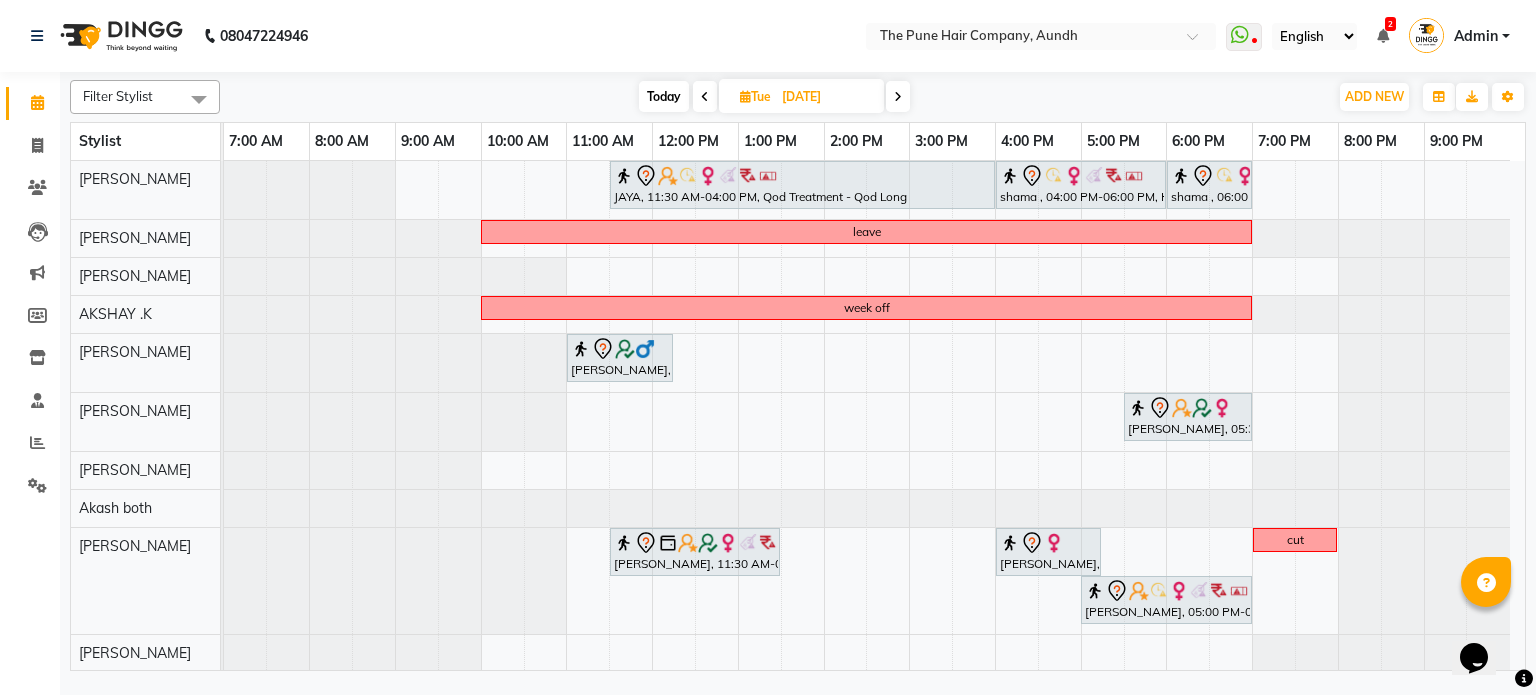 click at bounding box center [898, 97] 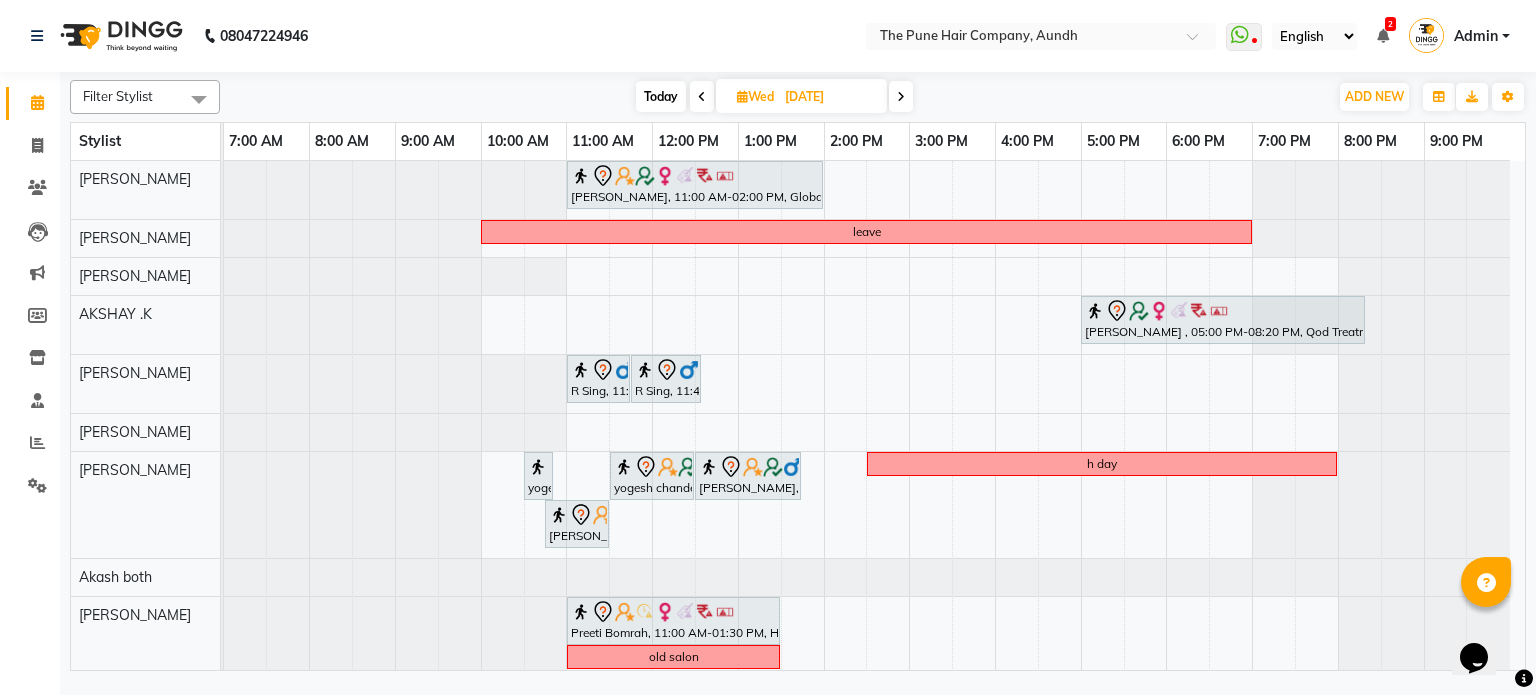 scroll, scrollTop: 195, scrollLeft: 0, axis: vertical 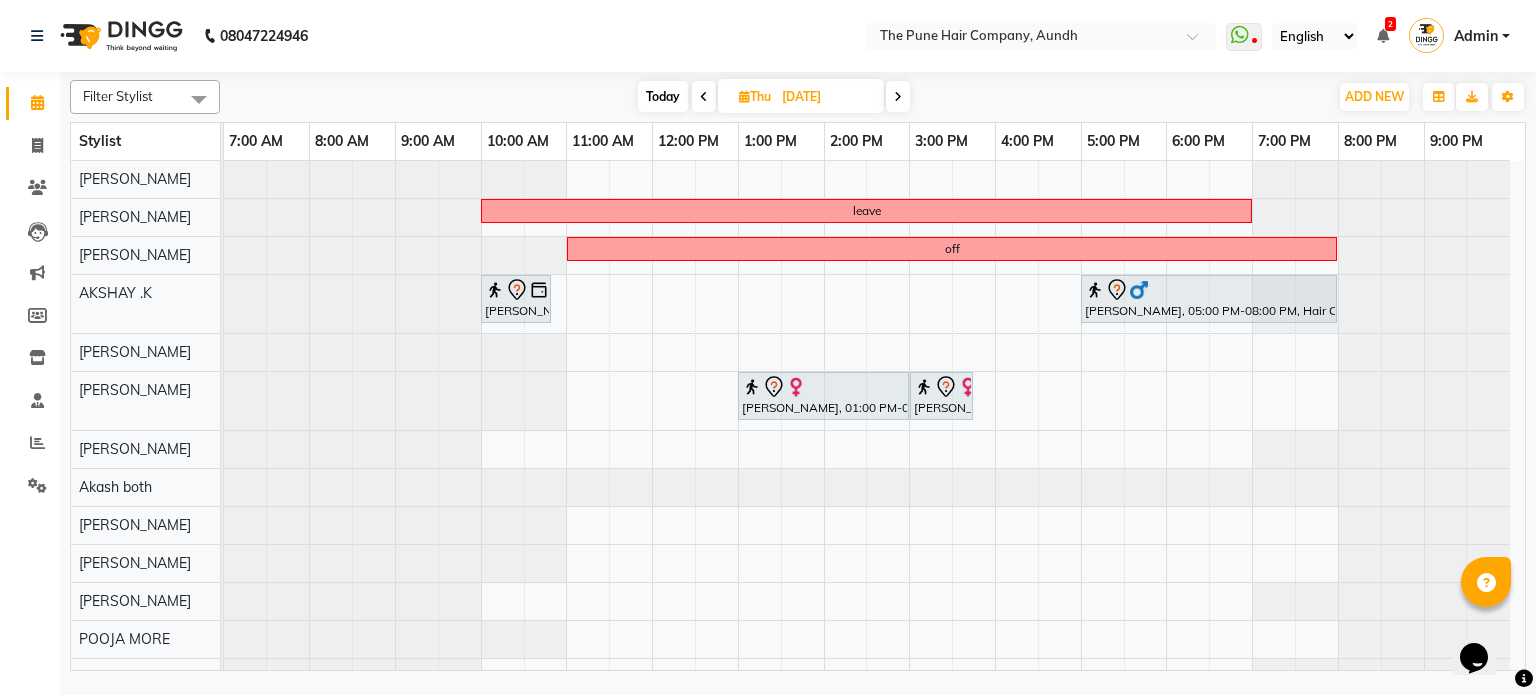 click at bounding box center (704, 96) 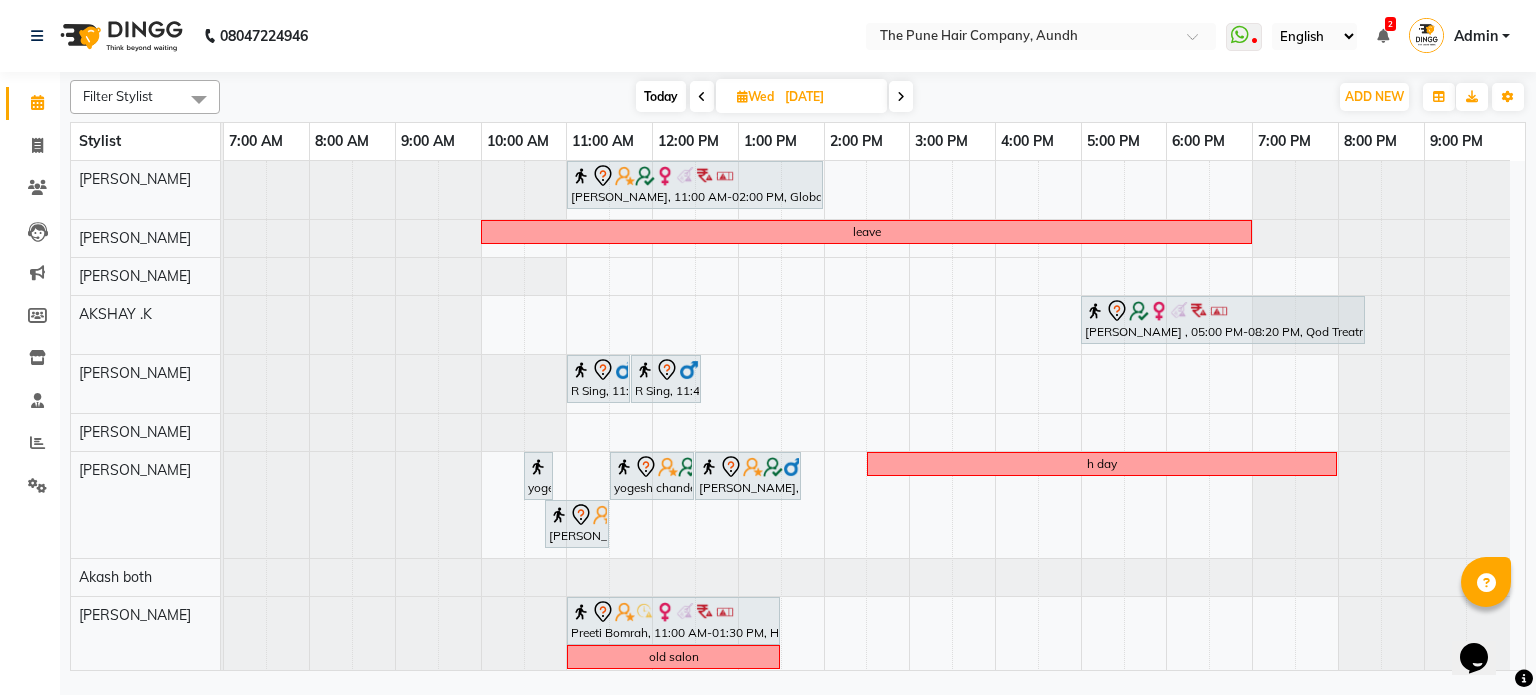 click at bounding box center [901, 96] 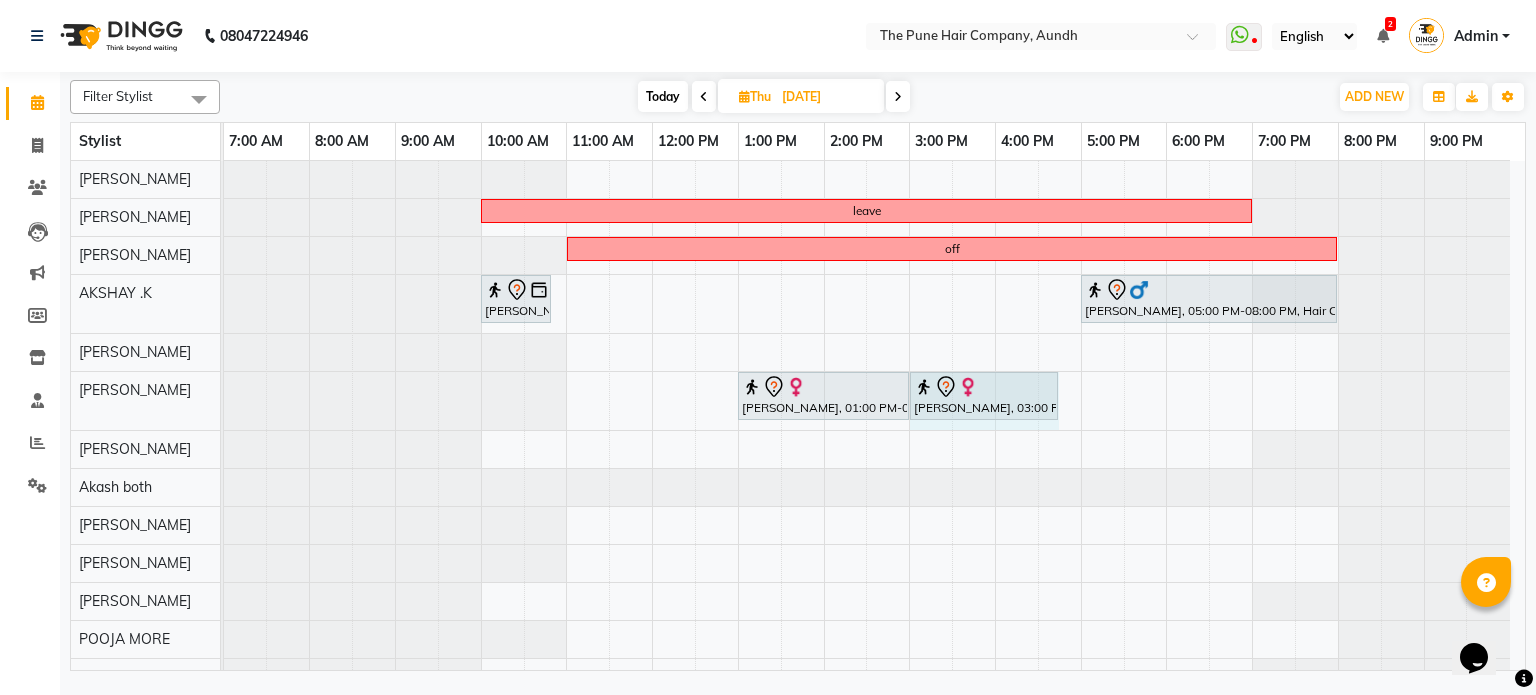 drag, startPoint x: 974, startPoint y: 383, endPoint x: 1045, endPoint y: 400, distance: 73.00685 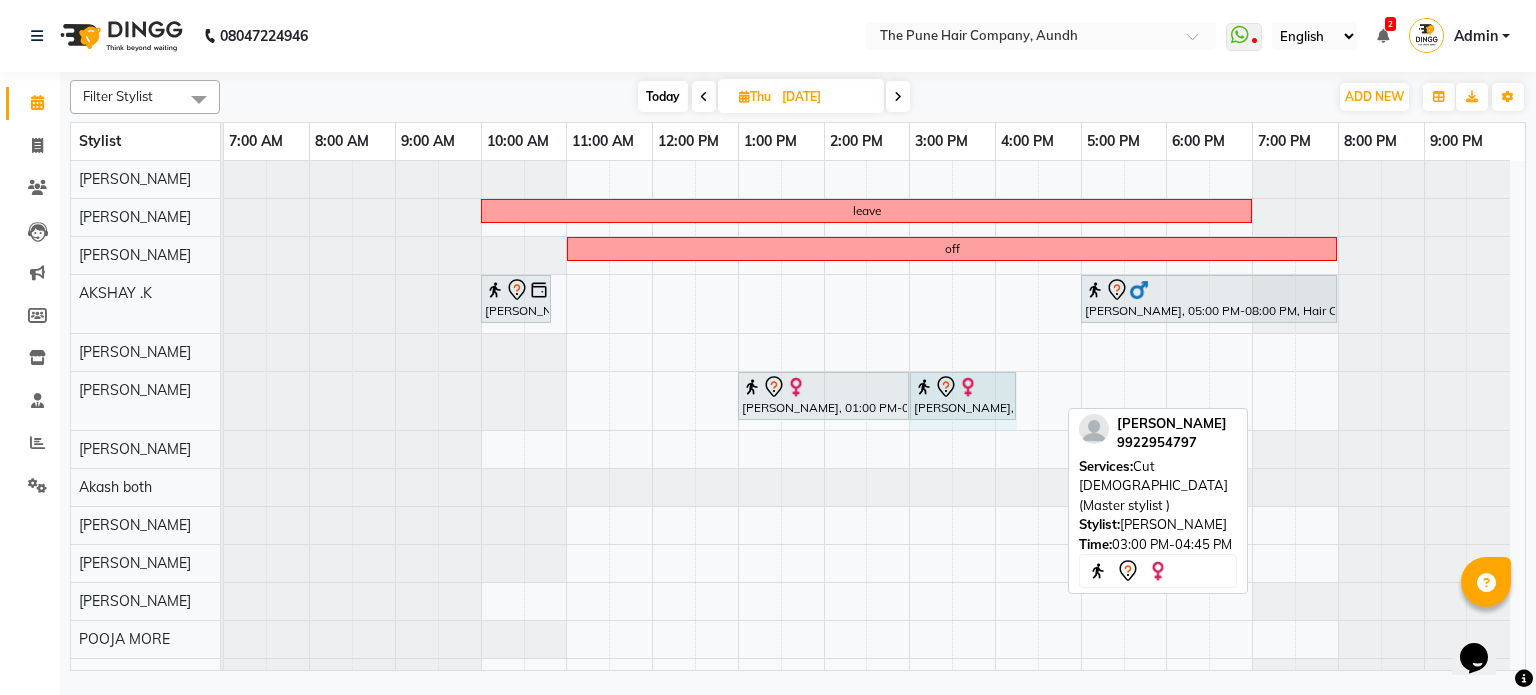 drag, startPoint x: 1060, startPoint y: 394, endPoint x: 1037, endPoint y: 391, distance: 23.194826 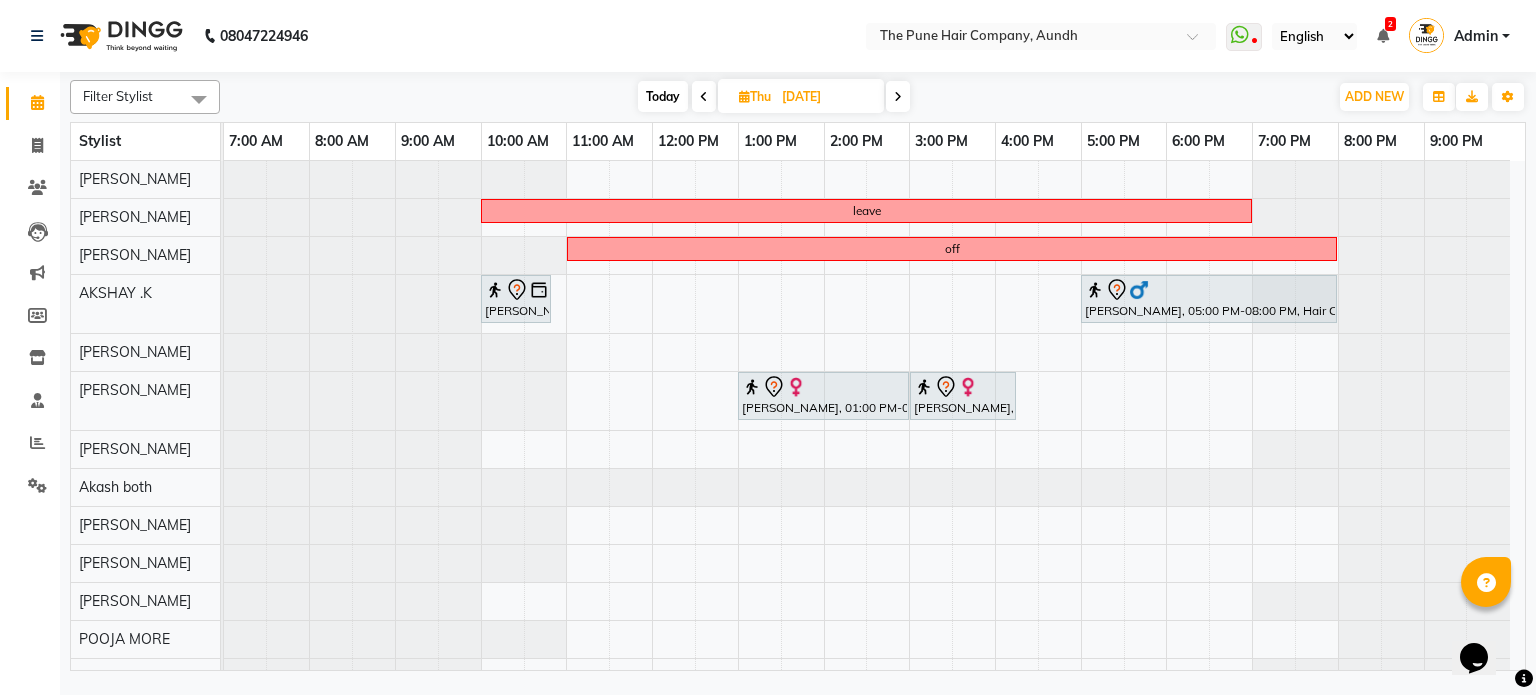 scroll, scrollTop: 39, scrollLeft: 0, axis: vertical 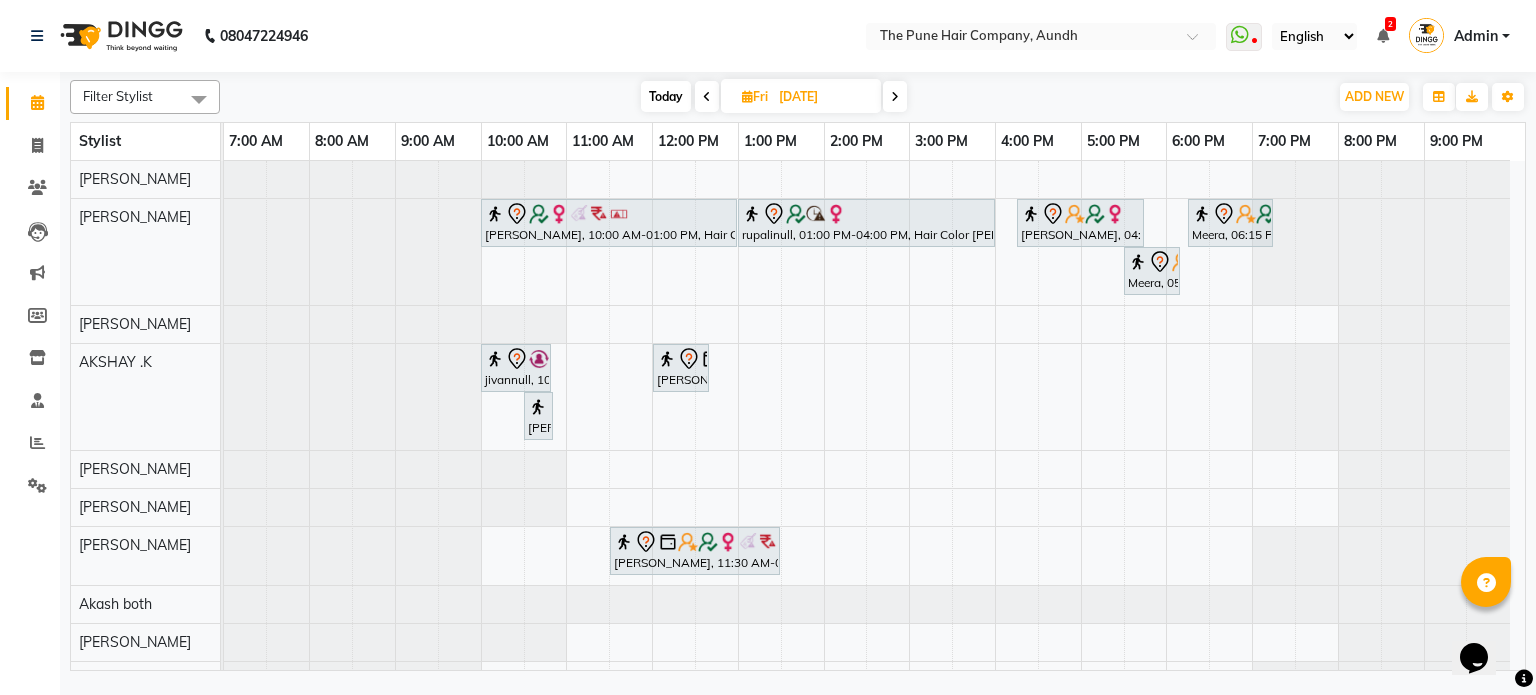 click at bounding box center (895, 97) 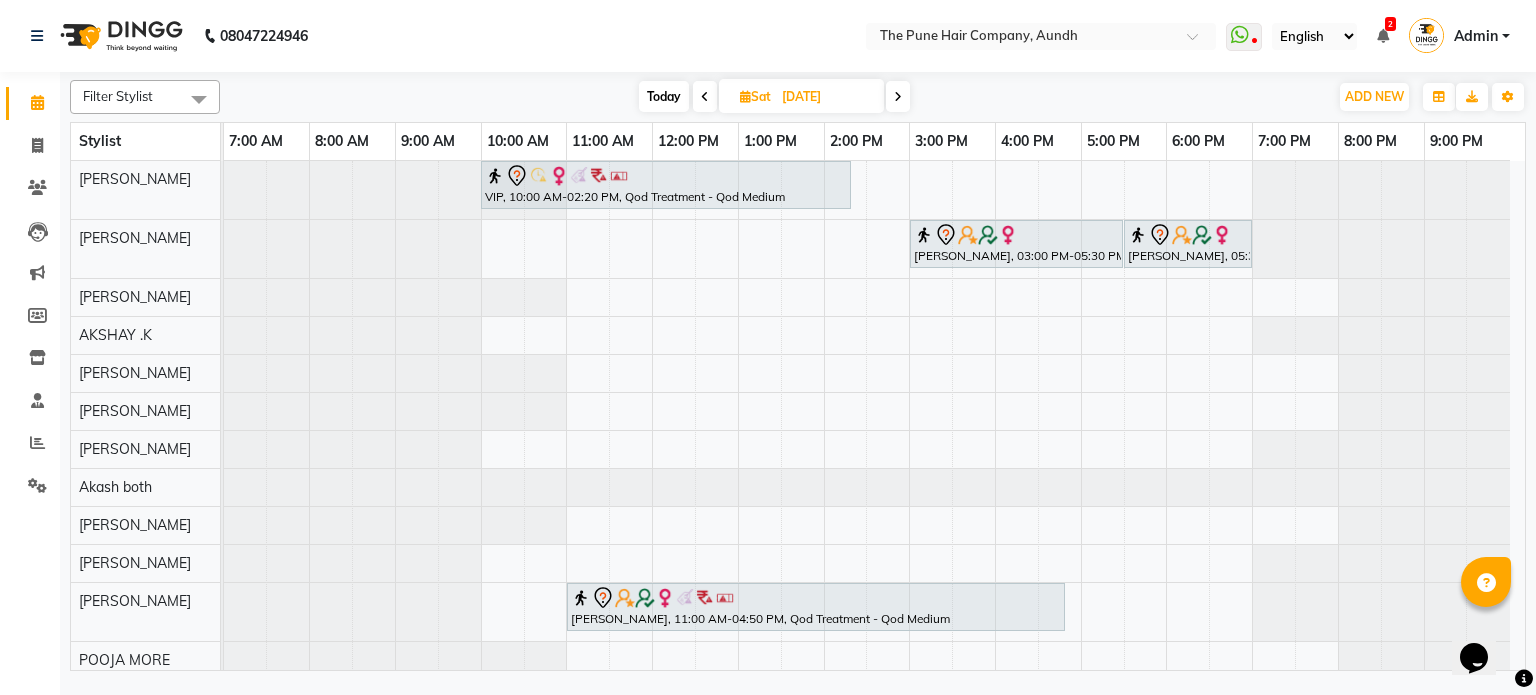 click at bounding box center (898, 97) 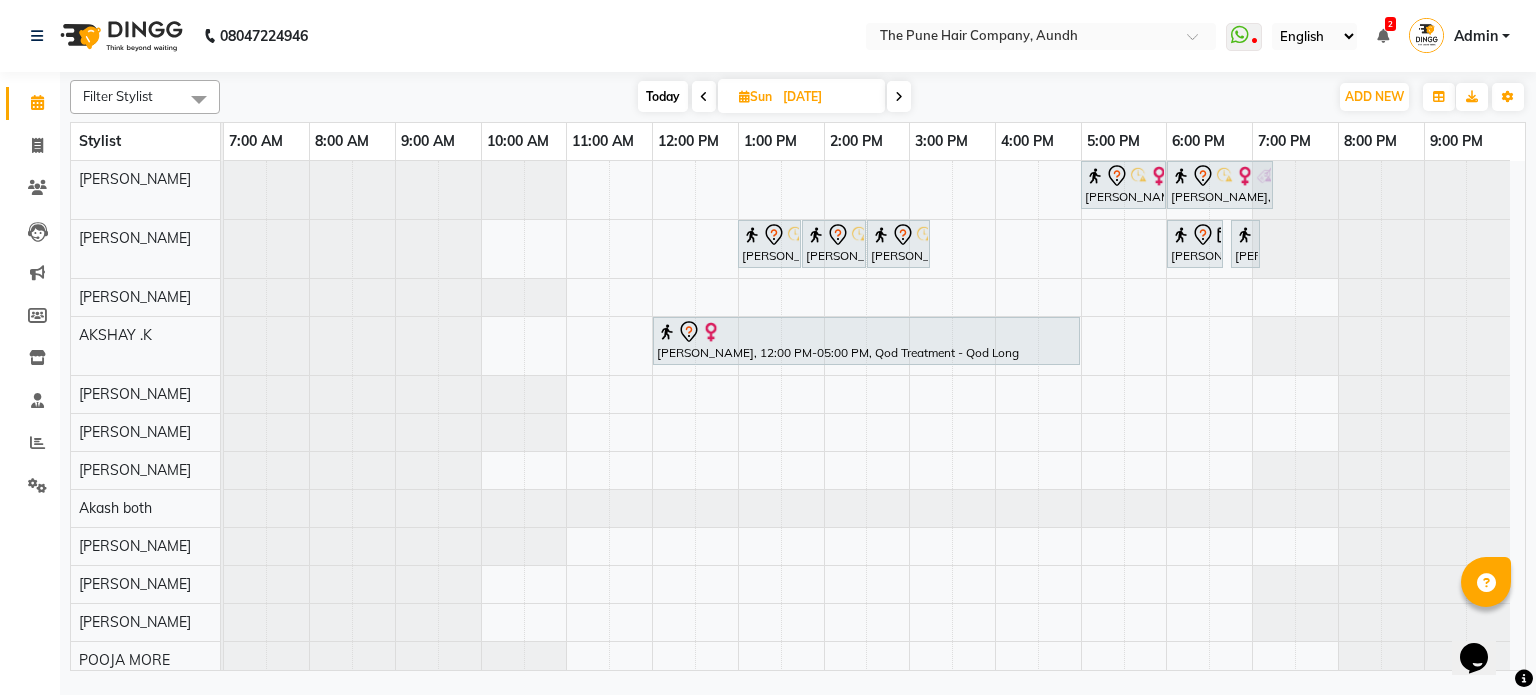 click at bounding box center (899, 97) 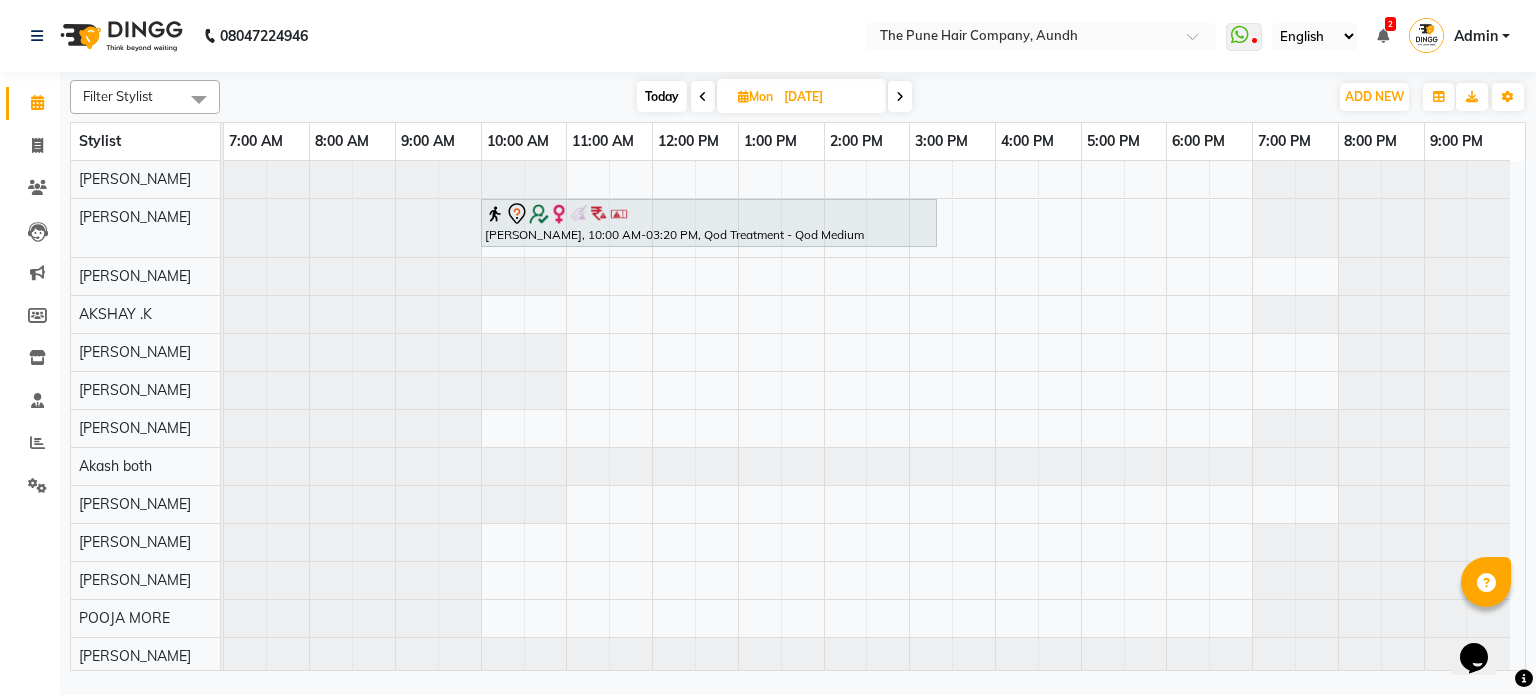 click at bounding box center [900, 97] 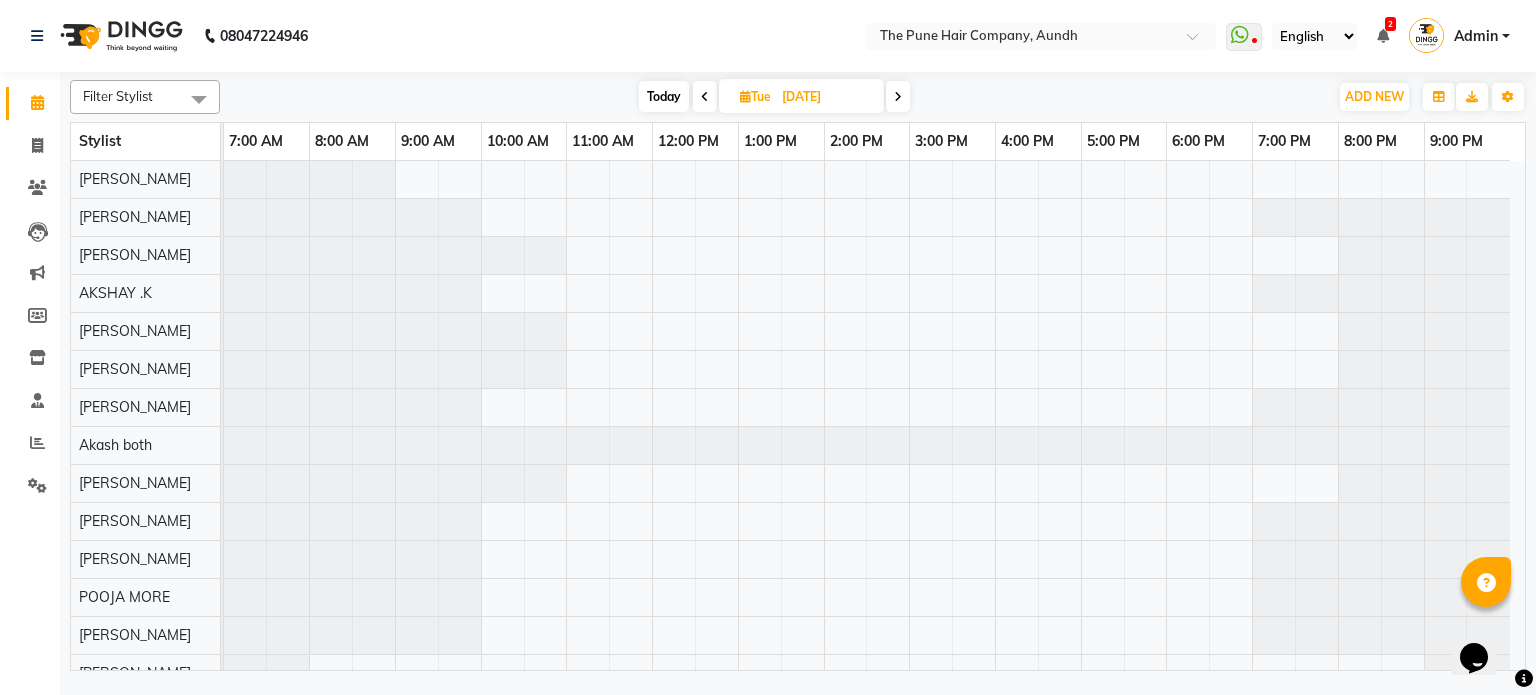 click at bounding box center (898, 97) 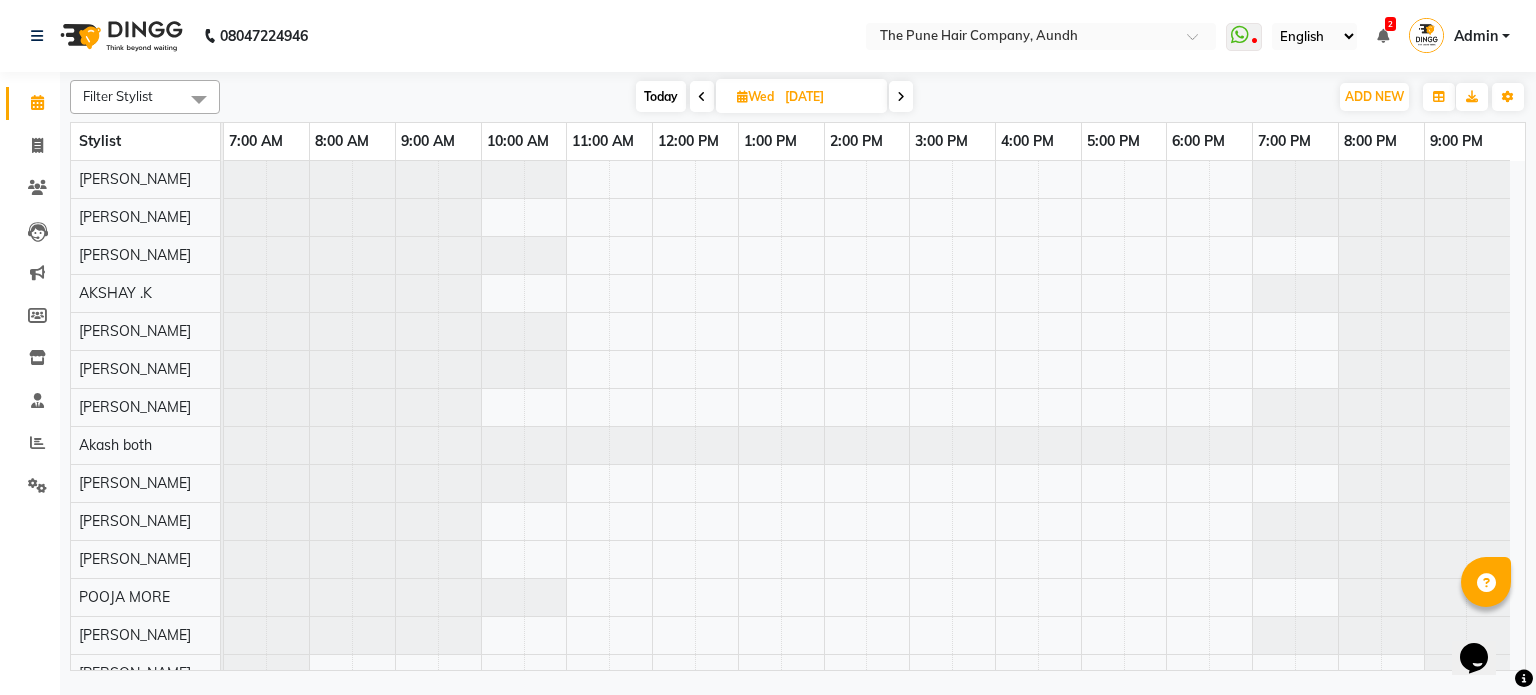 click at bounding box center (901, 96) 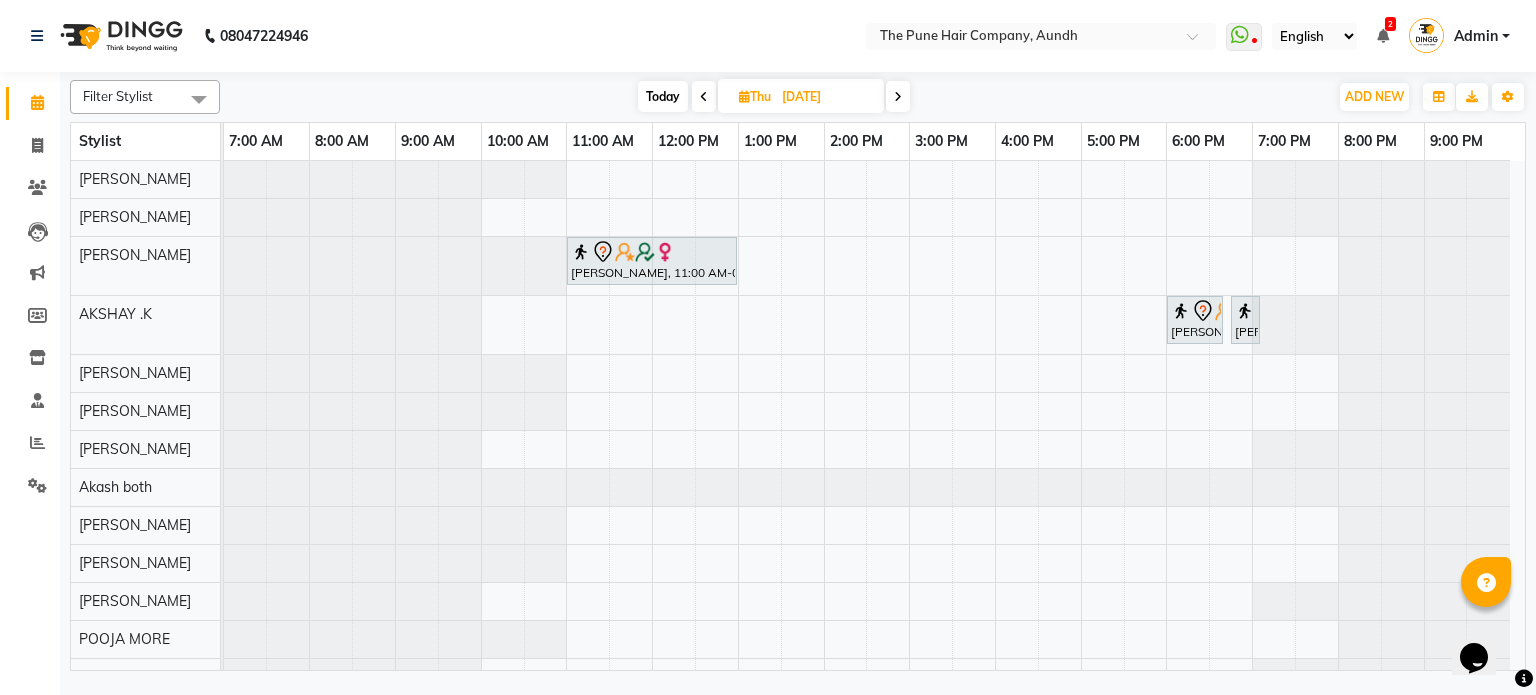 click at bounding box center (898, 97) 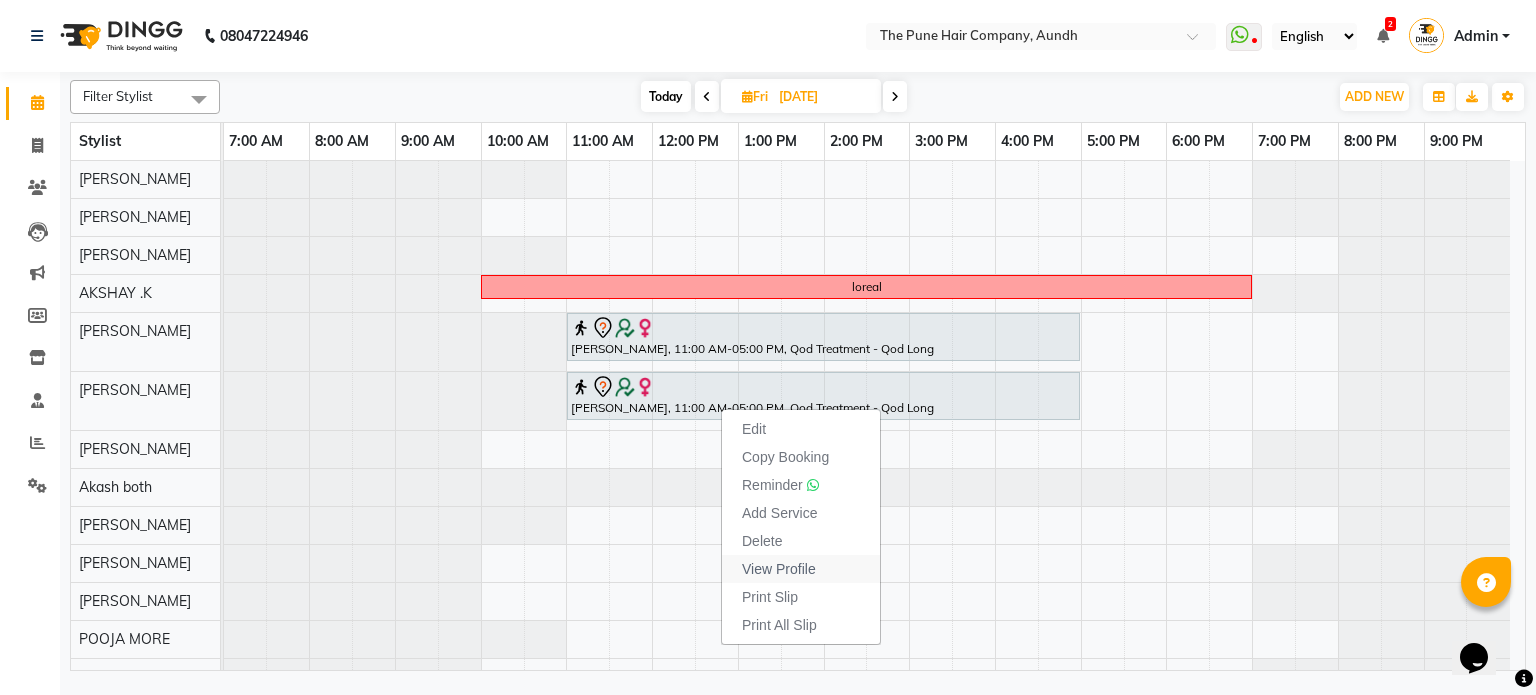 click on "View Profile" at bounding box center (779, 569) 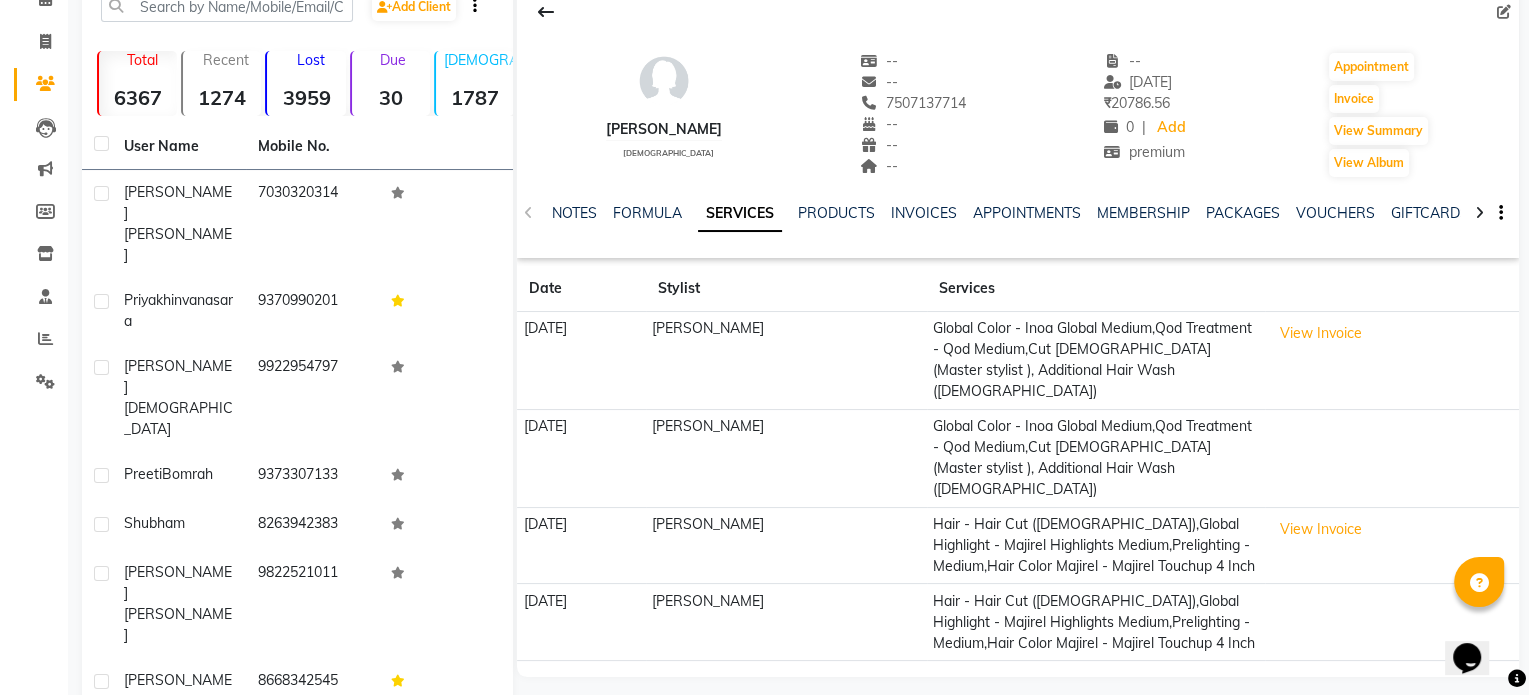 scroll, scrollTop: 188, scrollLeft: 0, axis: vertical 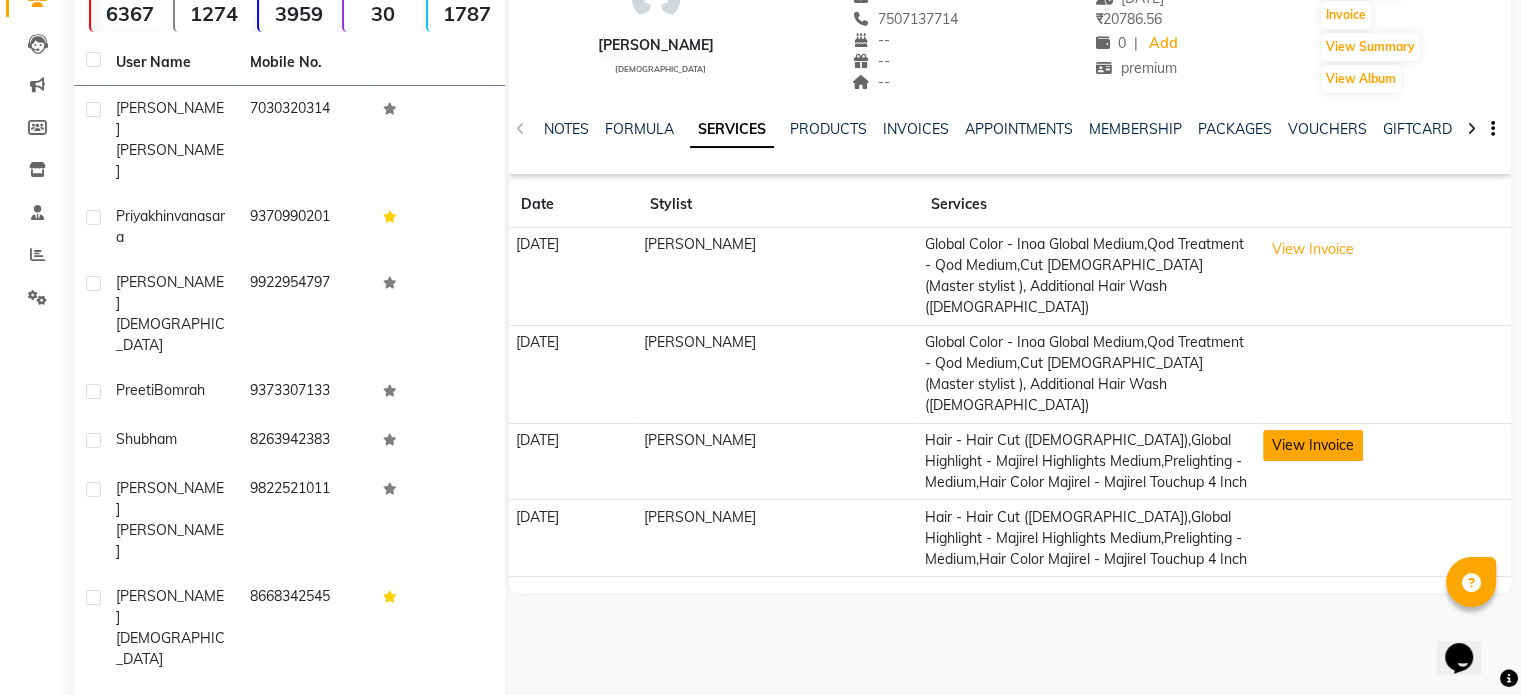 click on "View Invoice" 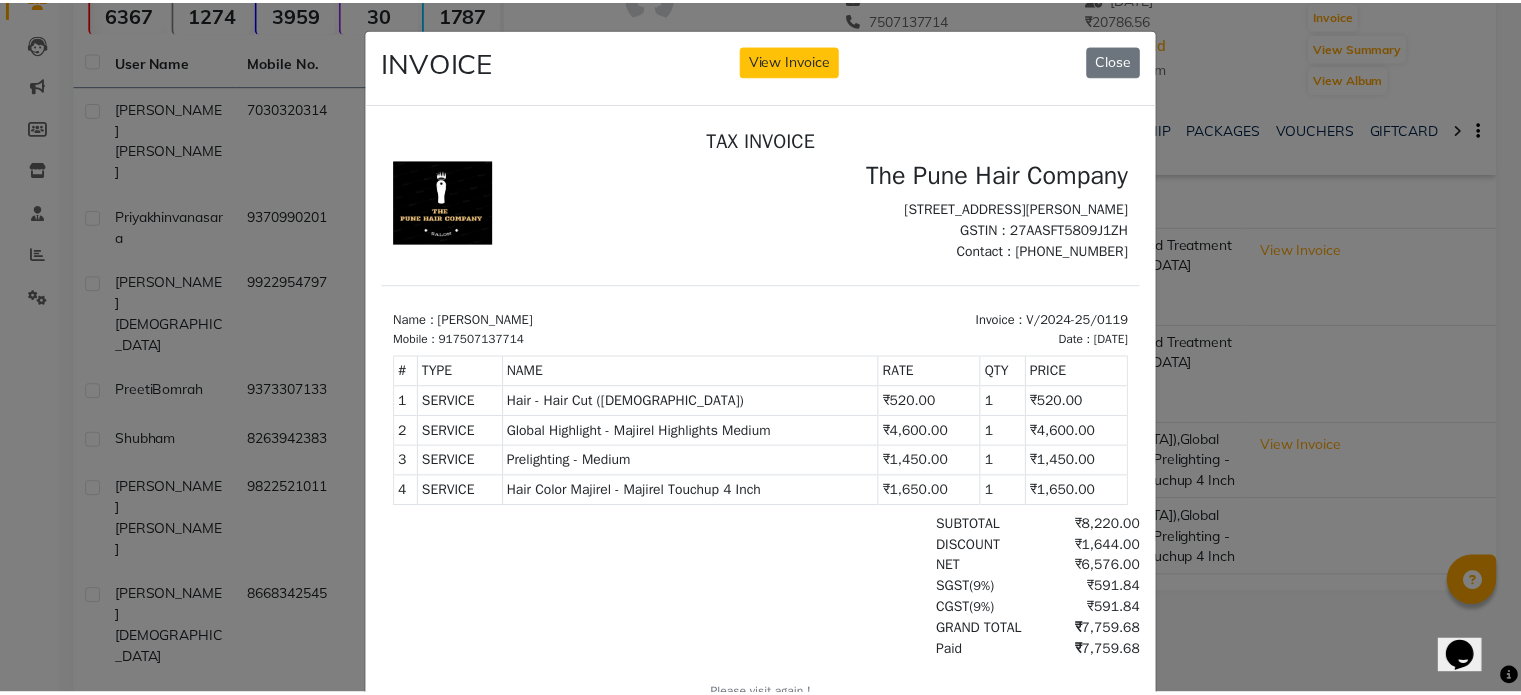 scroll, scrollTop: 16, scrollLeft: 0, axis: vertical 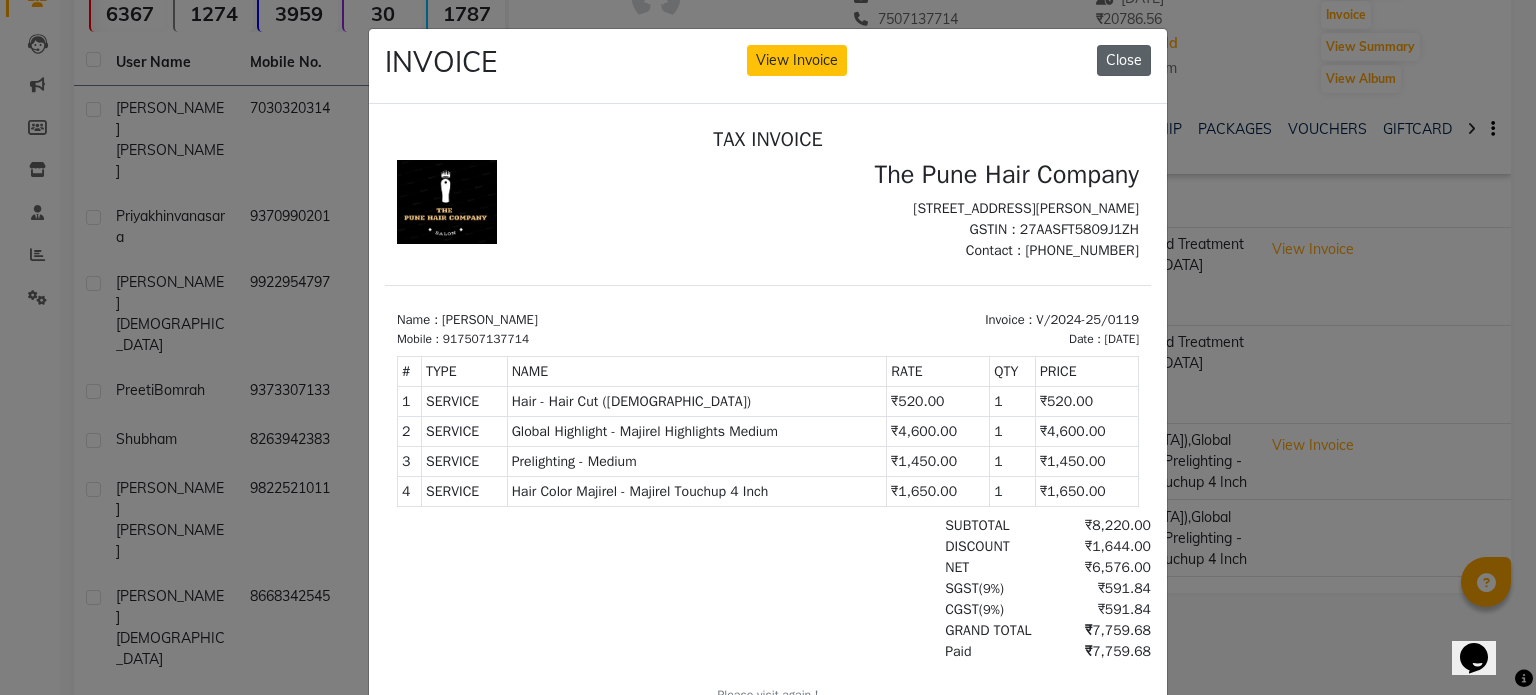 click on "Close" 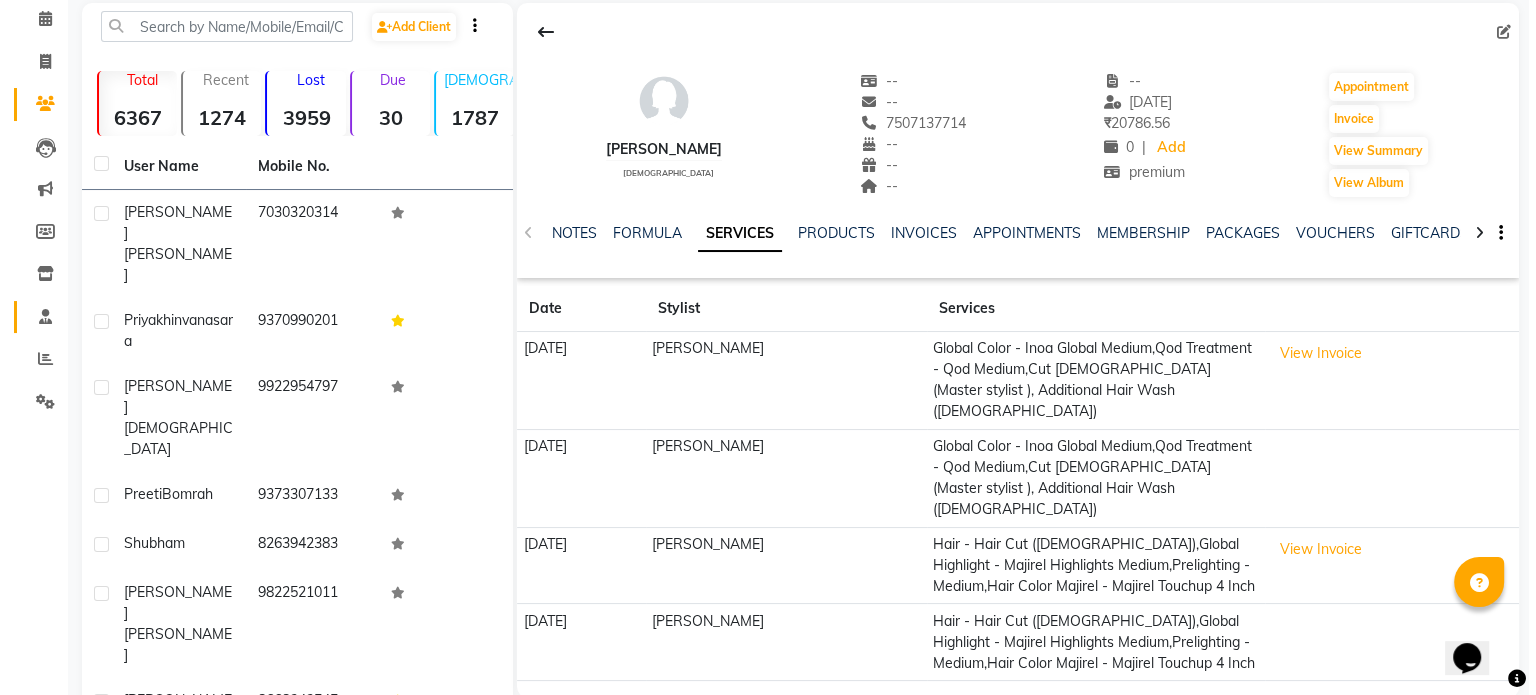 scroll, scrollTop: 0, scrollLeft: 0, axis: both 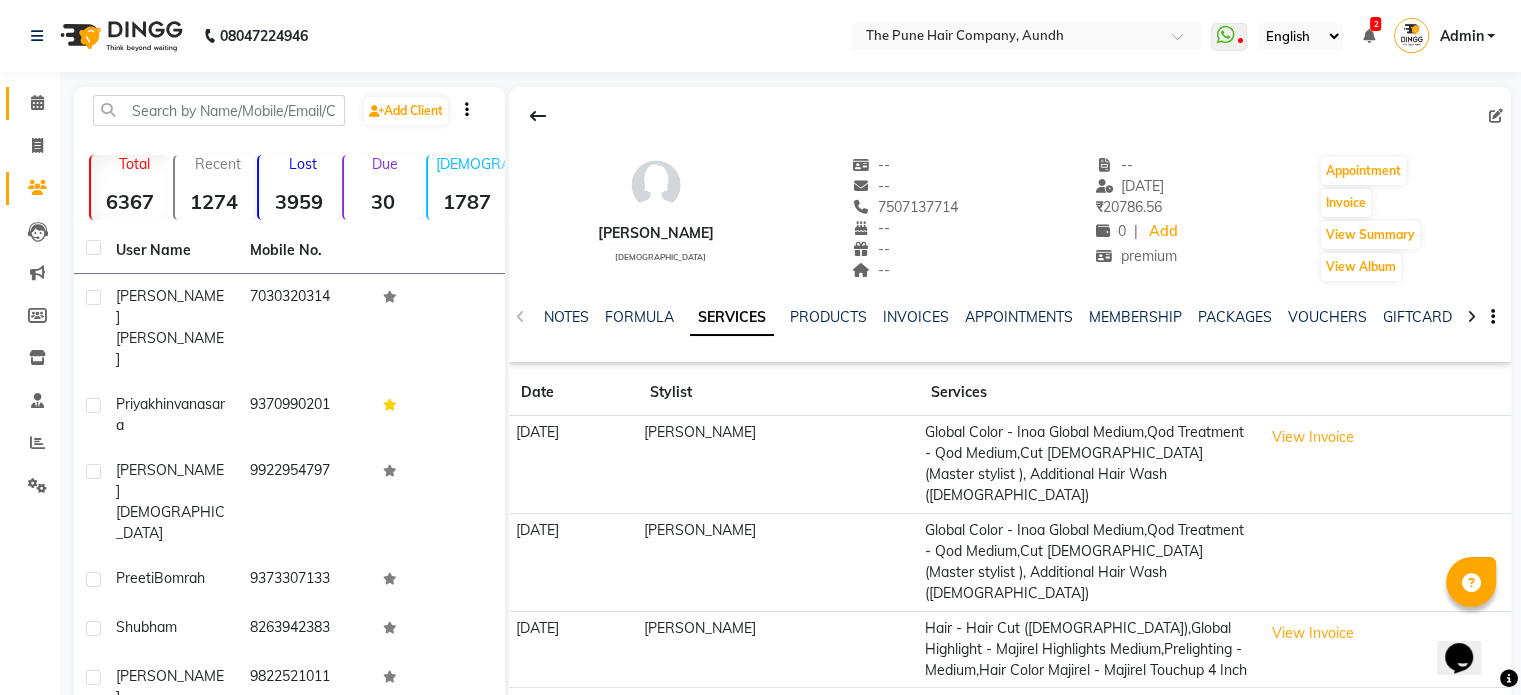 click on "Calendar" 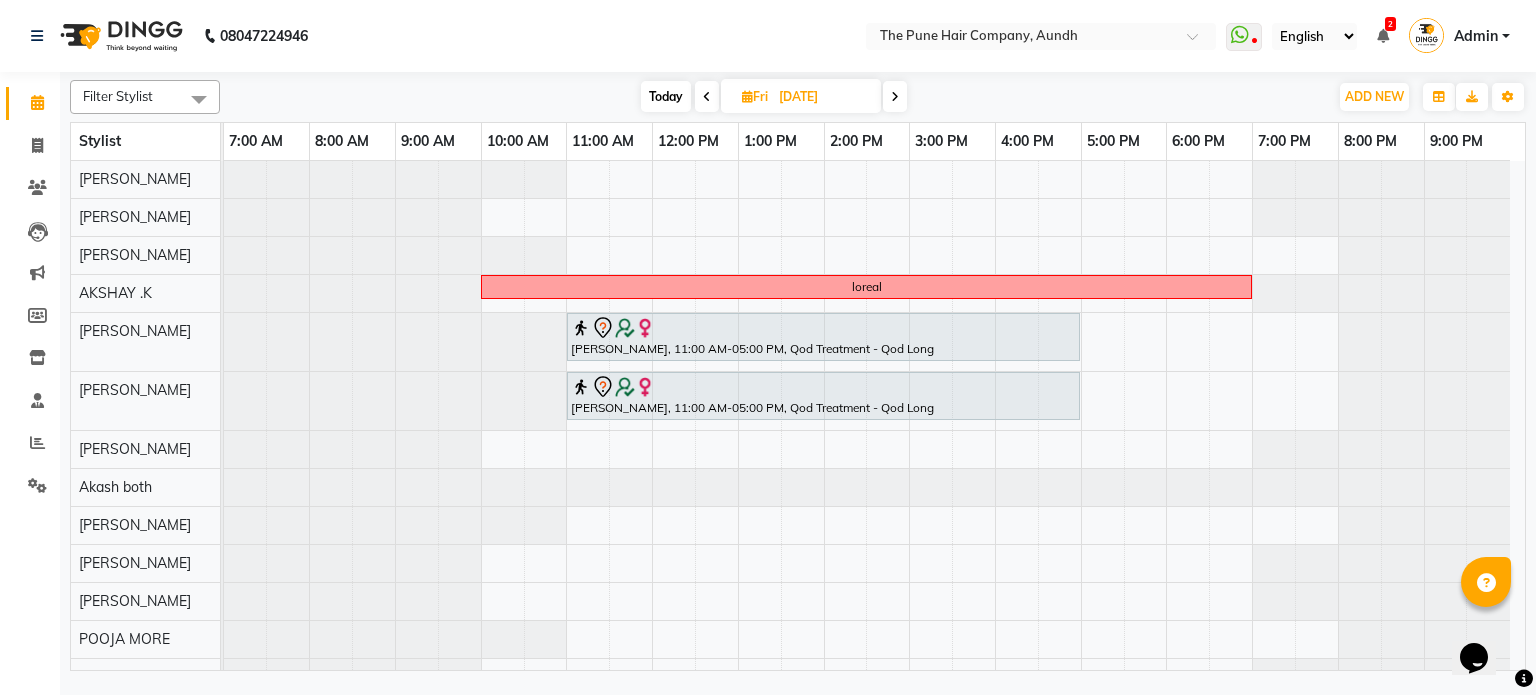 scroll, scrollTop: 40, scrollLeft: 0, axis: vertical 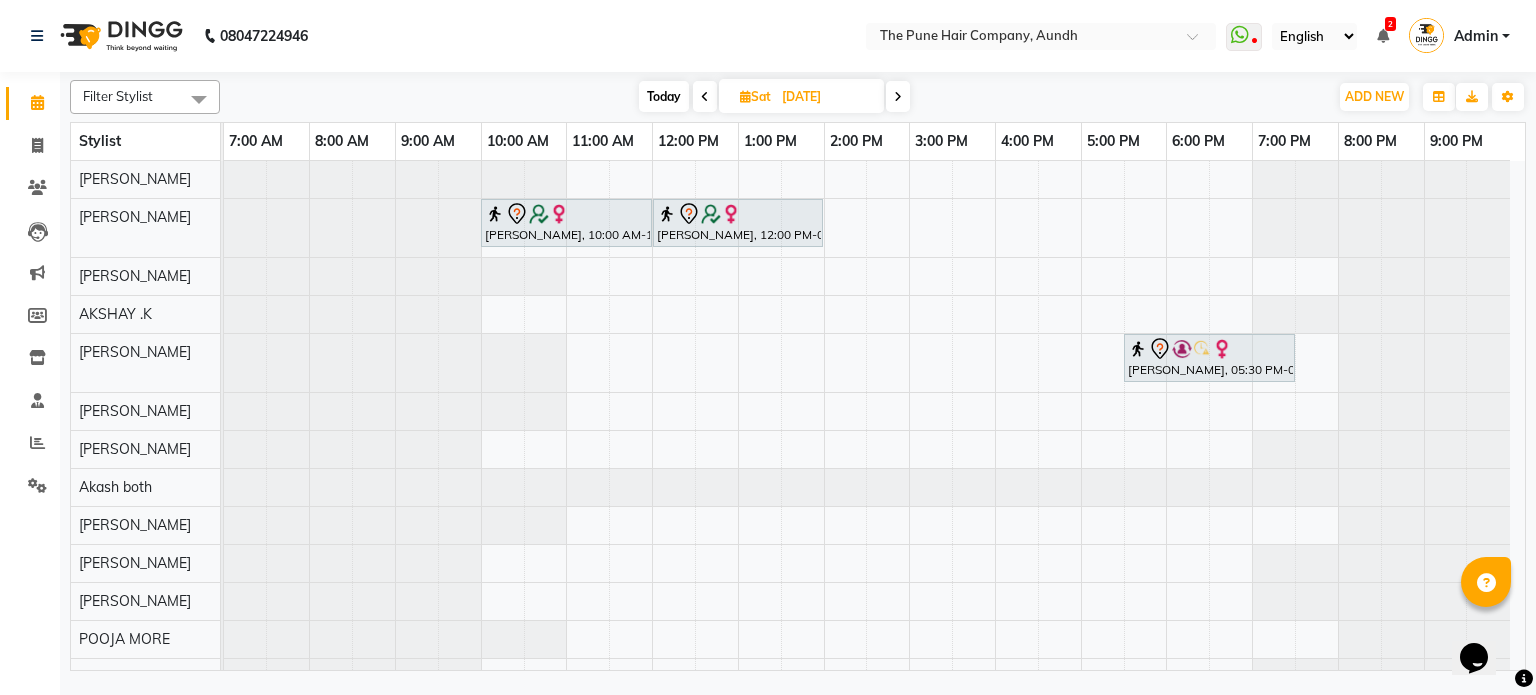 click at bounding box center (898, 97) 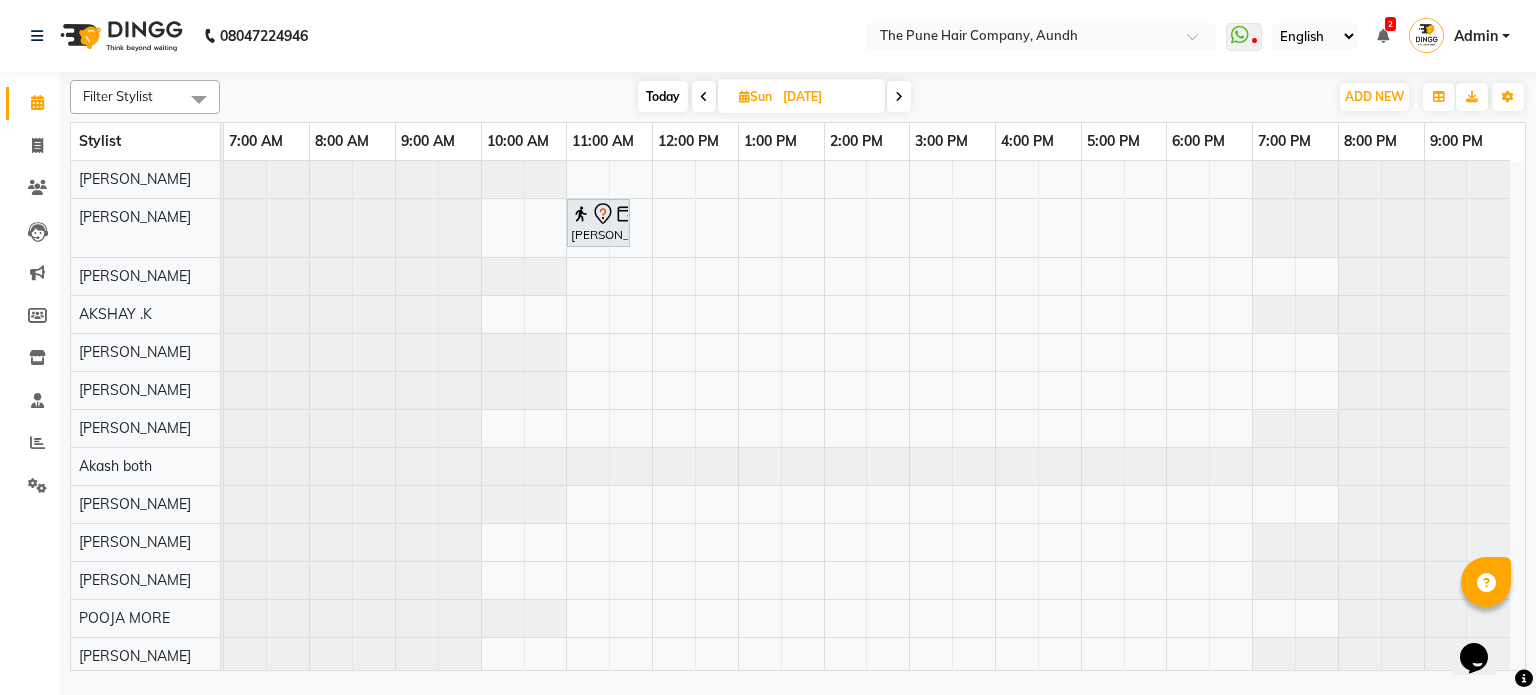click at bounding box center (899, 97) 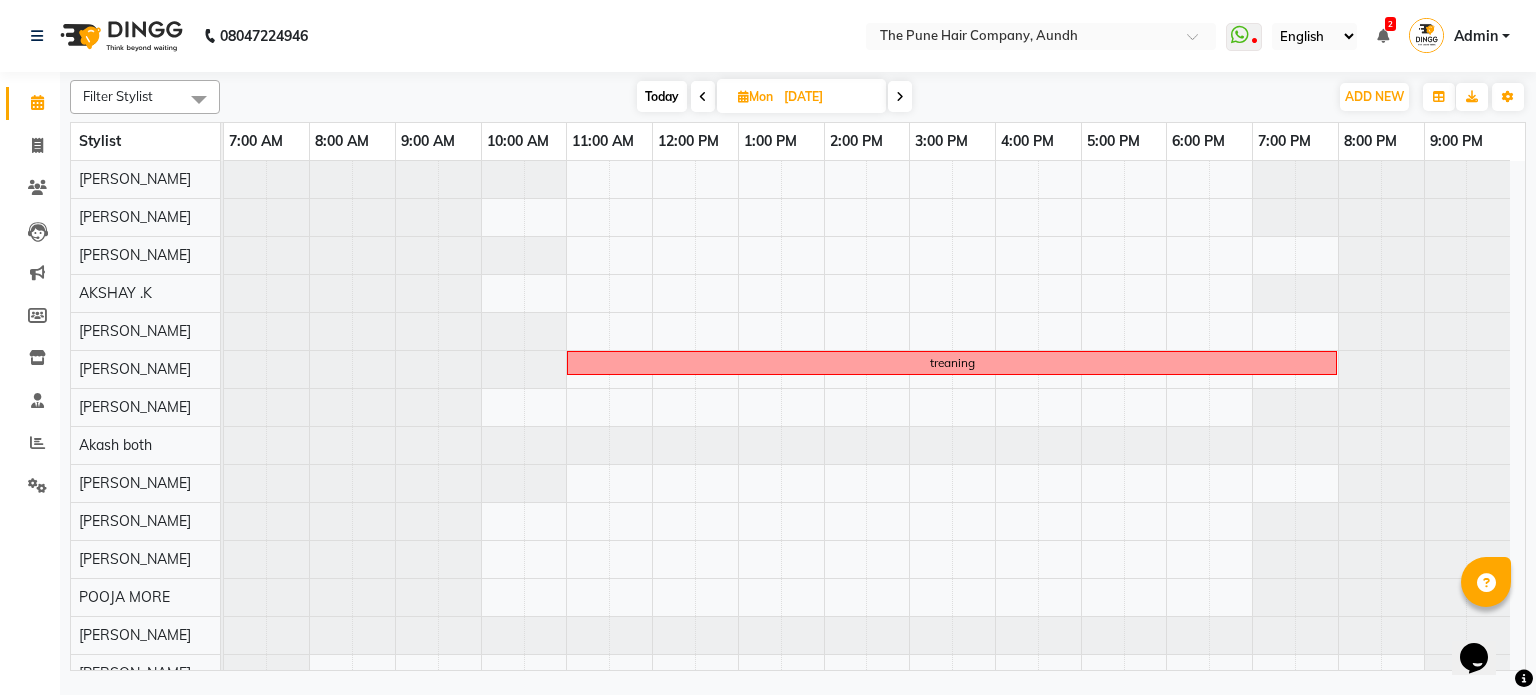 click at bounding box center (900, 97) 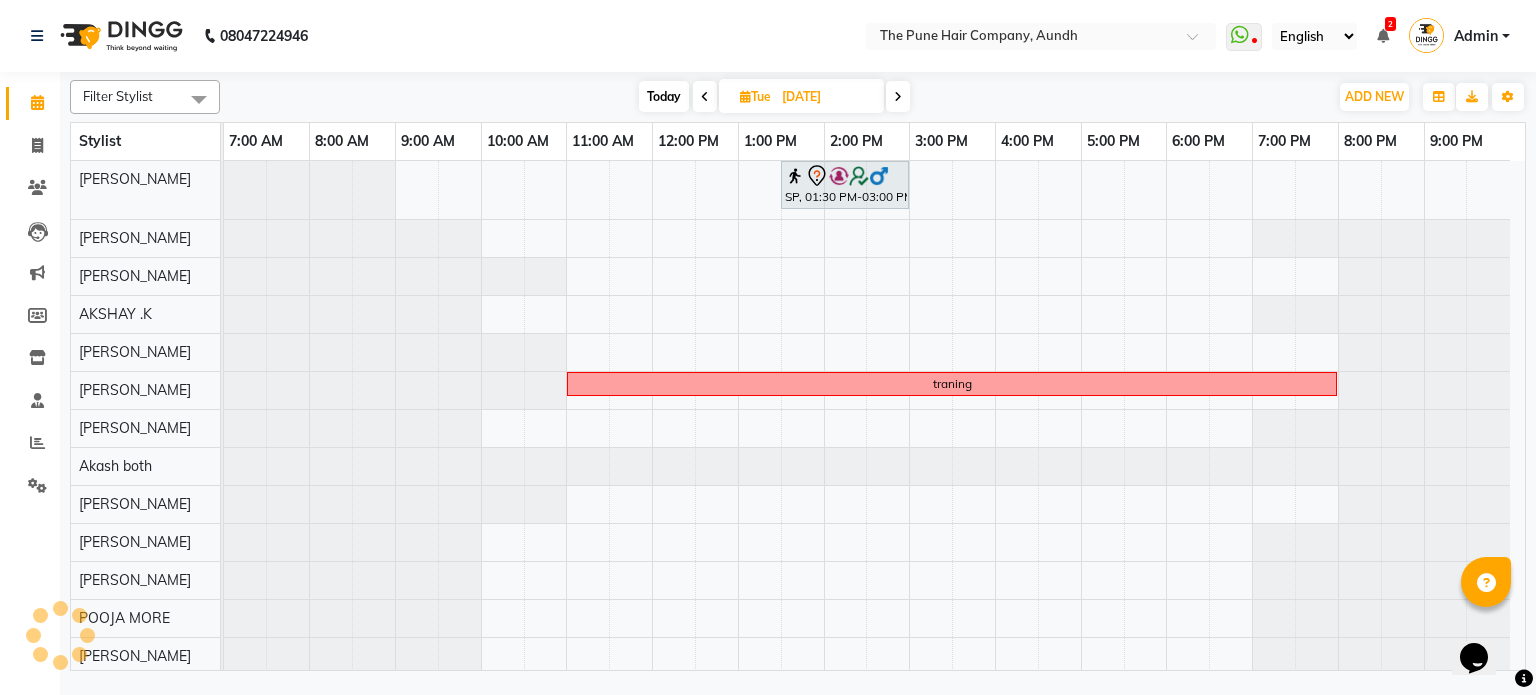click at bounding box center [898, 97] 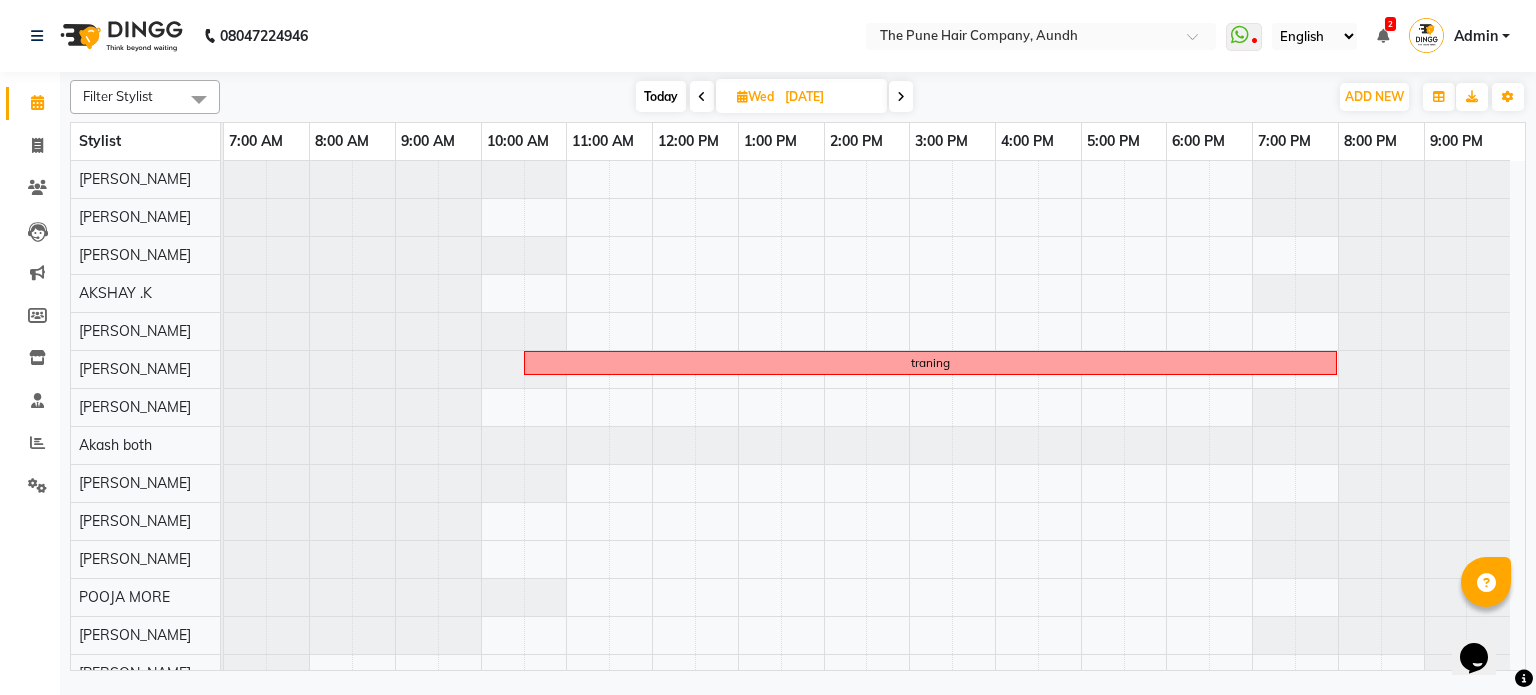 click on "Today" at bounding box center (661, 96) 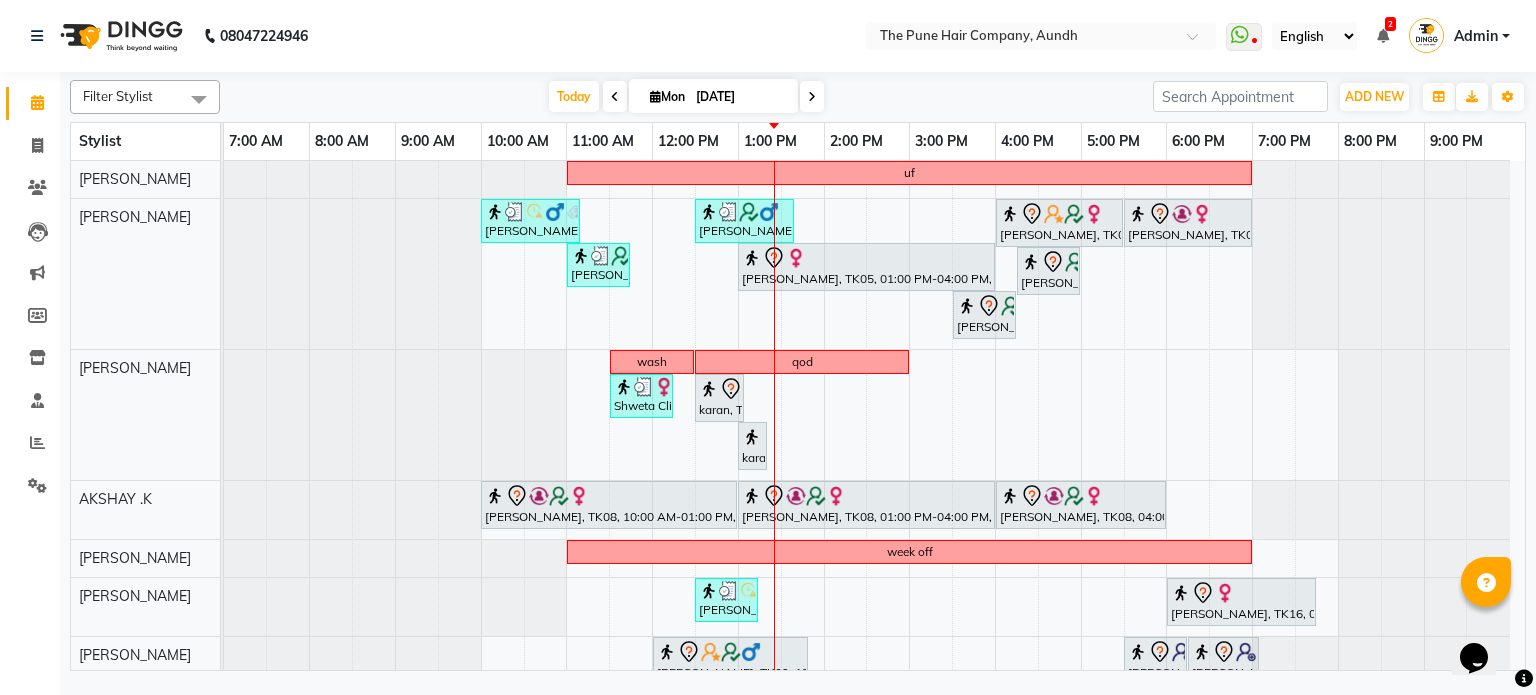 scroll, scrollTop: 68, scrollLeft: 0, axis: vertical 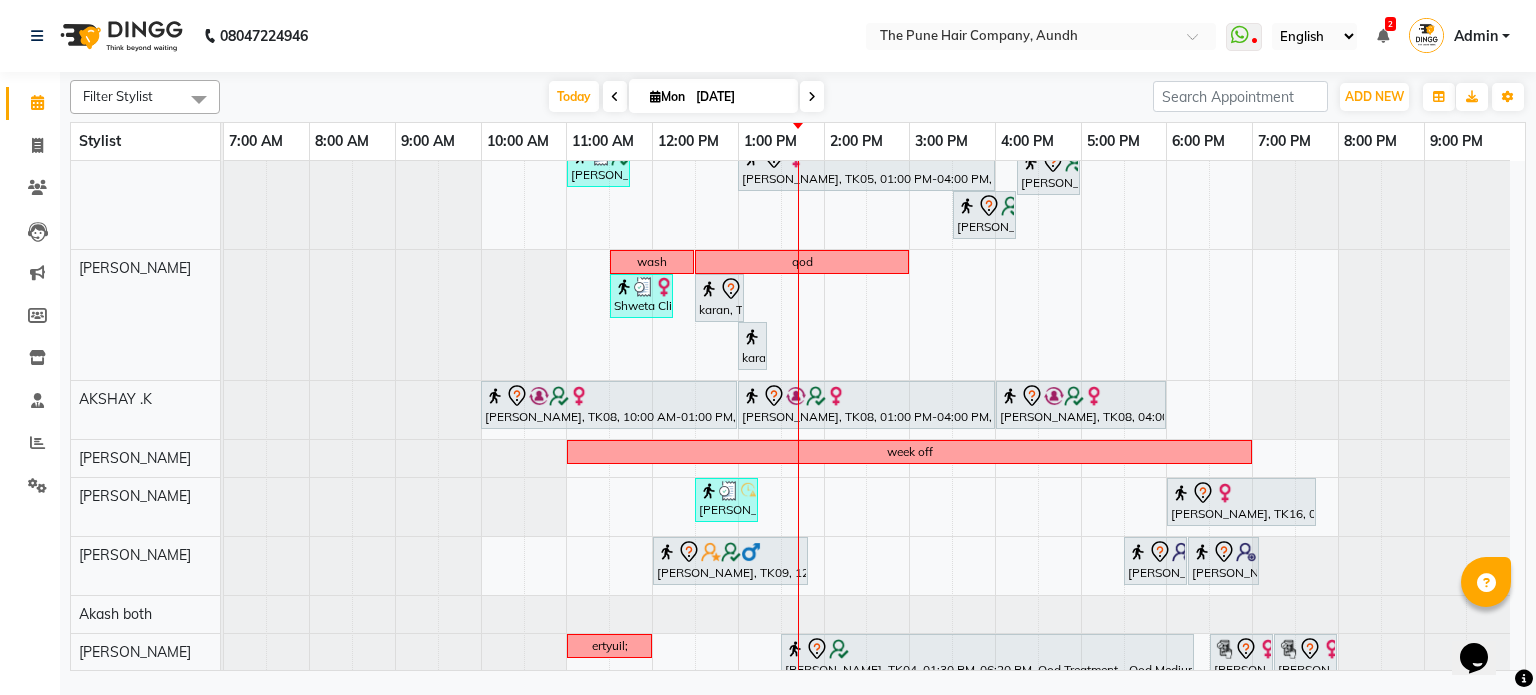 click on "Filter Stylist Select All Akash both [PERSON_NAME] .K [PERSON_NAME] kaif [PERSON_NAME] [PERSON_NAME] [PERSON_NAME] [PERSON_NAME] mane POOJA MORE [PERSON_NAME]  [PERSON_NAME] Shweta gotur [PERSON_NAME] [PERSON_NAME] [DATE]  [DATE] Toggle Dropdown Add Appointment Add Invoice Add Expense Add Attendance Add Client Add Transaction Toggle Dropdown Add Appointment Add Invoice Add Expense Add Attendance Add Client ADD NEW Toggle Dropdown Add Appointment Add Invoice Add Expense Add Attendance Add Client Add Transaction Filter Stylist Select All Akash both AKSHAY .K [PERSON_NAME] kaif [PERSON_NAME] [PERSON_NAME] [PERSON_NAME] [PERSON_NAME] mane POOJA MORE [PERSON_NAME]  [PERSON_NAME] Shweta gotur [PERSON_NAME] [PERSON_NAME] Group By  Staff View   Room View  View as Vertical  Vertical - Week View  Horizontal  Horizontal - Week View  List  Toggle Dropdown Calendar Settings Manage Tags   Arrange Stylists   Reset Stylists  Full Screen Appointment Form Zoom 50%" at bounding box center [798, 97] 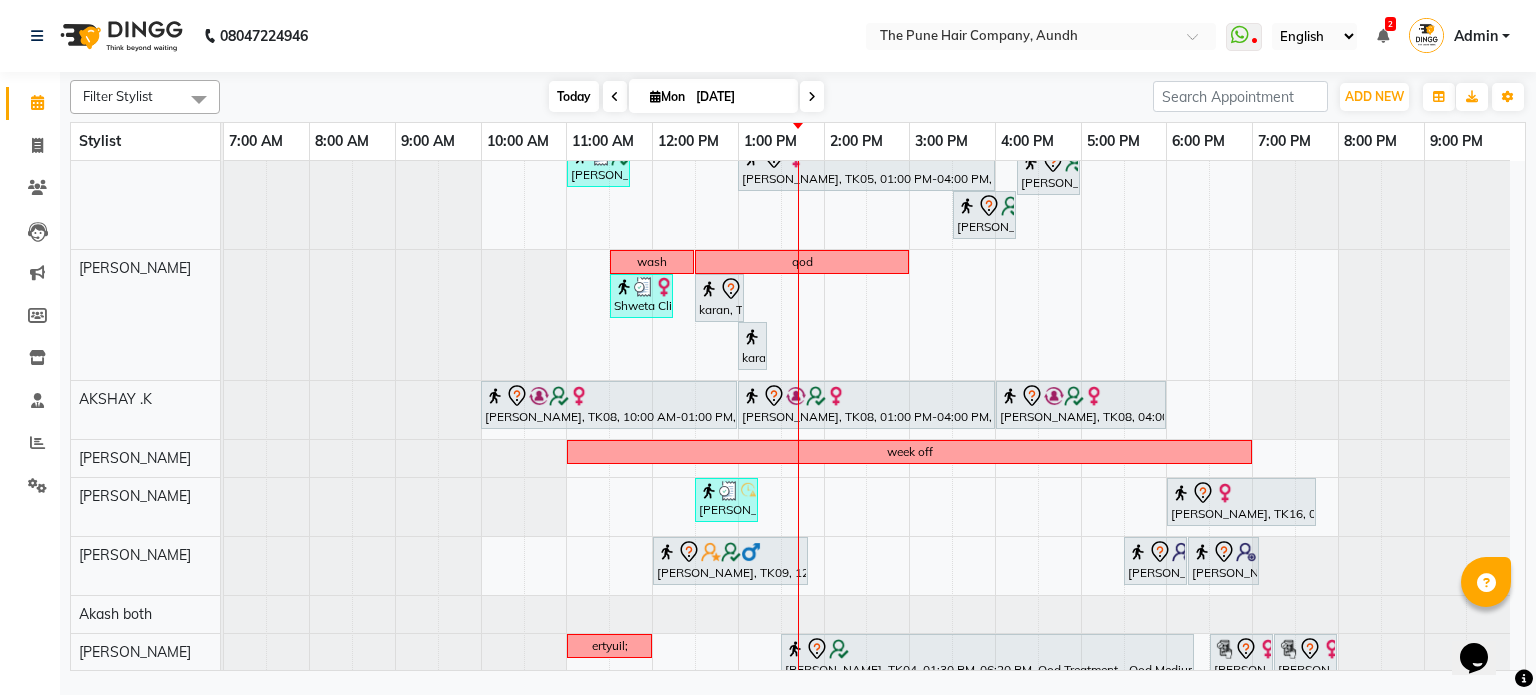 click on "Today" at bounding box center (574, 96) 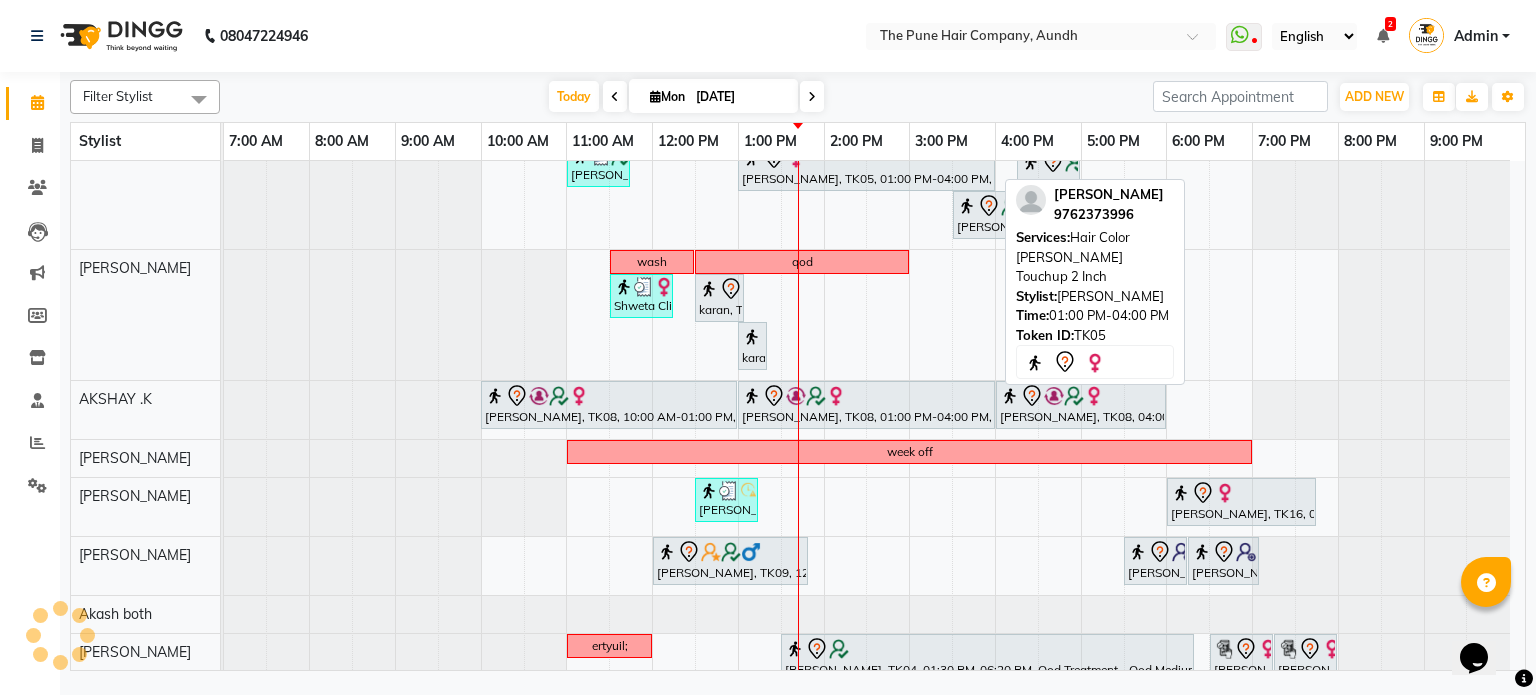 scroll, scrollTop: 180, scrollLeft: 0, axis: vertical 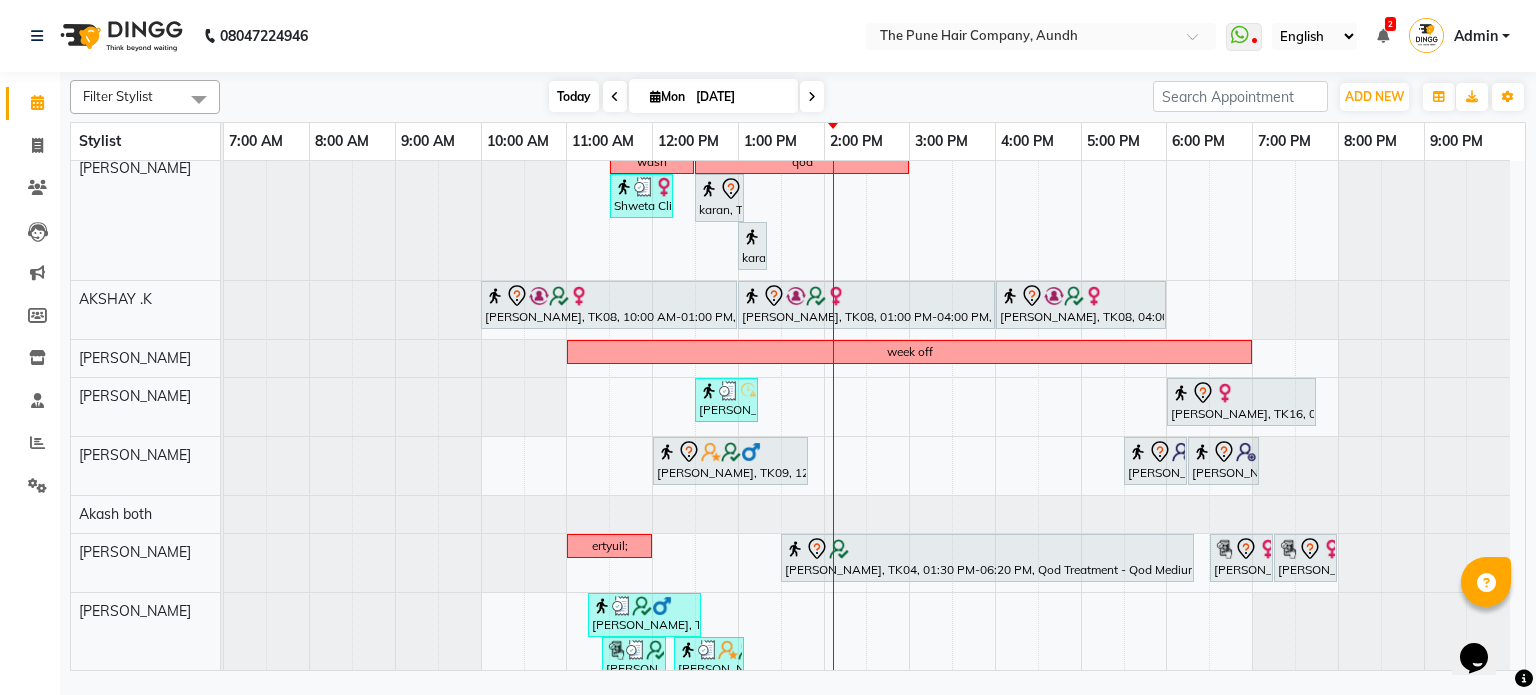 click on "Today" at bounding box center [574, 96] 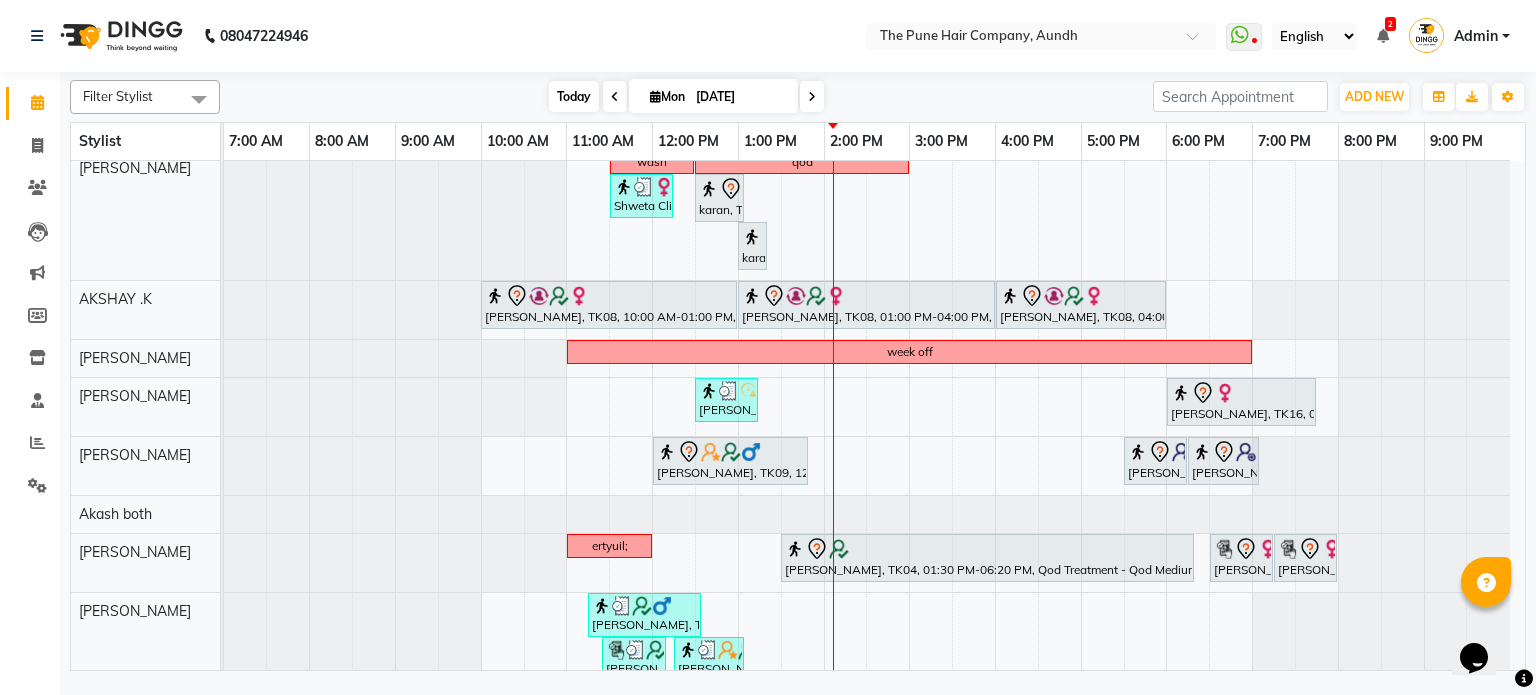 click on "Today" at bounding box center (574, 96) 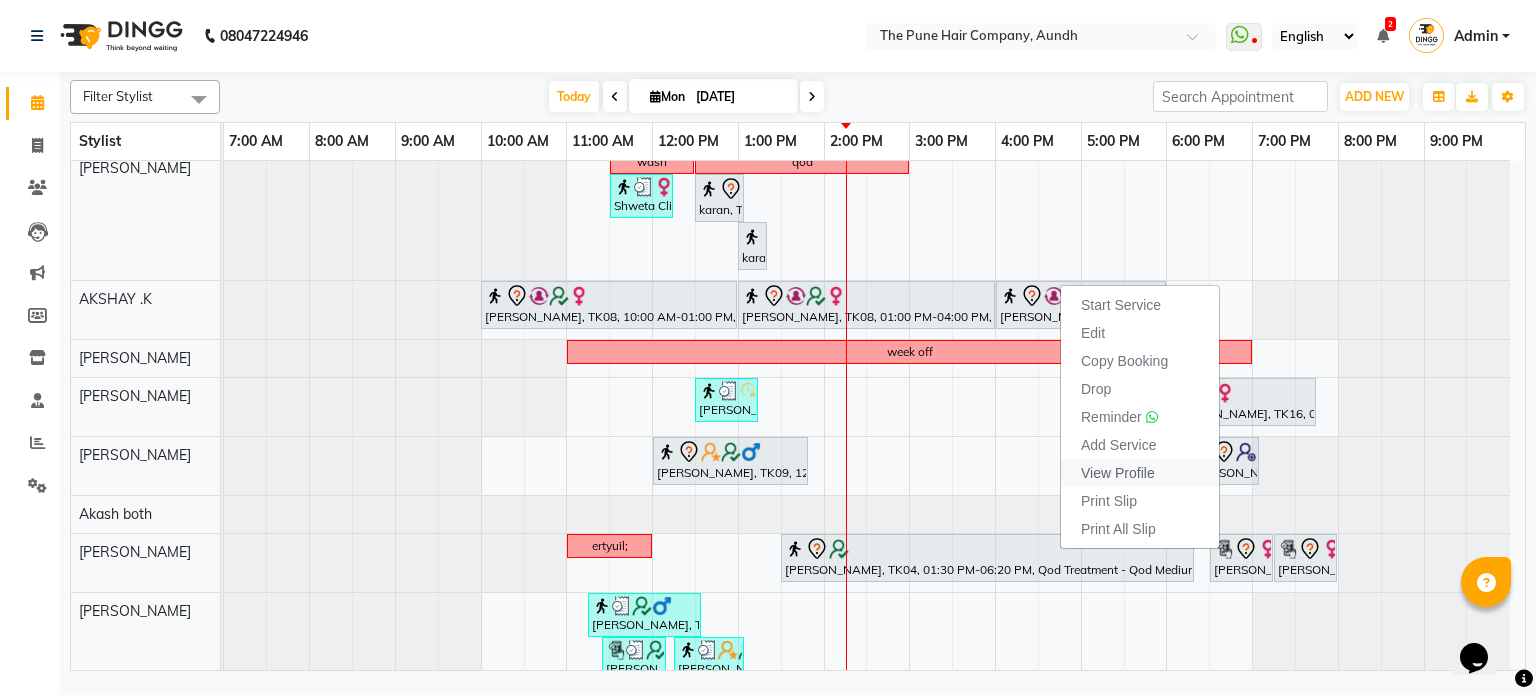 click on "View Profile" at bounding box center (1118, 473) 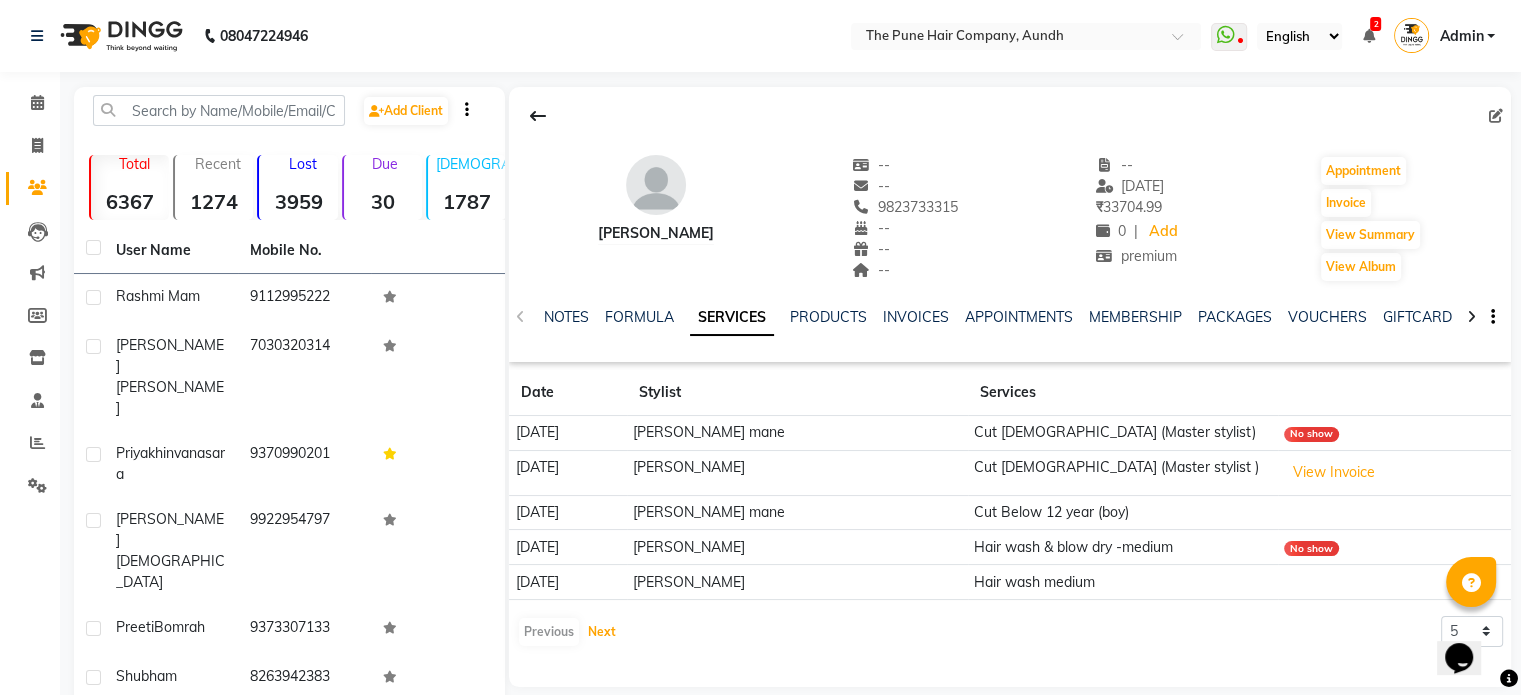 click on "Previous   Next" 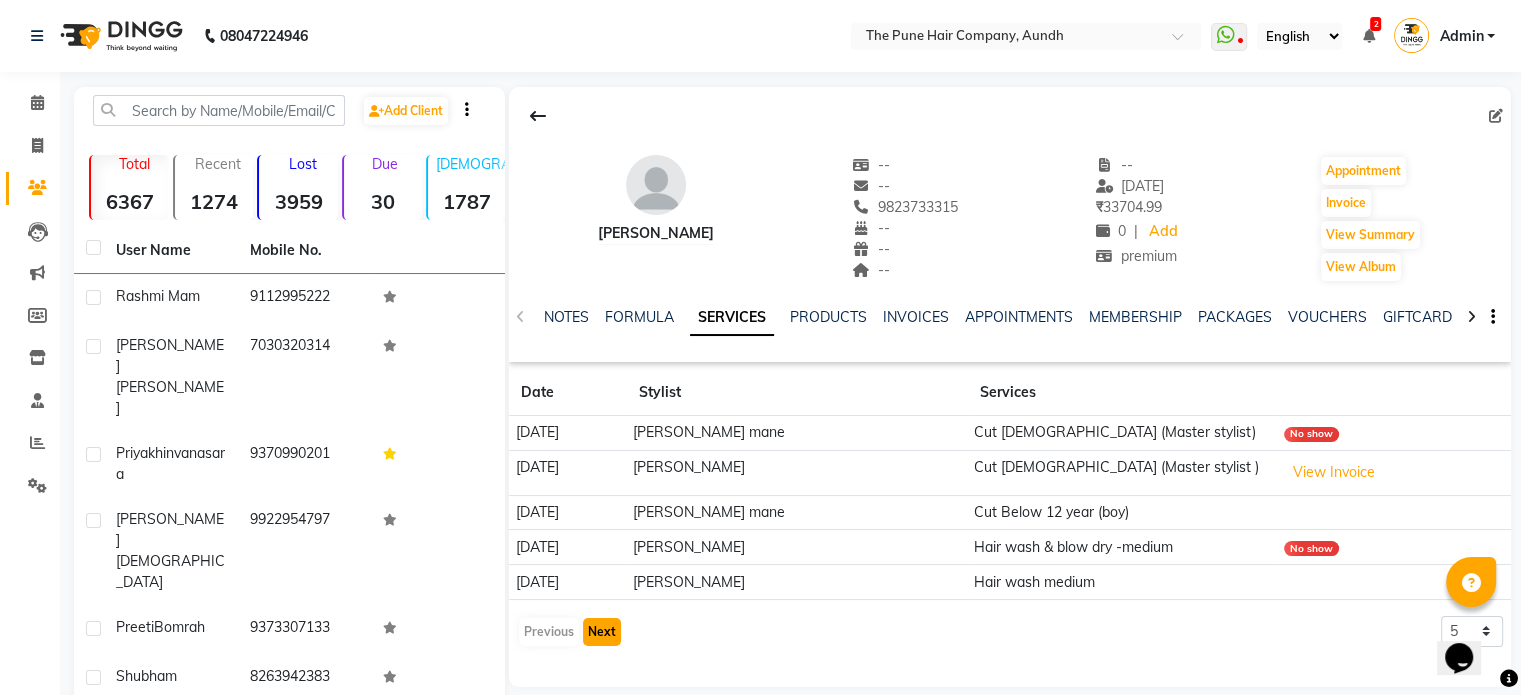 click on "Next" 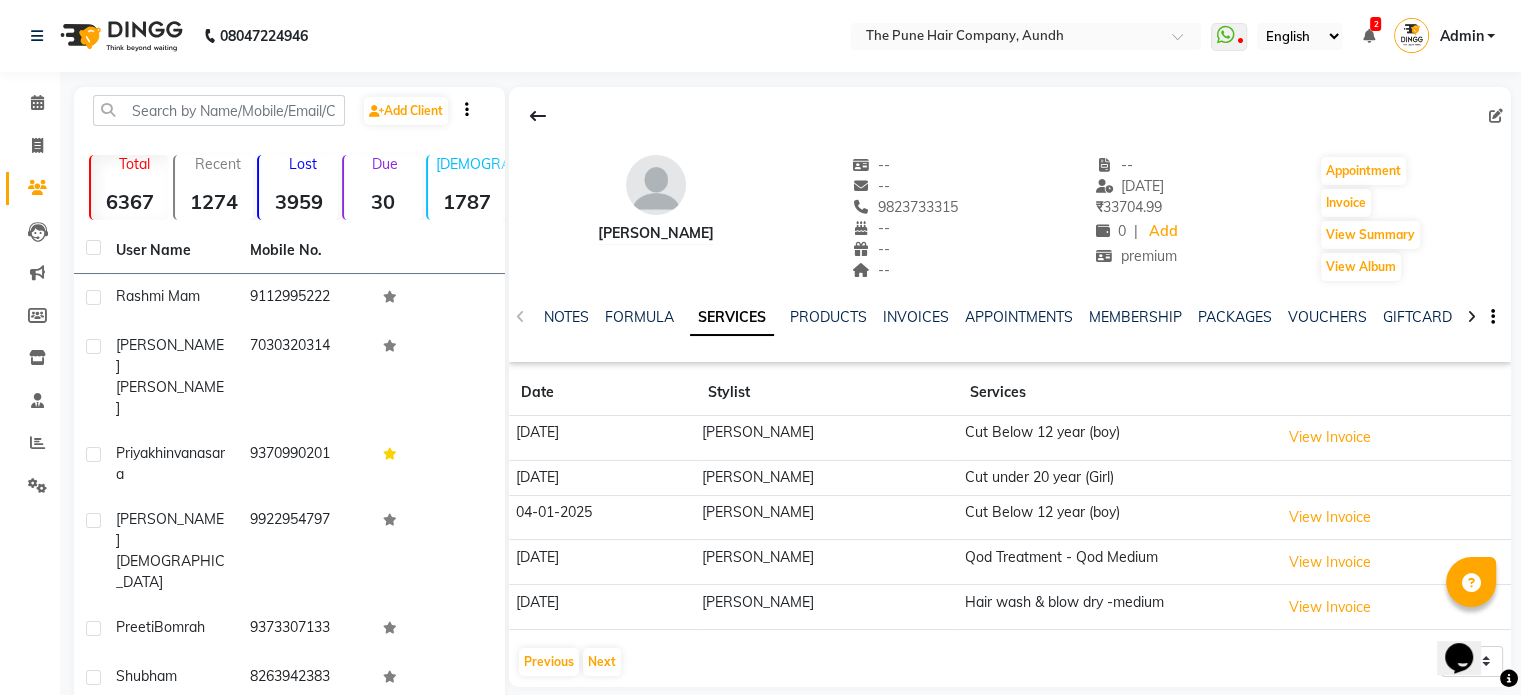 click on "Date Stylist Services [DATE] [PERSON_NAME] Cut Below 12 year (boy)  View Invoice  [DATE] [PERSON_NAME] Cut under 20 year (Girl) [DATE] kaif shaikh Cut Below 12 year (boy)  View Invoice  [DATE] [PERSON_NAME] Qod Treatment - Qod Medium  View Invoice  [DATE] [PERSON_NAME] Hair wash & blow dry -medium  View Invoice   Previous   Next  5 10 50 100 500" 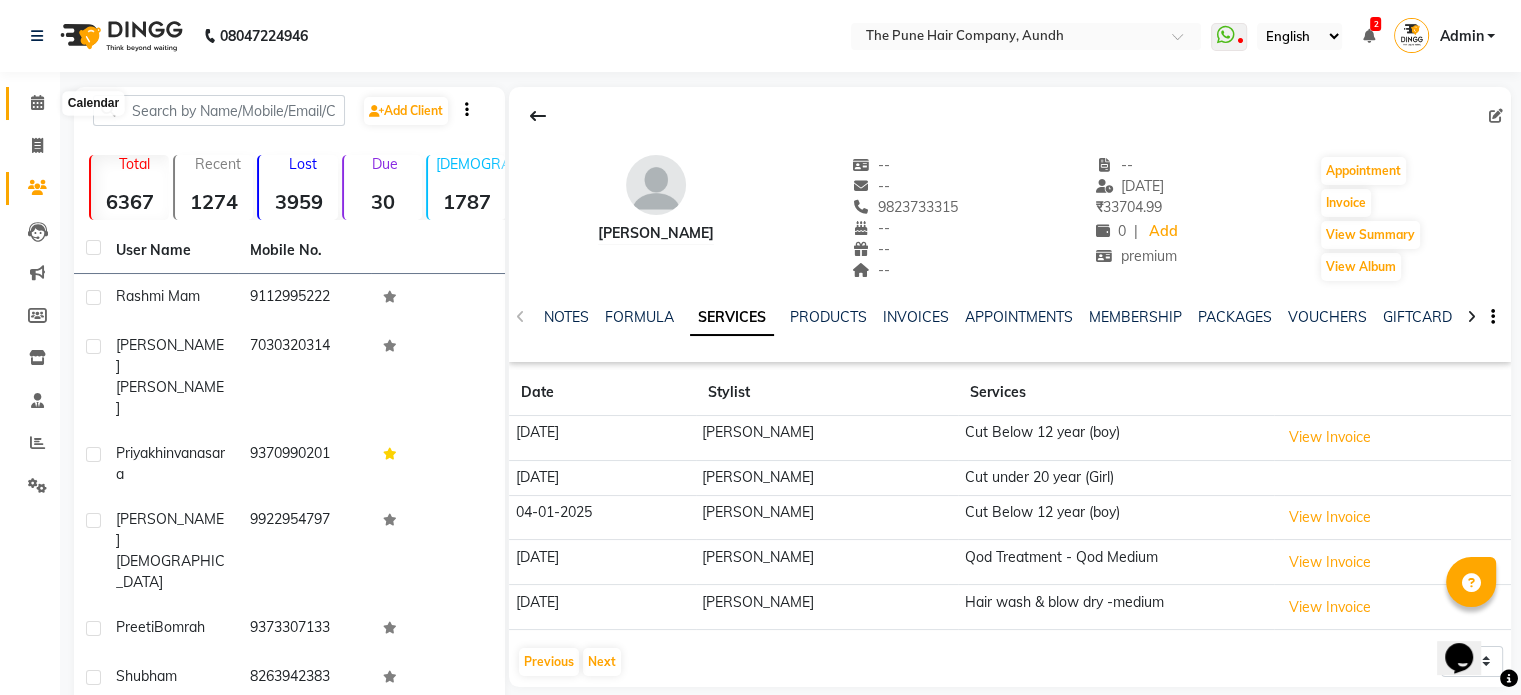 click 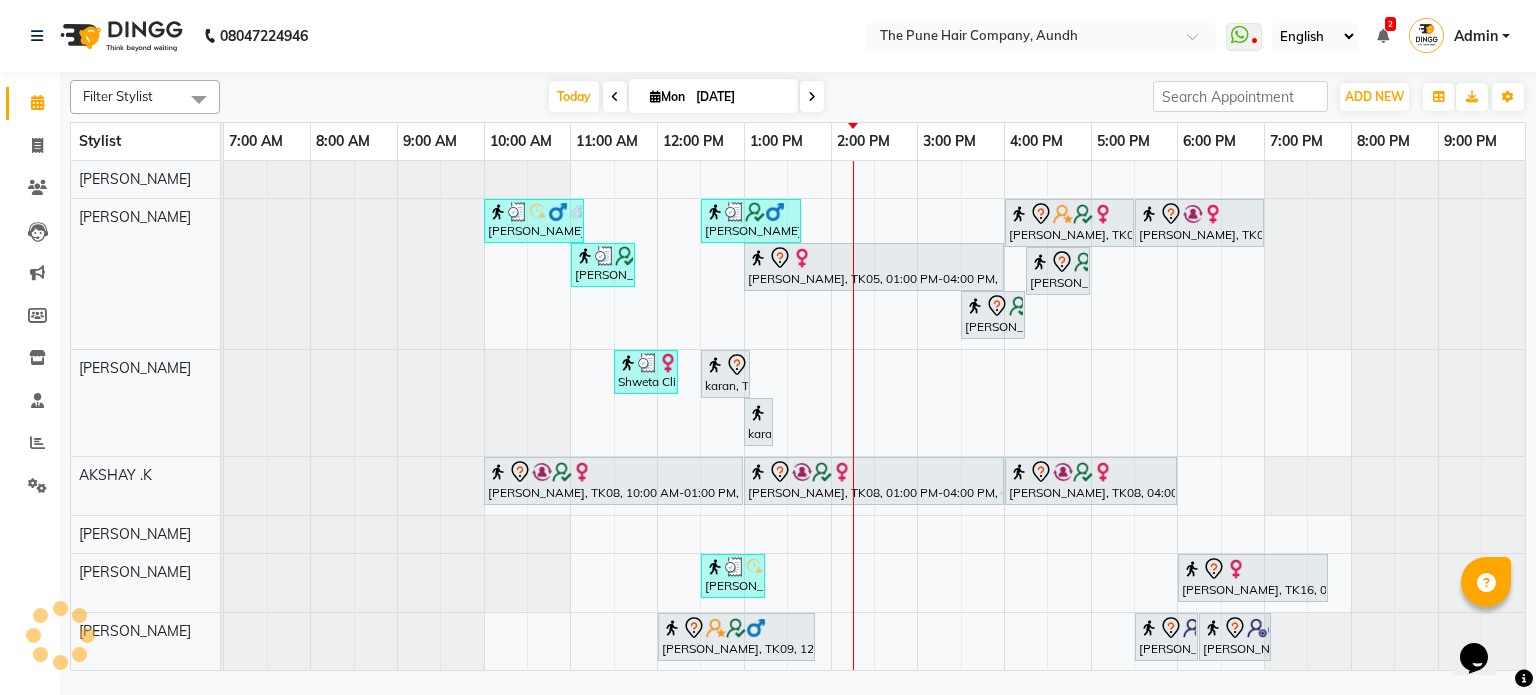 scroll, scrollTop: 0, scrollLeft: 0, axis: both 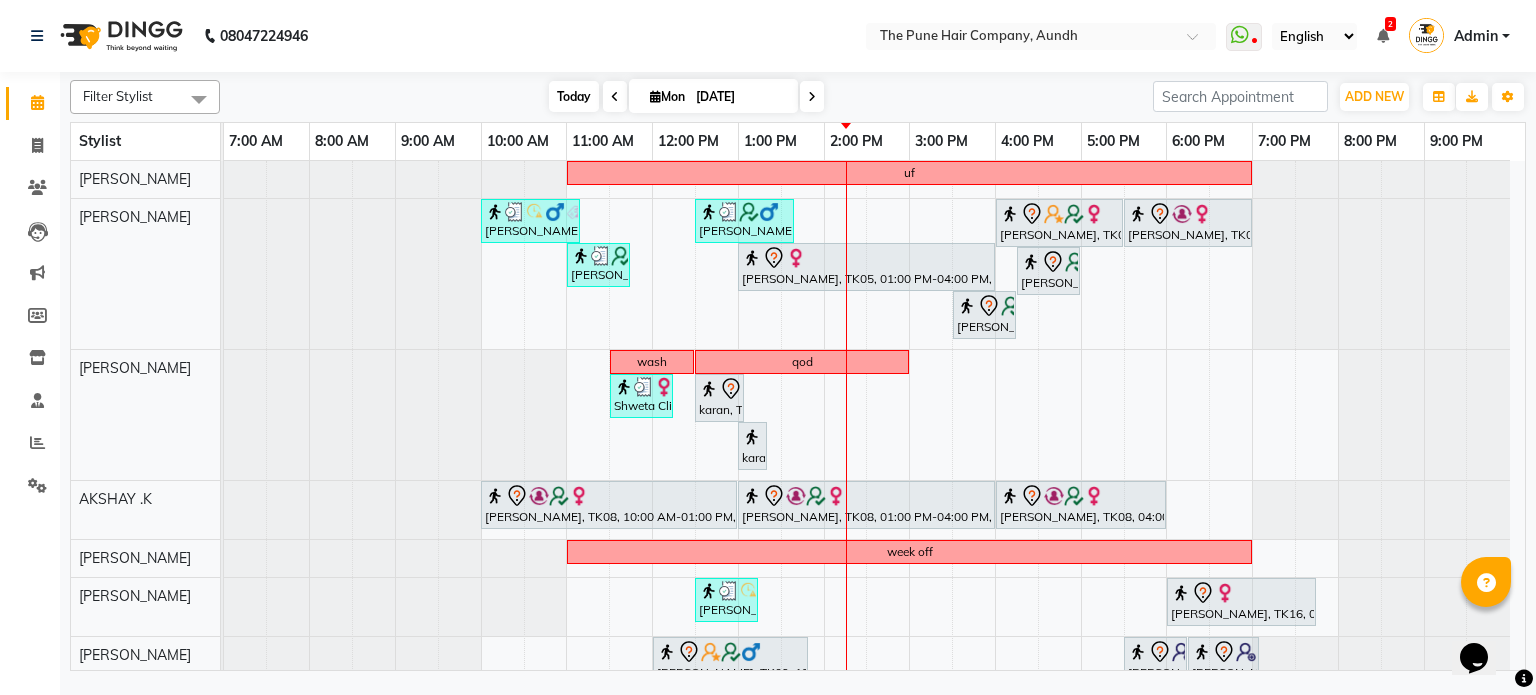 click on "Today" at bounding box center [574, 96] 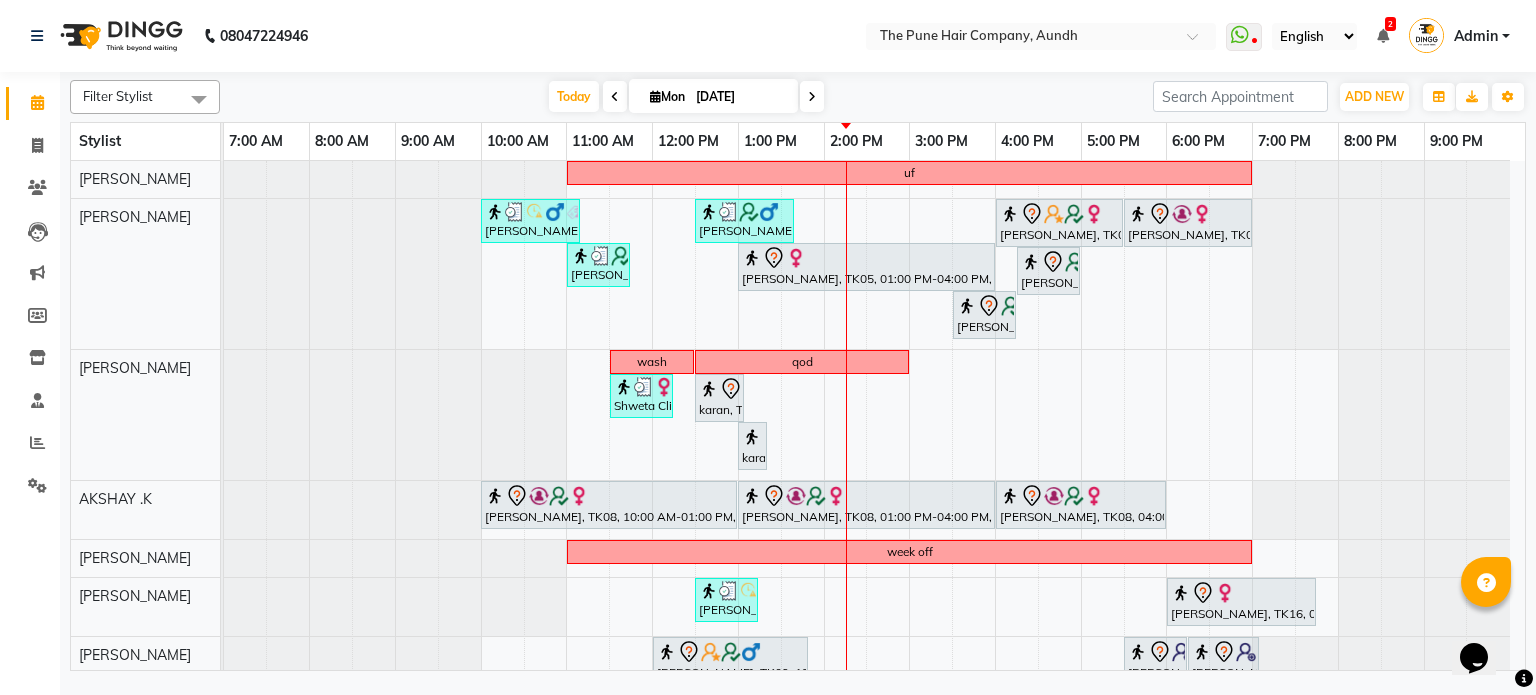 scroll, scrollTop: 417, scrollLeft: 0, axis: vertical 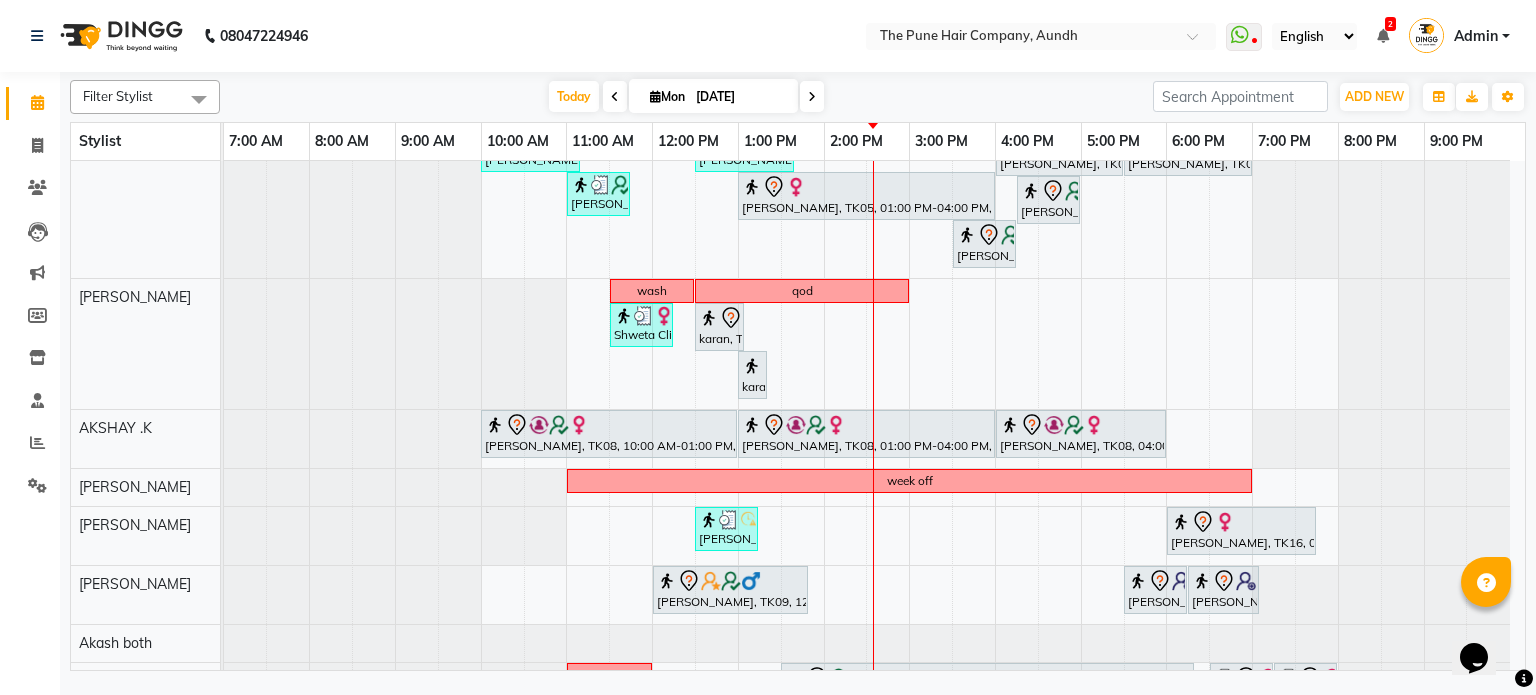 click at bounding box center (812, 96) 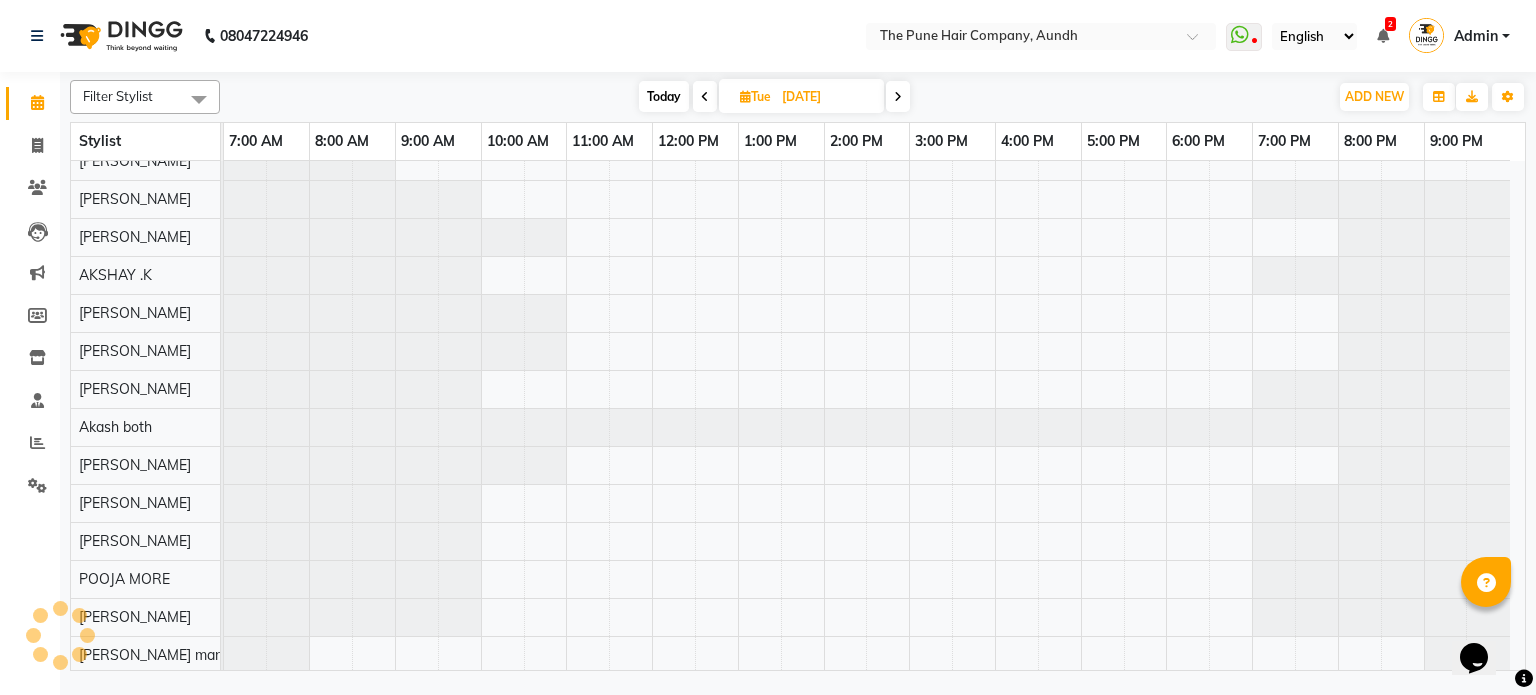 scroll, scrollTop: 71, scrollLeft: 0, axis: vertical 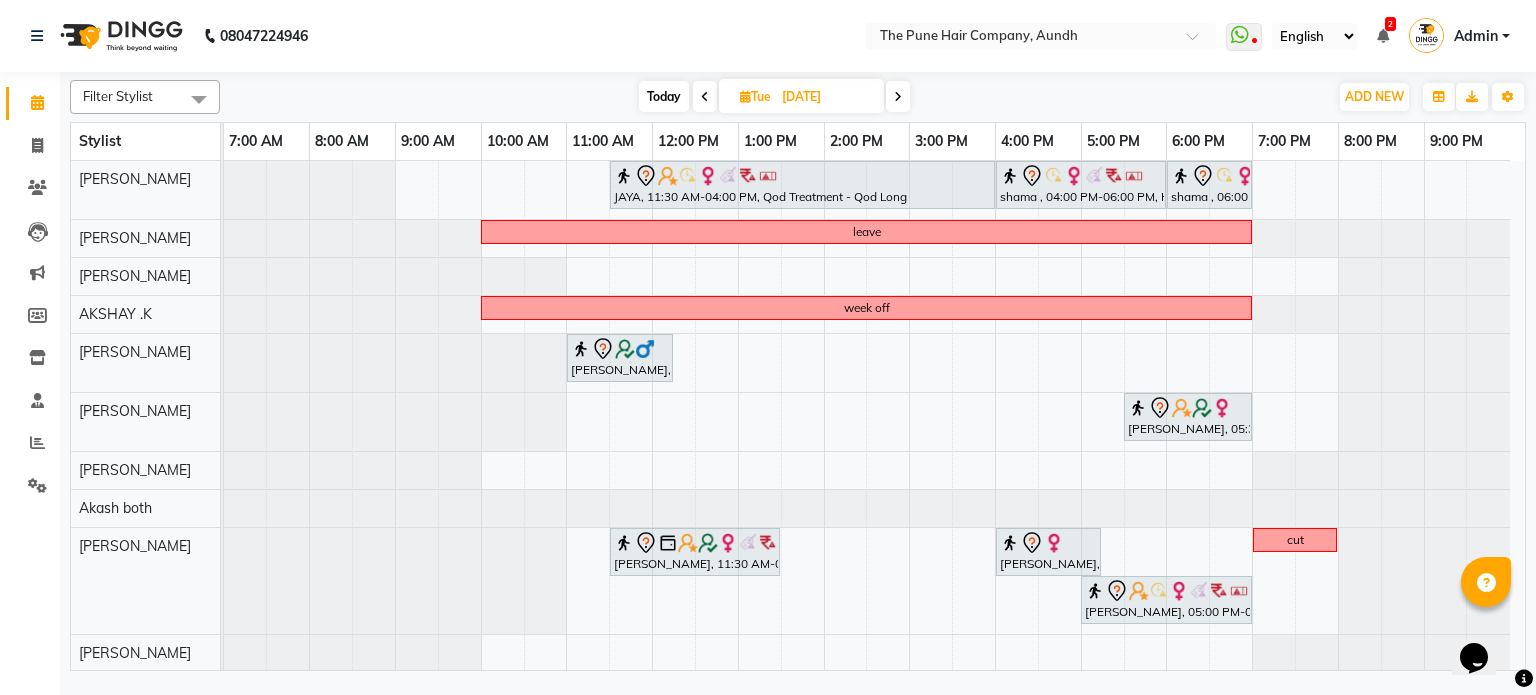 click at bounding box center (898, 97) 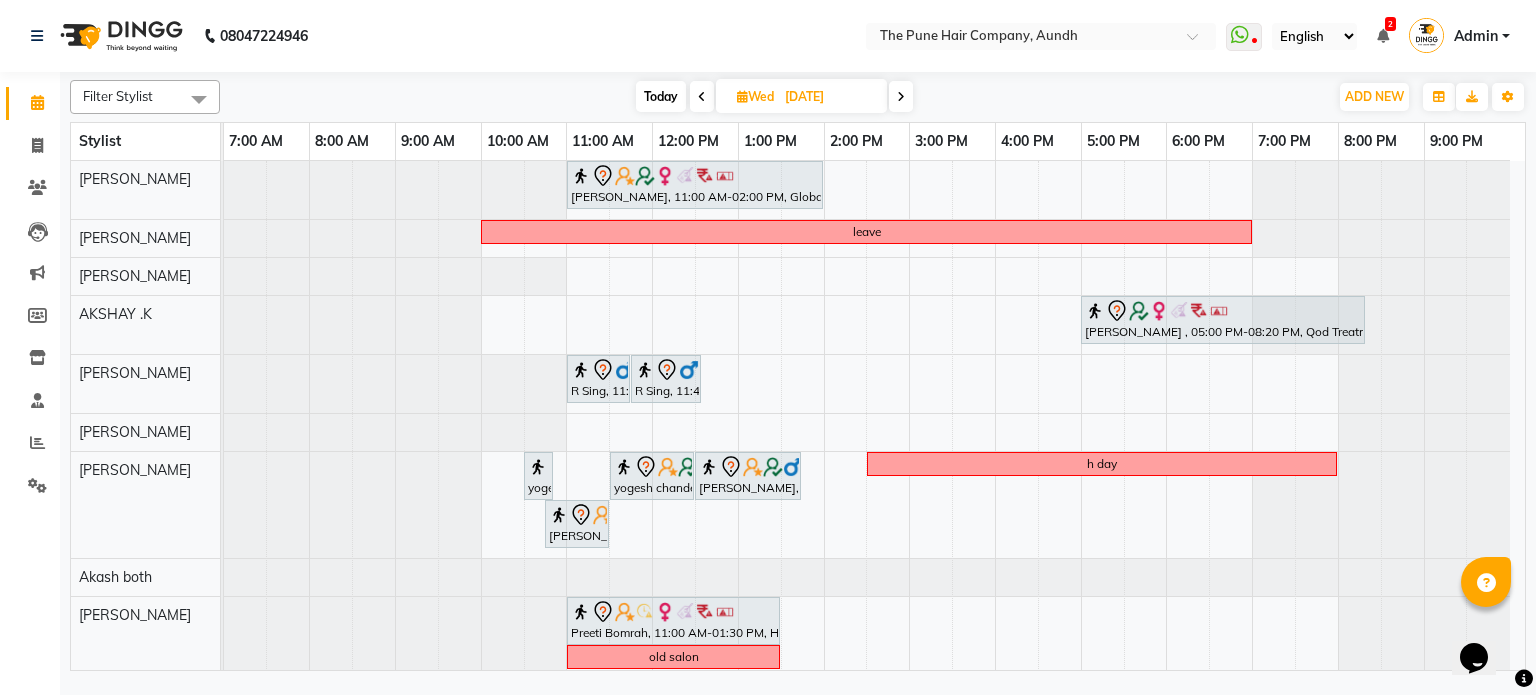 click at bounding box center [901, 97] 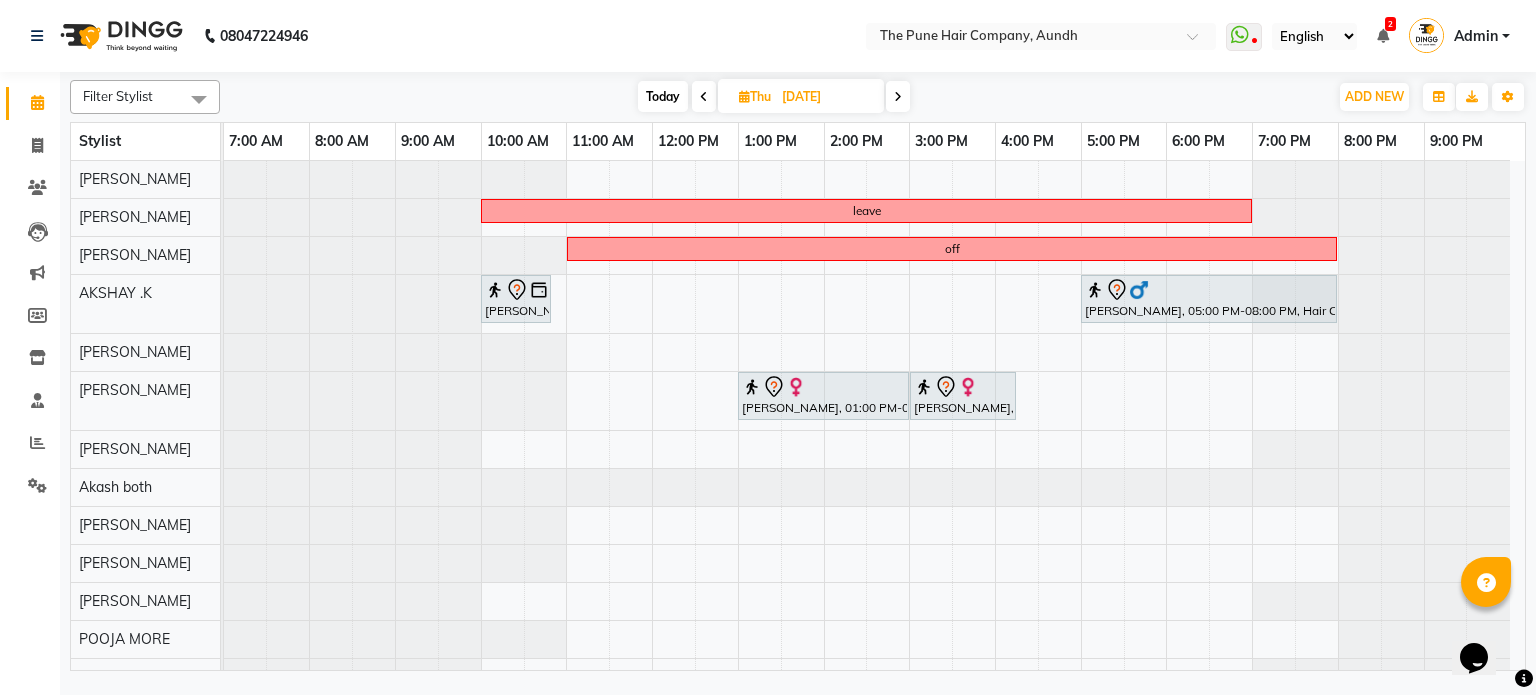 click at bounding box center (898, 96) 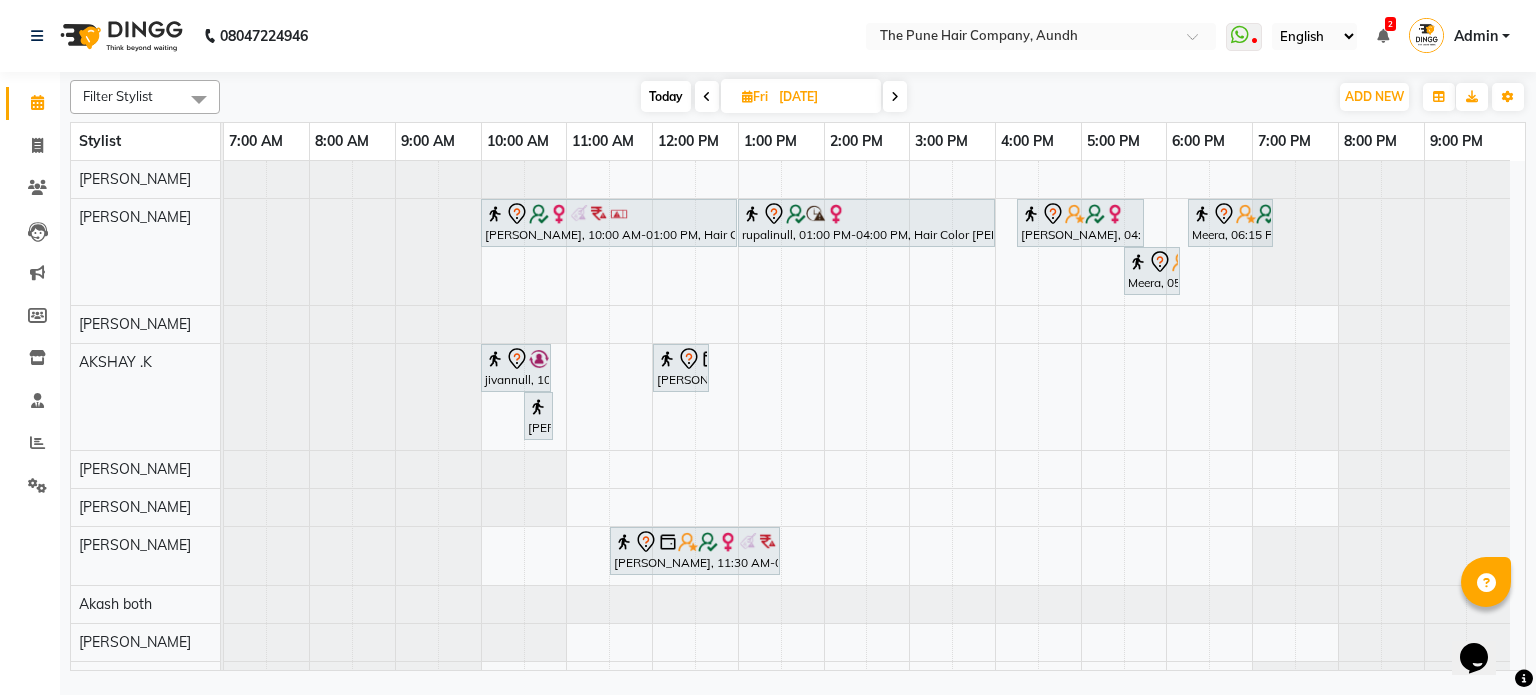 click on "Today" at bounding box center (666, 96) 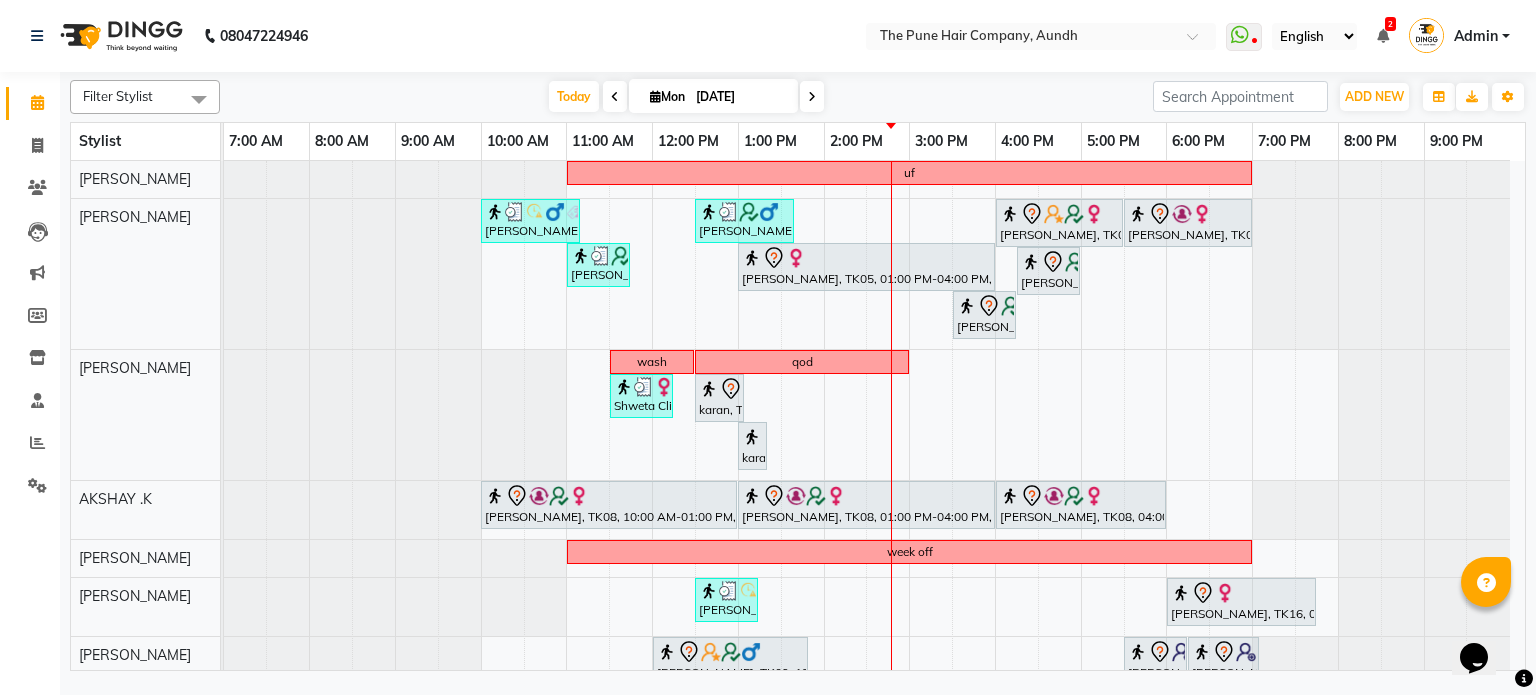 scroll, scrollTop: 163, scrollLeft: 0, axis: vertical 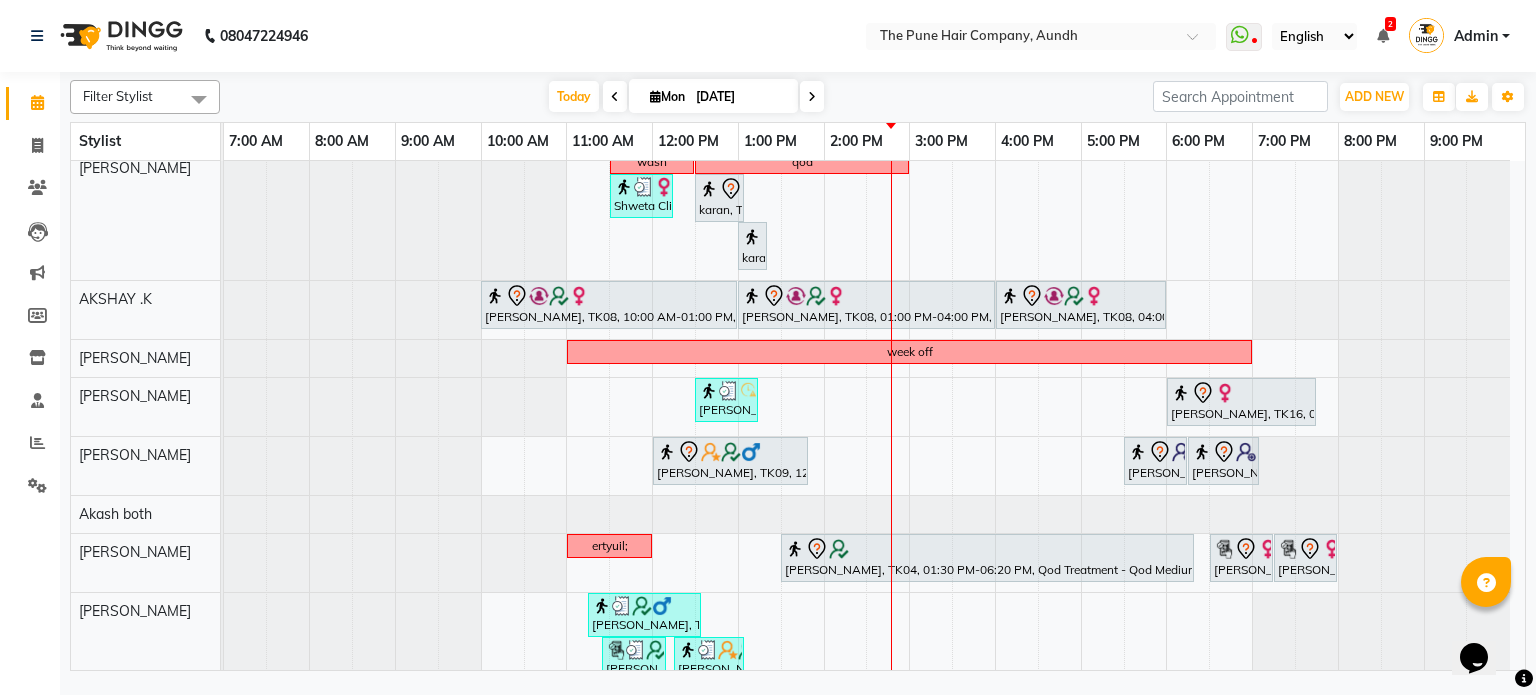 click at bounding box center [812, 97] 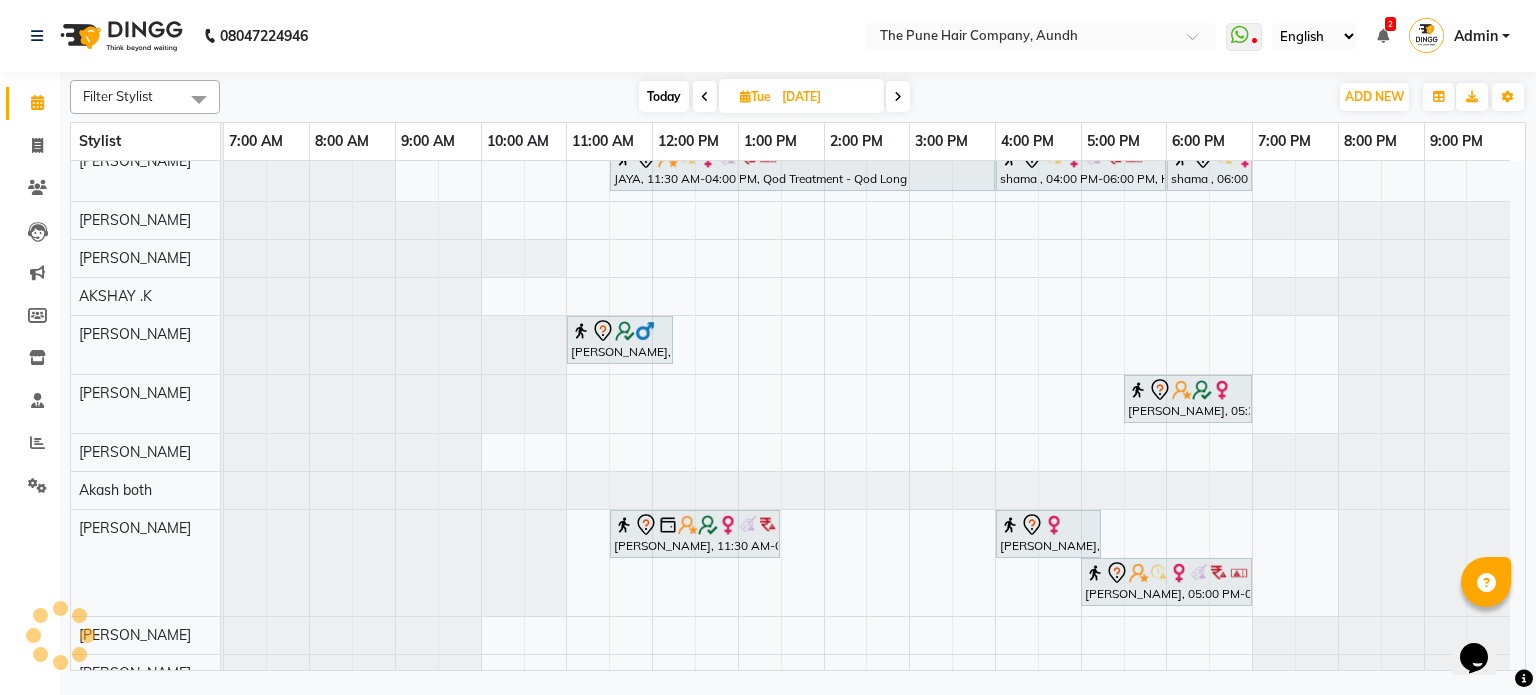 scroll, scrollTop: 150, scrollLeft: 0, axis: vertical 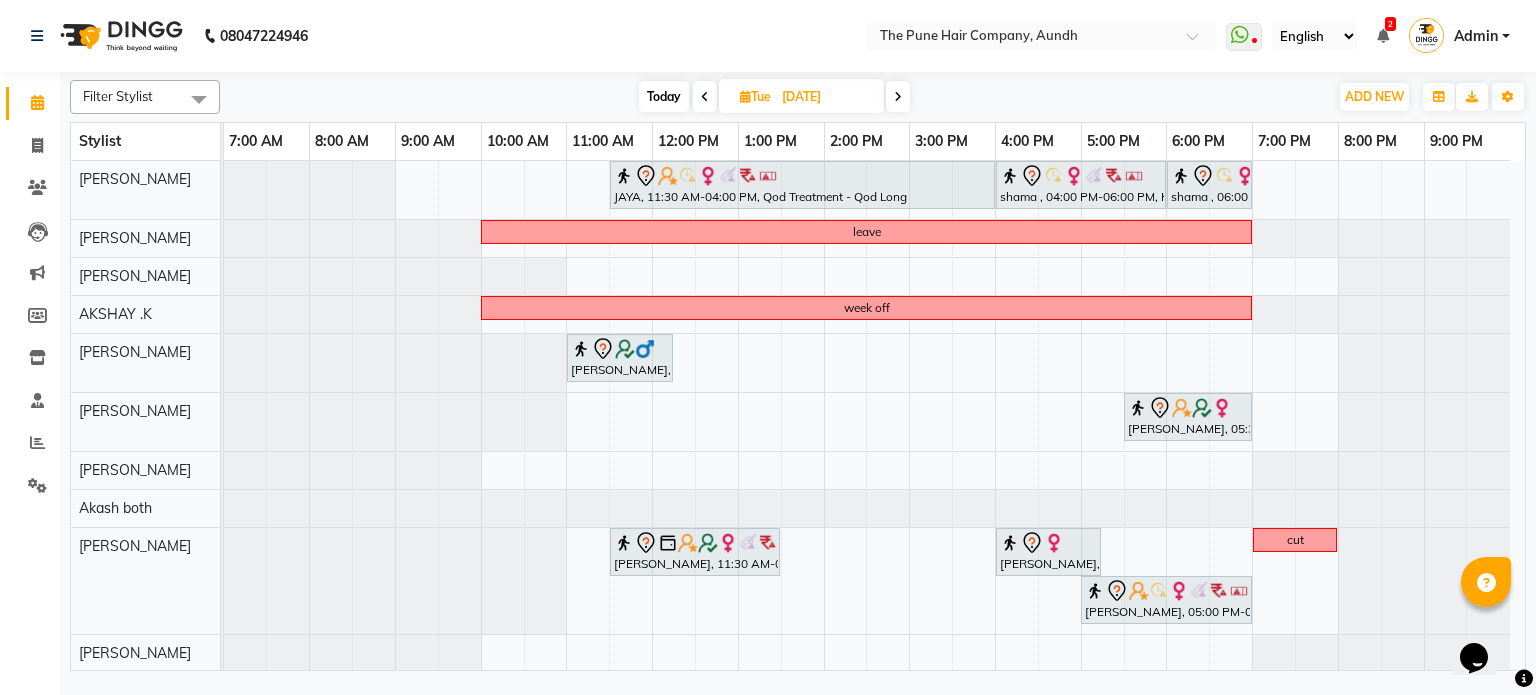 click at bounding box center [898, 96] 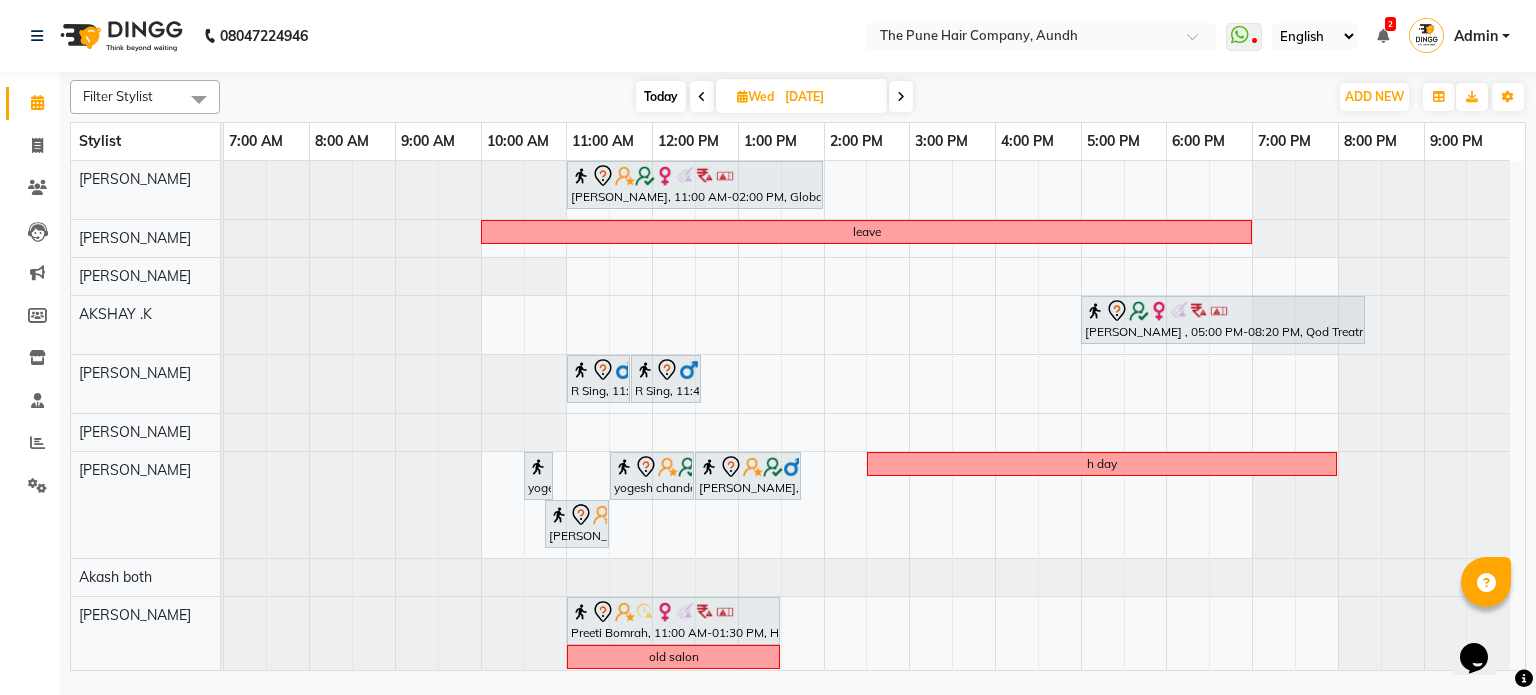 click on "[DATE]" at bounding box center (801, 96) 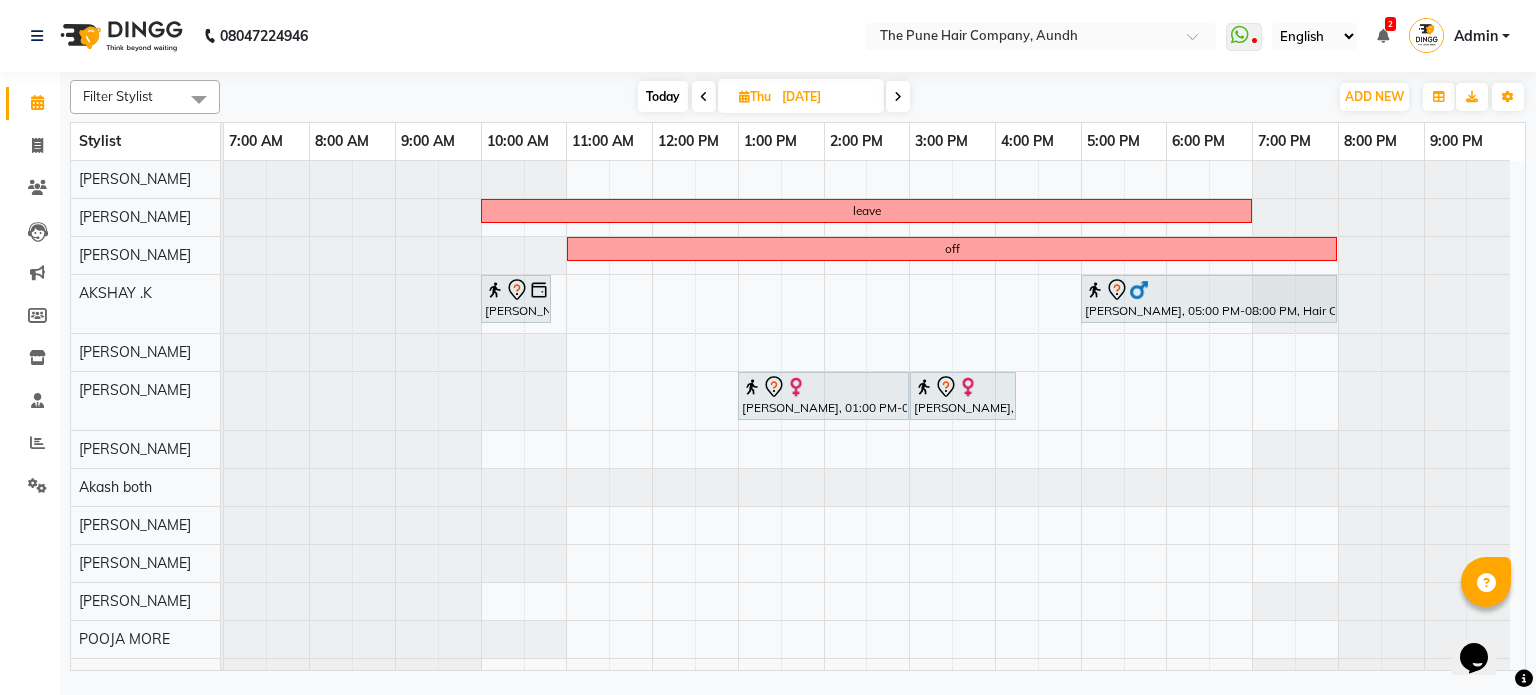 click at bounding box center [898, 97] 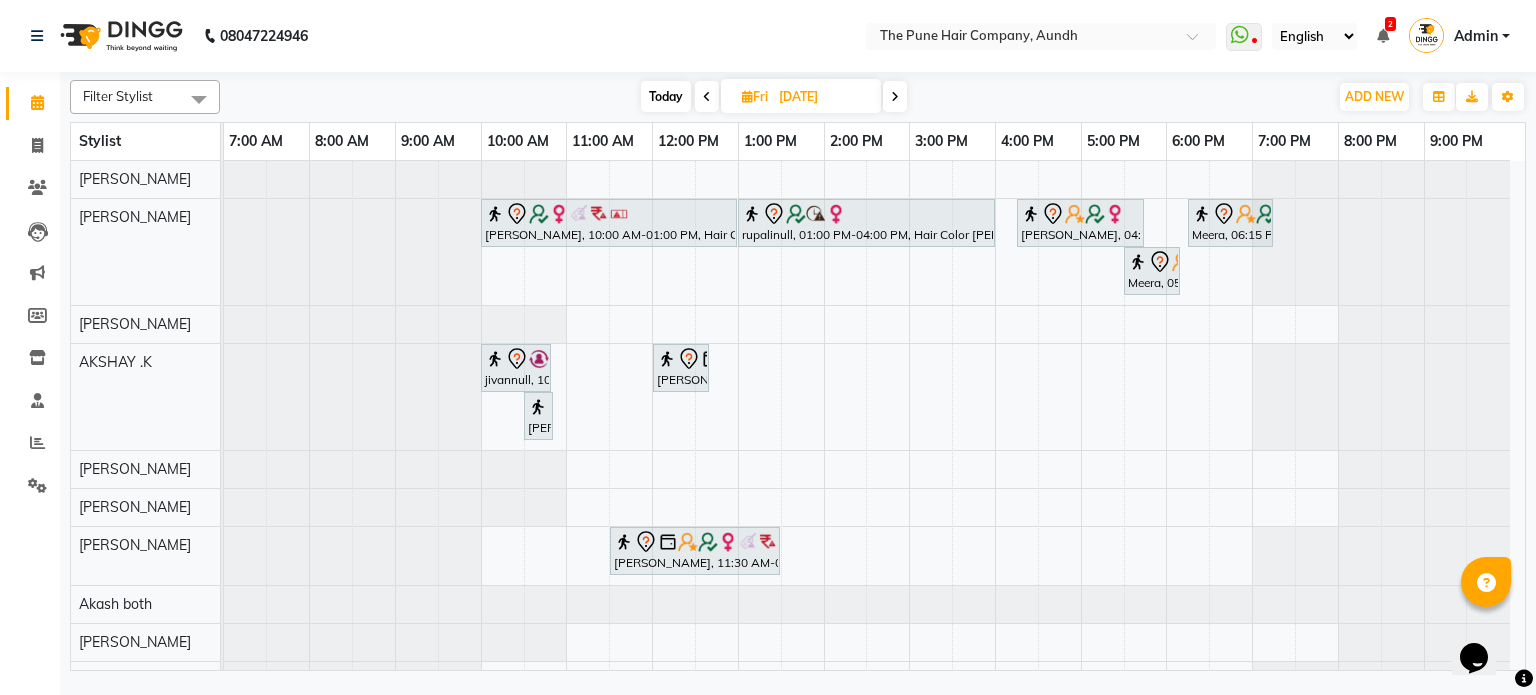 click at bounding box center (895, 97) 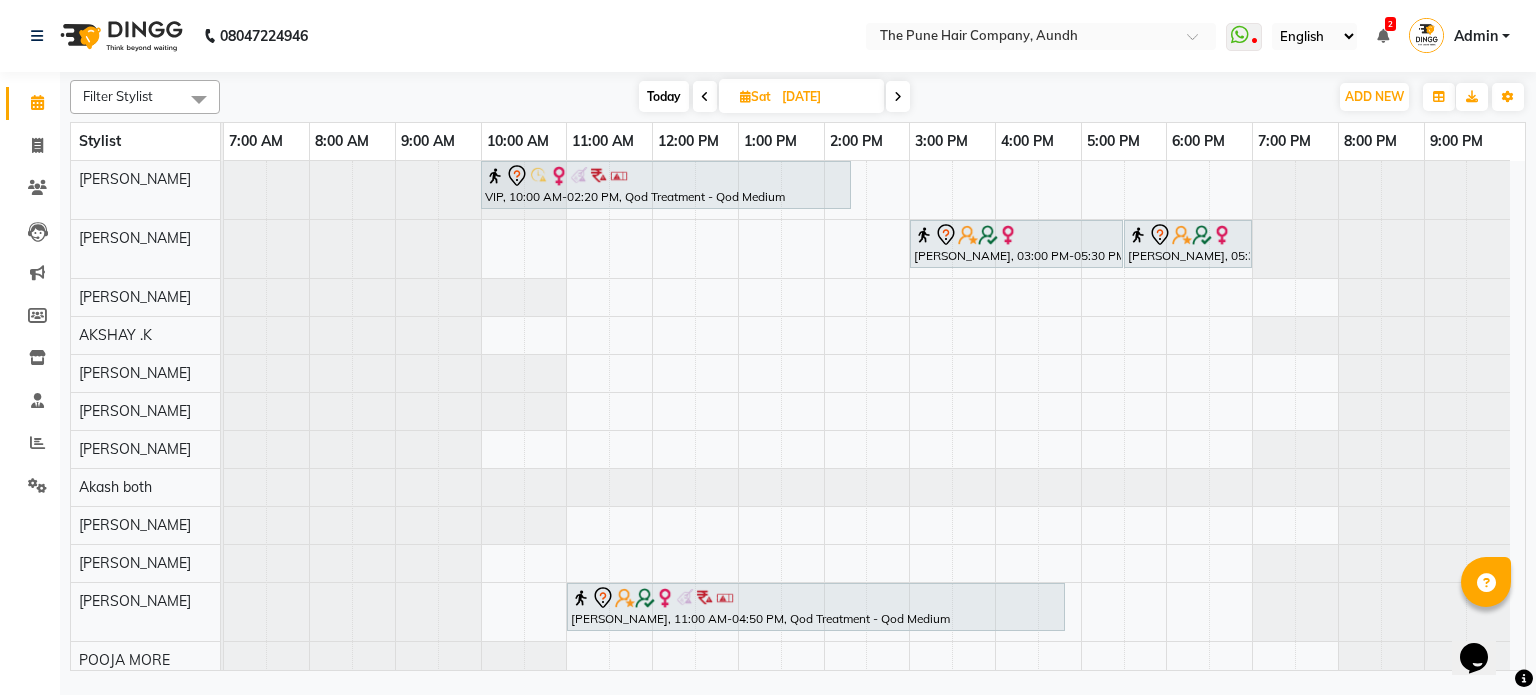 click at bounding box center (898, 96) 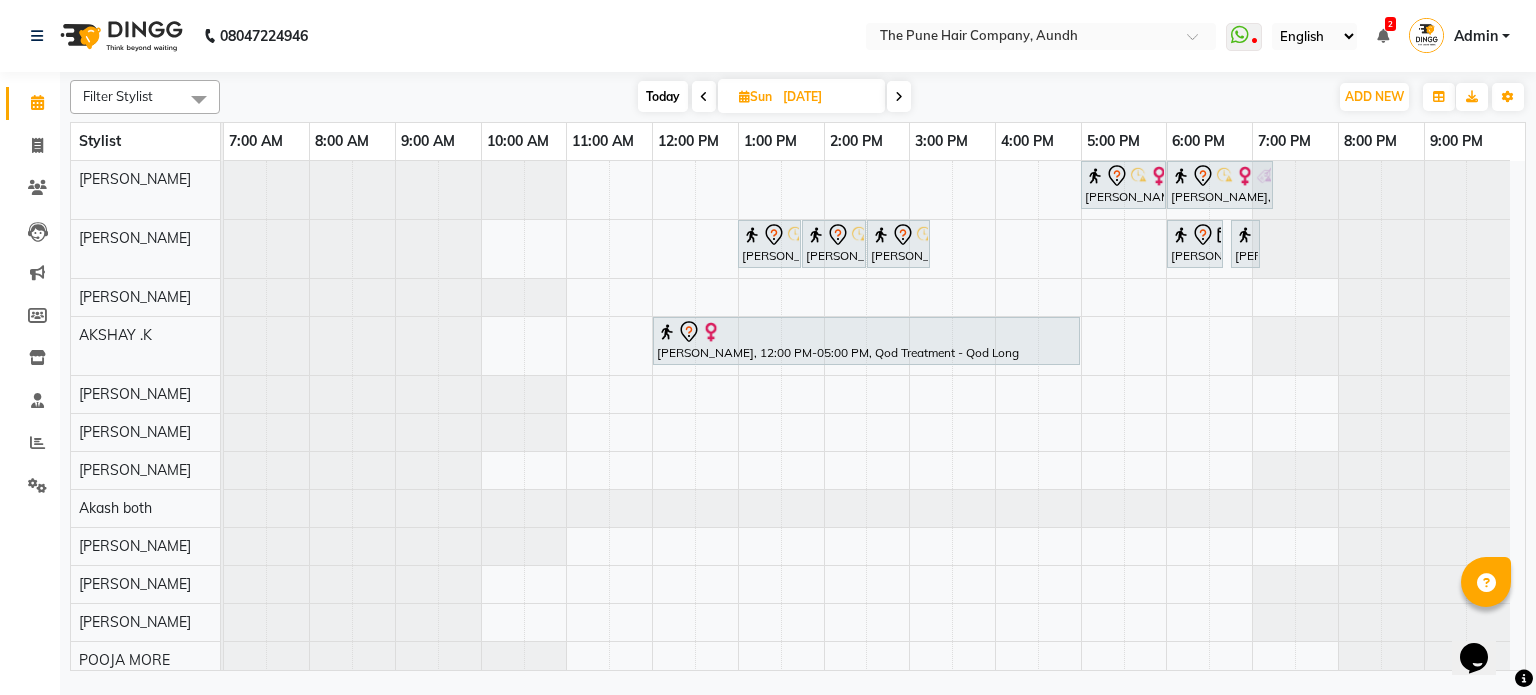 click at bounding box center [899, 96] 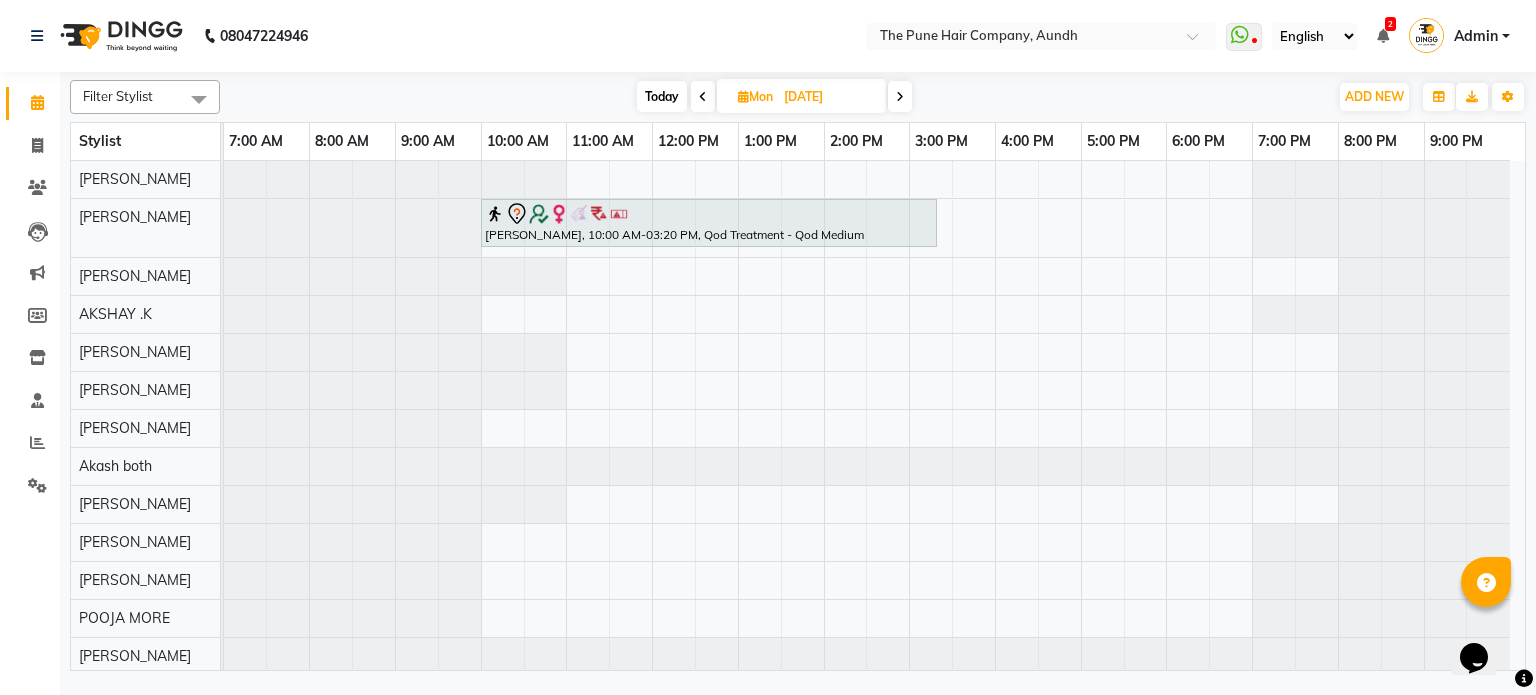 click at bounding box center [900, 96] 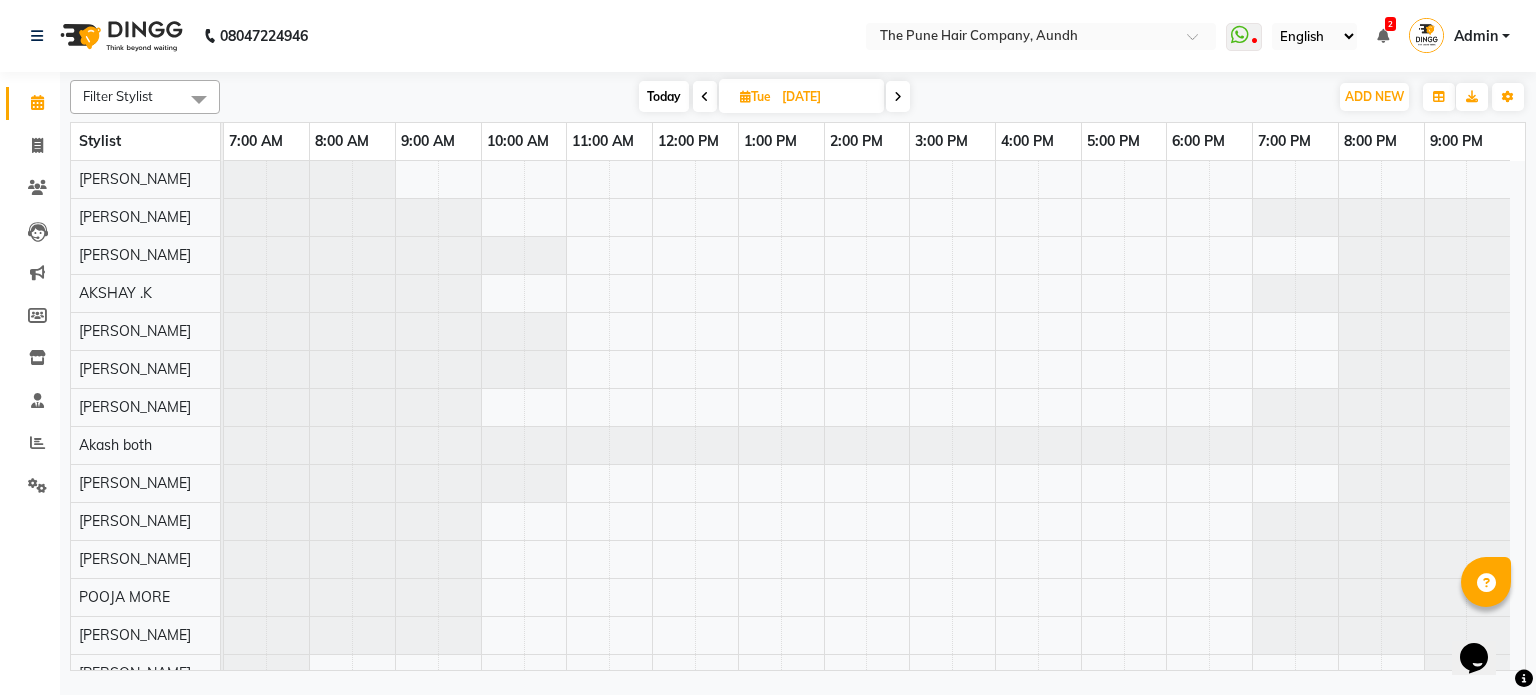 click at bounding box center (898, 96) 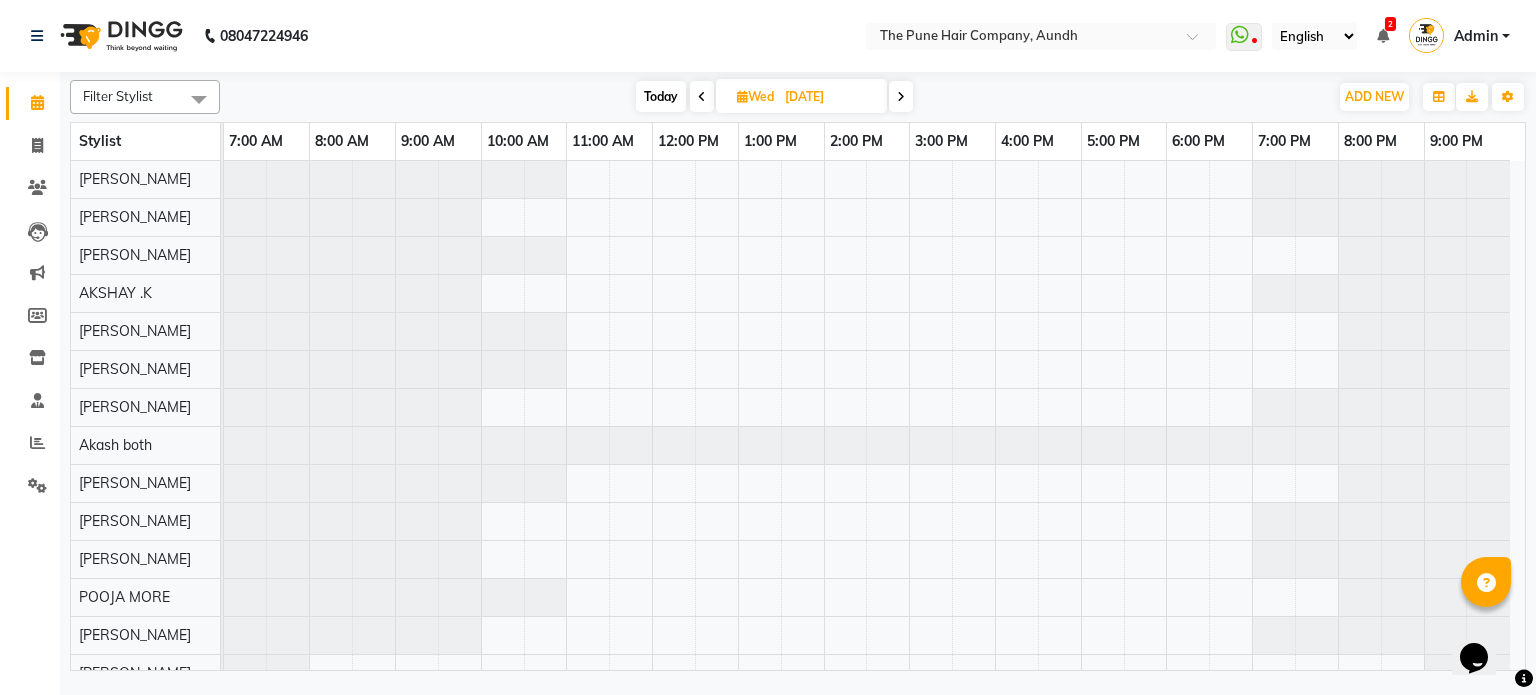 click at bounding box center (901, 96) 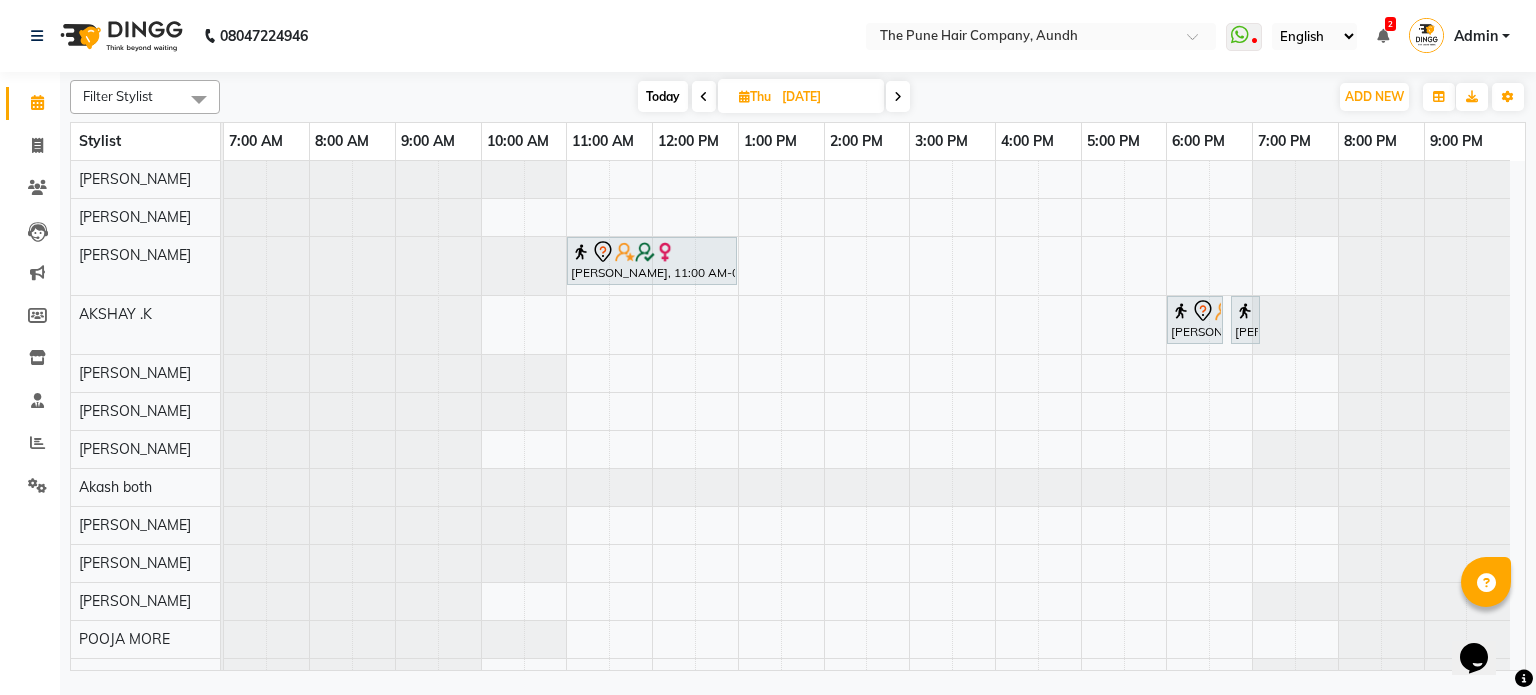 click at bounding box center [898, 97] 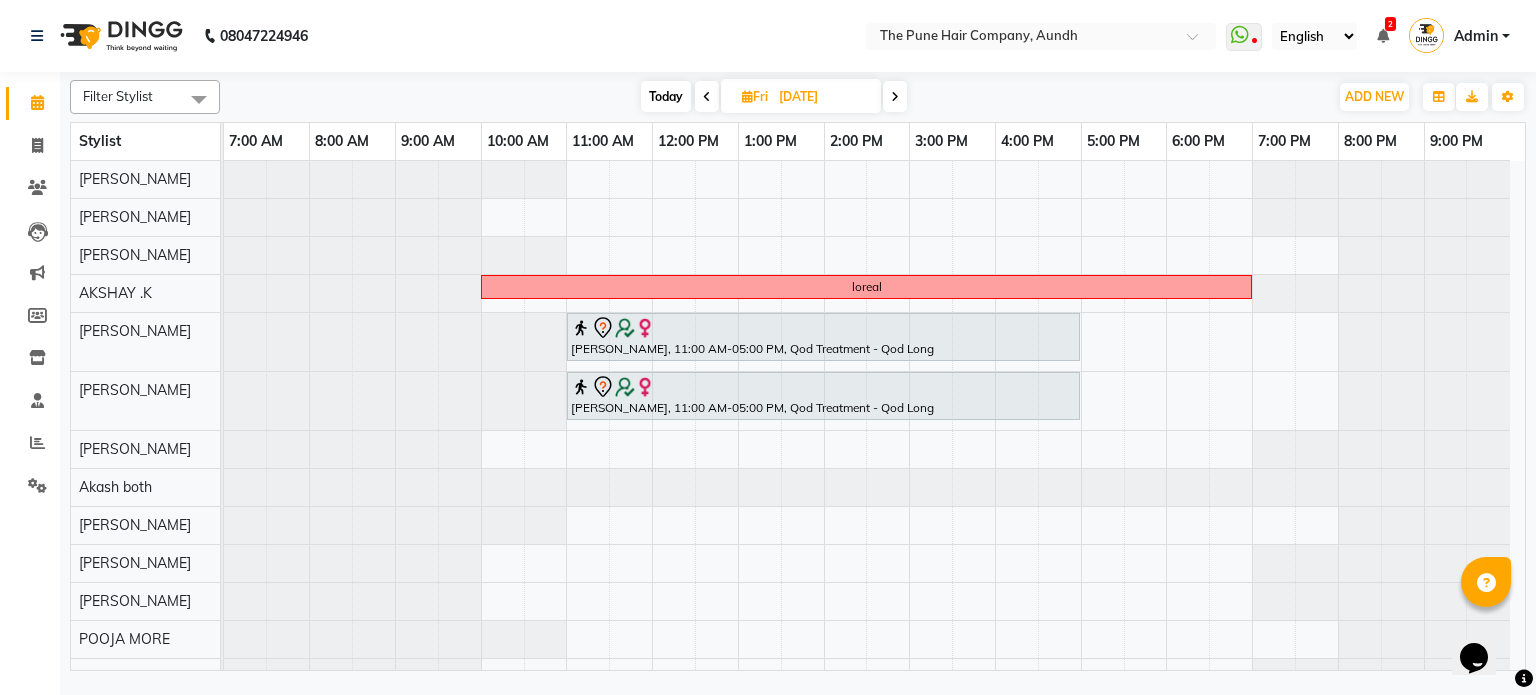 click at bounding box center (895, 97) 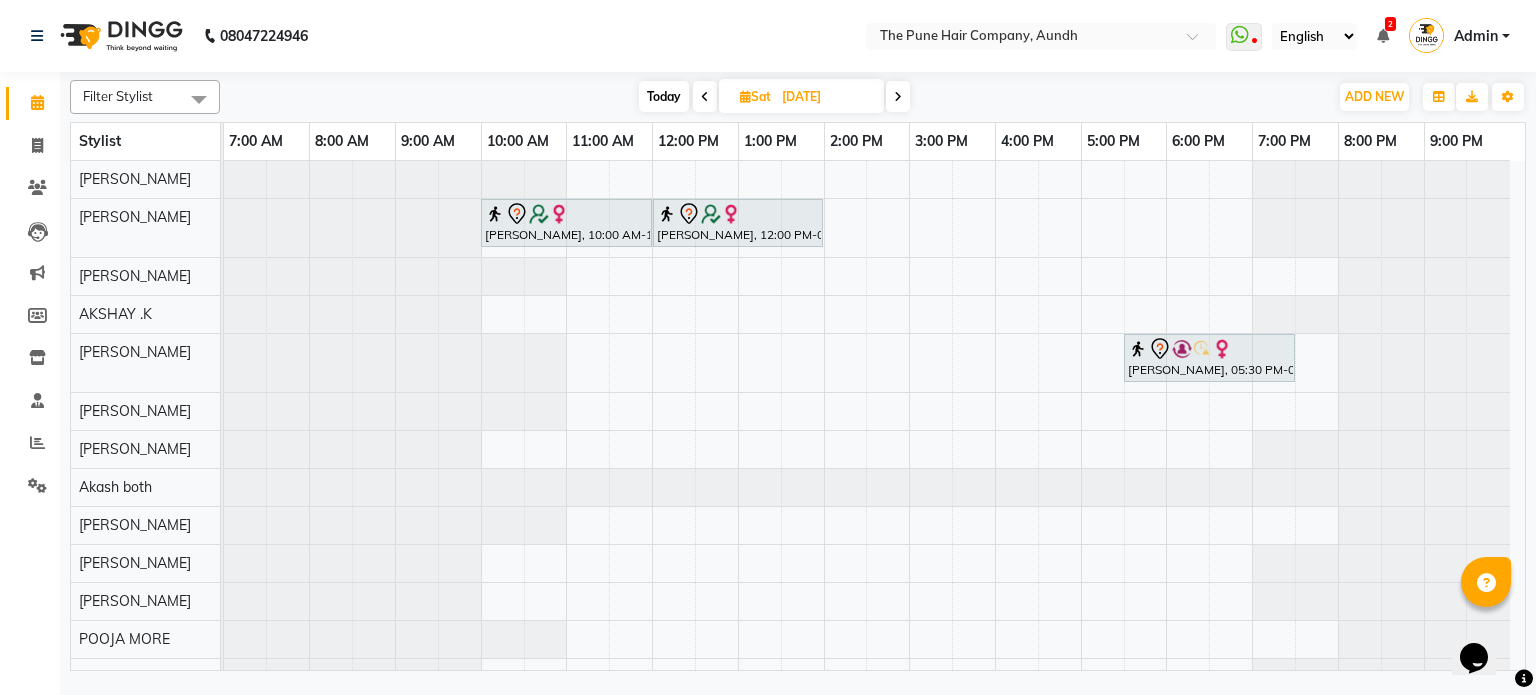 click at bounding box center (898, 97) 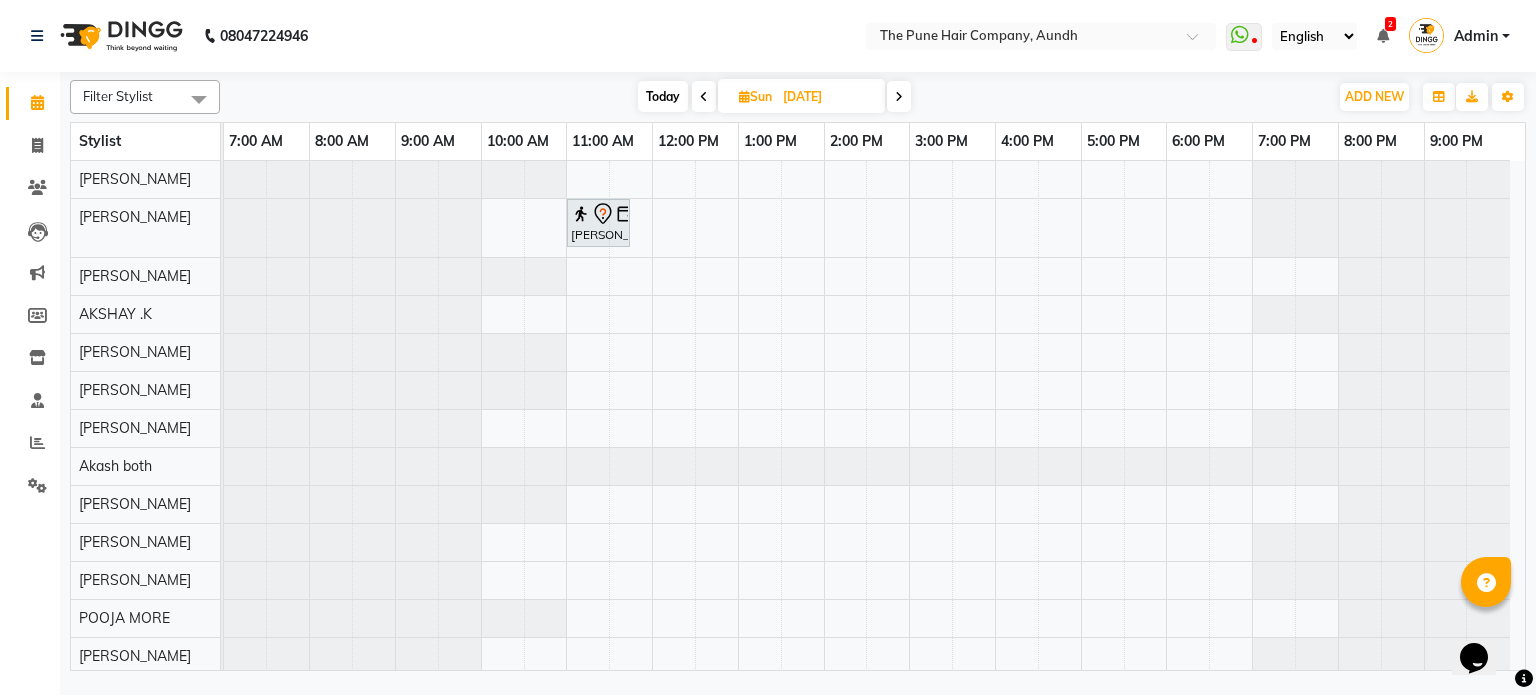 click at bounding box center [899, 96] 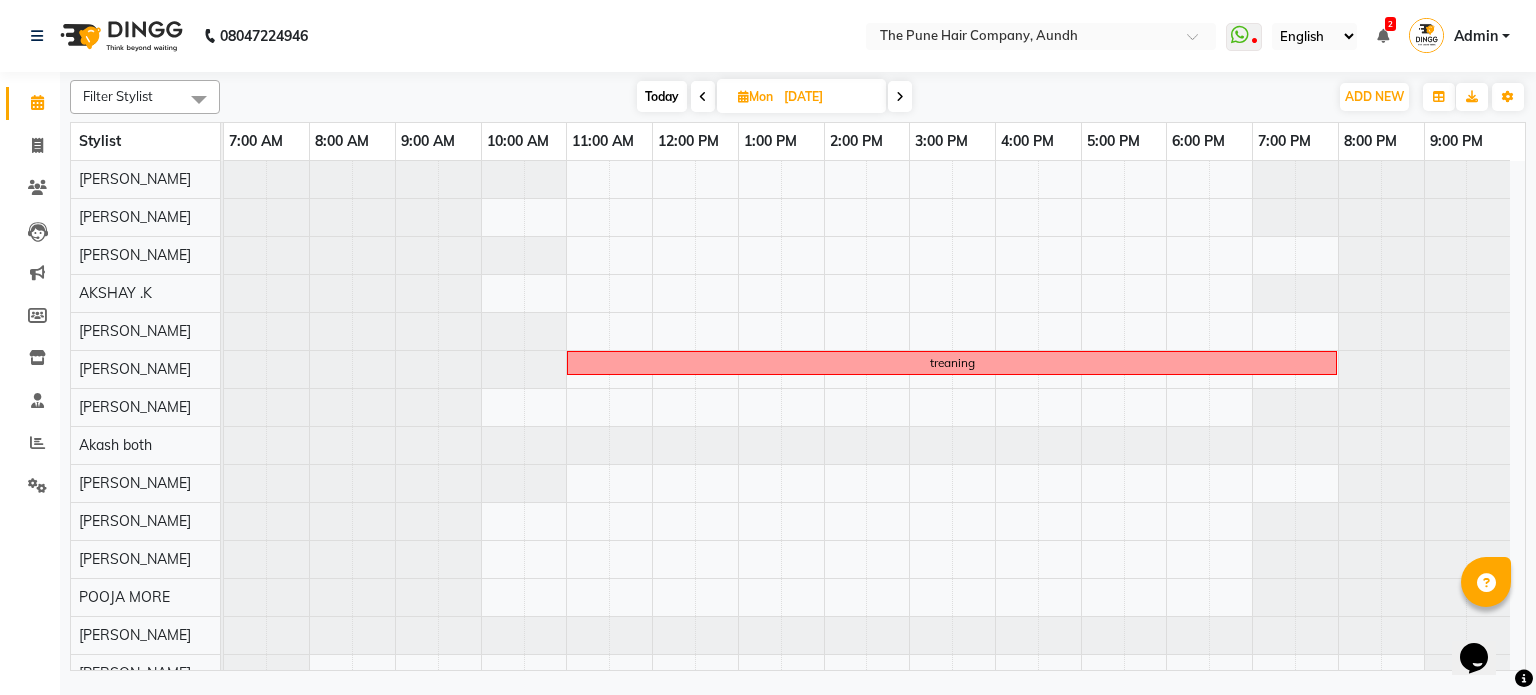 click at bounding box center [900, 96] 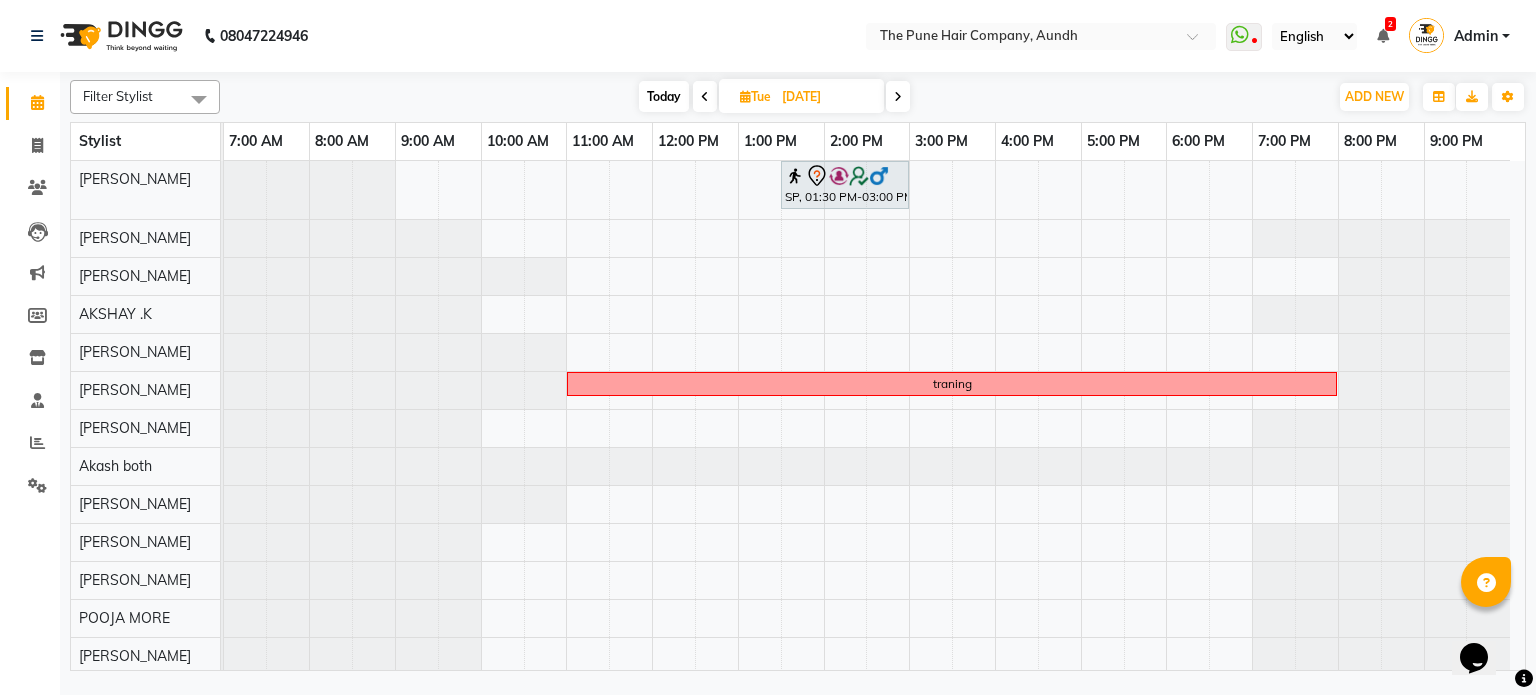 click at bounding box center [898, 96] 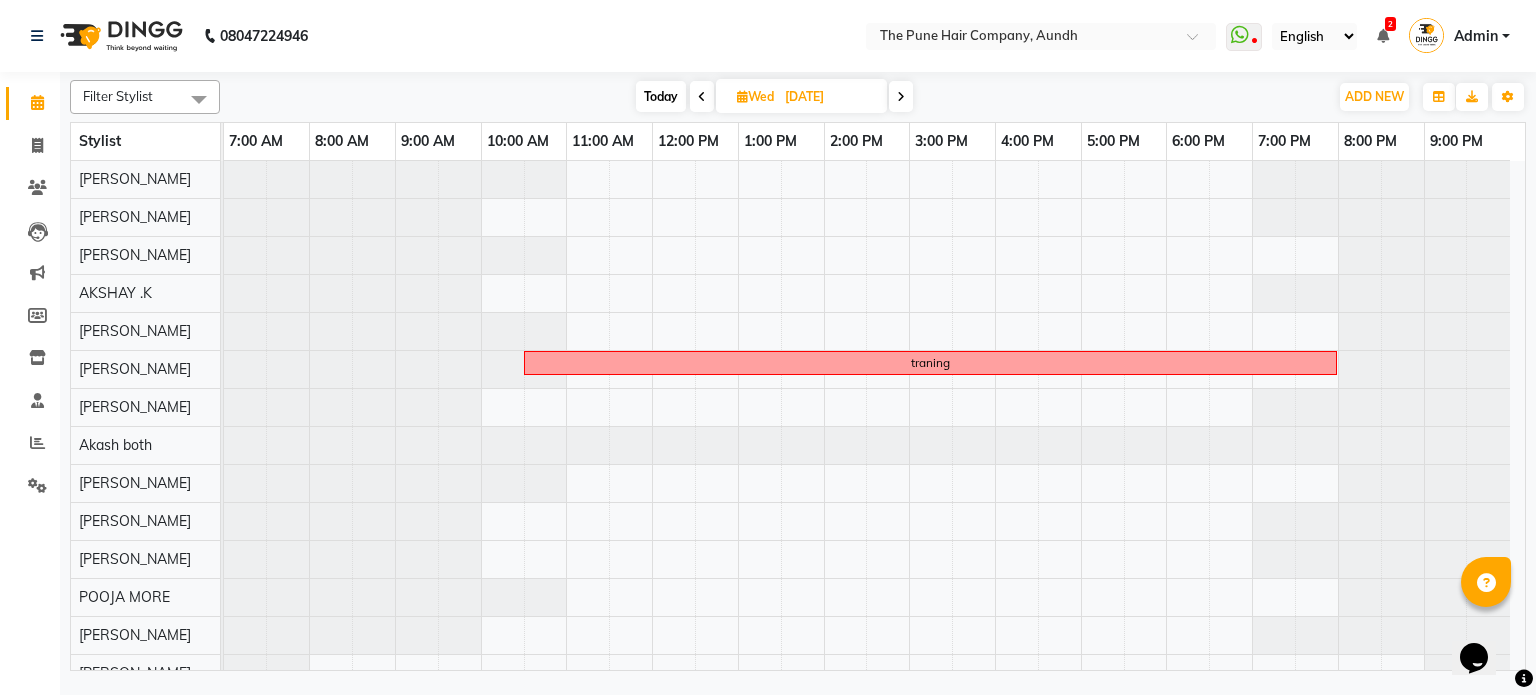 click at bounding box center (901, 97) 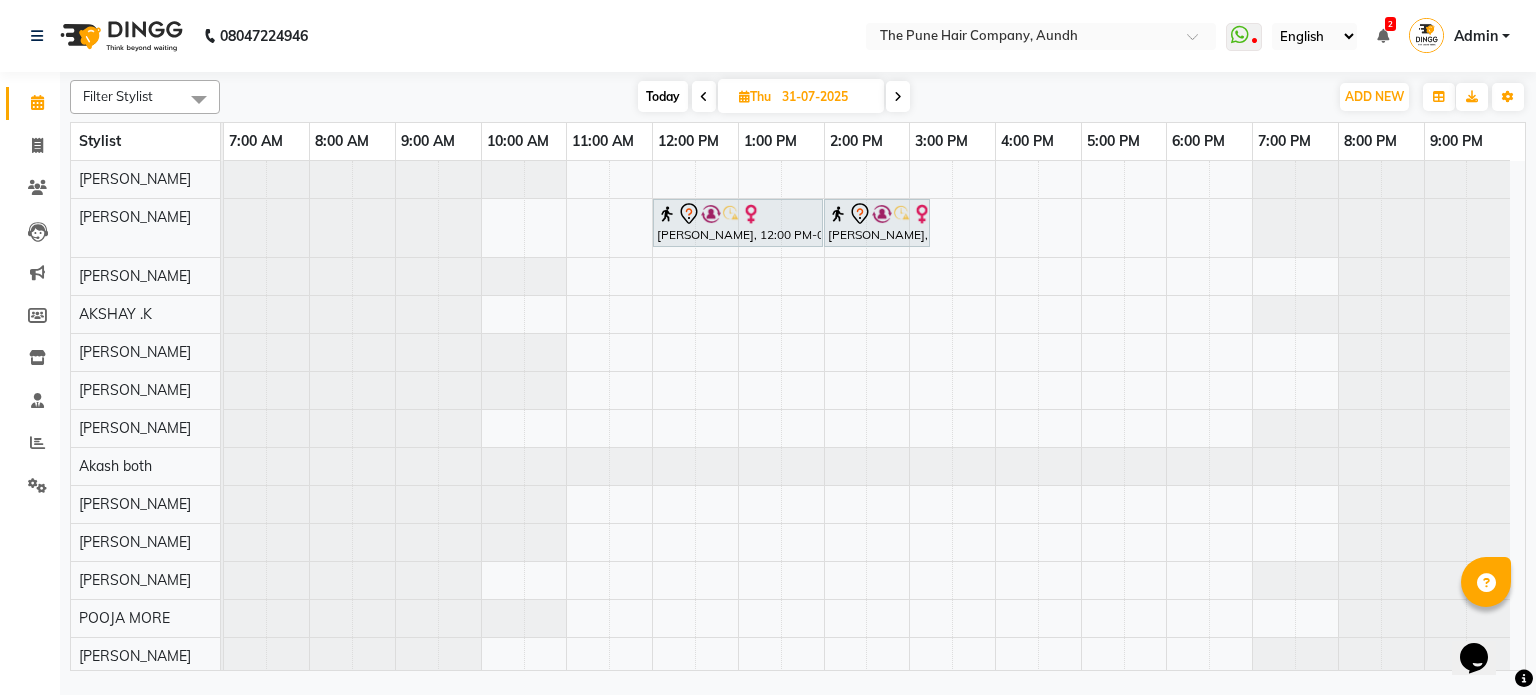 scroll, scrollTop: 31, scrollLeft: 0, axis: vertical 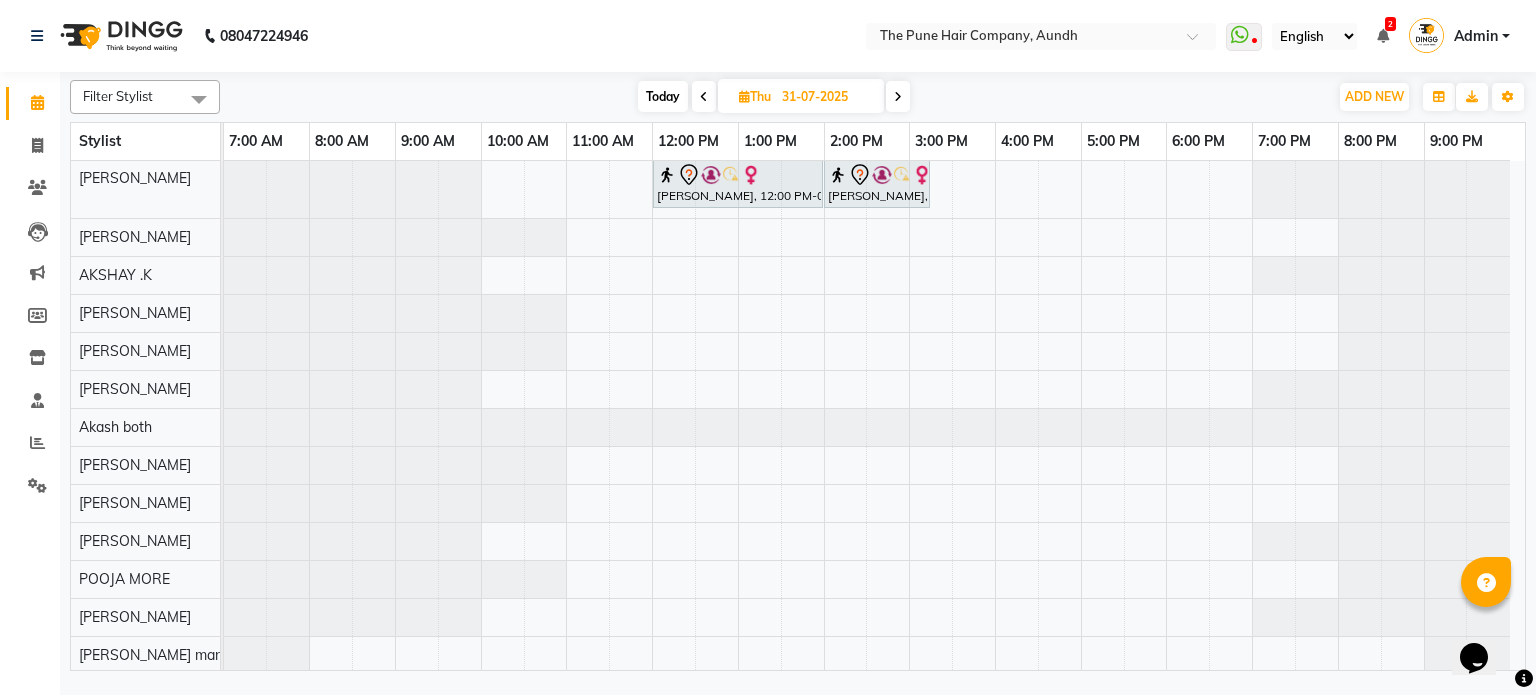 click on "Today" at bounding box center (663, 96) 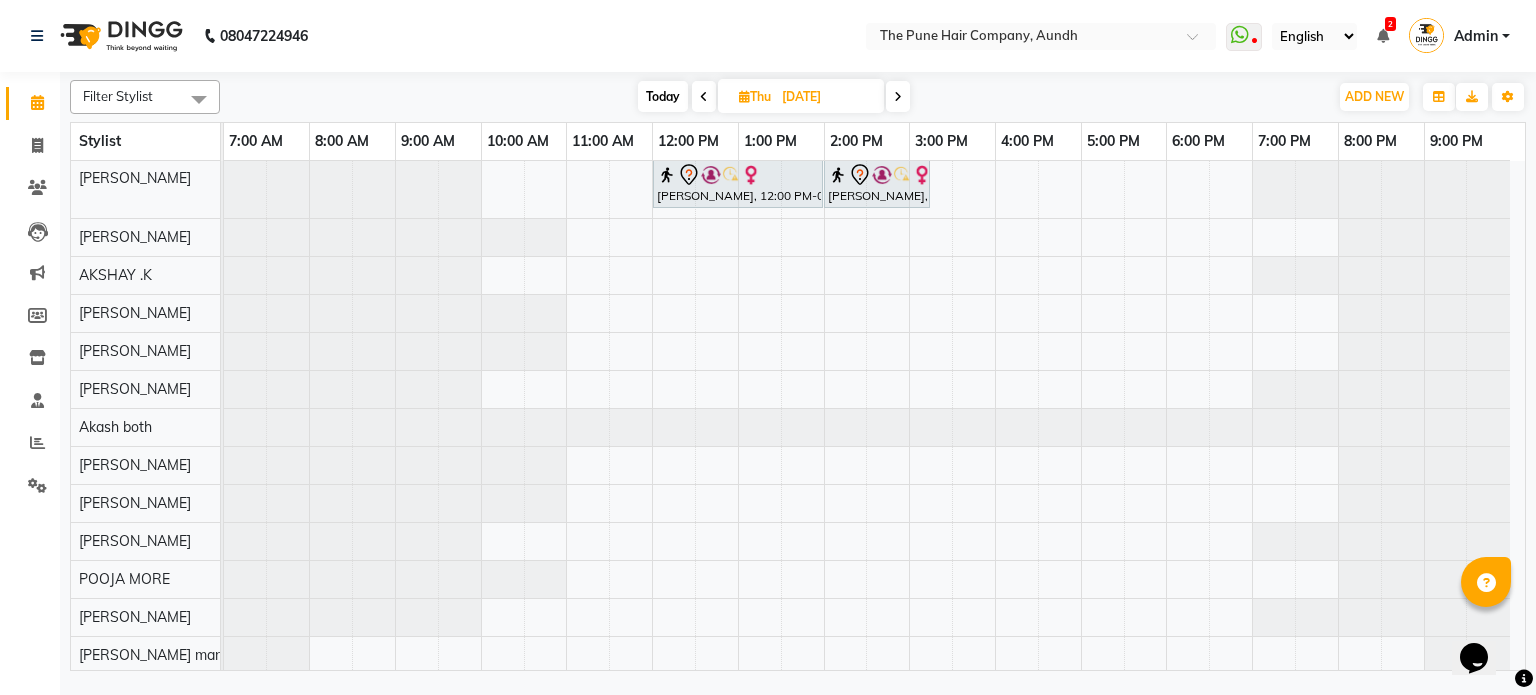 scroll, scrollTop: 18, scrollLeft: 0, axis: vertical 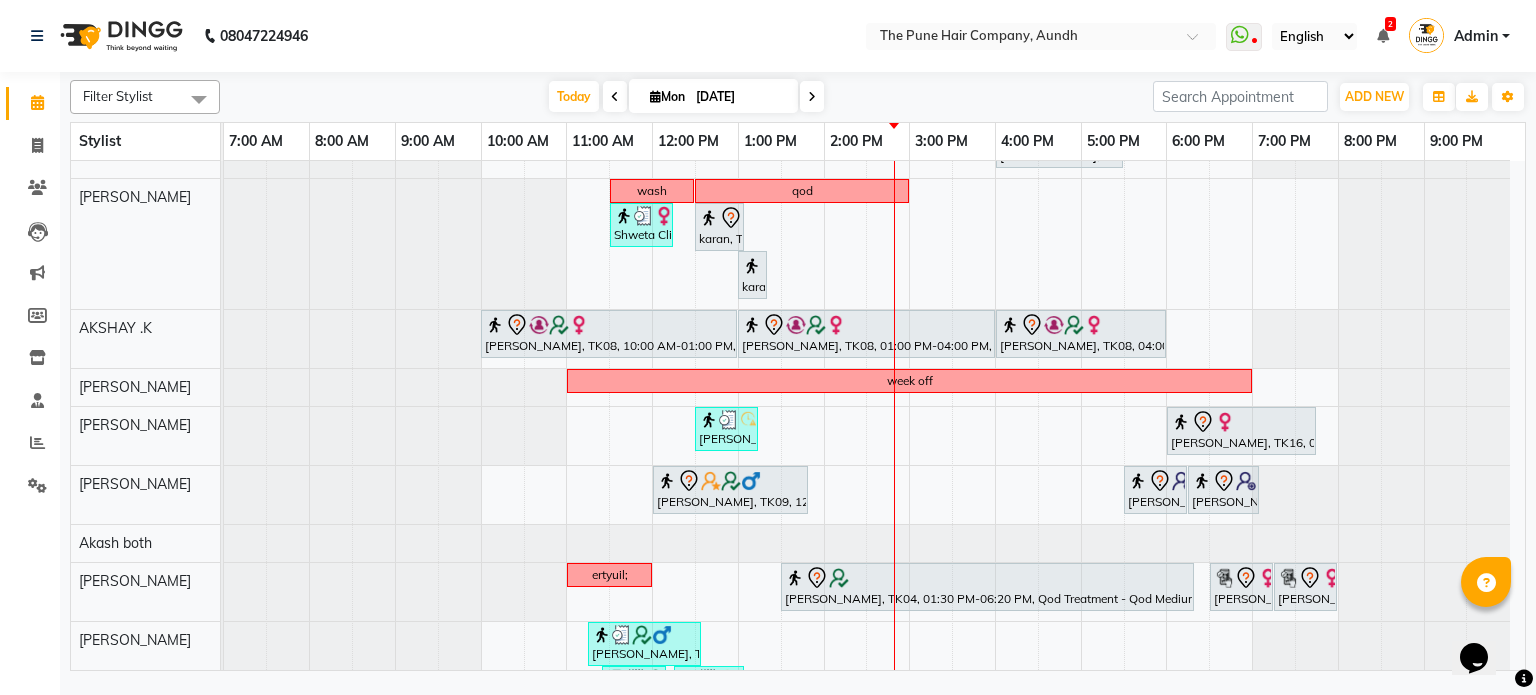 click at bounding box center (812, 97) 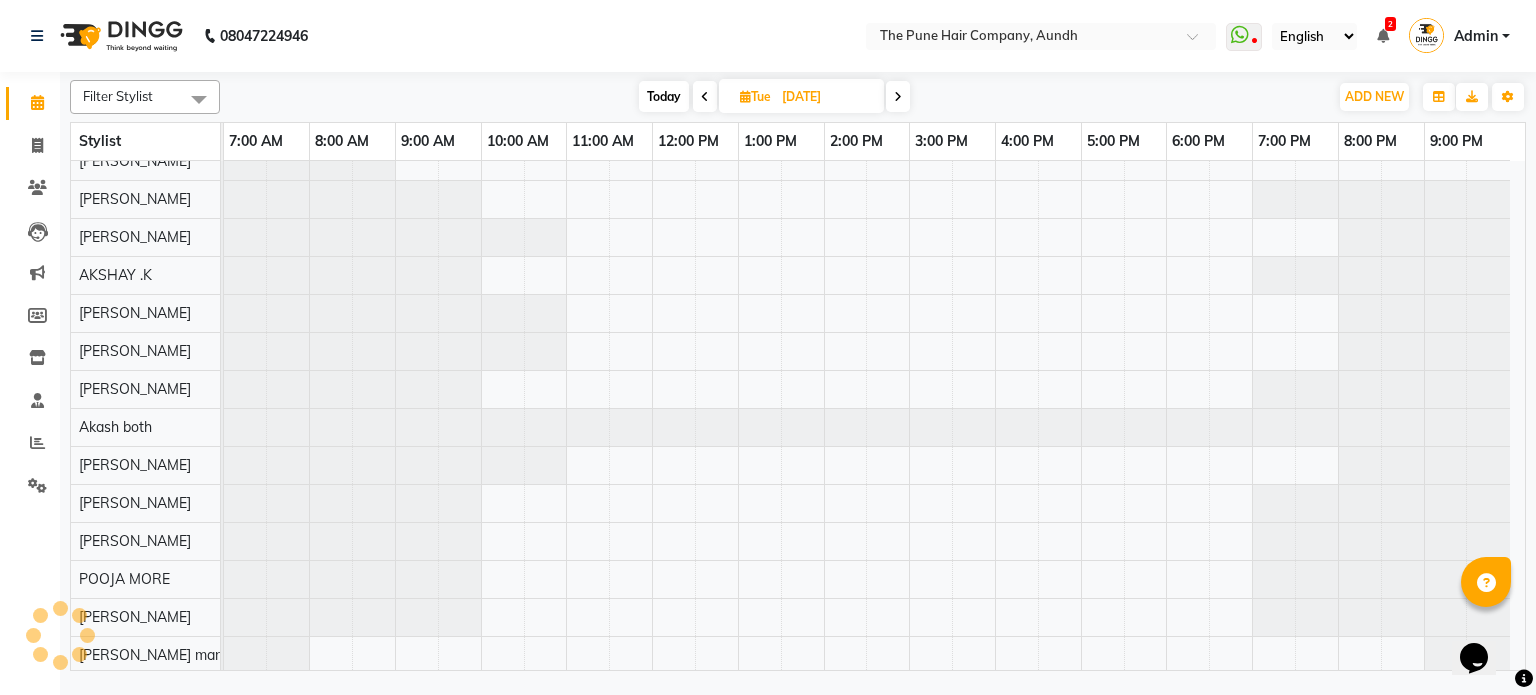 scroll, scrollTop: 150, scrollLeft: 0, axis: vertical 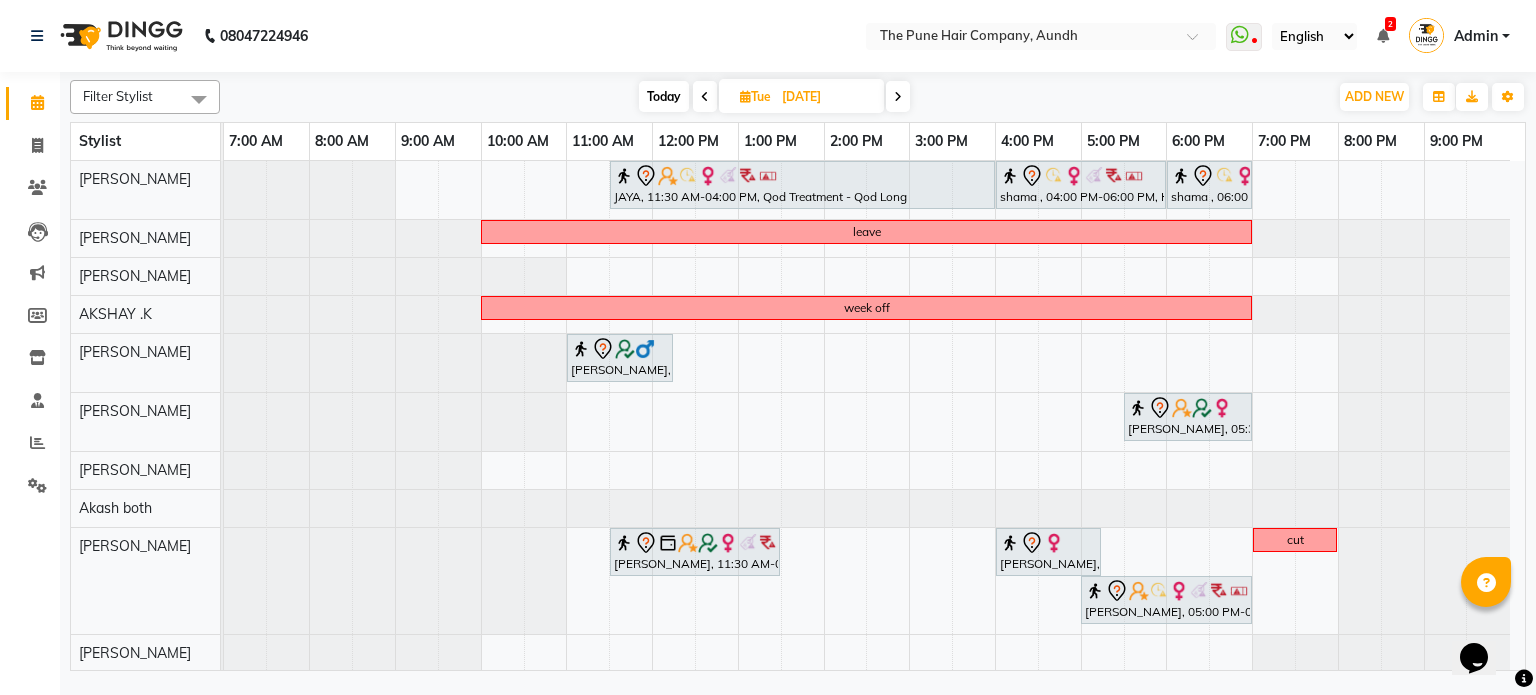 click at bounding box center (898, 97) 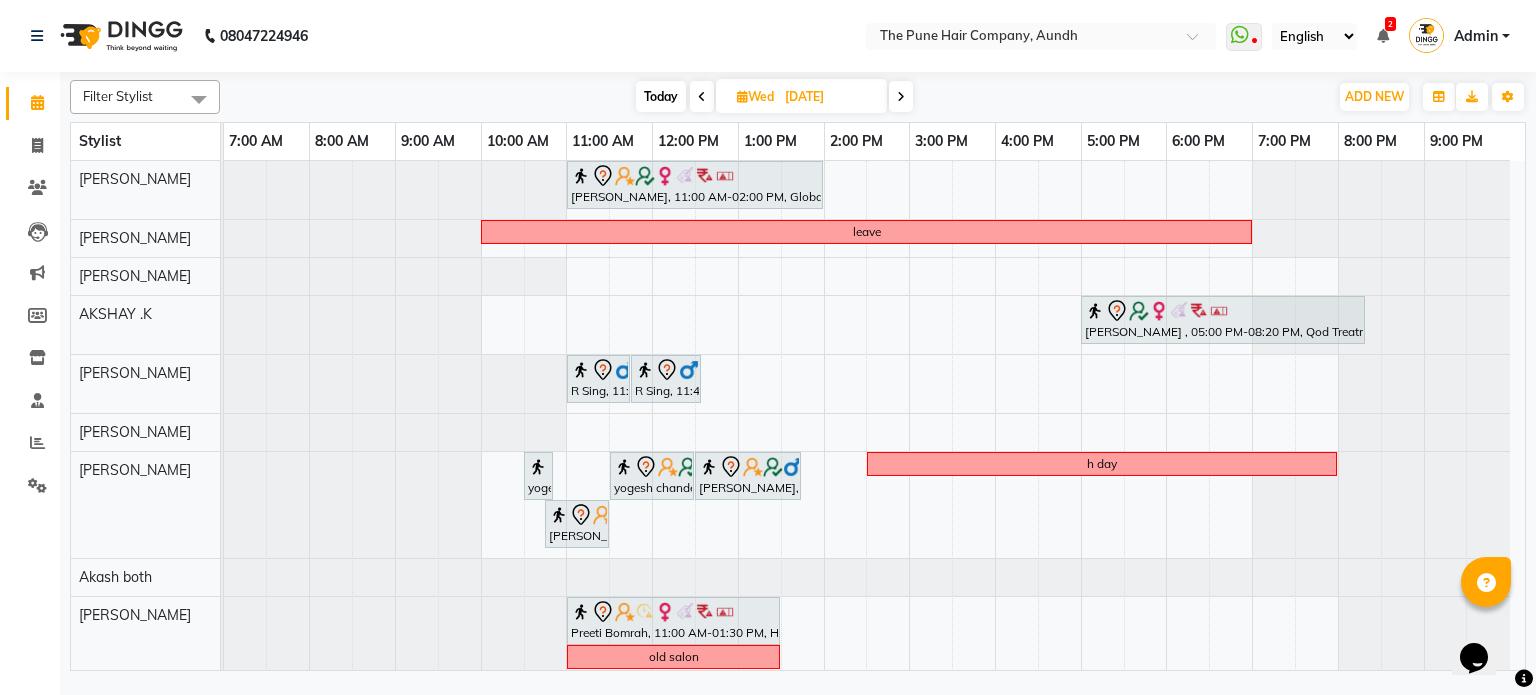 click at bounding box center (901, 96) 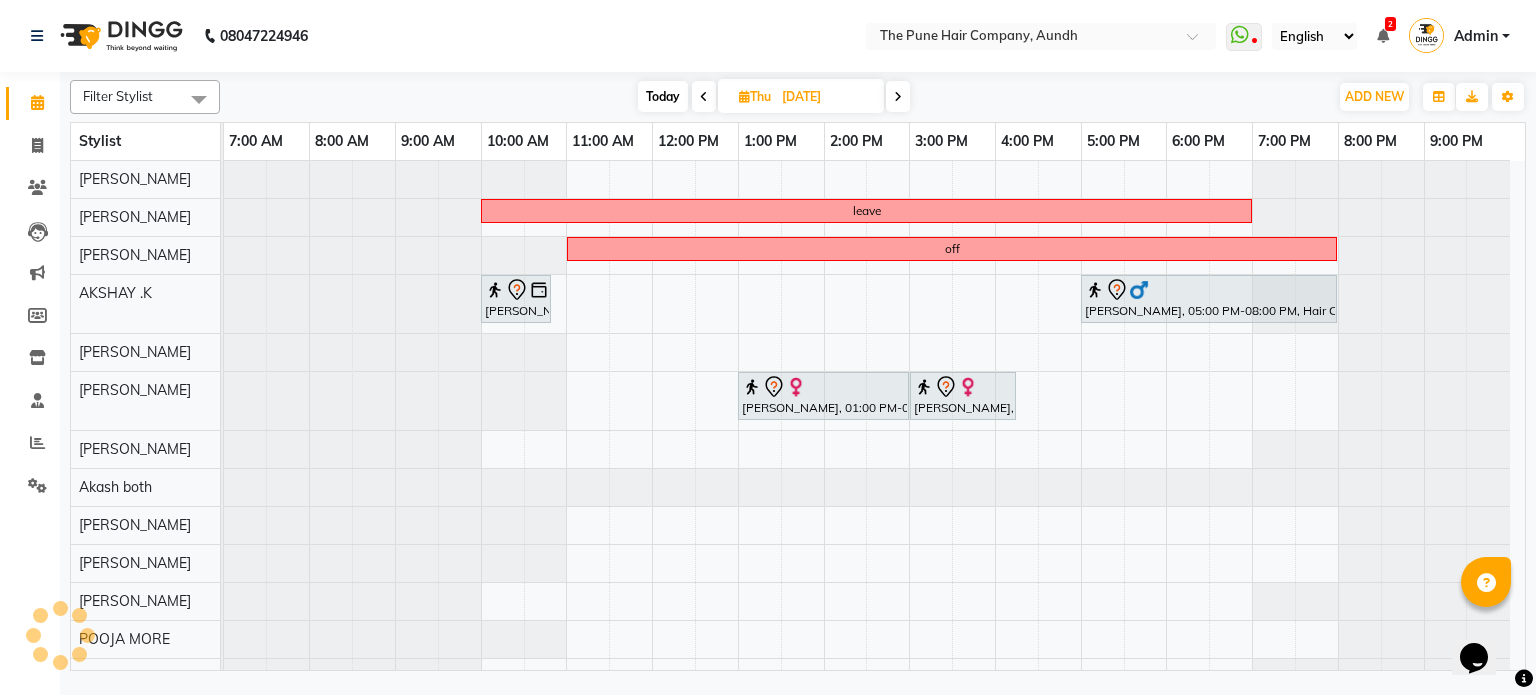 click on "[DATE]  [DATE]" at bounding box center (774, 97) 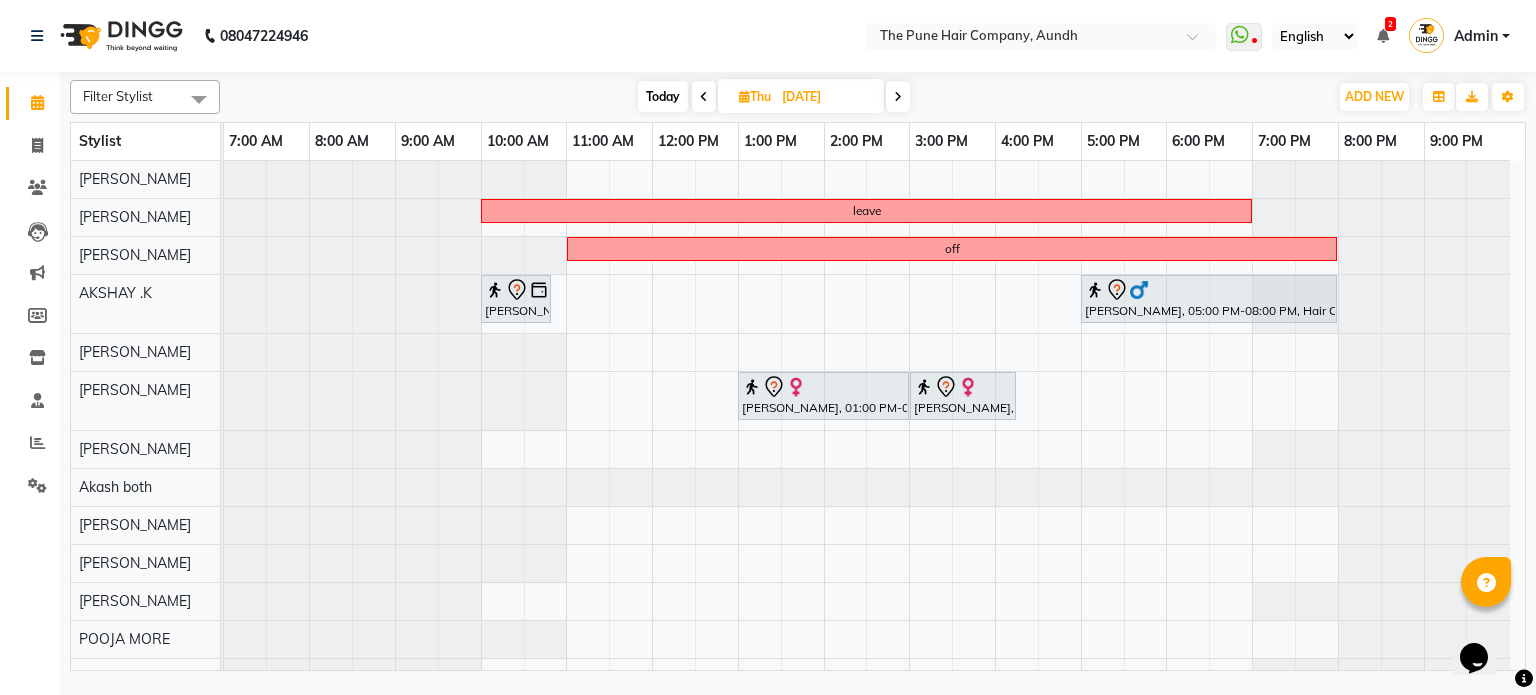click at bounding box center (898, 96) 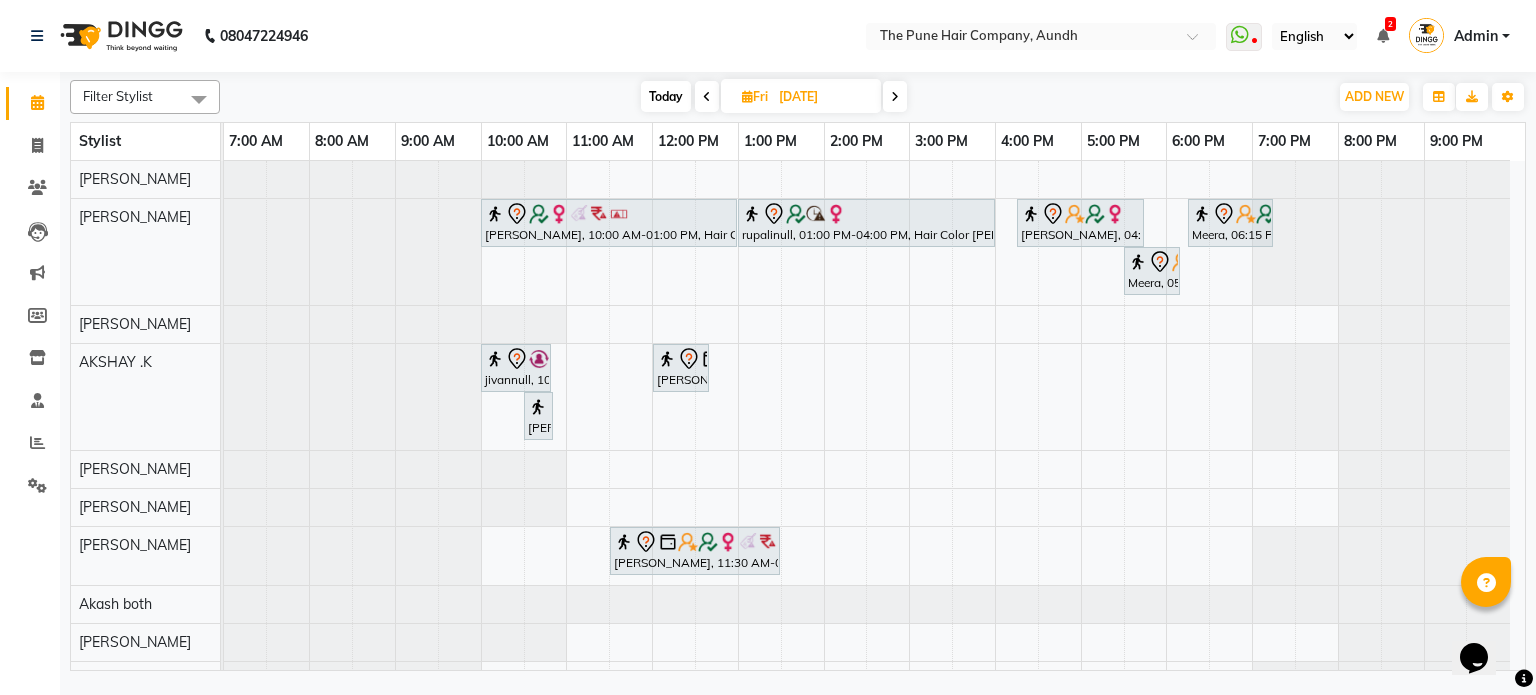 click at bounding box center (895, 96) 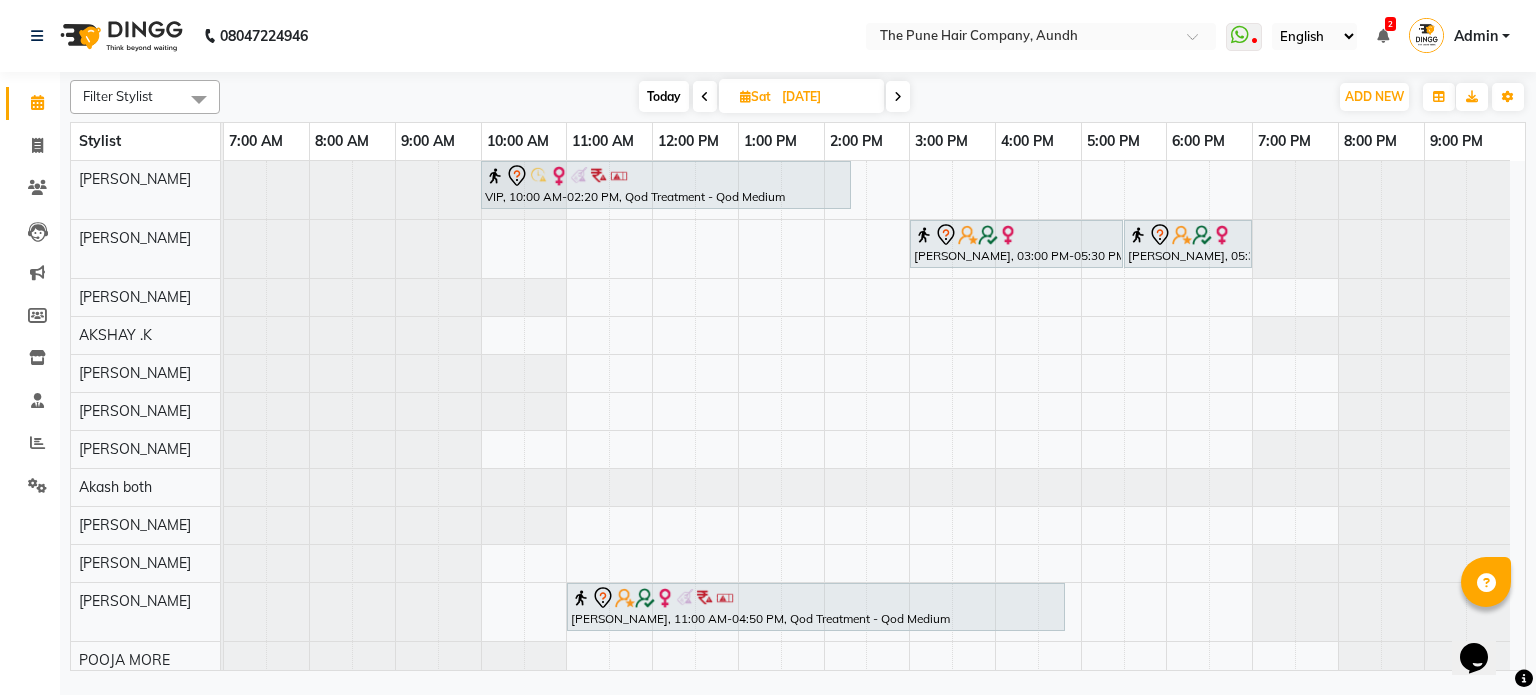 click at bounding box center [898, 96] 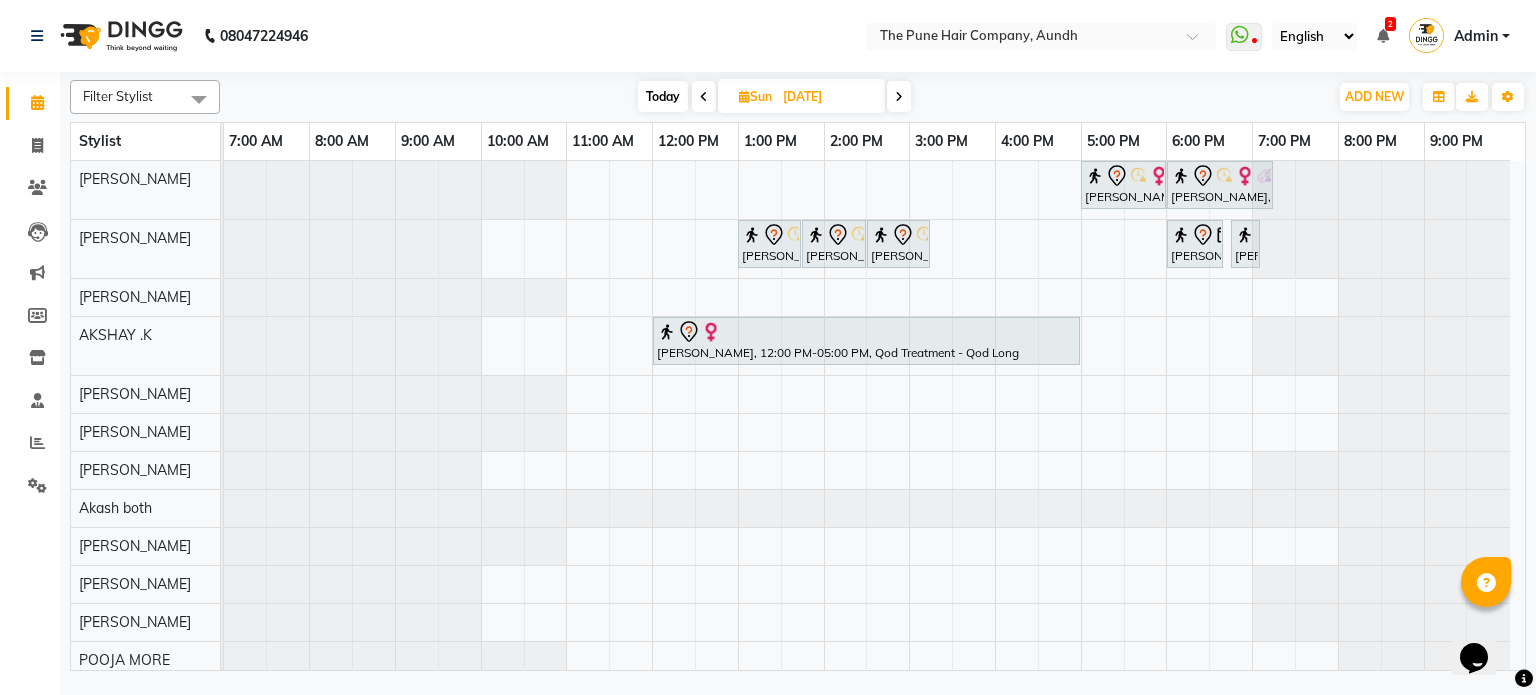 click at bounding box center (899, 97) 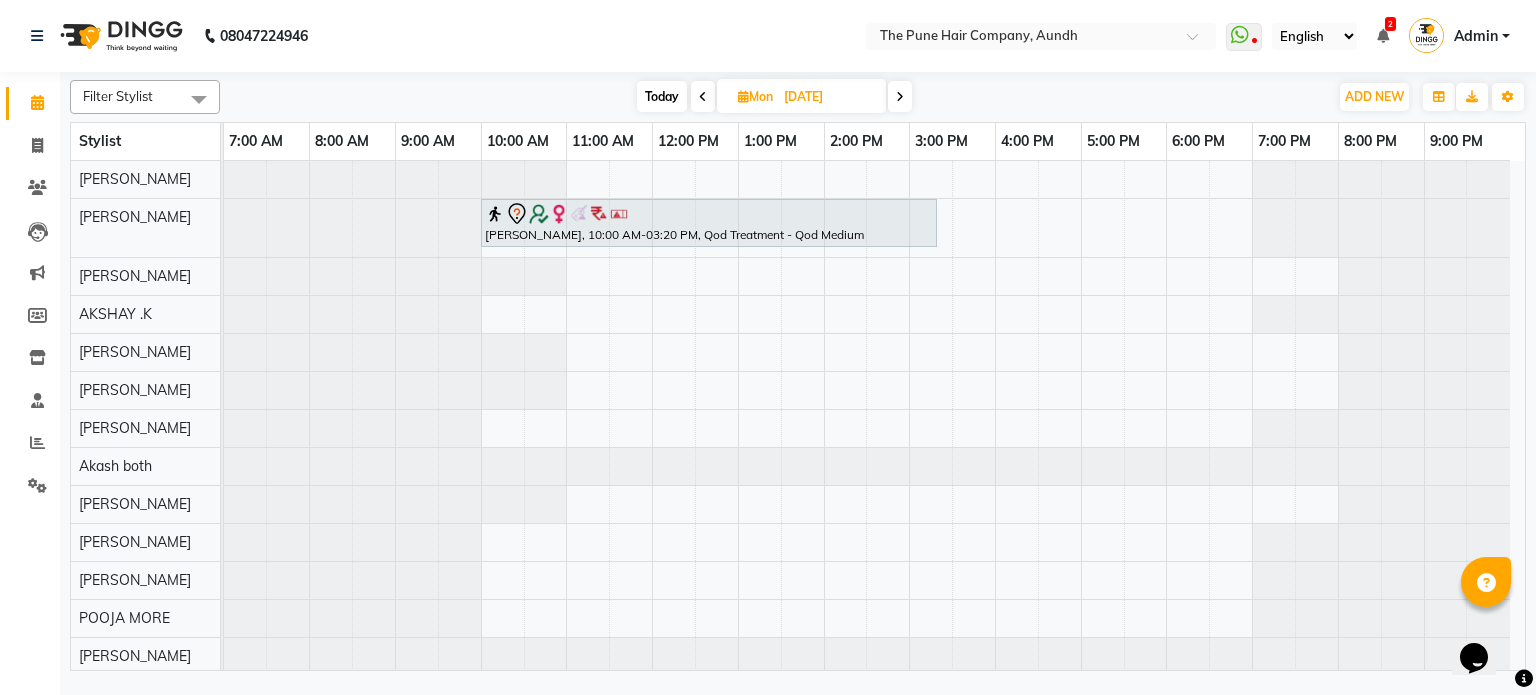 click at bounding box center [900, 97] 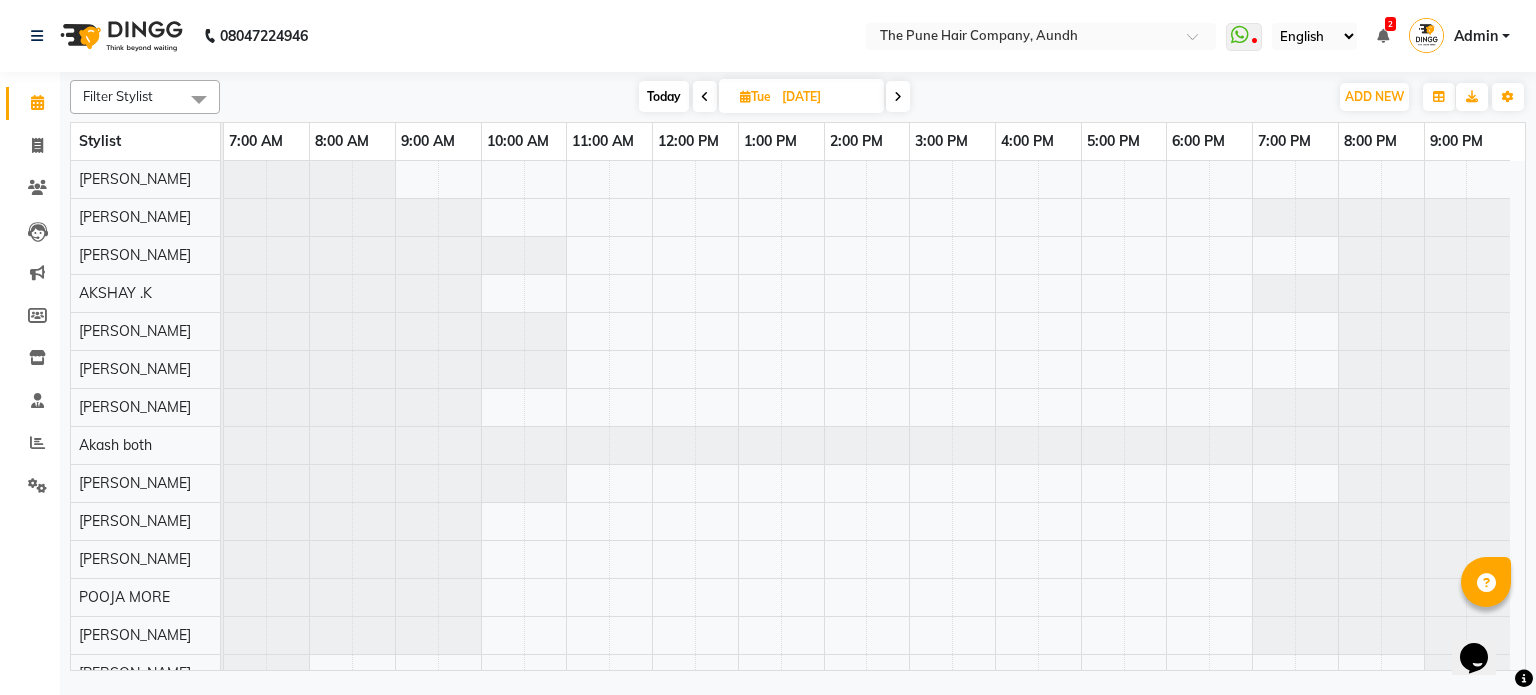 click at bounding box center (898, 97) 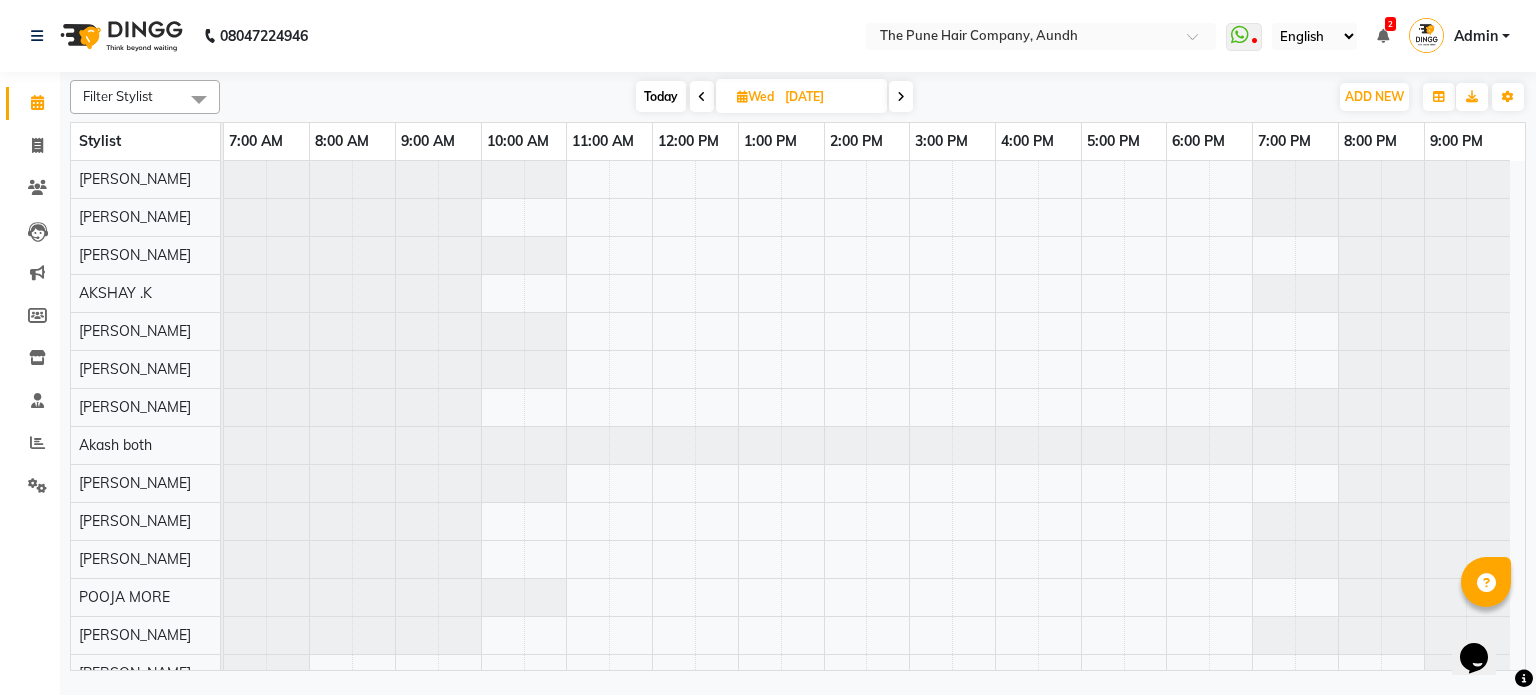 click at bounding box center (901, 96) 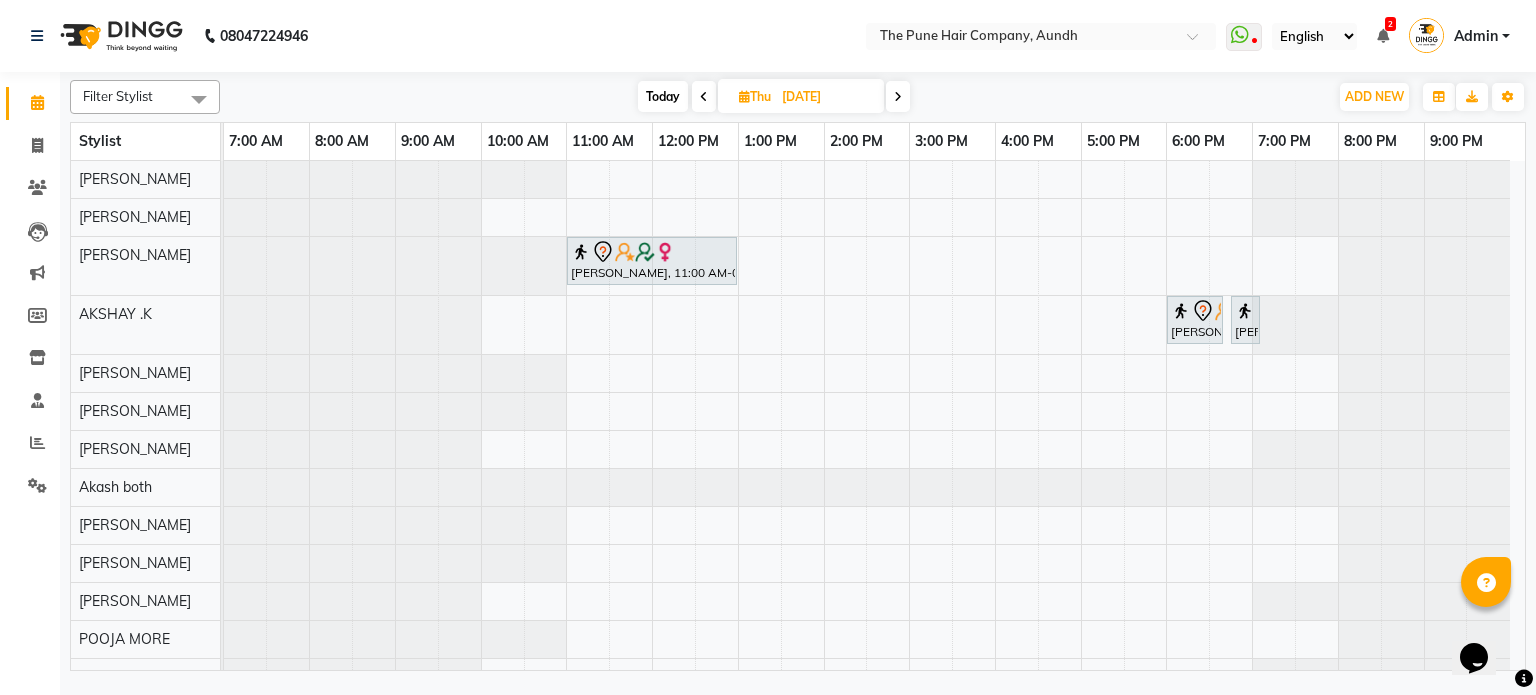 click at bounding box center [898, 96] 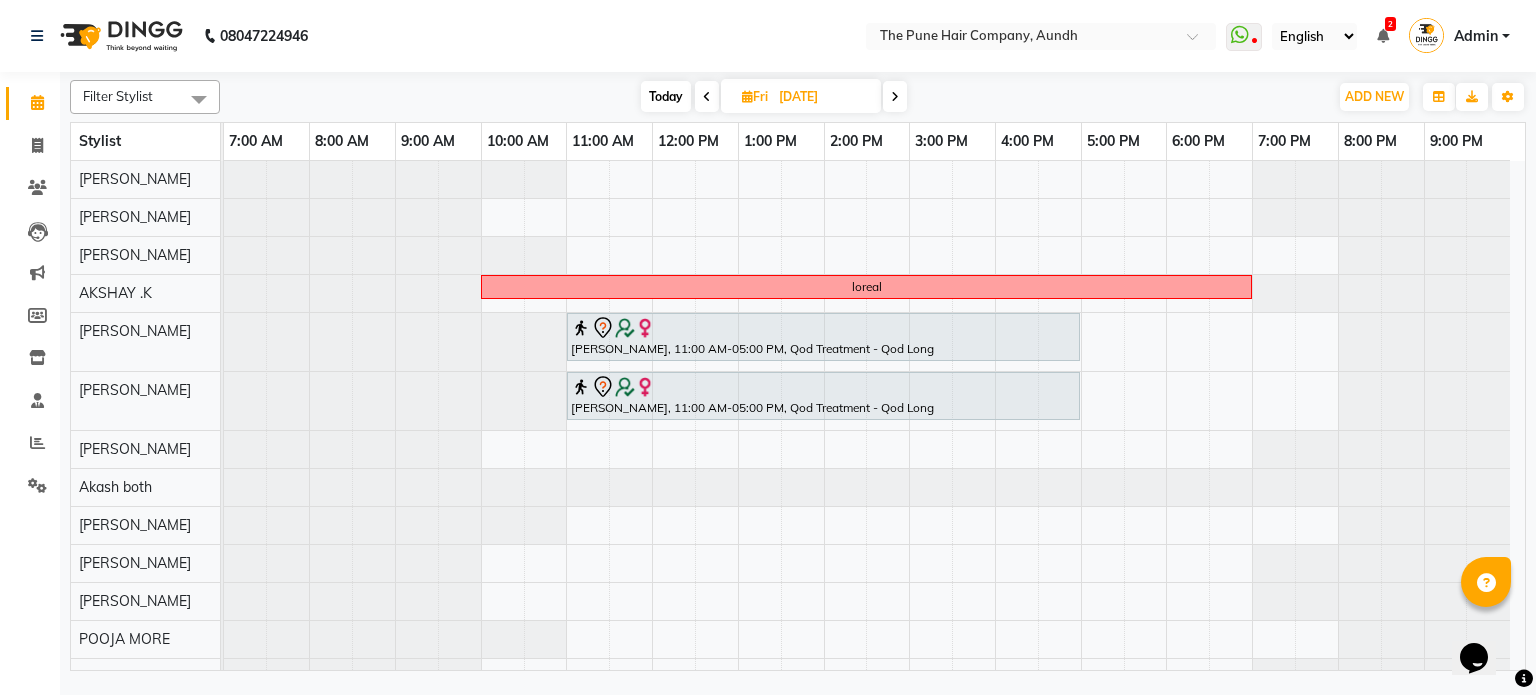 click at bounding box center [895, 97] 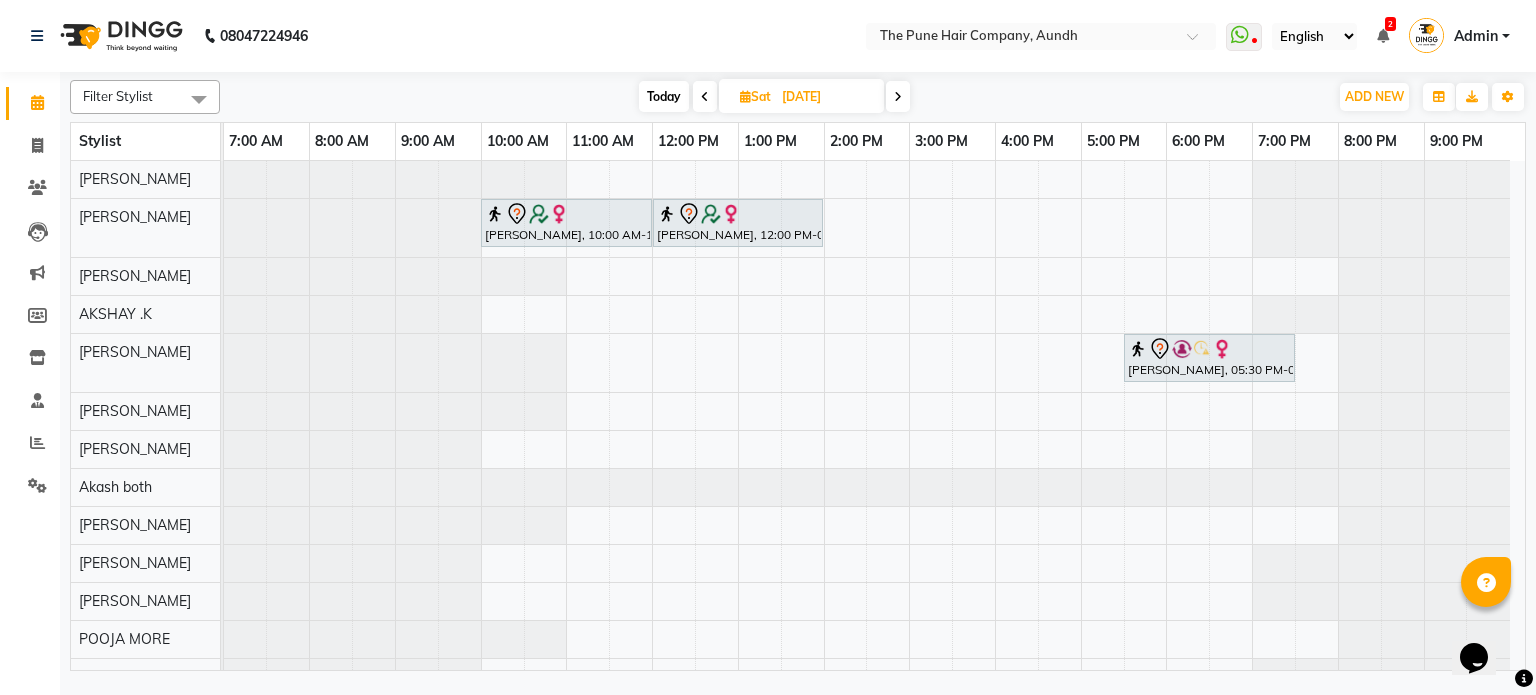 click at bounding box center (898, 96) 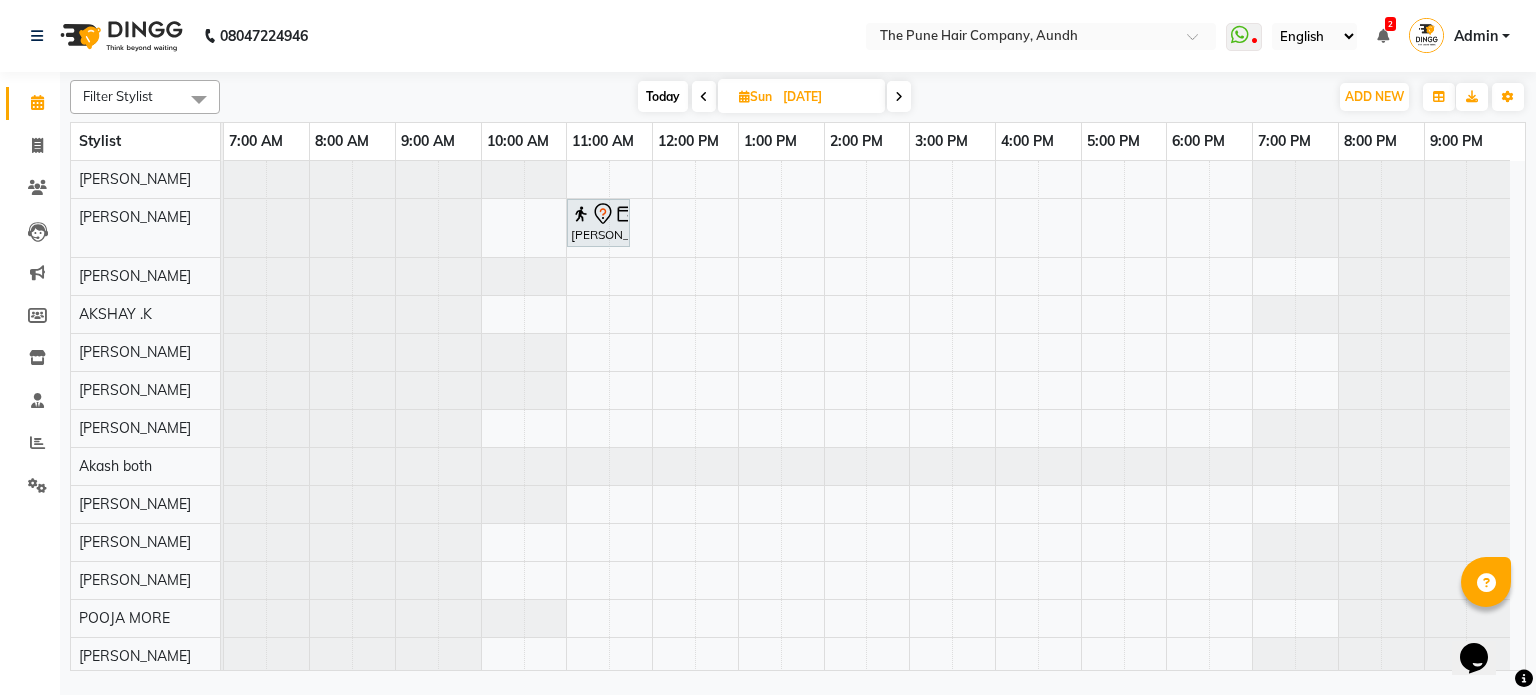 click at bounding box center [899, 96] 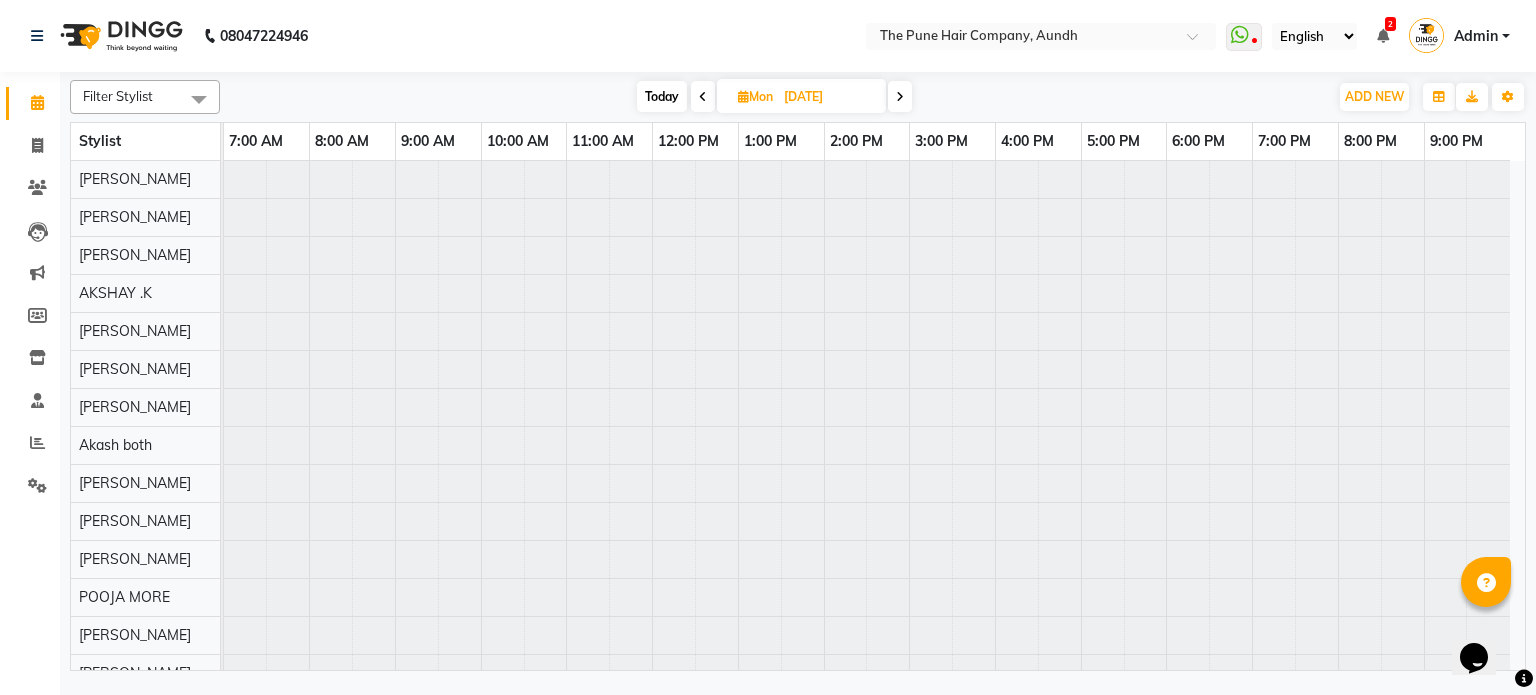 click at bounding box center [900, 96] 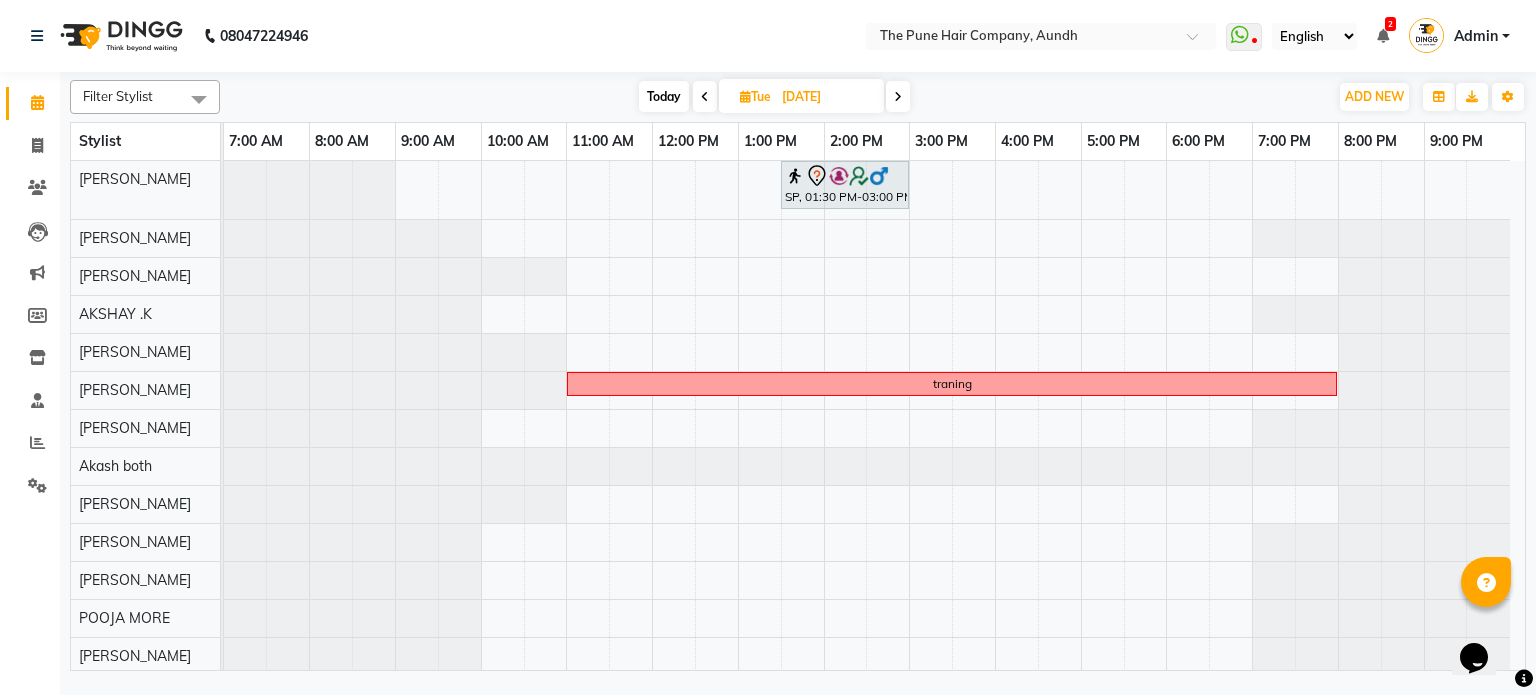 click on "Today" at bounding box center [664, 96] 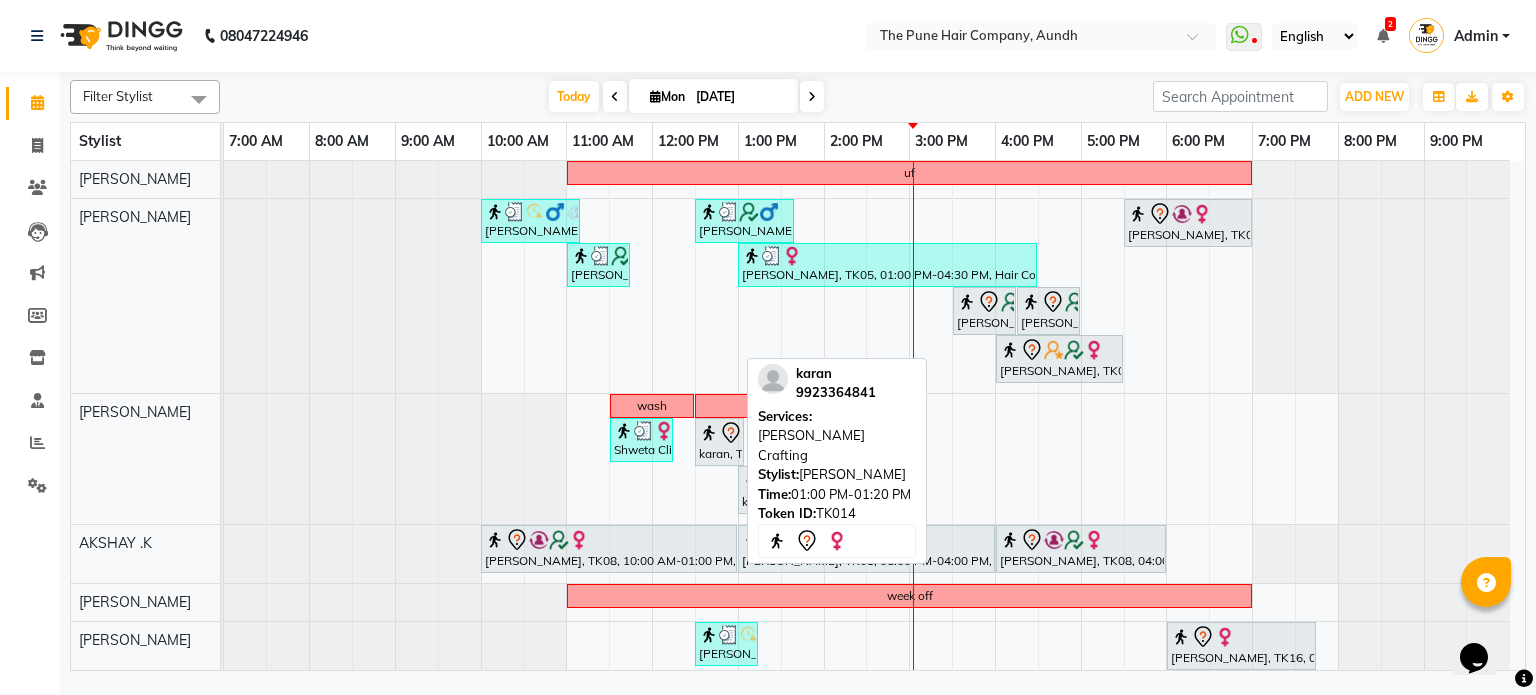 scroll, scrollTop: 158, scrollLeft: 0, axis: vertical 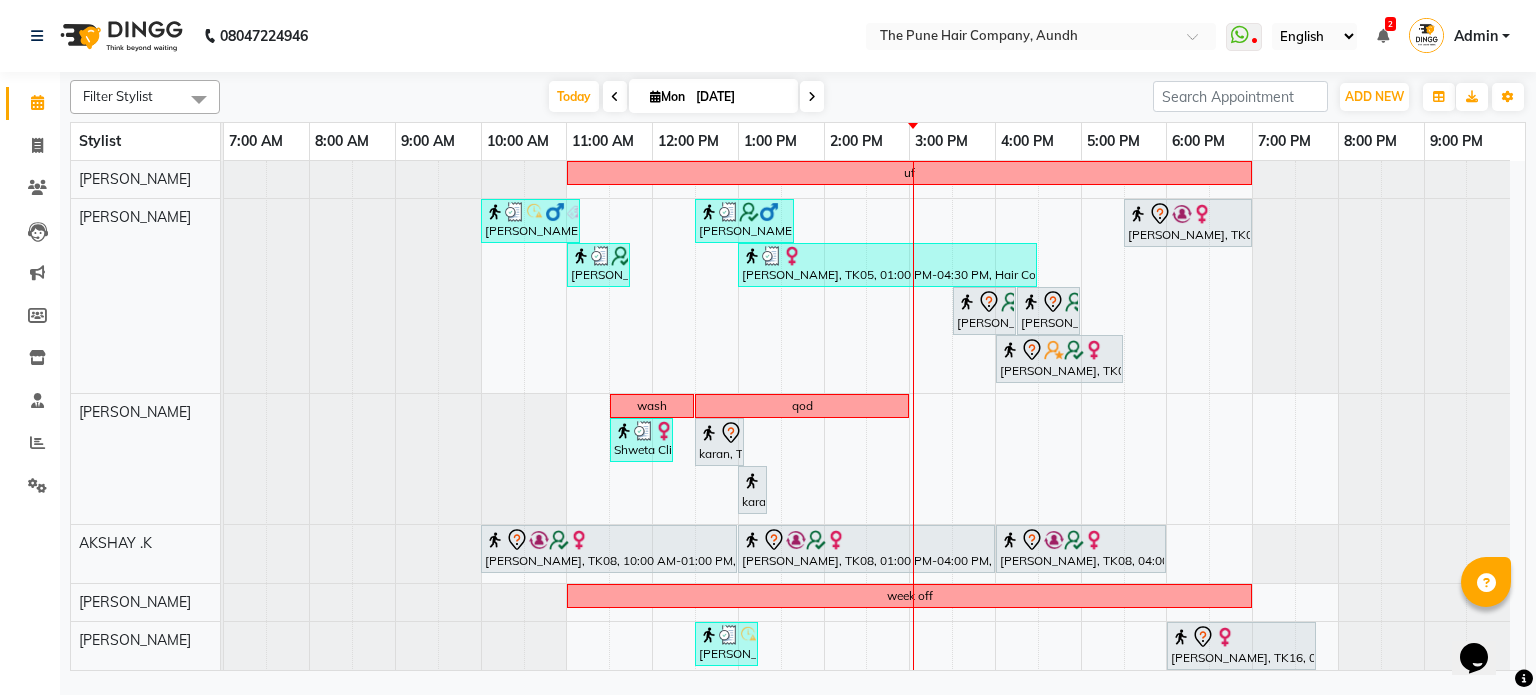 click at bounding box center [615, 96] 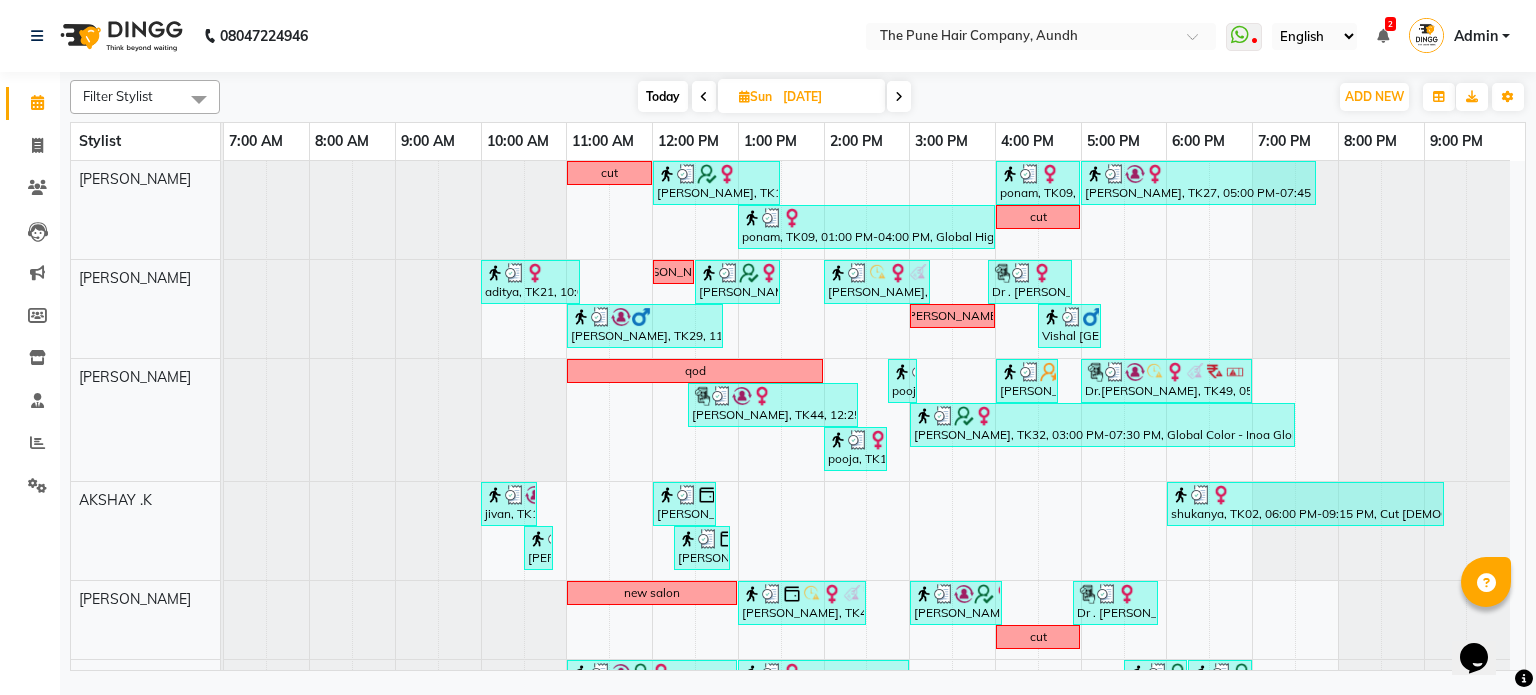 click at bounding box center [704, 96] 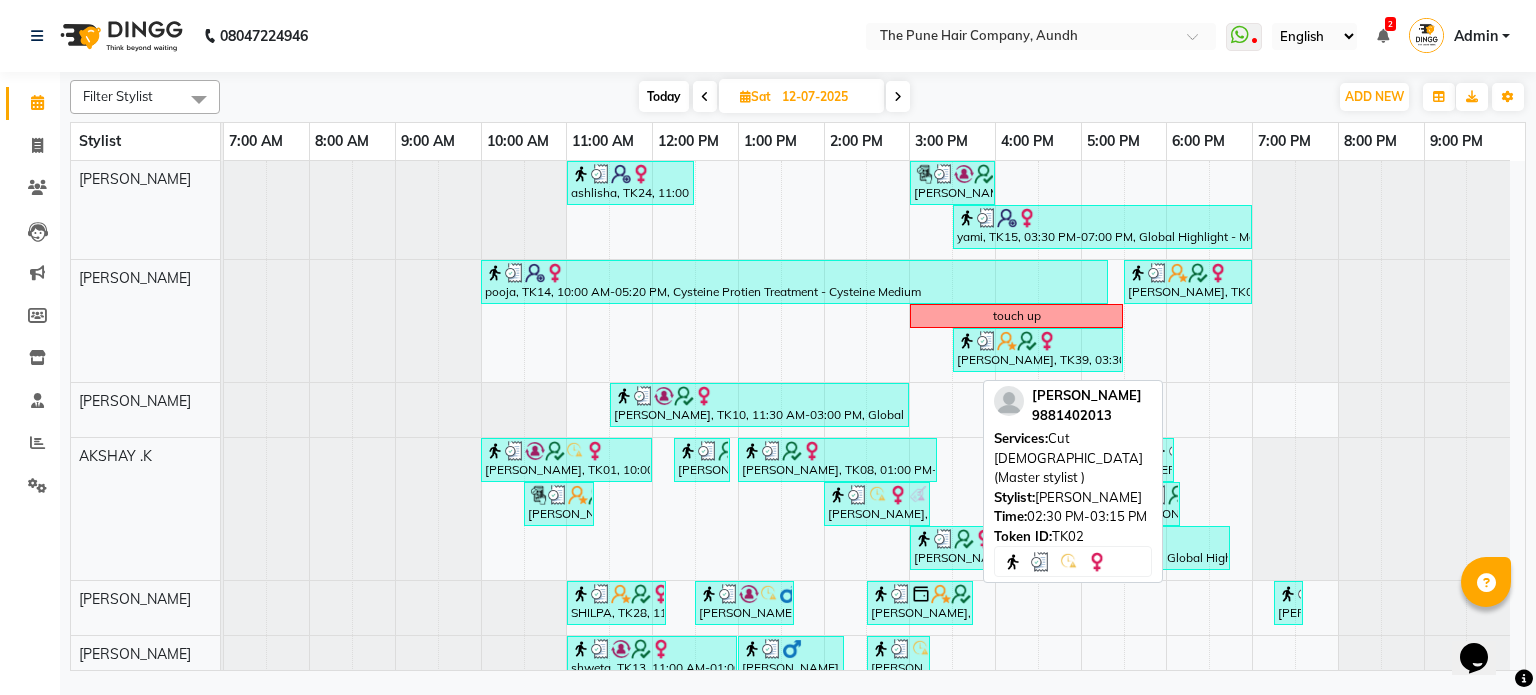 scroll, scrollTop: 97, scrollLeft: 0, axis: vertical 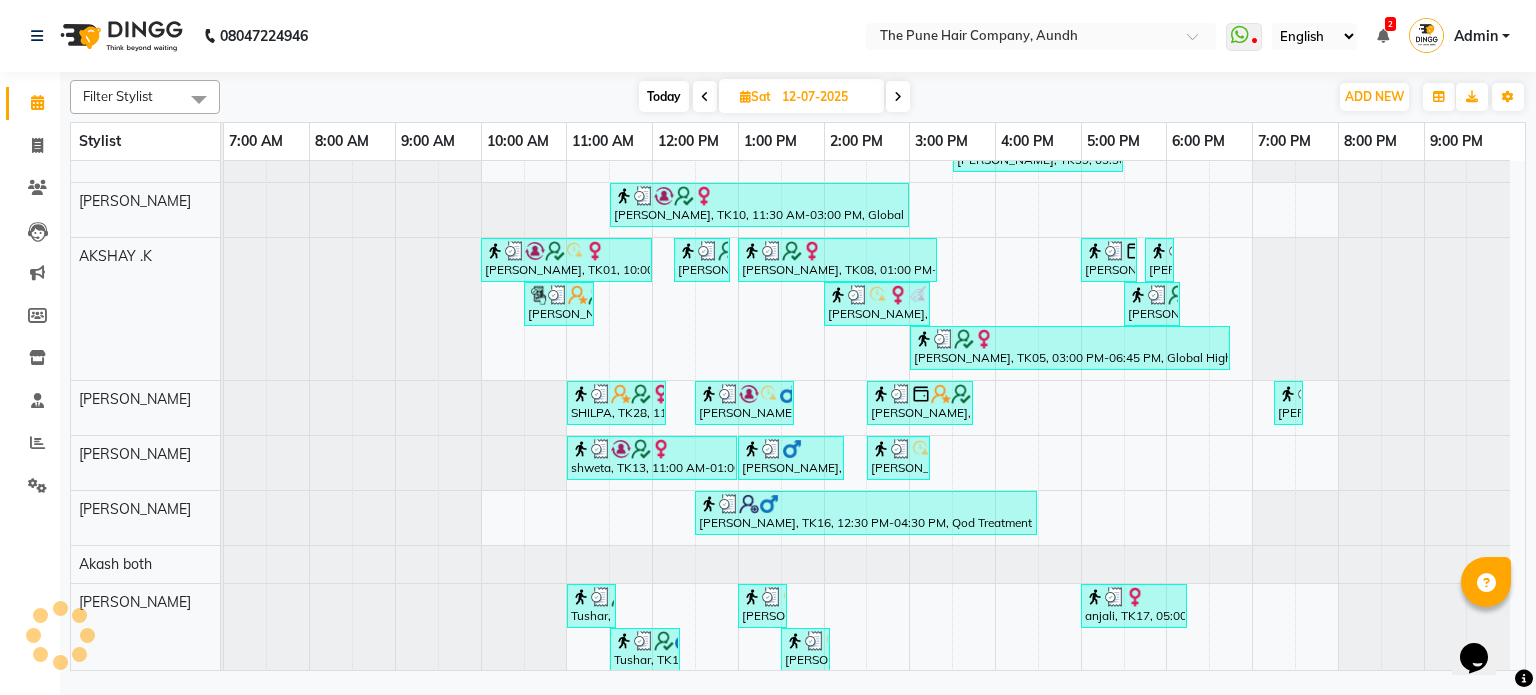 click at bounding box center (705, 96) 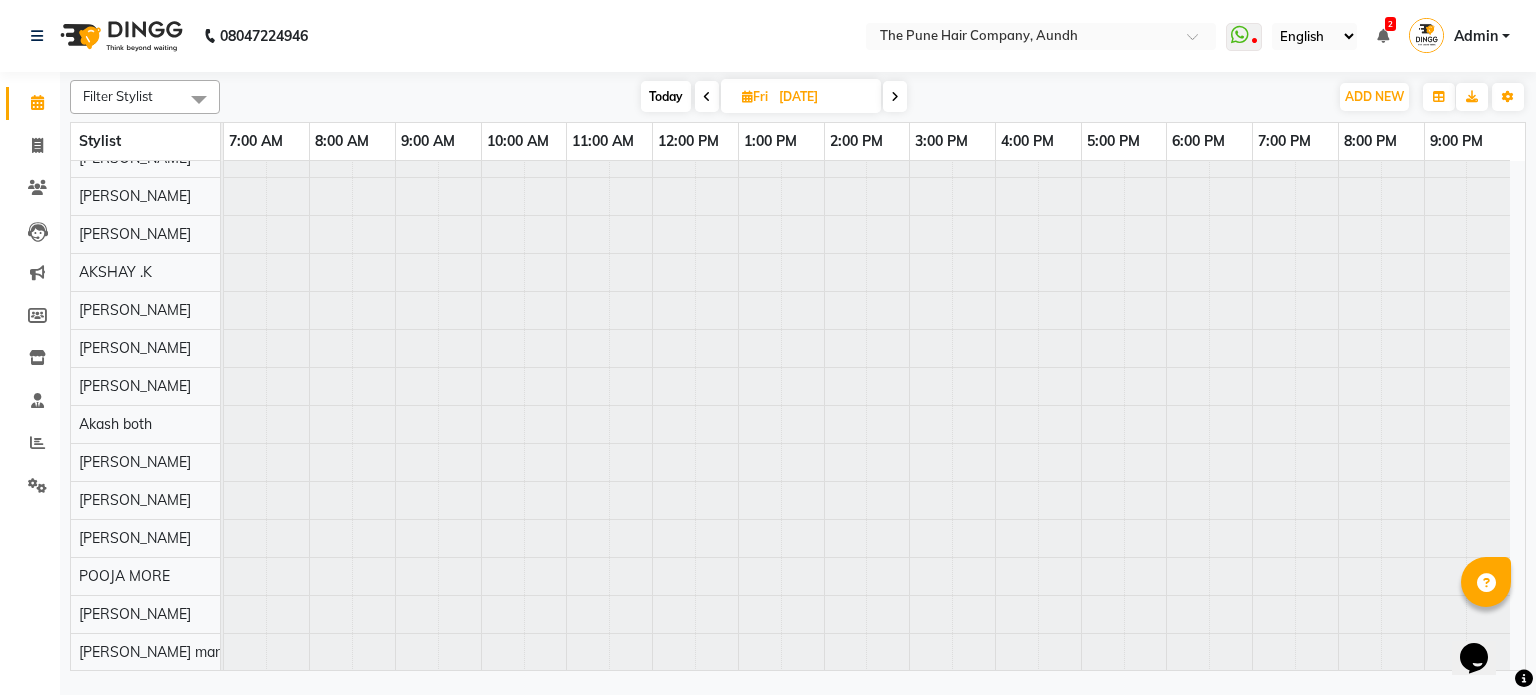scroll, scrollTop: 18, scrollLeft: 0, axis: vertical 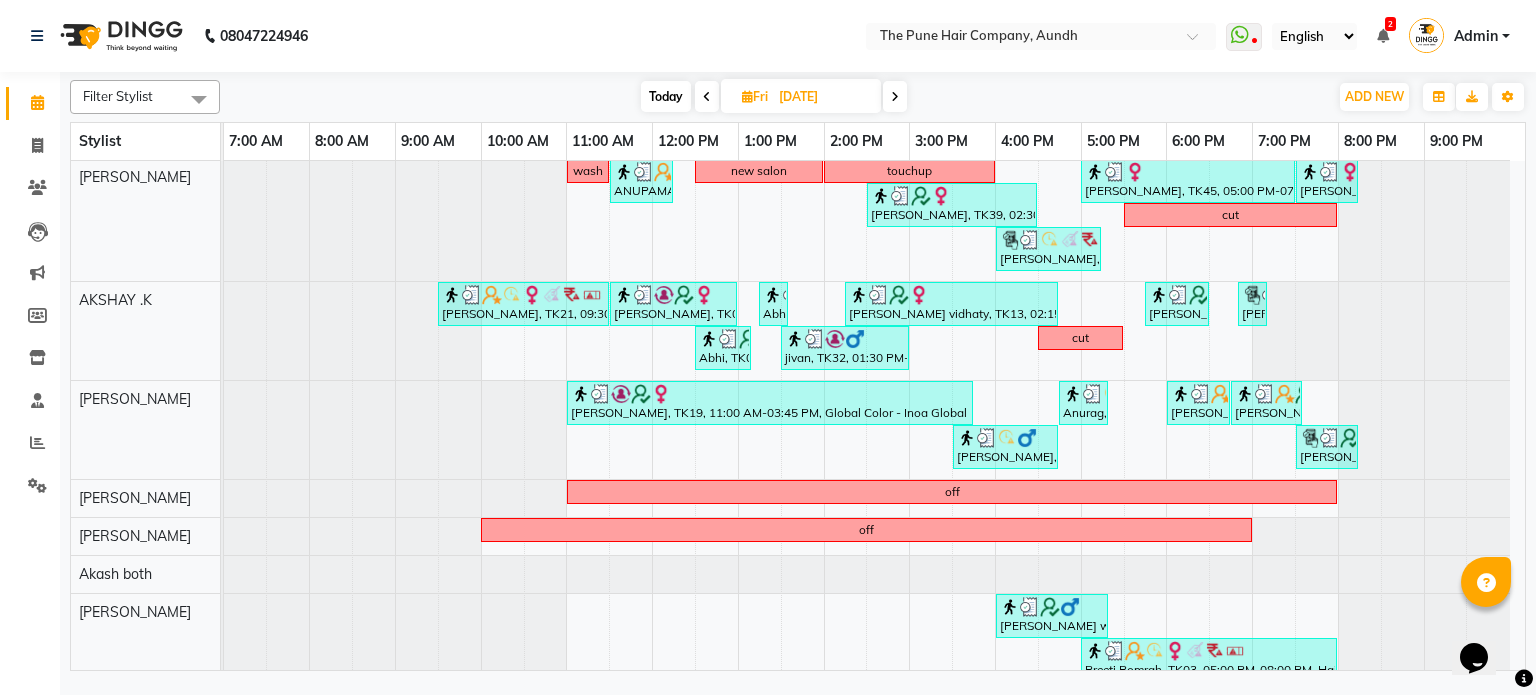 click at bounding box center [707, 96] 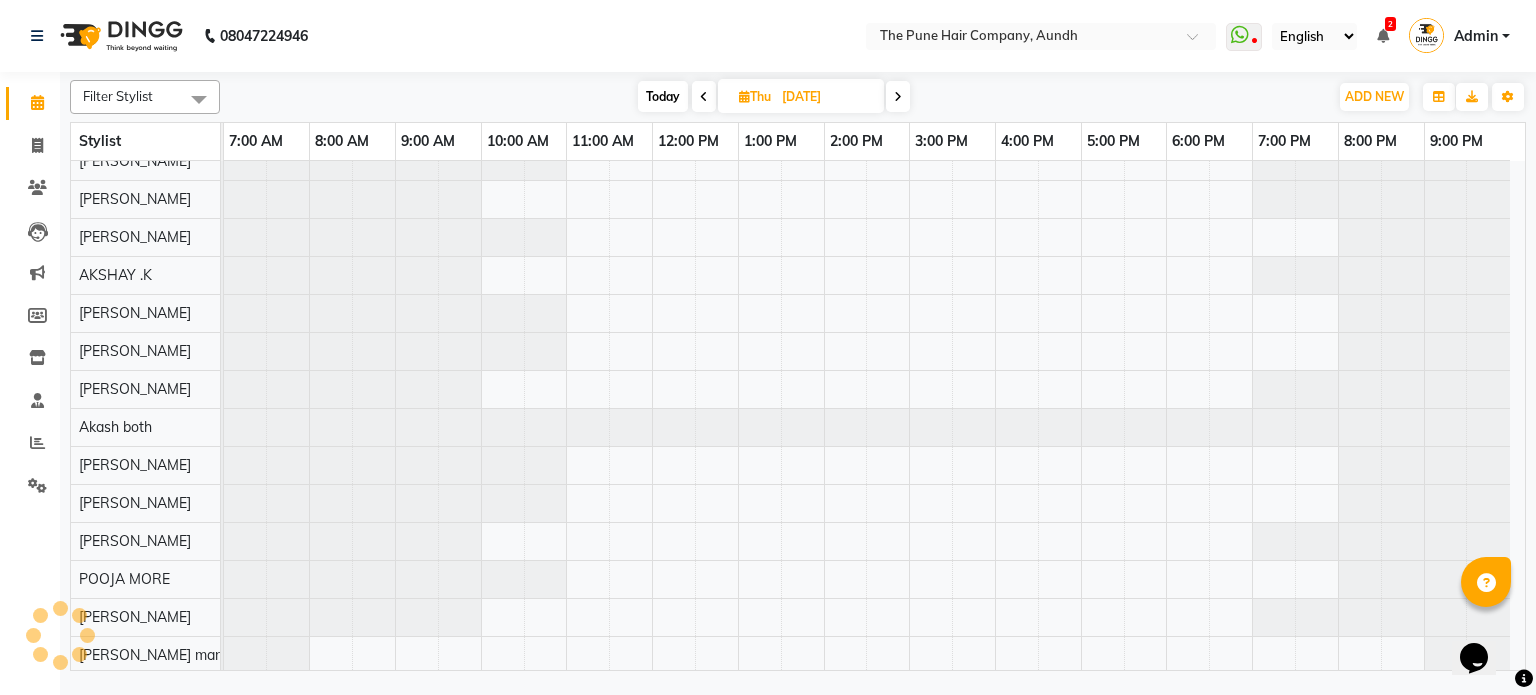 scroll, scrollTop: 200, scrollLeft: 0, axis: vertical 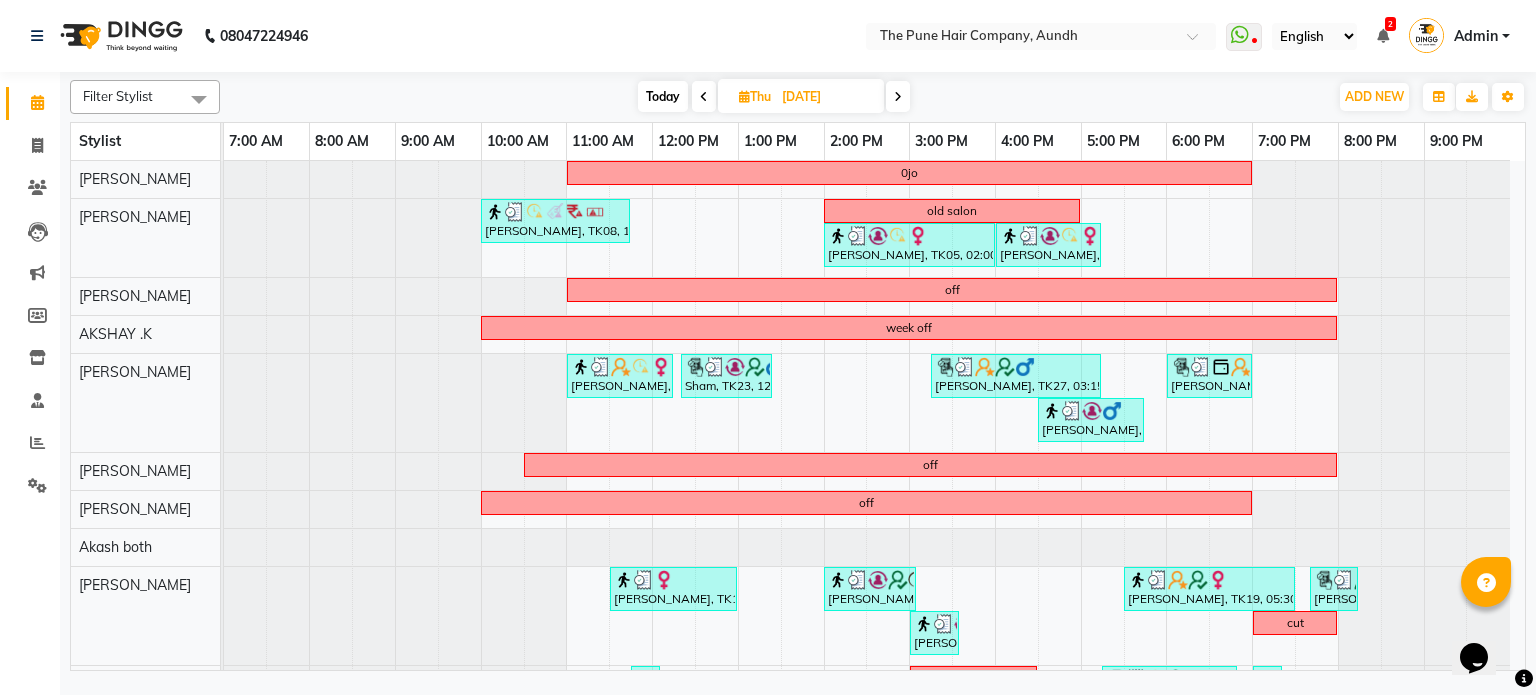 click at bounding box center (704, 97) 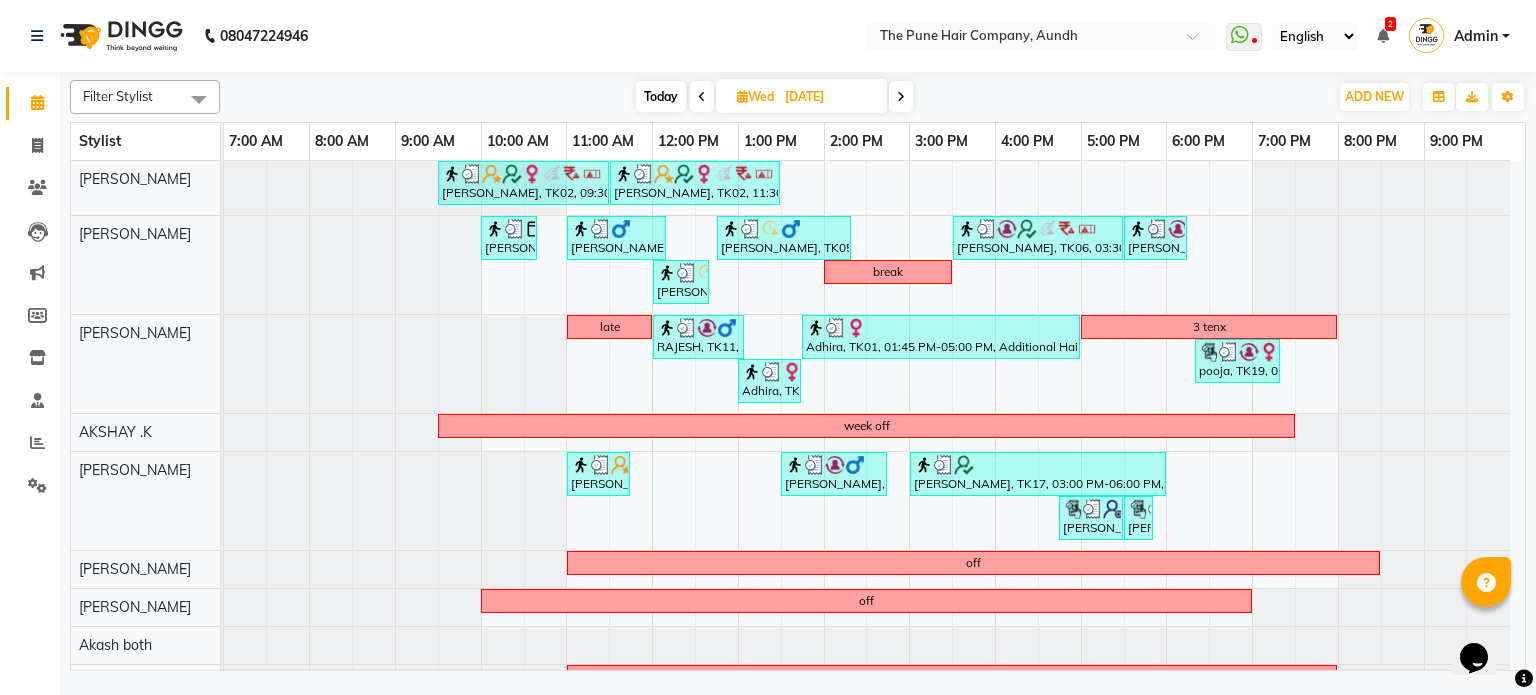 click at bounding box center [702, 97] 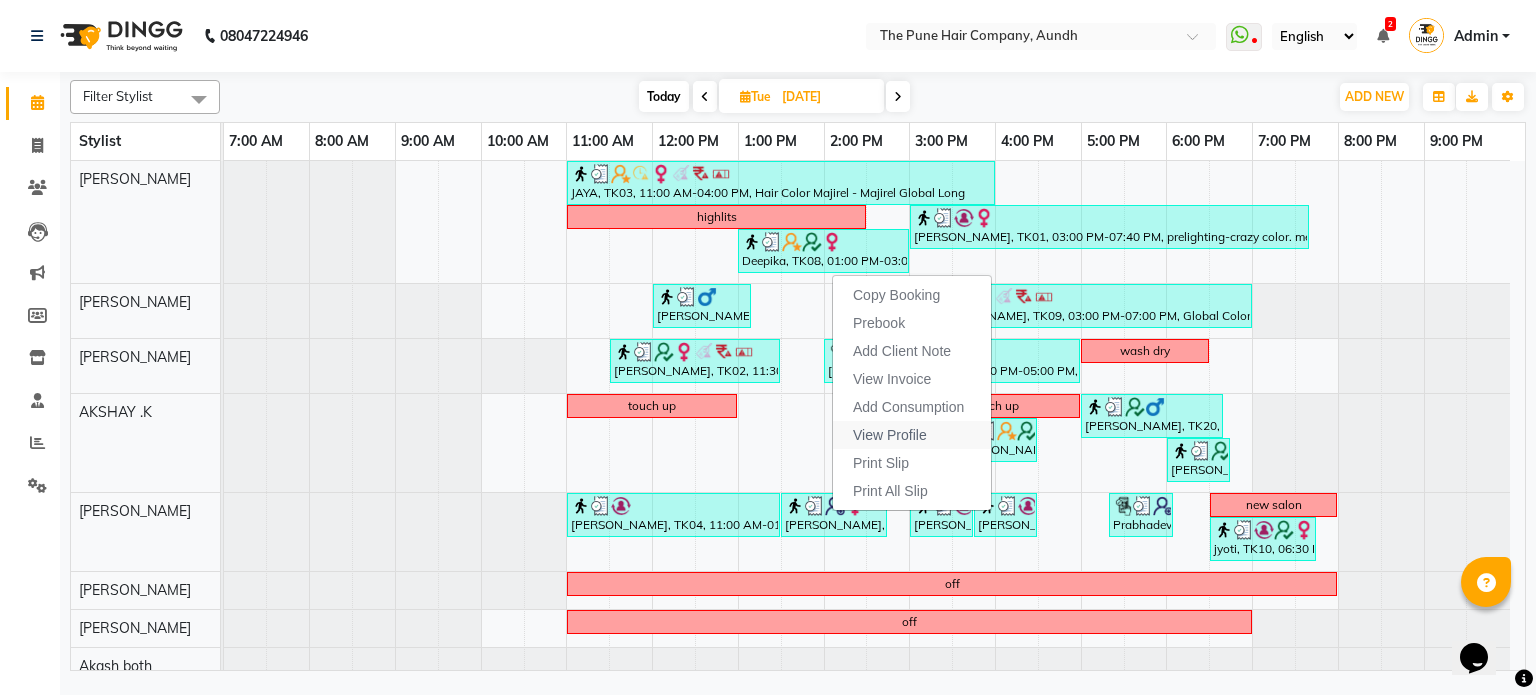 click on "View Profile" at bounding box center (890, 435) 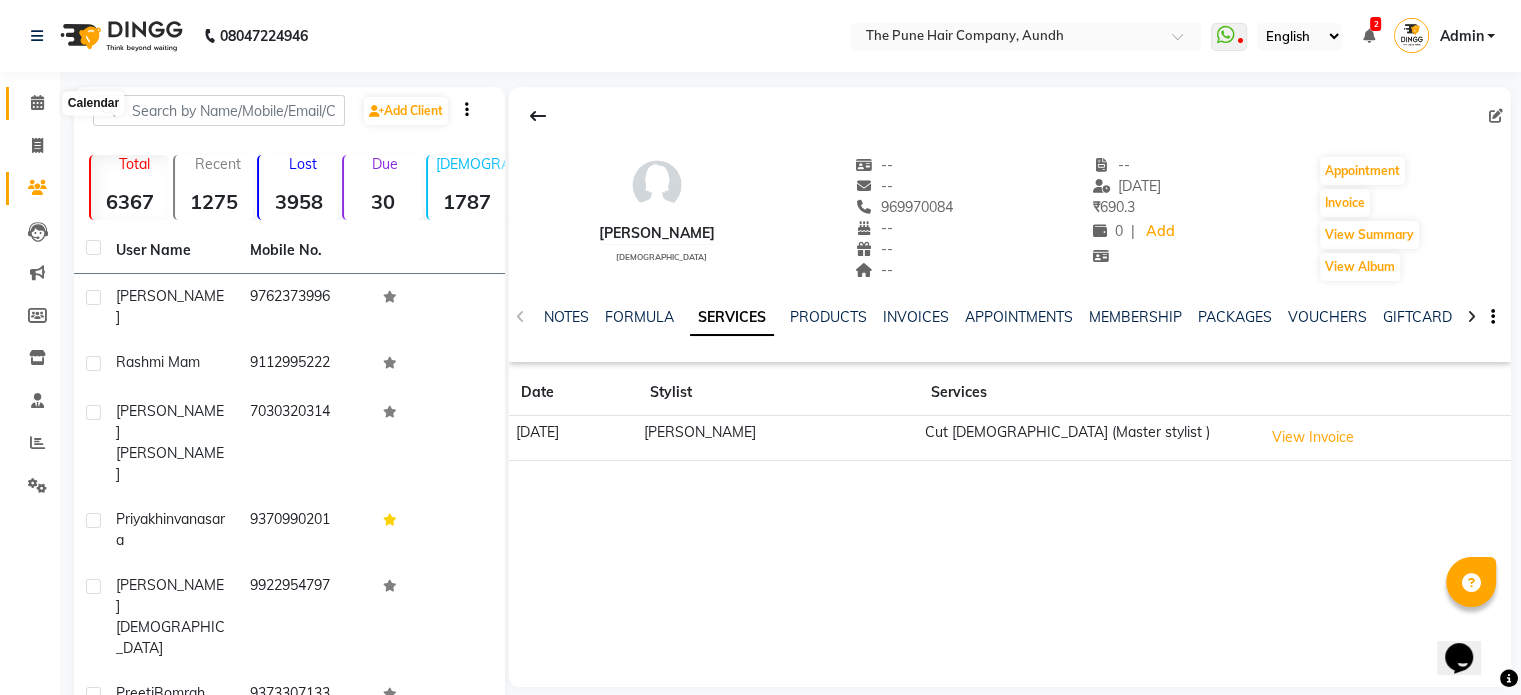 click 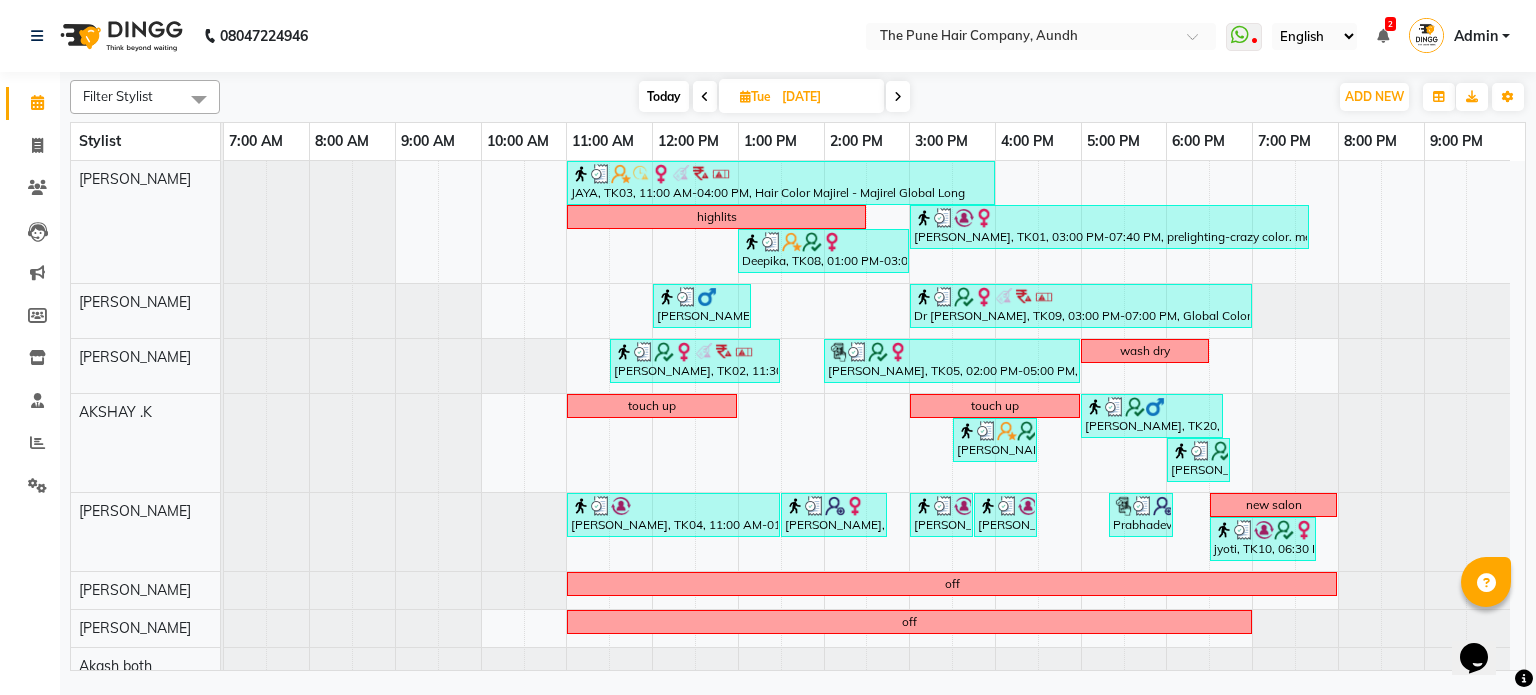 click at bounding box center [705, 97] 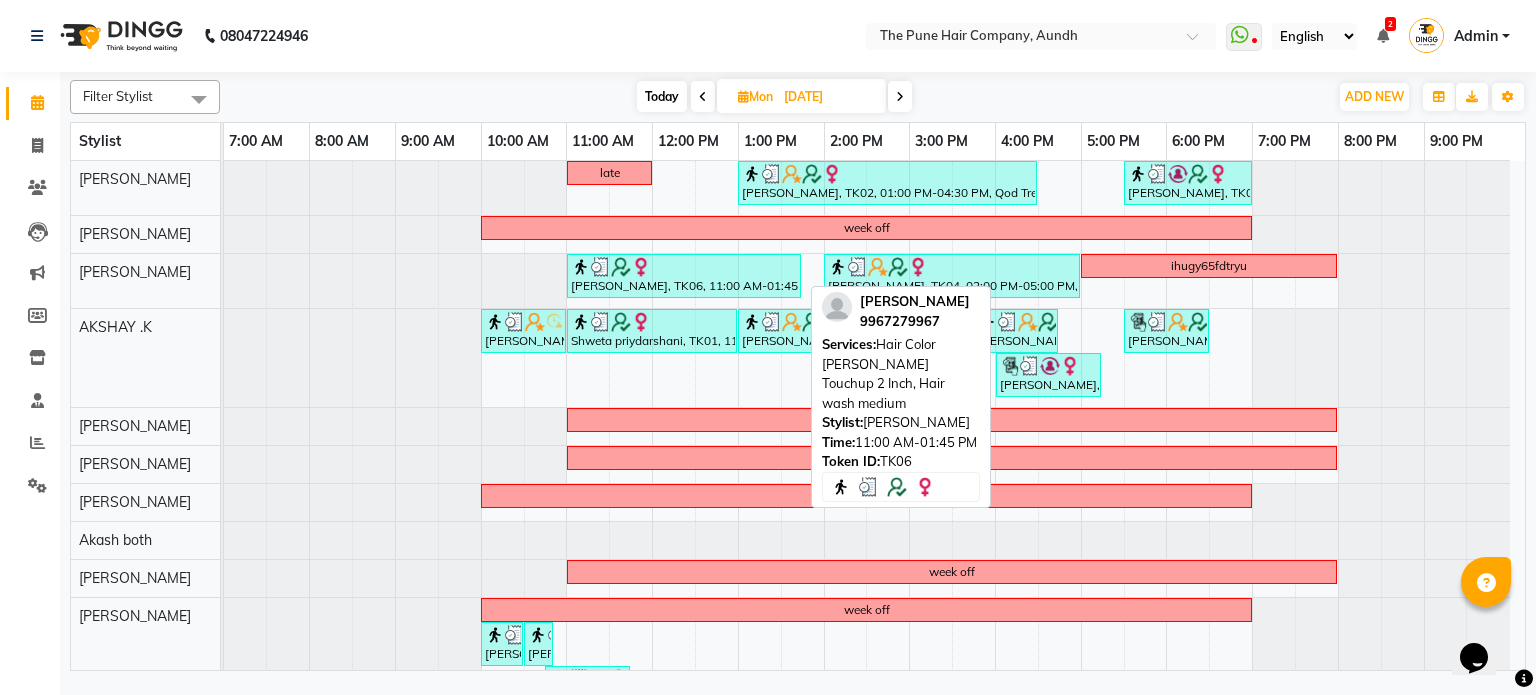 click on "[PERSON_NAME], TK06, 11:00 AM-01:45 PM, Hair Color [PERSON_NAME] Touchup 2 Inch, Hair wash medium" at bounding box center [684, 276] 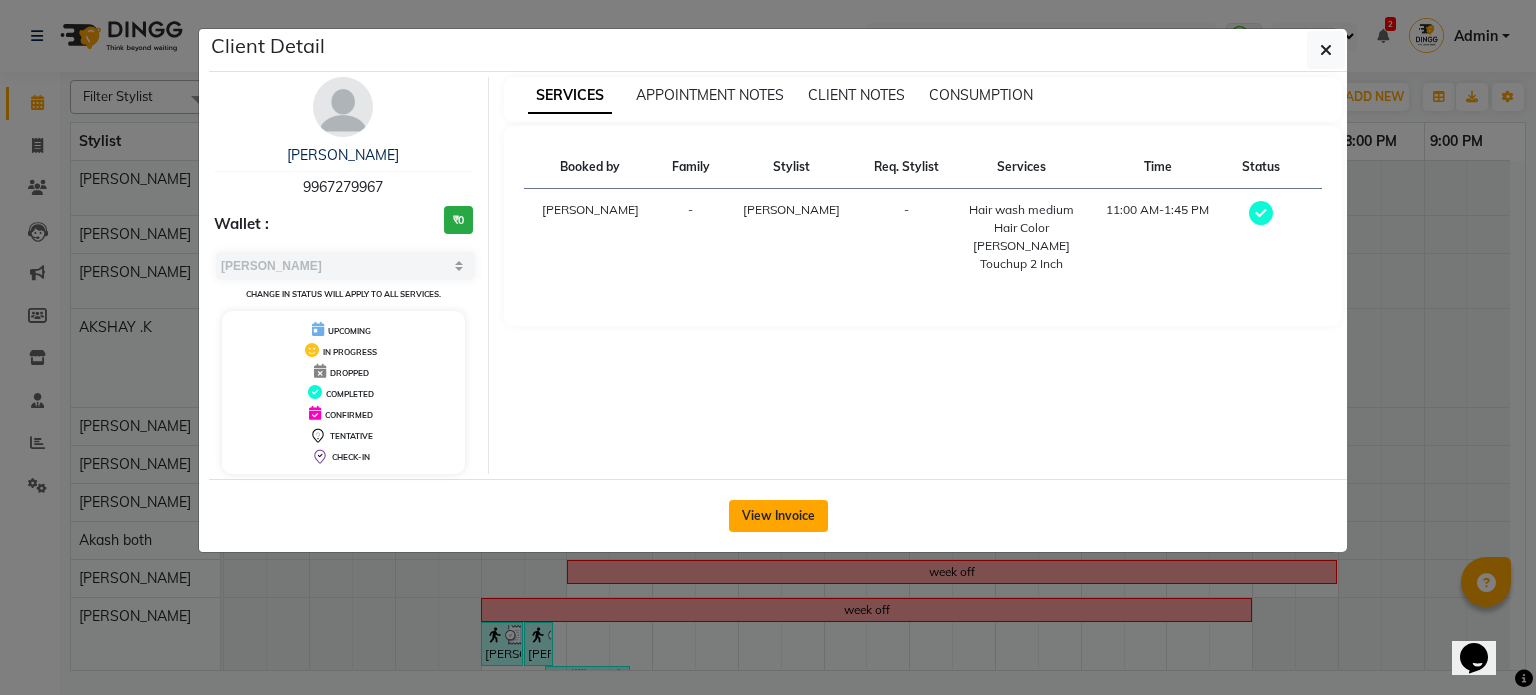click on "View Invoice" 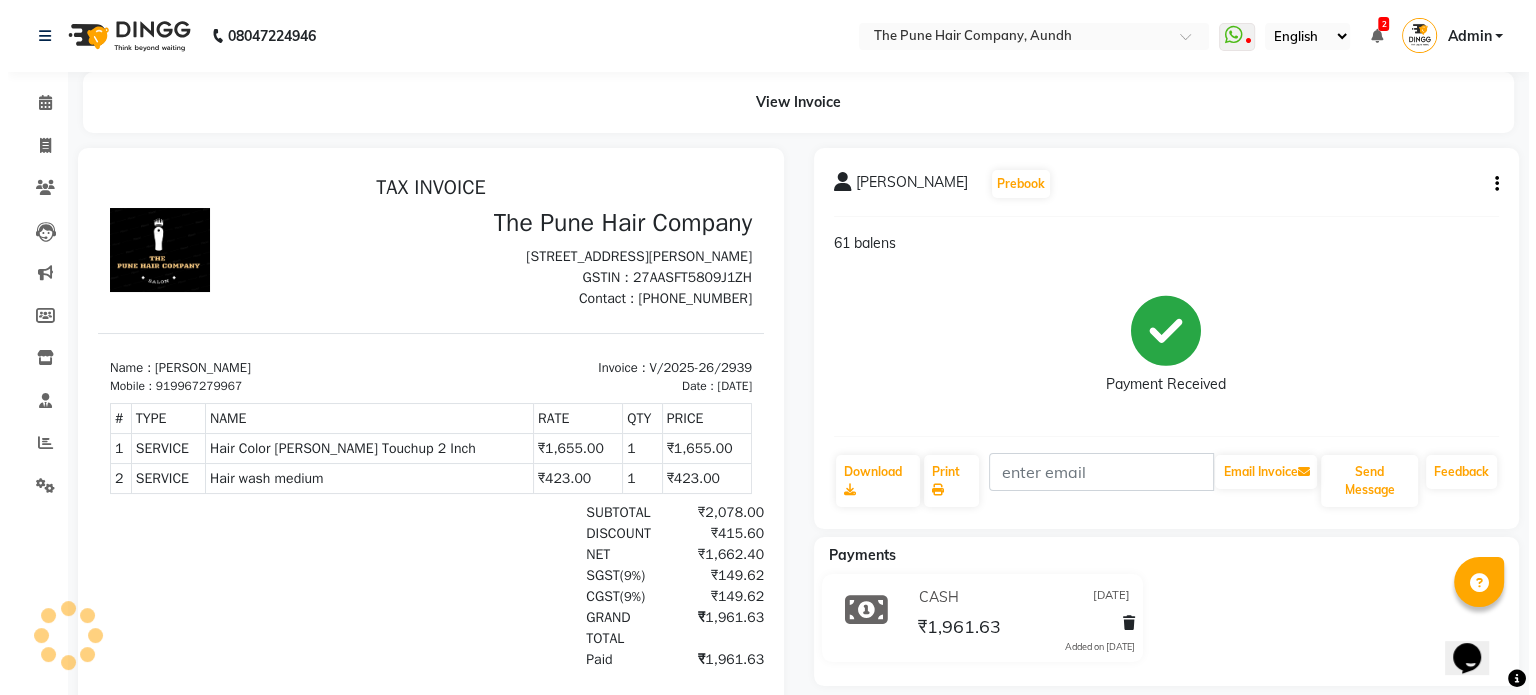 scroll, scrollTop: 0, scrollLeft: 0, axis: both 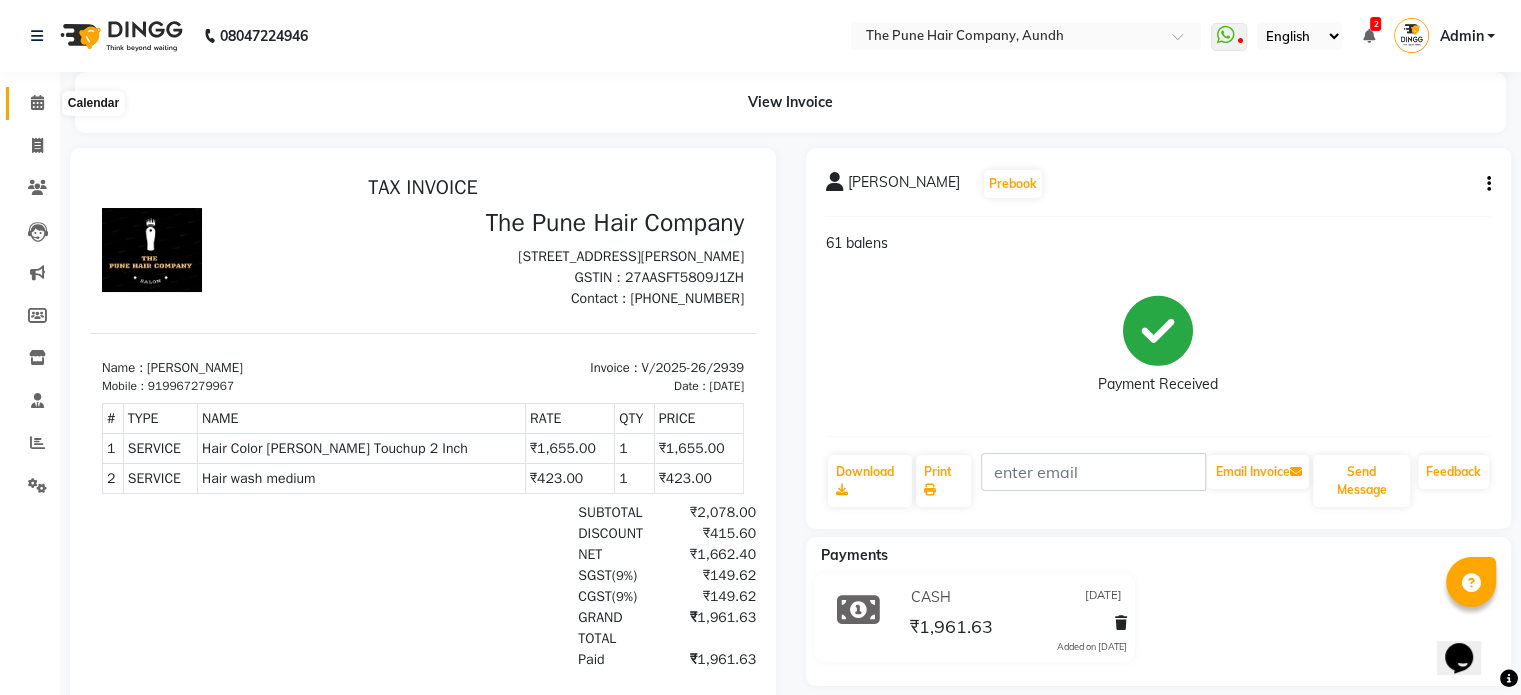 click 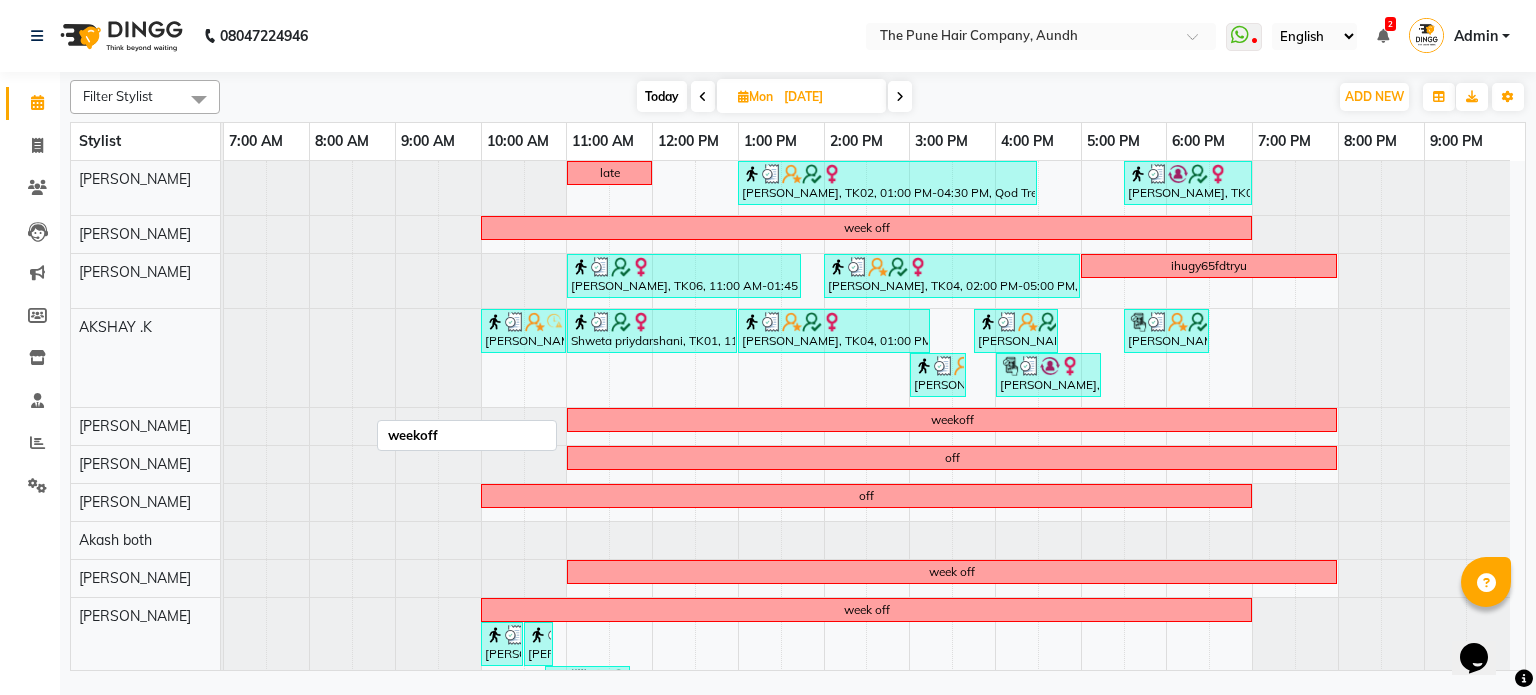 scroll, scrollTop: 74, scrollLeft: 0, axis: vertical 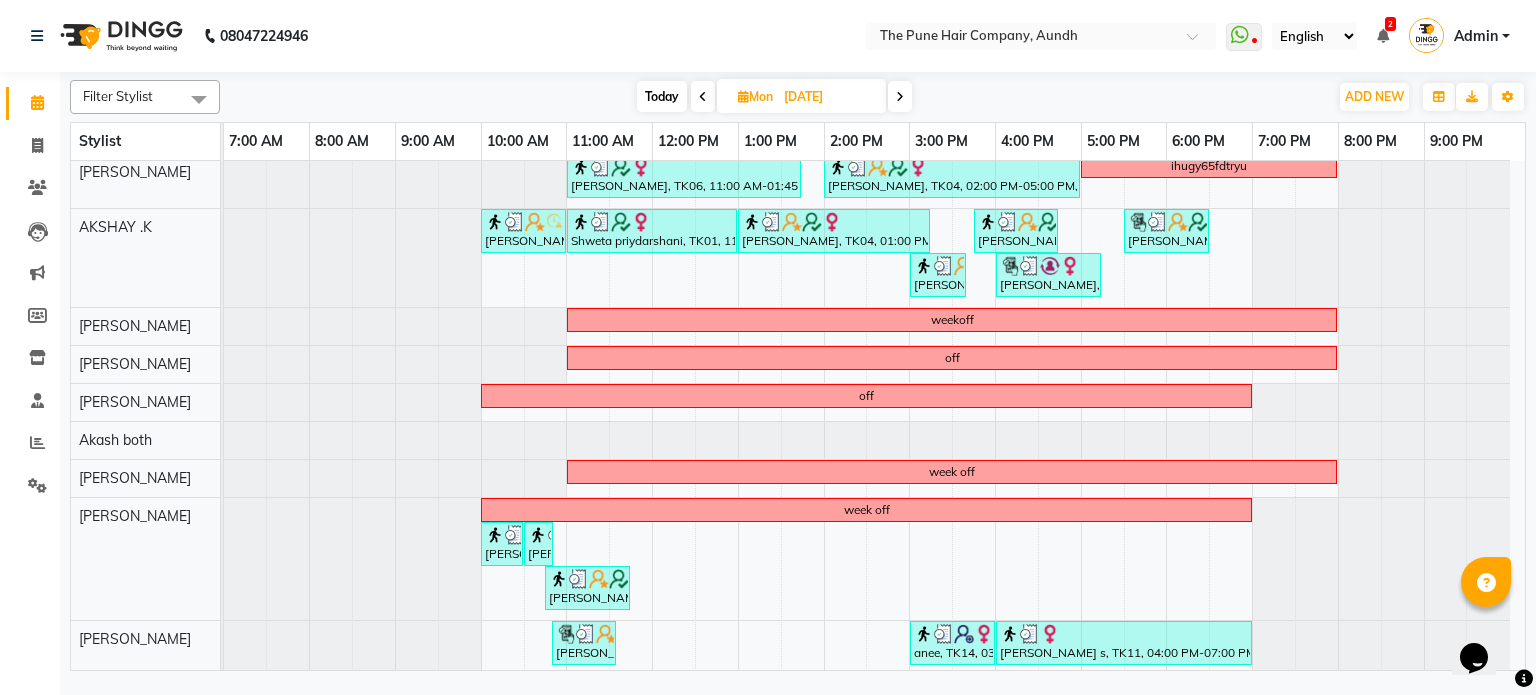 click at bounding box center [703, 96] 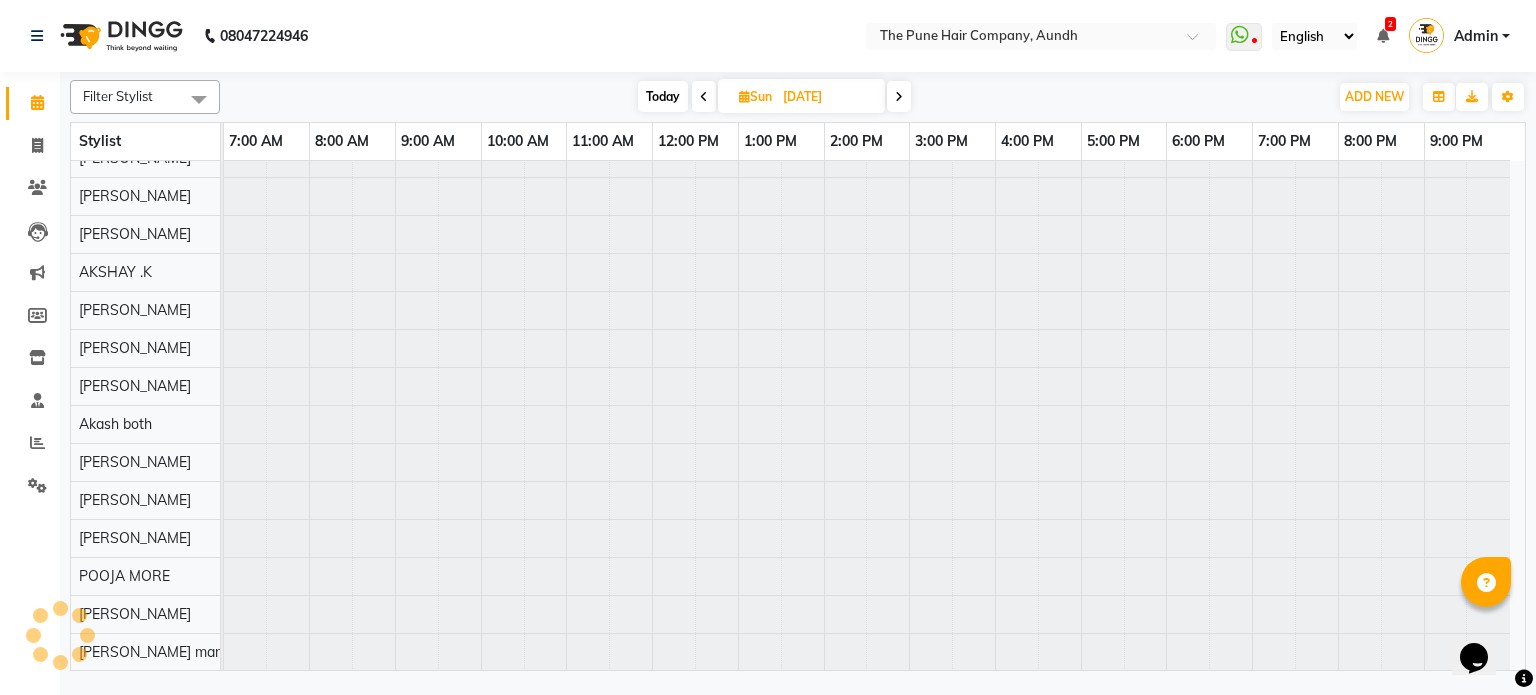 scroll, scrollTop: 18, scrollLeft: 0, axis: vertical 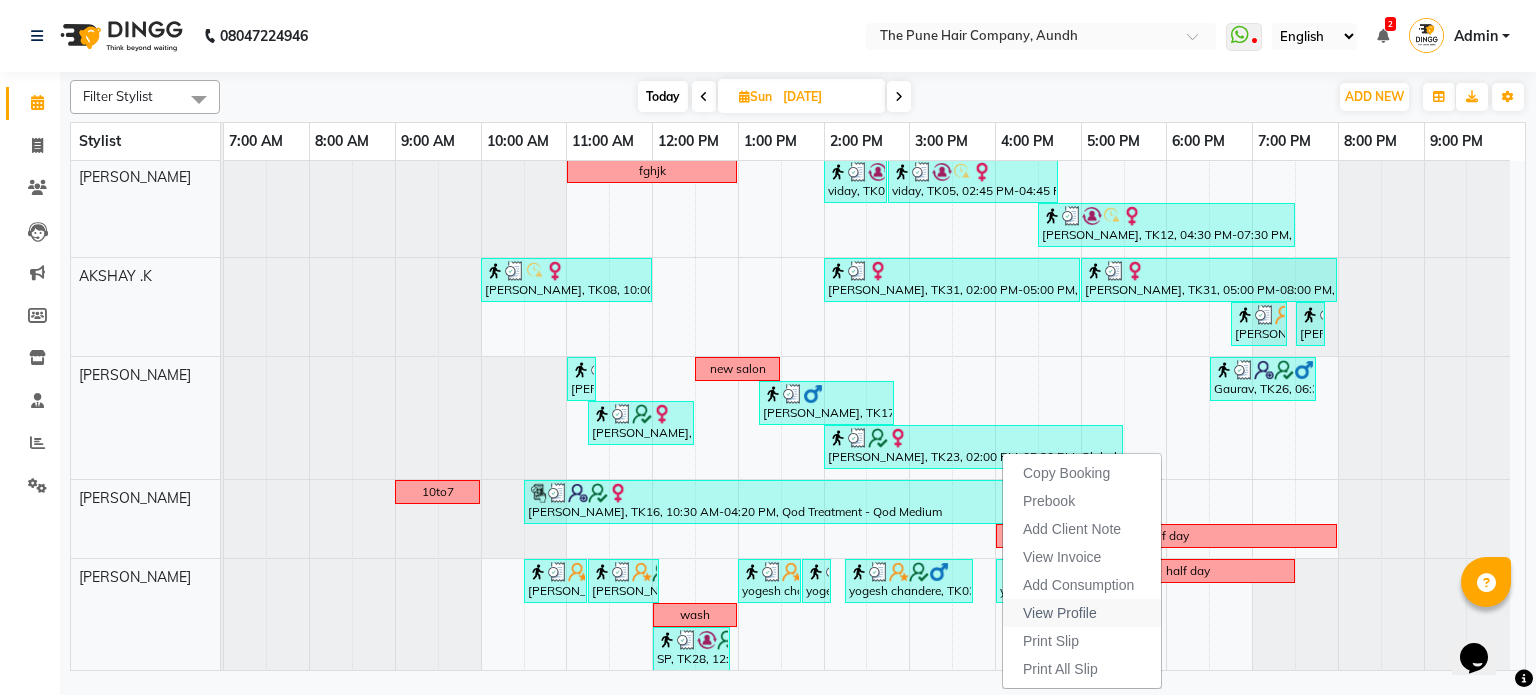 click on "View Profile" at bounding box center [1060, 613] 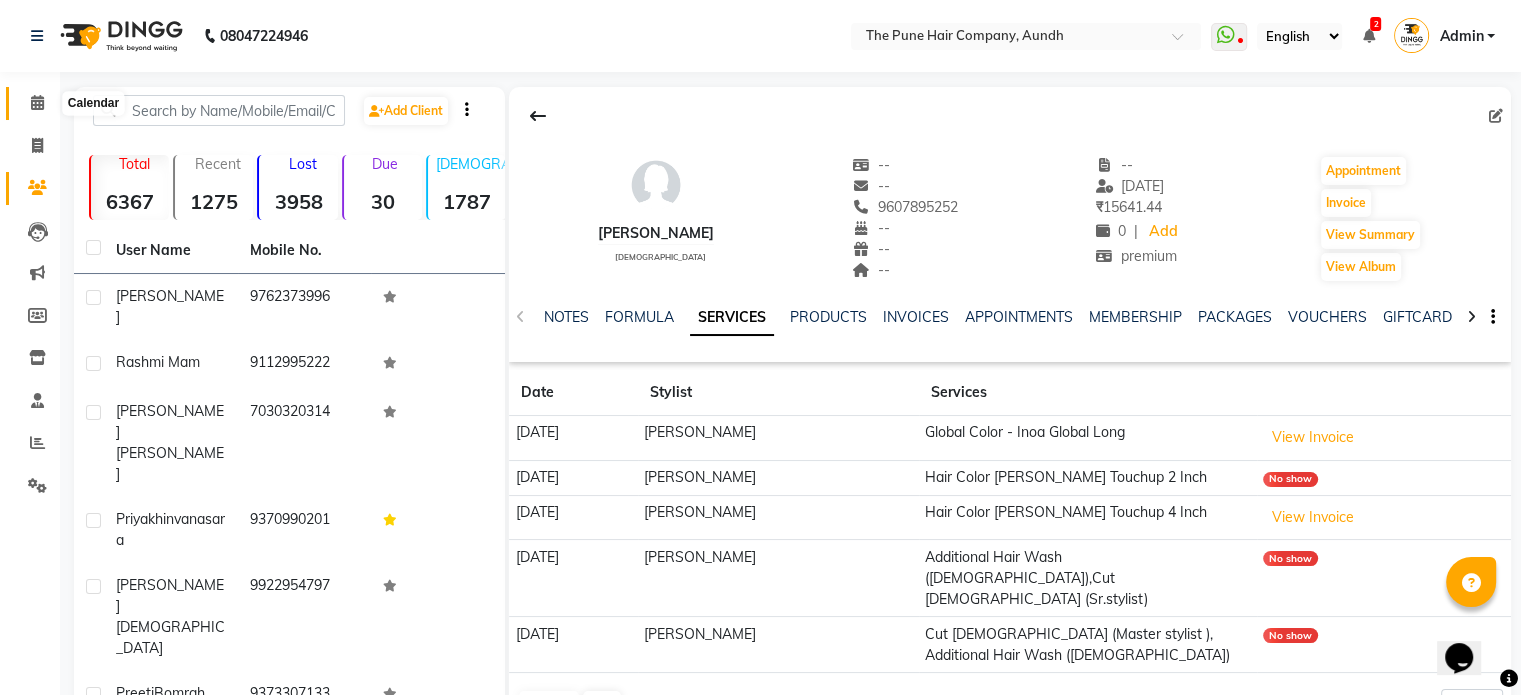 click 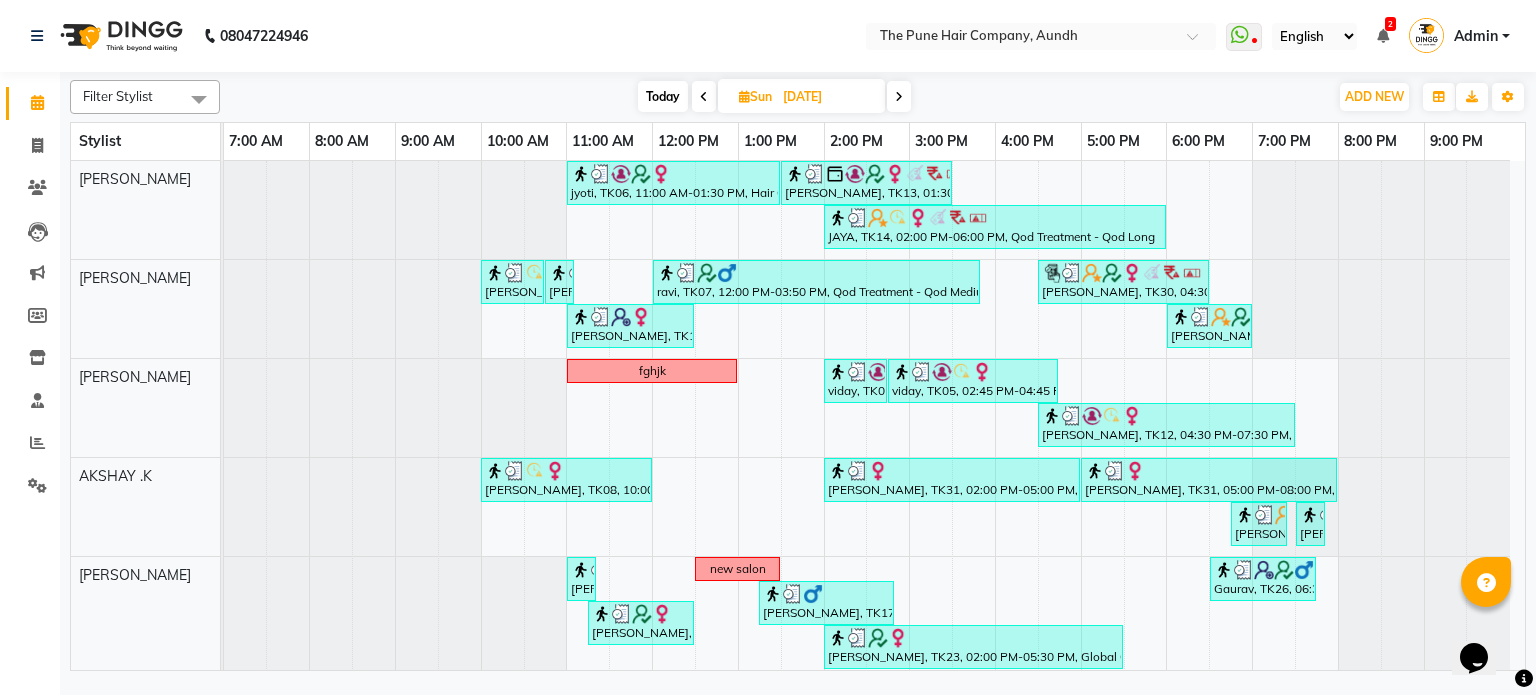 scroll, scrollTop: 108, scrollLeft: 0, axis: vertical 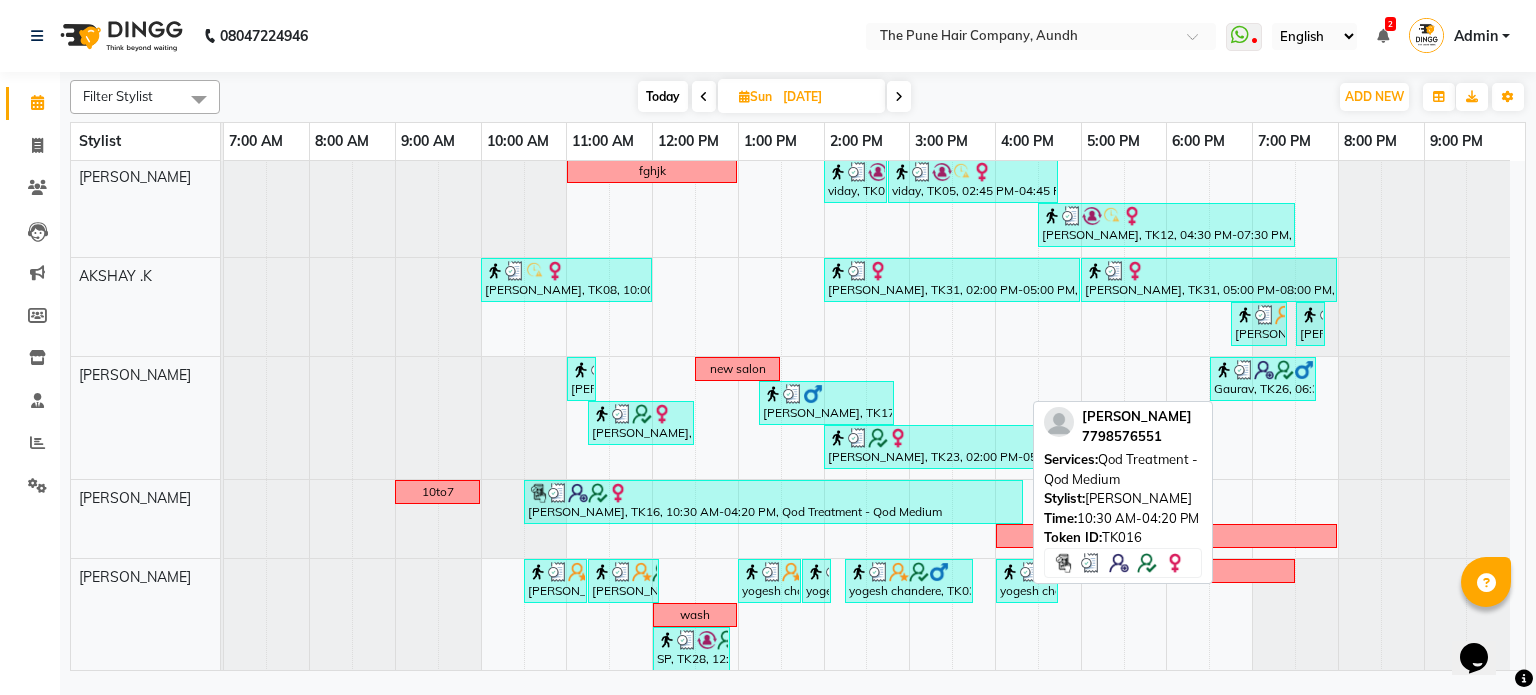 click on "[PERSON_NAME], TK16, 10:30 AM-04:20 PM, Qod Treatment - Qod Medium" at bounding box center (773, 502) 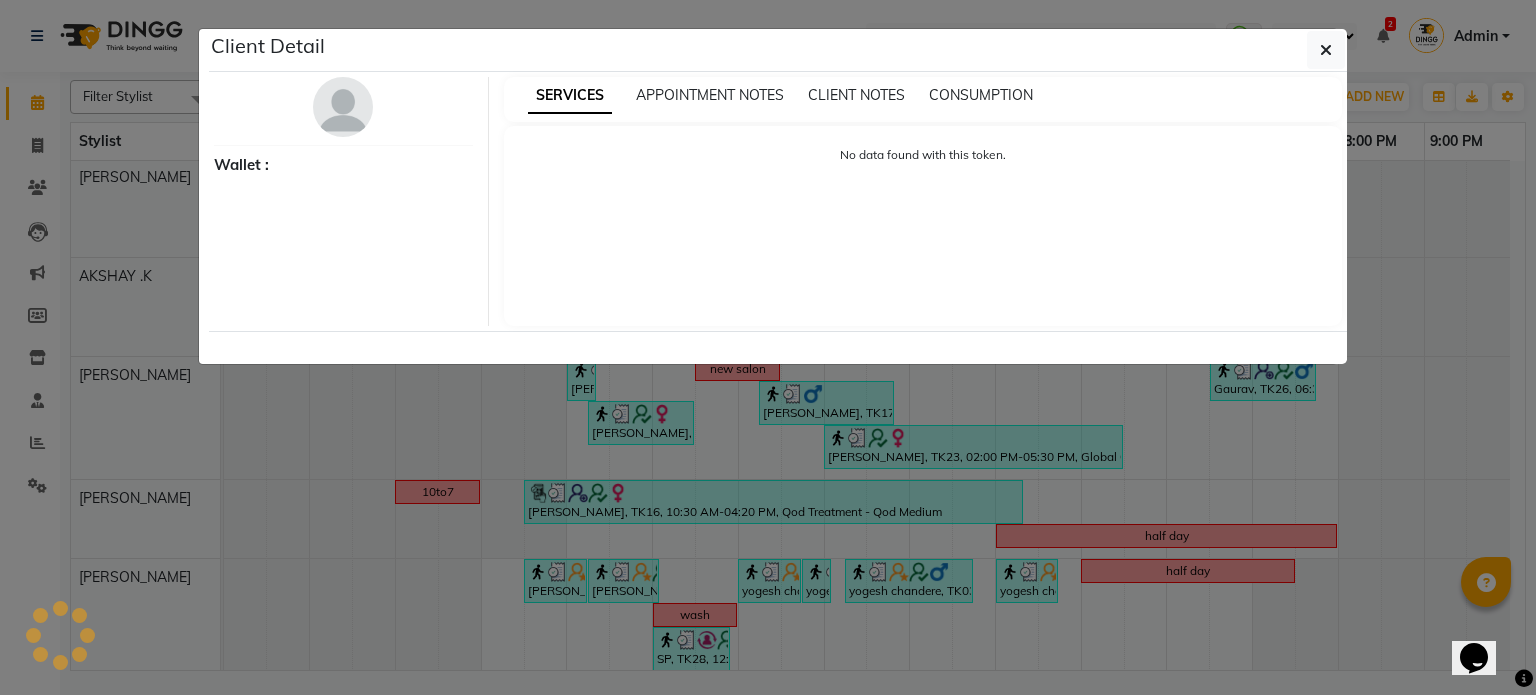 select on "3" 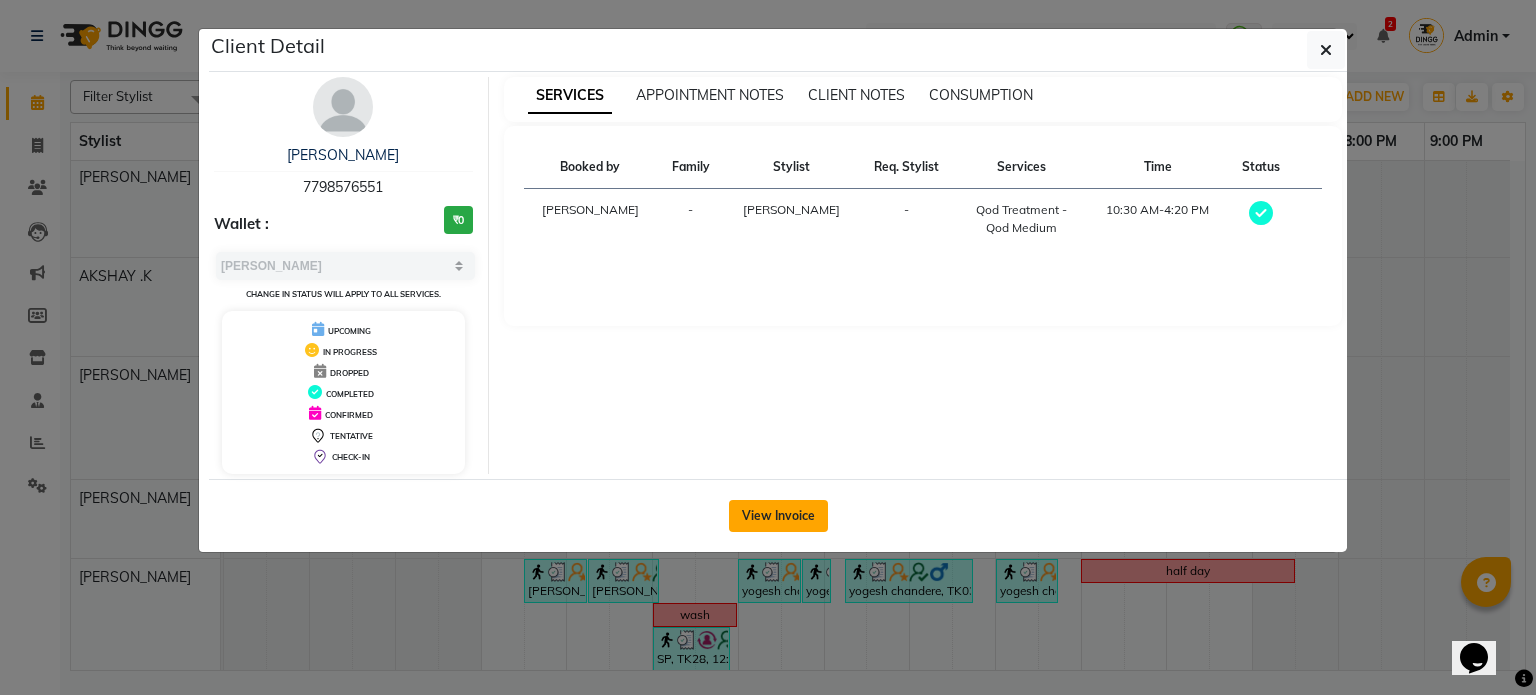 click on "View Invoice" 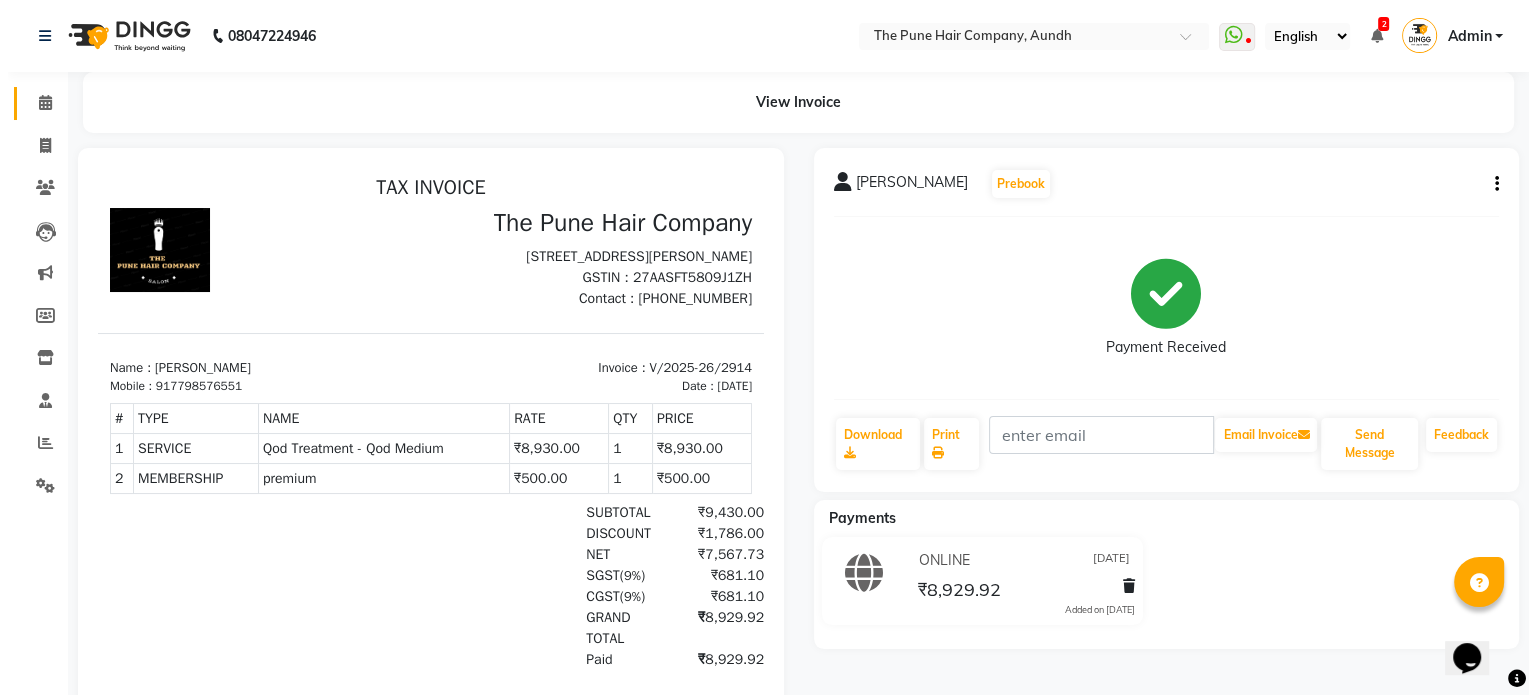 scroll, scrollTop: 0, scrollLeft: 0, axis: both 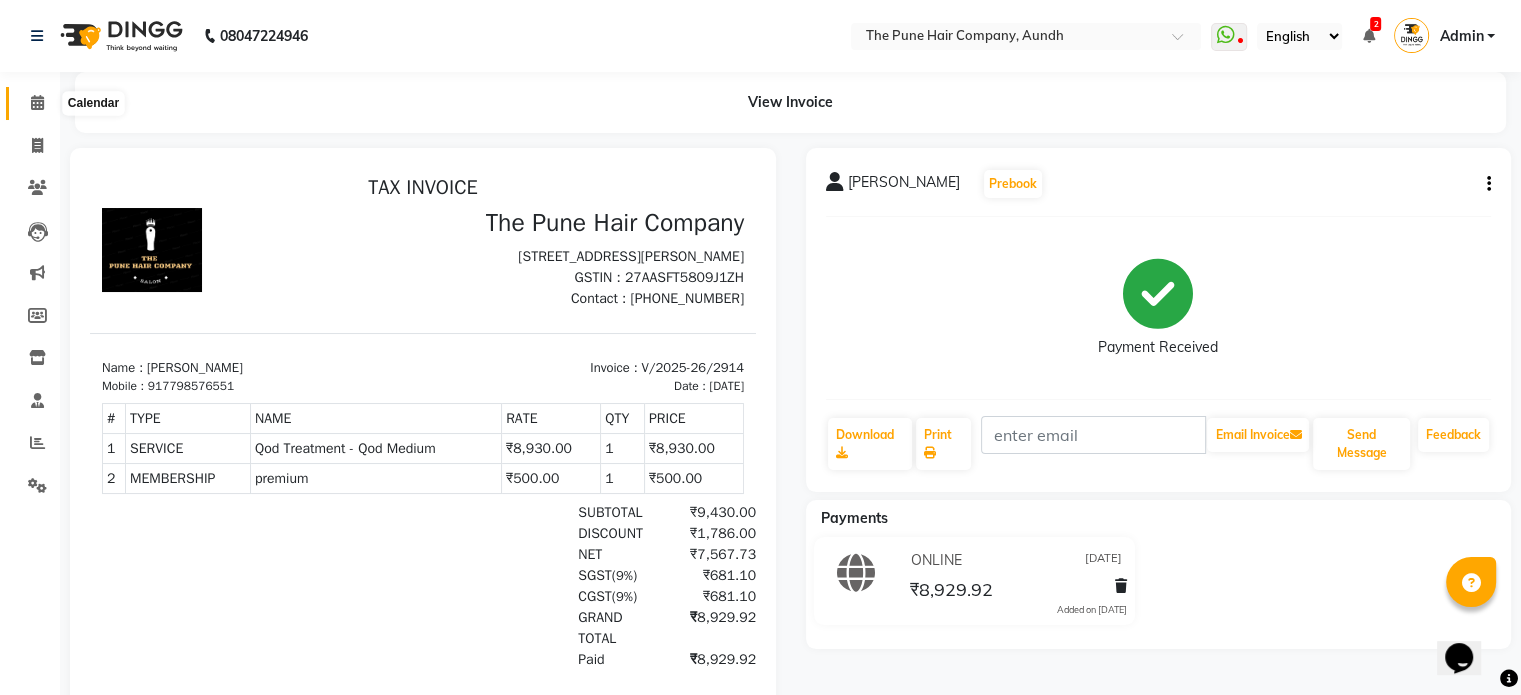click 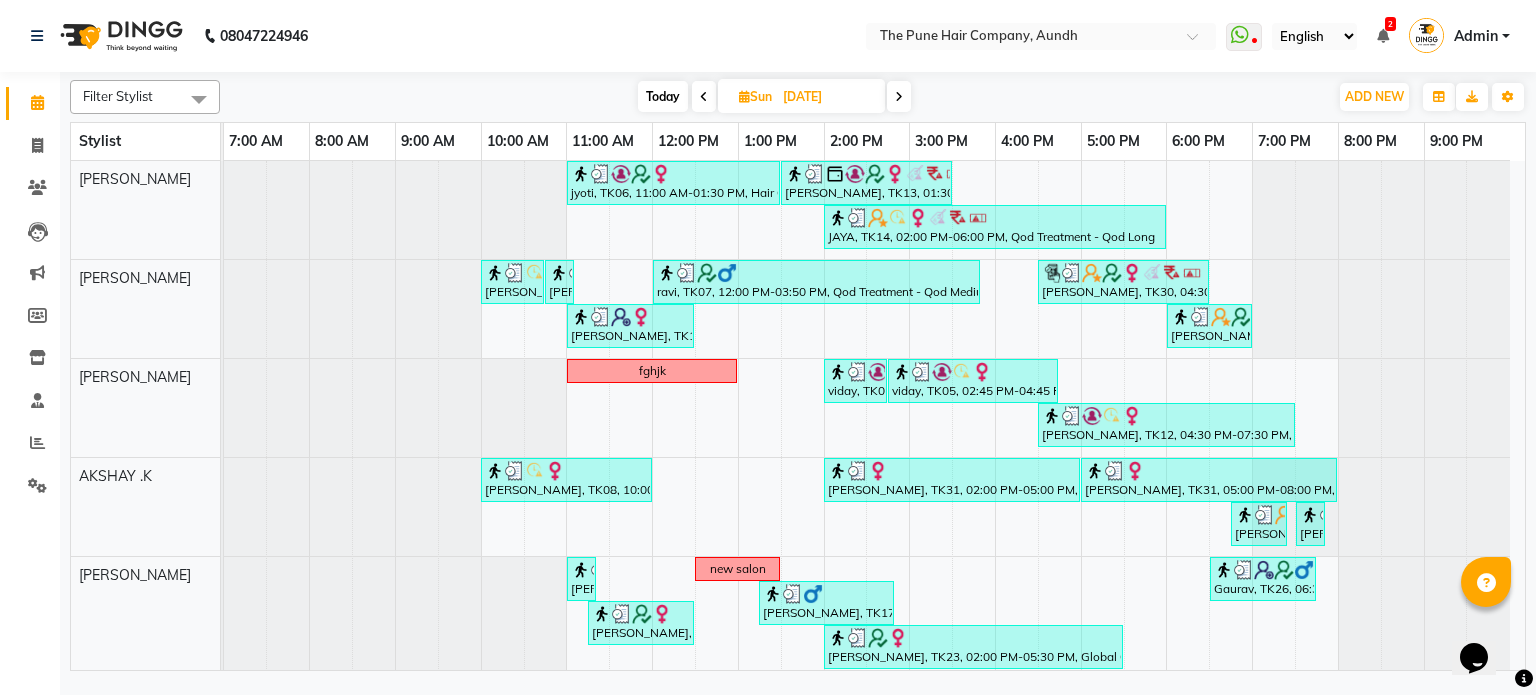 scroll, scrollTop: 75, scrollLeft: 0, axis: vertical 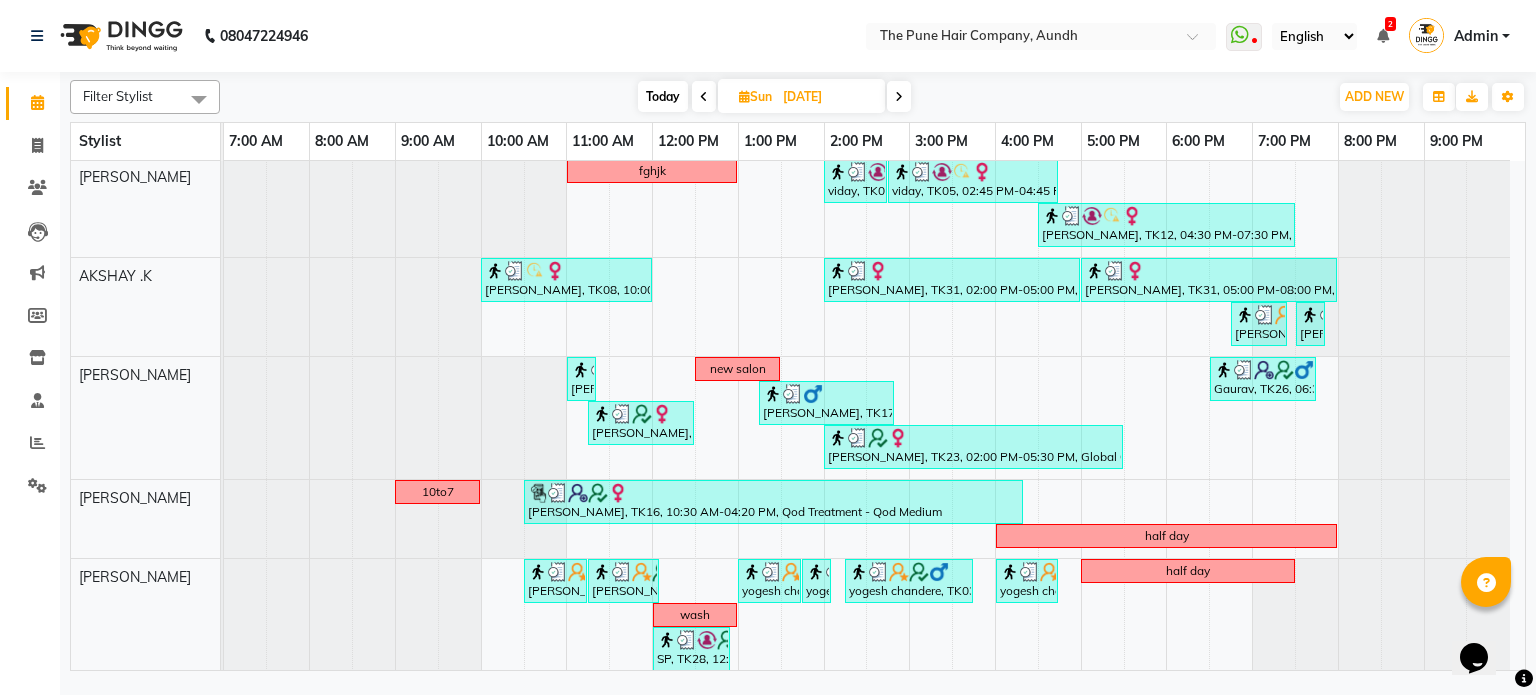 click at bounding box center [704, 96] 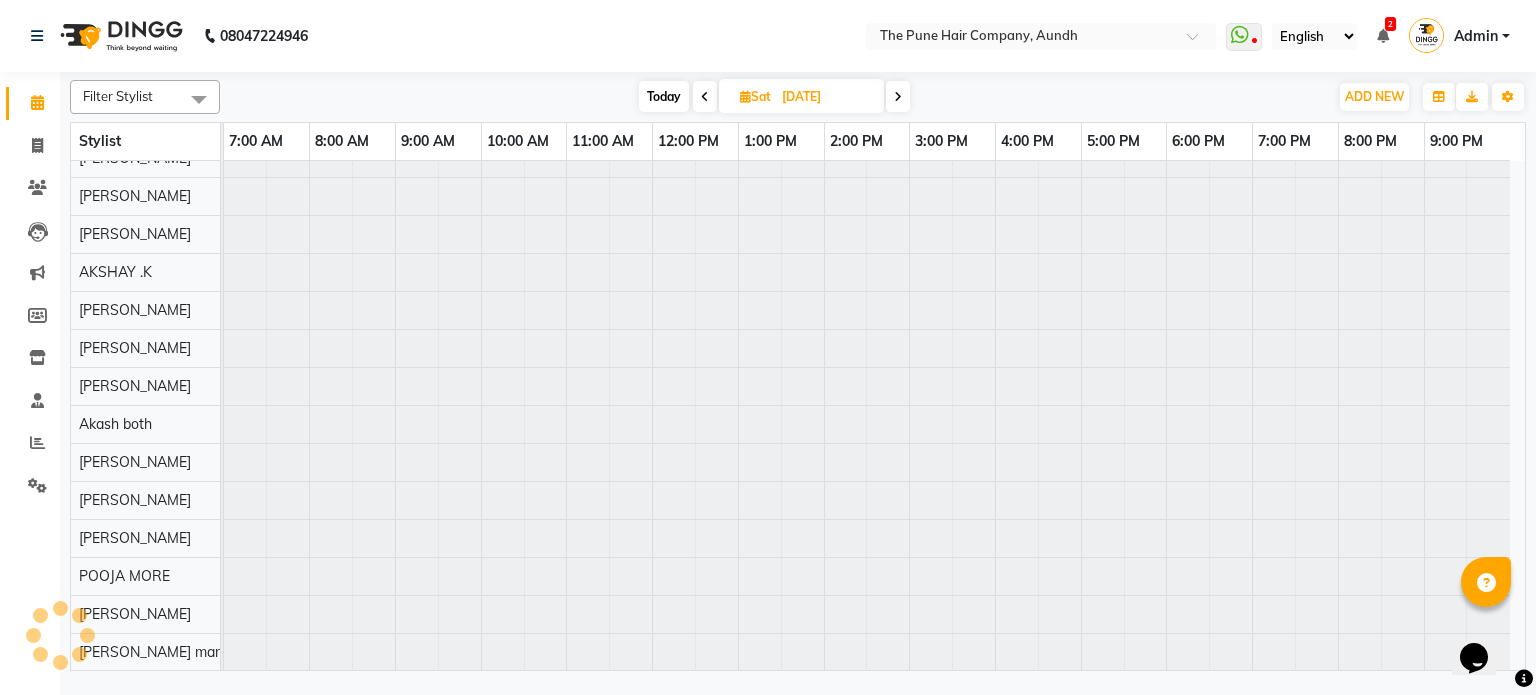 scroll, scrollTop: 18, scrollLeft: 0, axis: vertical 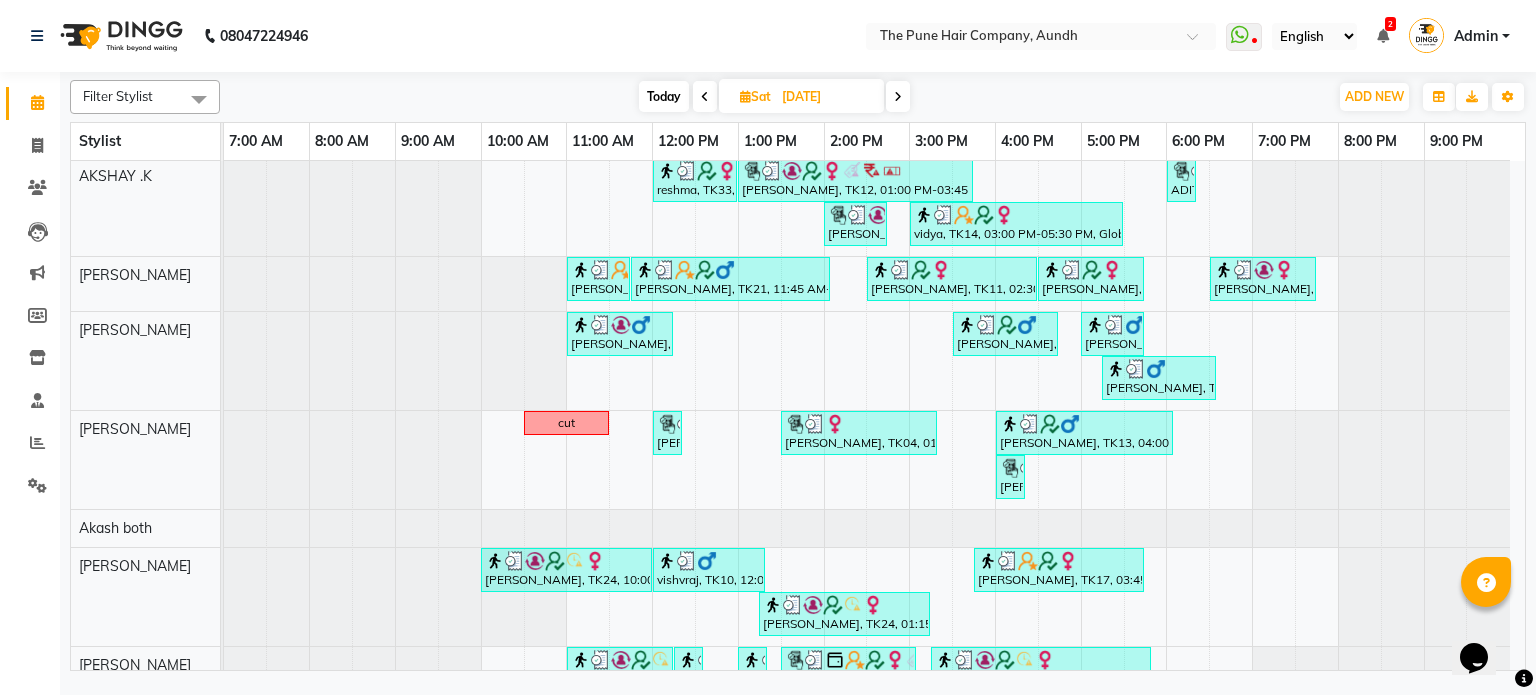 click at bounding box center [705, 96] 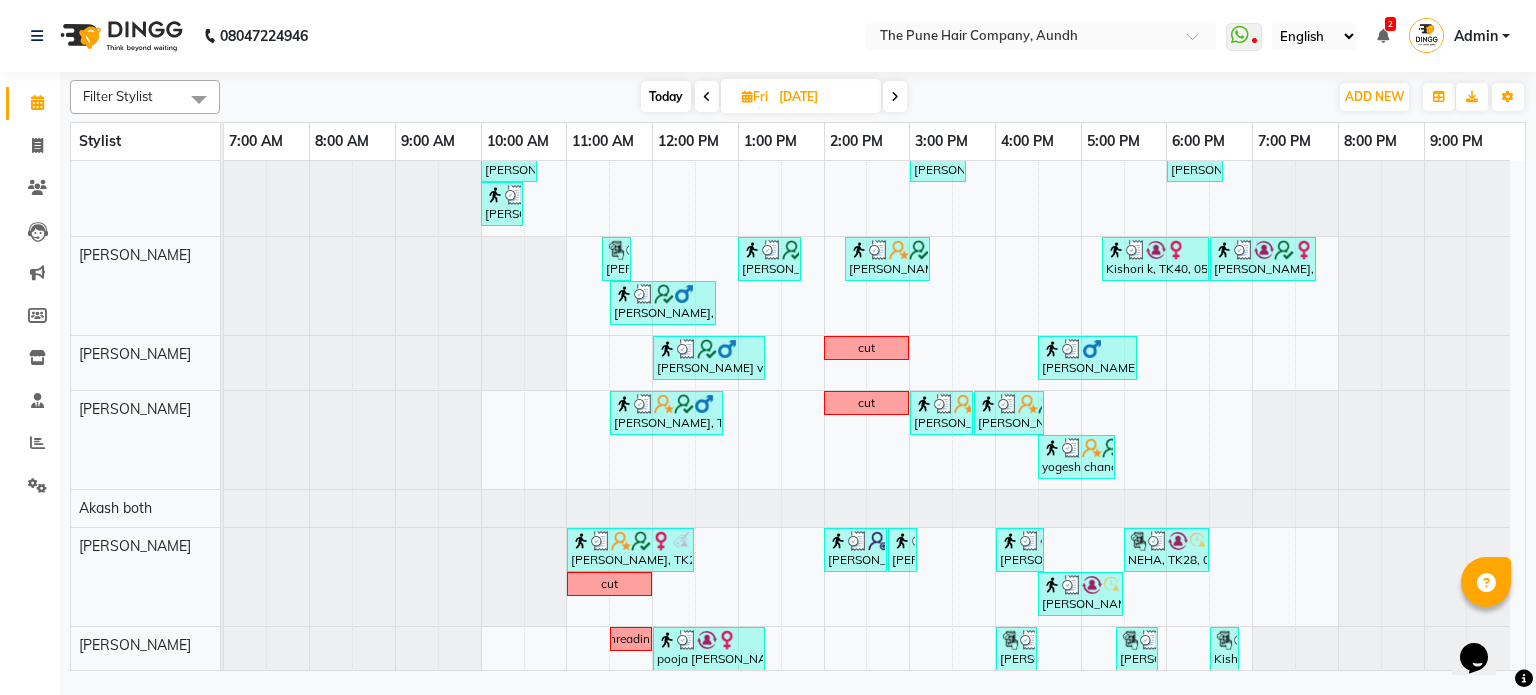 click at bounding box center (707, 96) 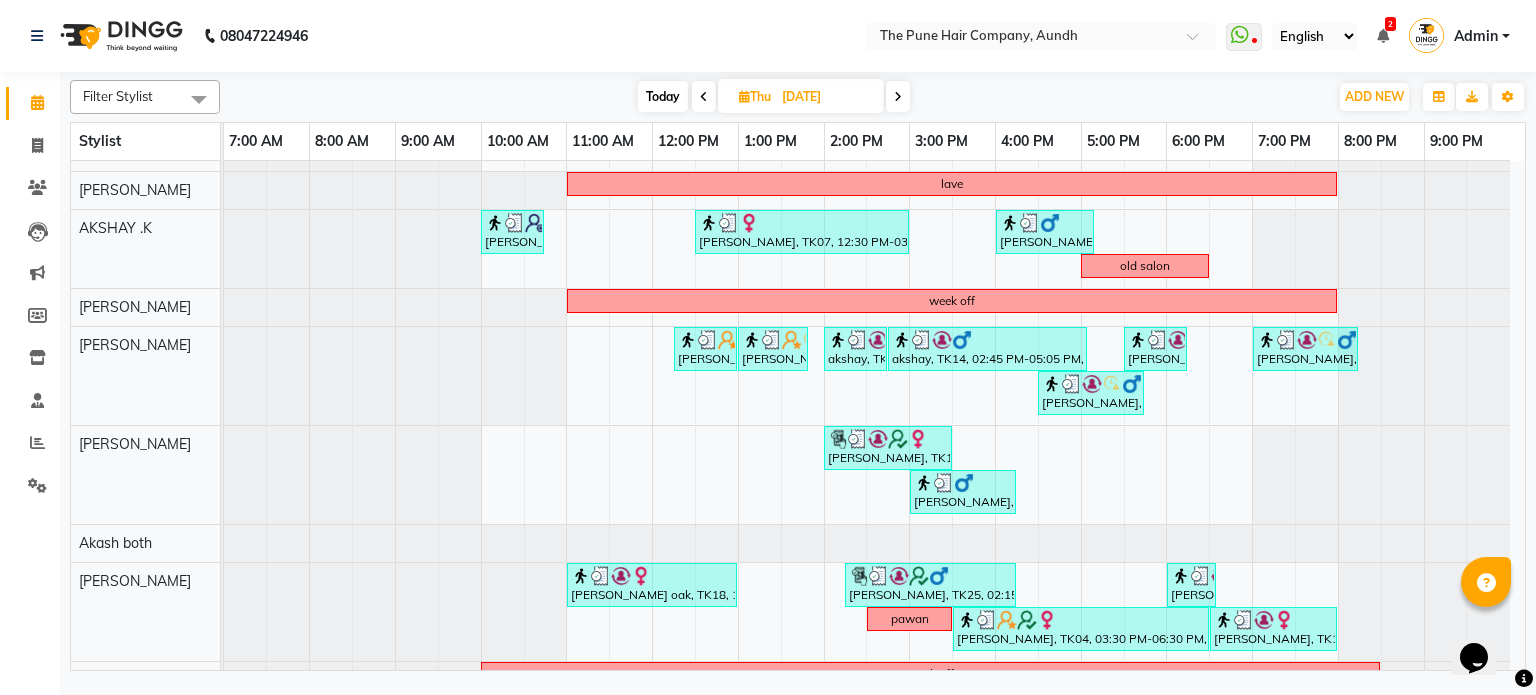click at bounding box center [704, 96] 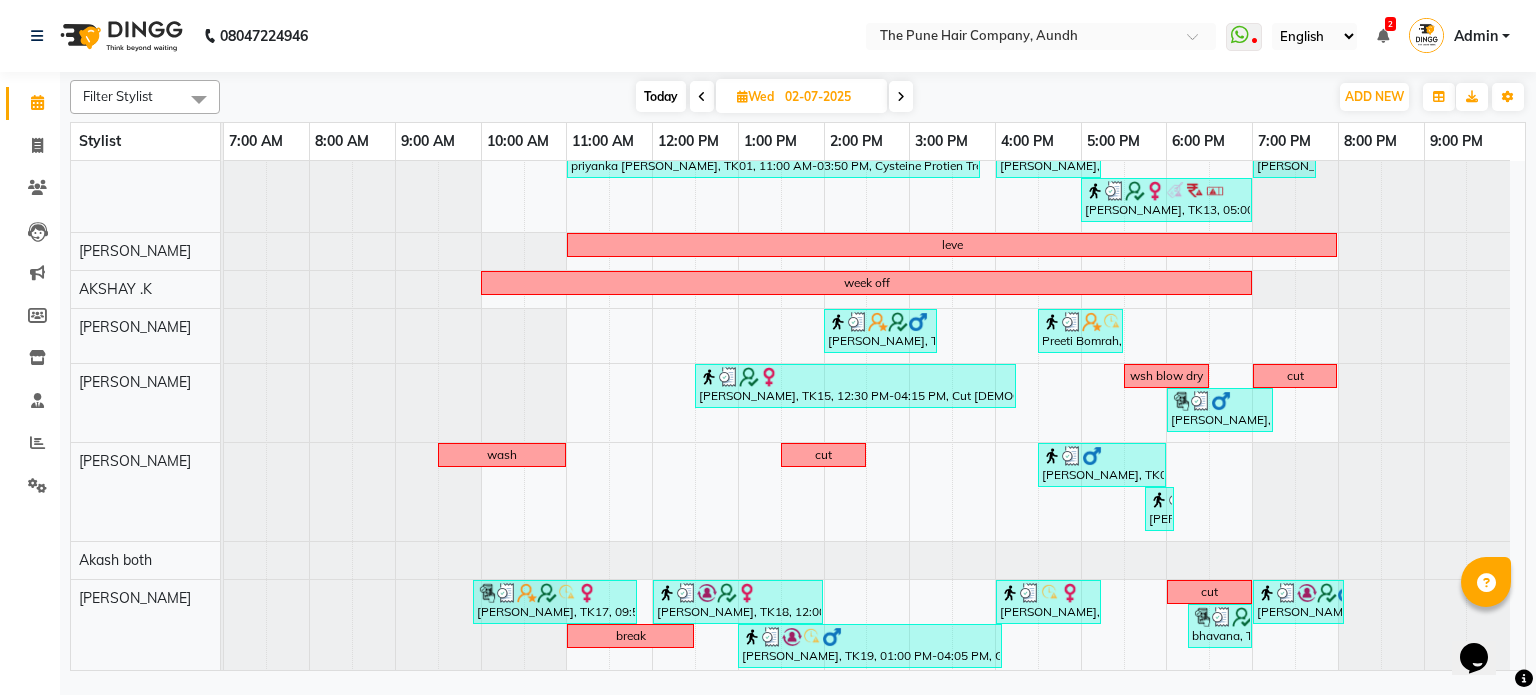 click at bounding box center (702, 97) 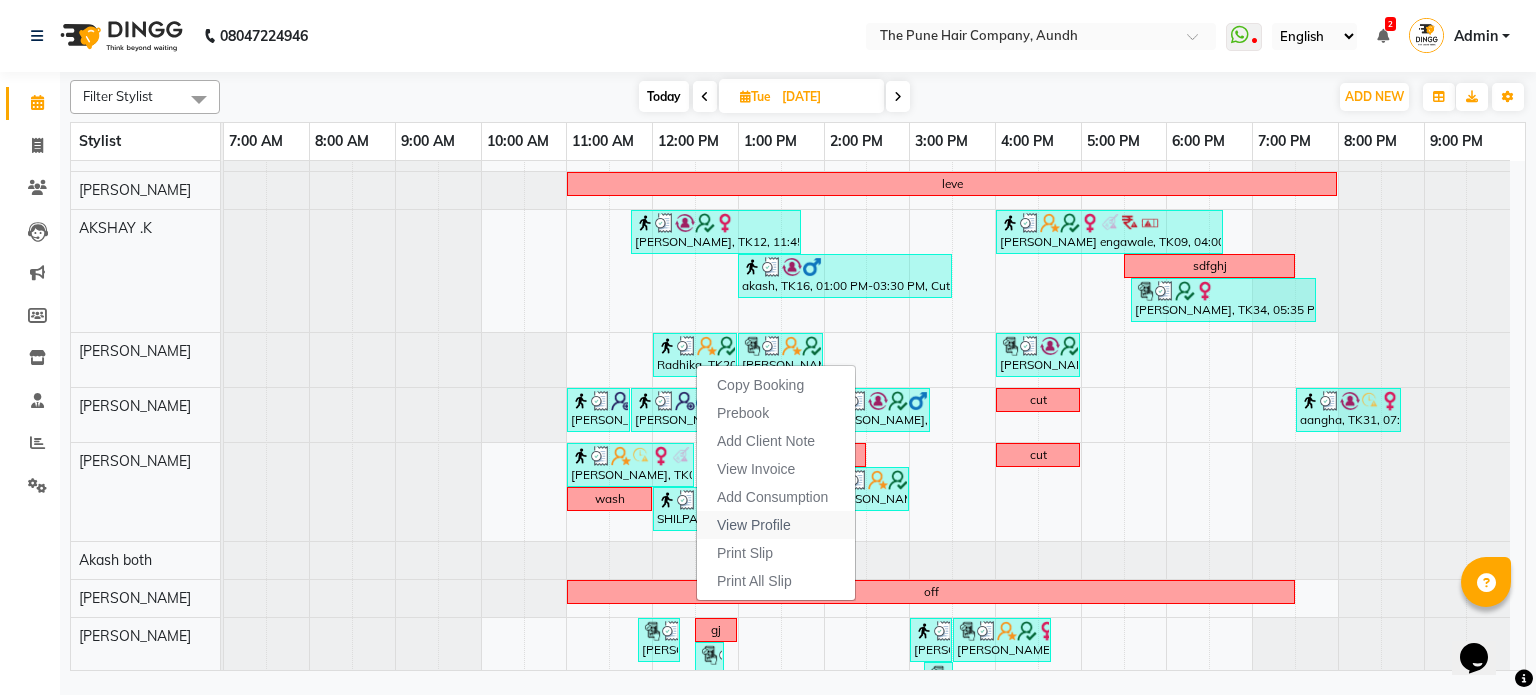click on "View Profile" at bounding box center [754, 525] 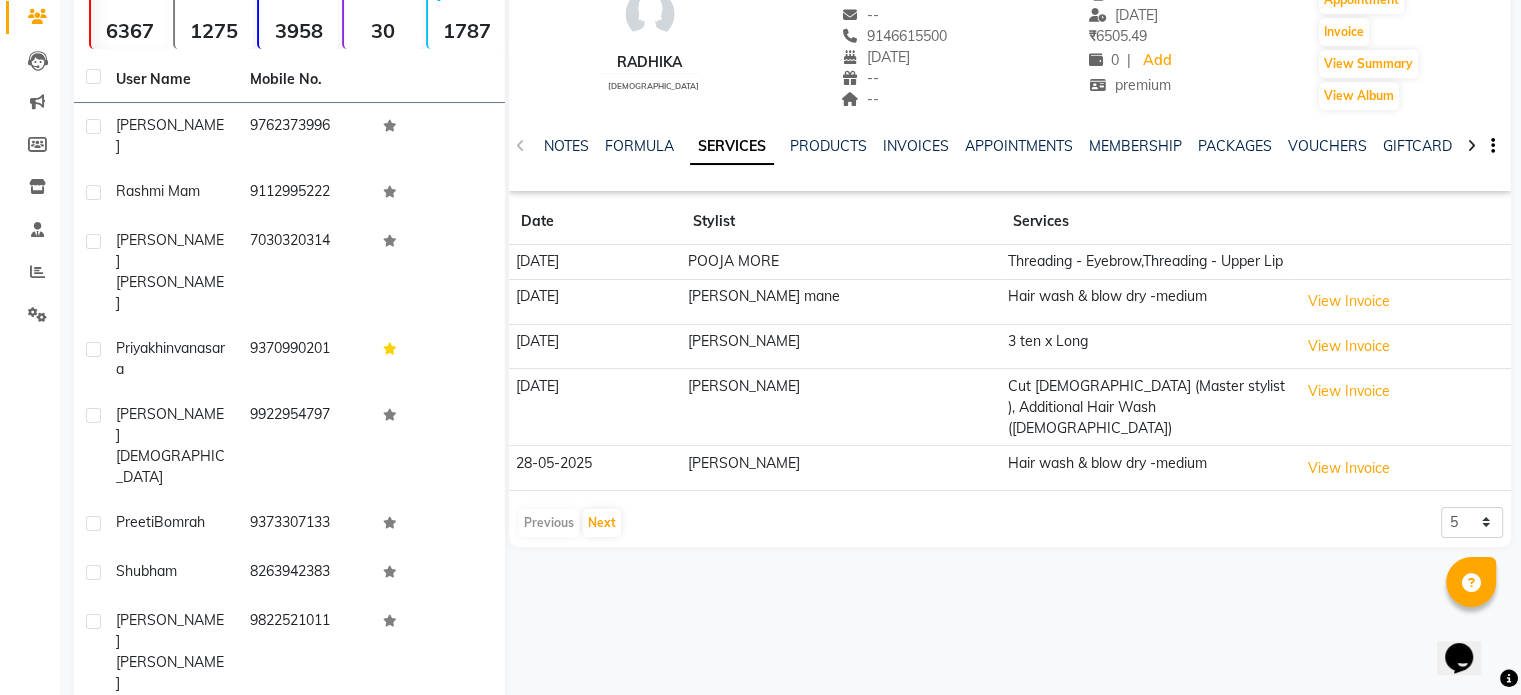 scroll, scrollTop: 172, scrollLeft: 0, axis: vertical 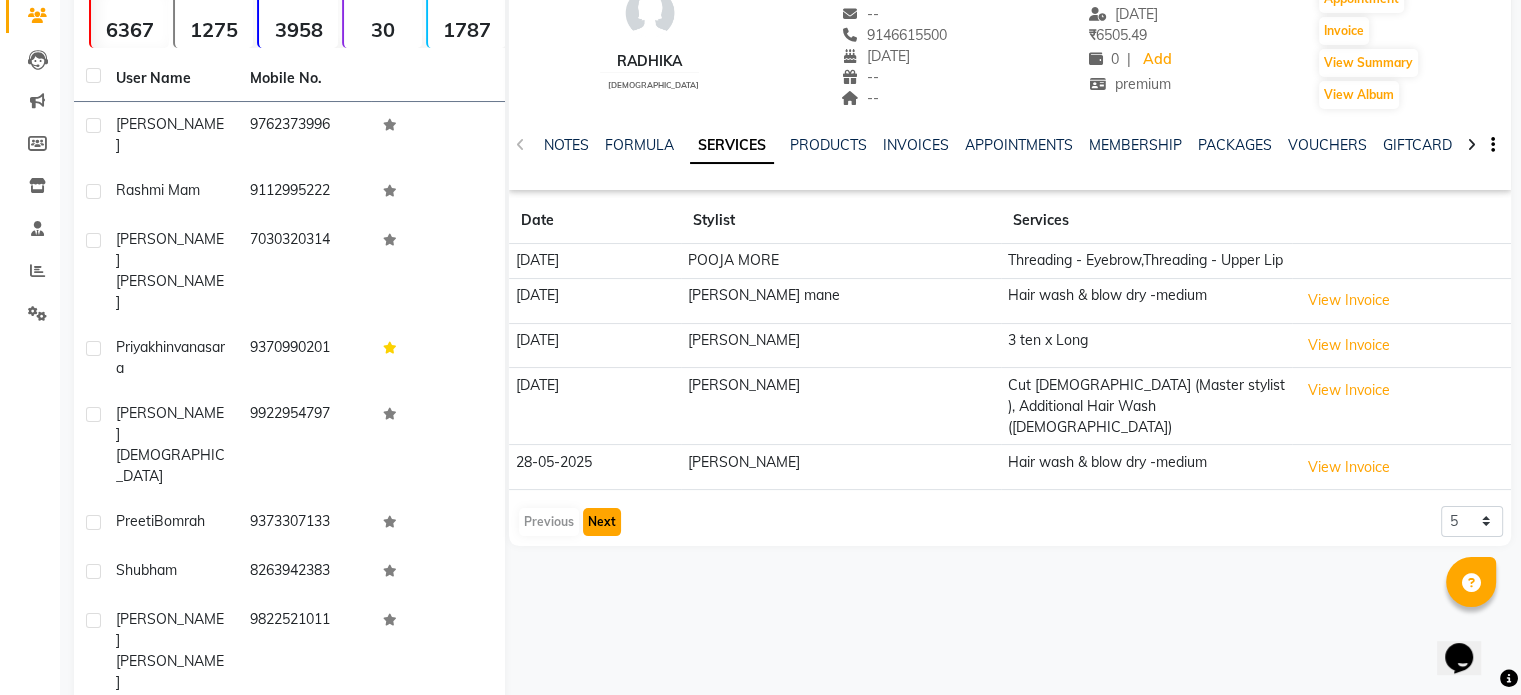 click on "Next" 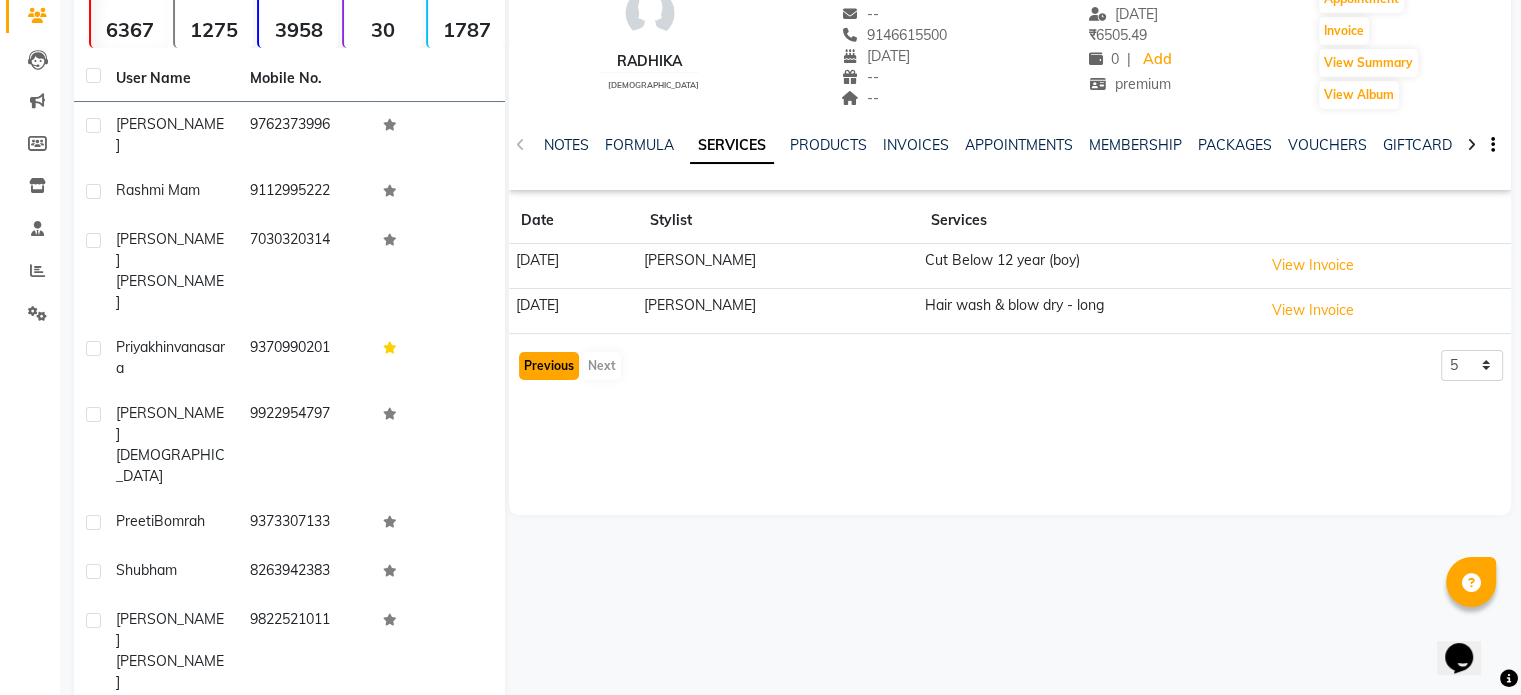 click on "Previous" 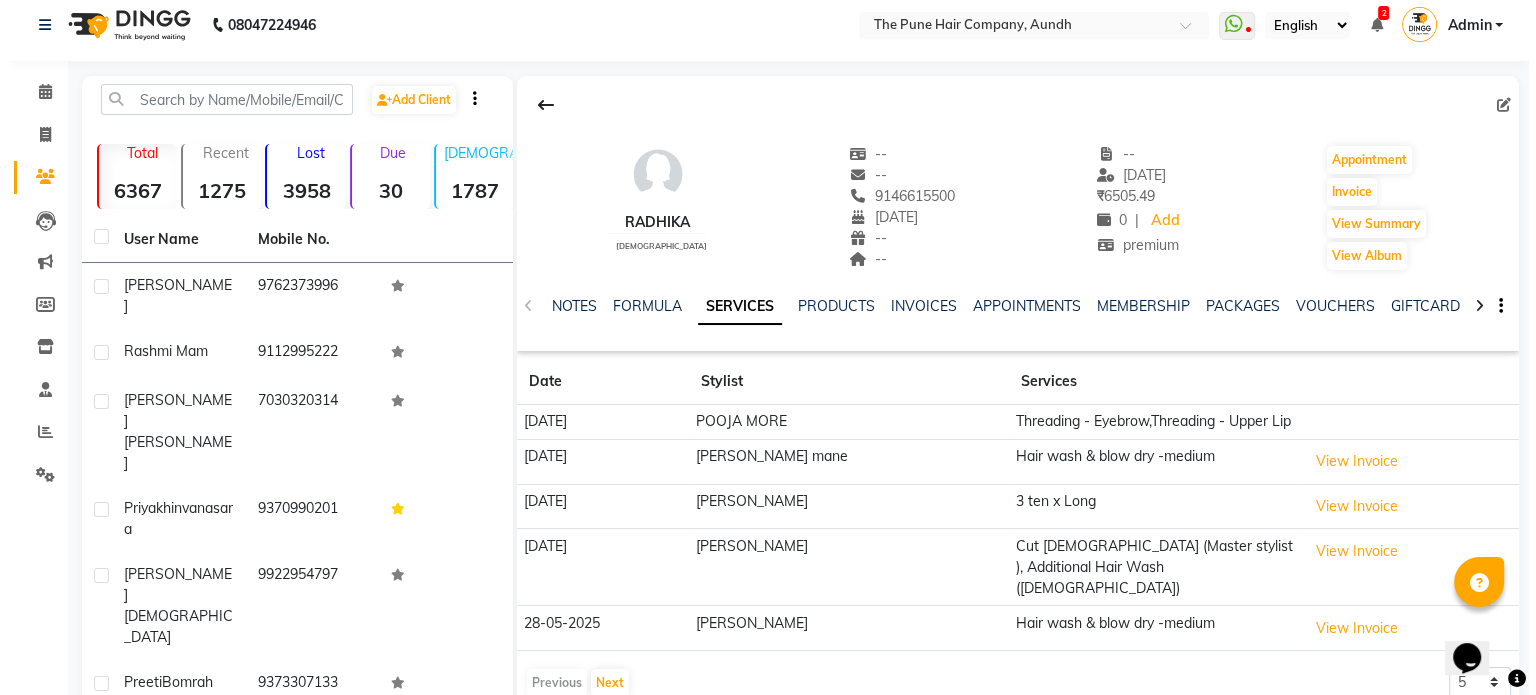 scroll, scrollTop: 0, scrollLeft: 0, axis: both 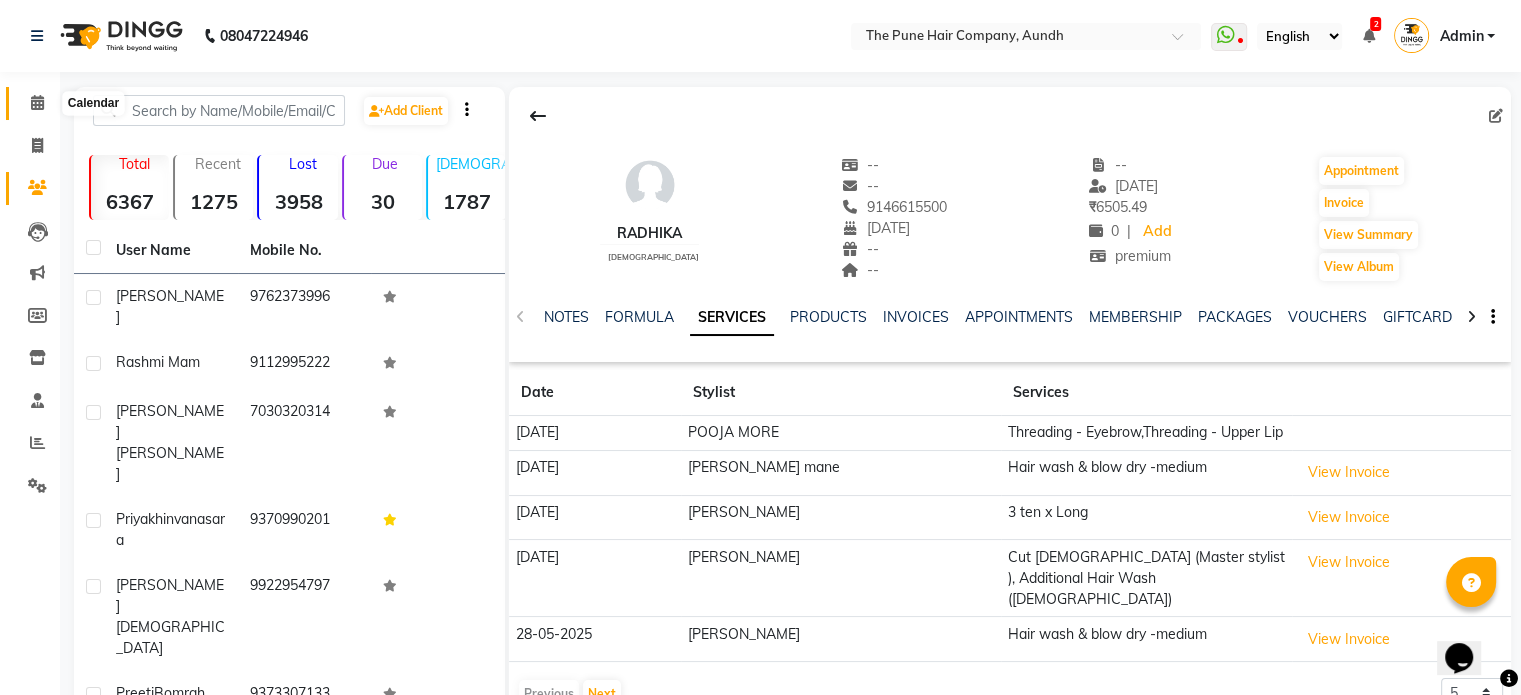 click 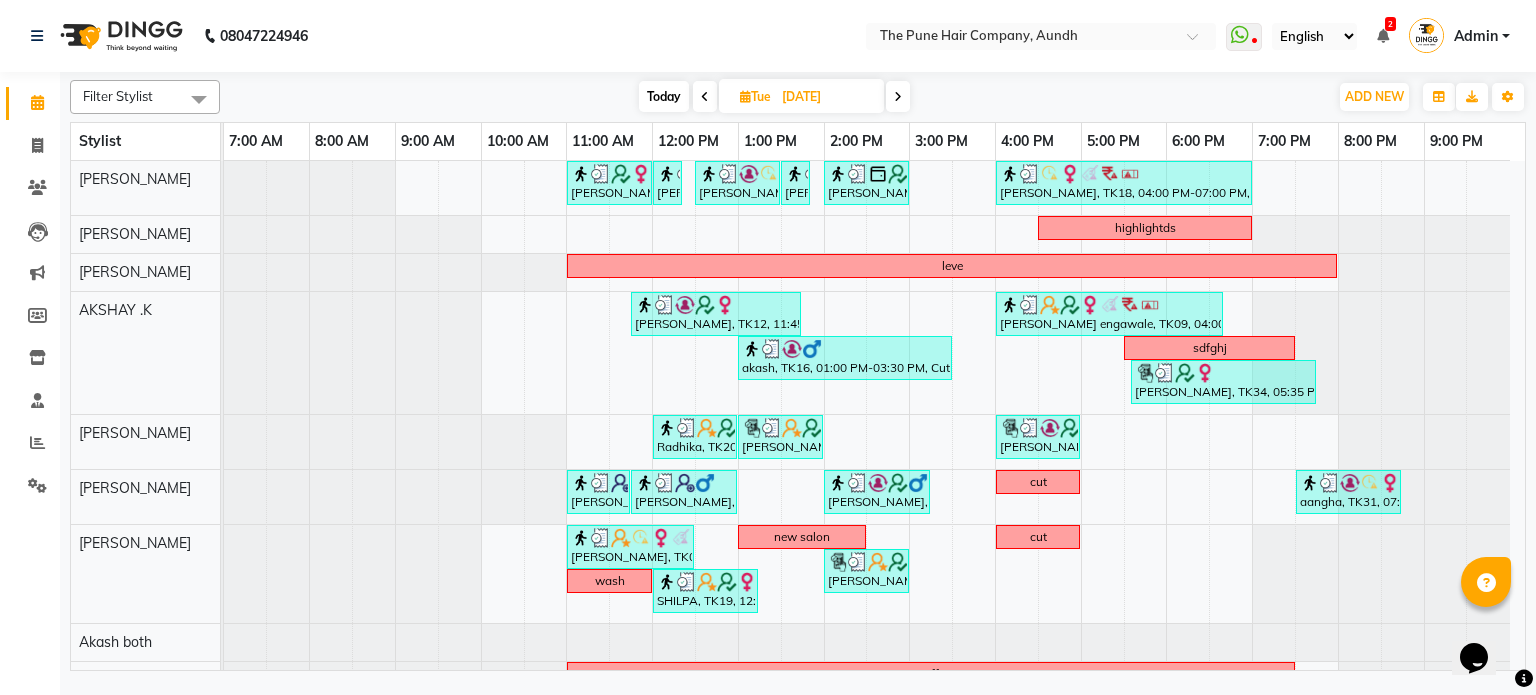 click at bounding box center (898, 96) 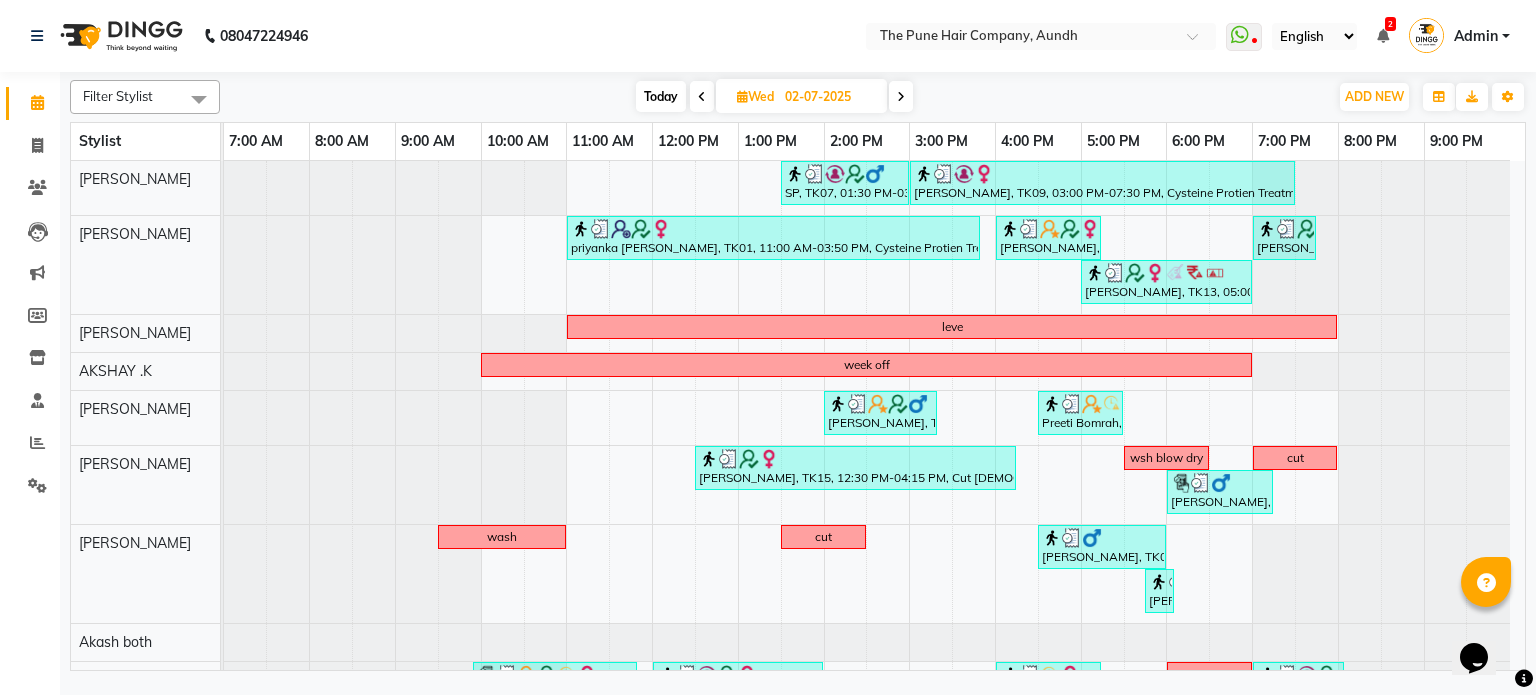 click on "Filter Stylist Select All Akash both [PERSON_NAME] .K [PERSON_NAME] kaif [PERSON_NAME] [PERSON_NAME] [PERSON_NAME] [PERSON_NAME] mane POOJA MORE [PERSON_NAME]  [PERSON_NAME] Shweta gotur [PERSON_NAME] [PERSON_NAME] [DATE]  [DATE] Toggle Dropdown Add Appointment Add Invoice Add Expense Add Attendance Add Client Add Transaction Toggle Dropdown Add Appointment Add Invoice Add Expense Add Attendance Add Client ADD NEW Toggle Dropdown Add Appointment Add Invoice Add Expense Add Attendance Add Client Add Transaction Filter Stylist Select All Akash both AKSHAY .K [PERSON_NAME] kaif [PERSON_NAME] [PERSON_NAME] [PERSON_NAME] [PERSON_NAME] mane POOJA MORE [PERSON_NAME]  [PERSON_NAME] Shweta gotur [PERSON_NAME] [PERSON_NAME] Group By  Staff View   Room View  View as Vertical  Vertical - Week View  Horizontal  Horizontal - Week View  List  Toggle Dropdown Calendar Settings Manage Tags   Arrange Stylists   Reset Stylists  Full Screen Appointment Form Zoom 50%" at bounding box center [798, 97] 